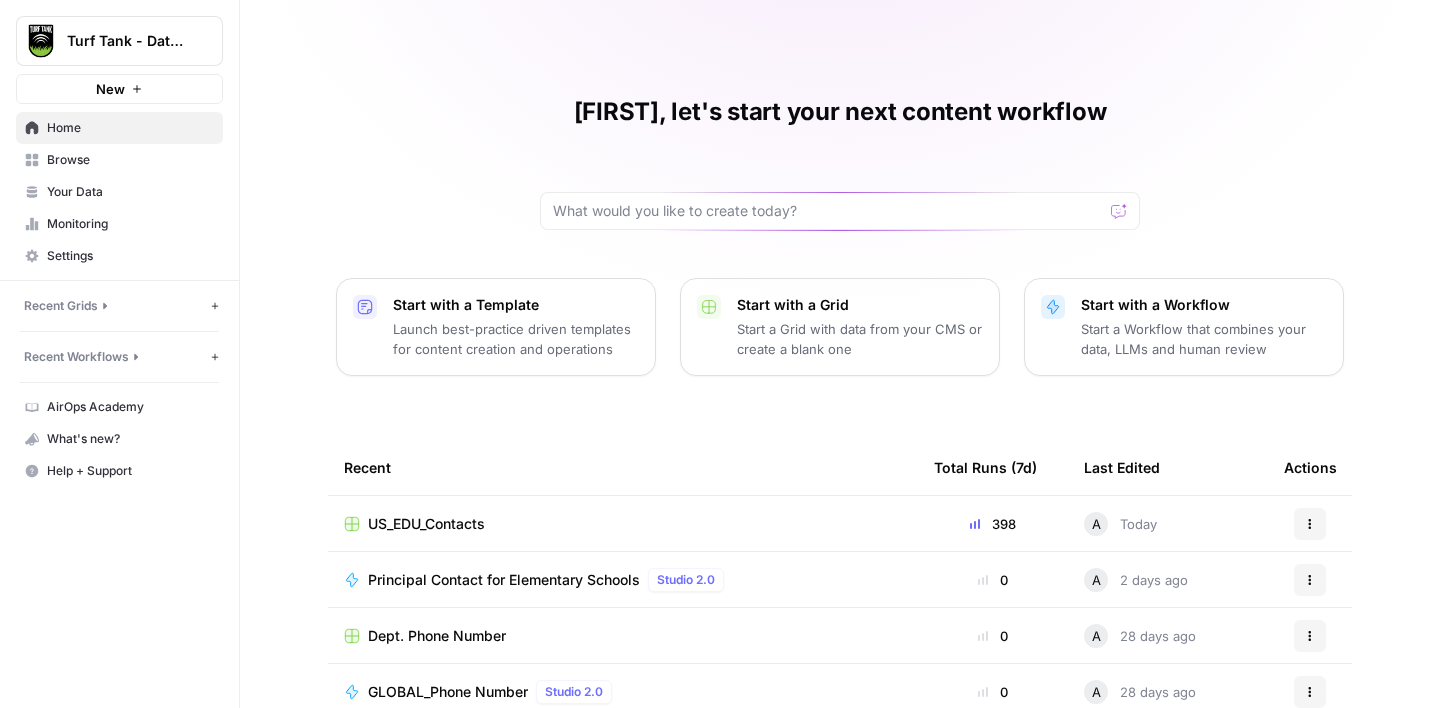 scroll, scrollTop: 0, scrollLeft: 0, axis: both 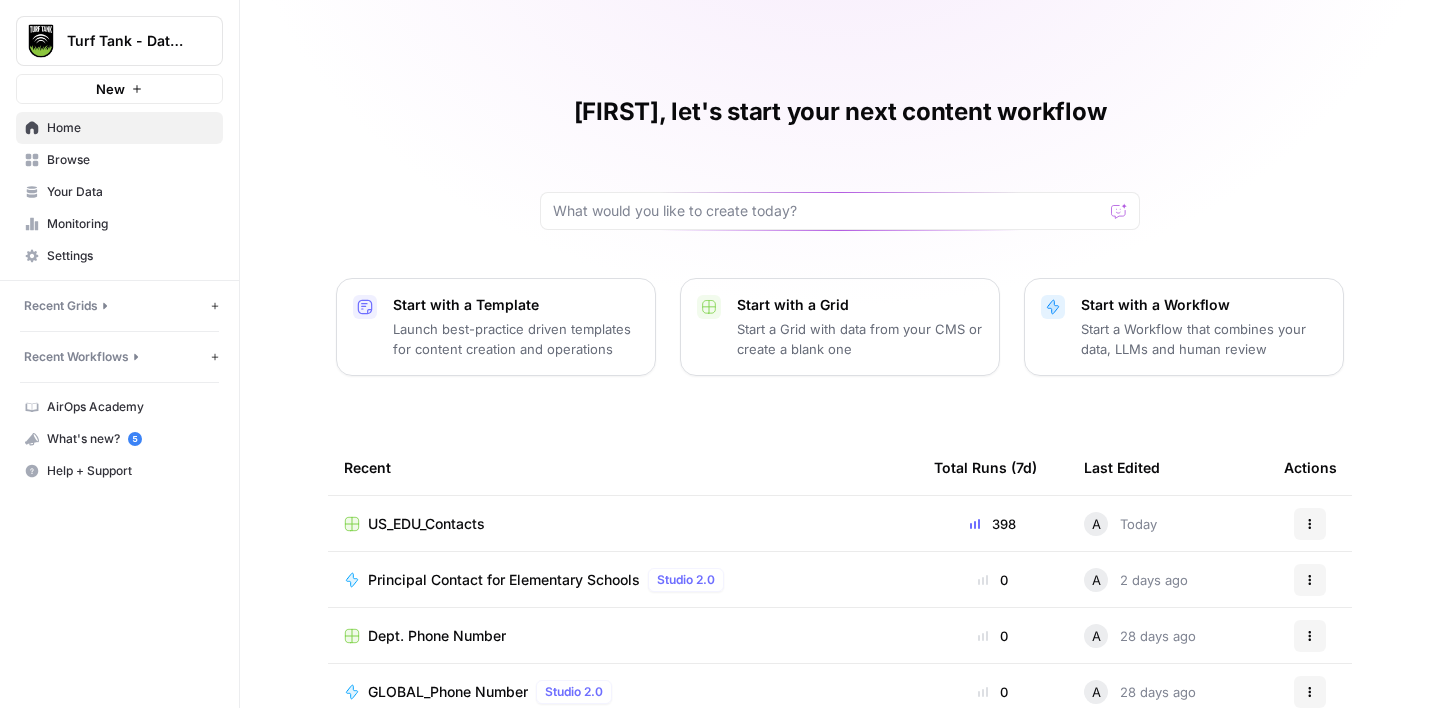 click on "Principal Contact for Elementary Schools" at bounding box center (504, 580) 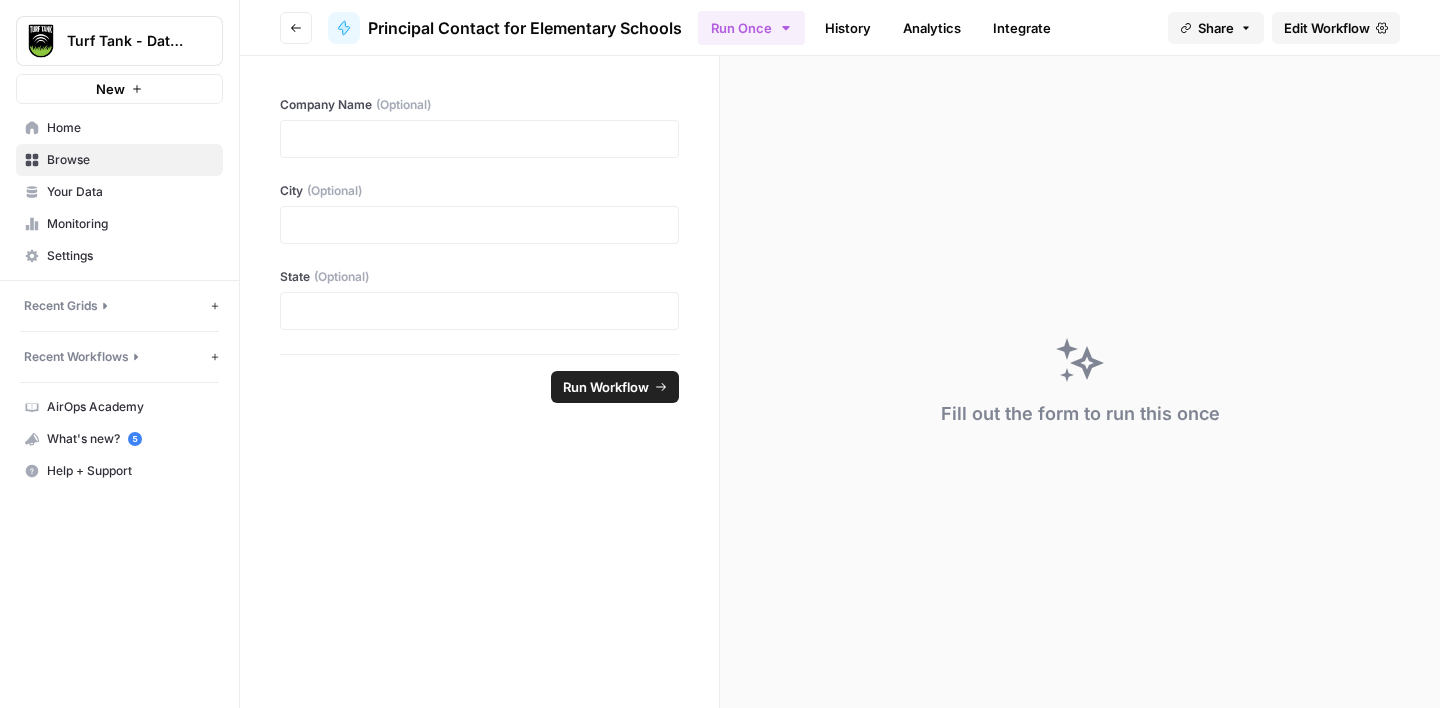 click on "Browse" at bounding box center [130, 160] 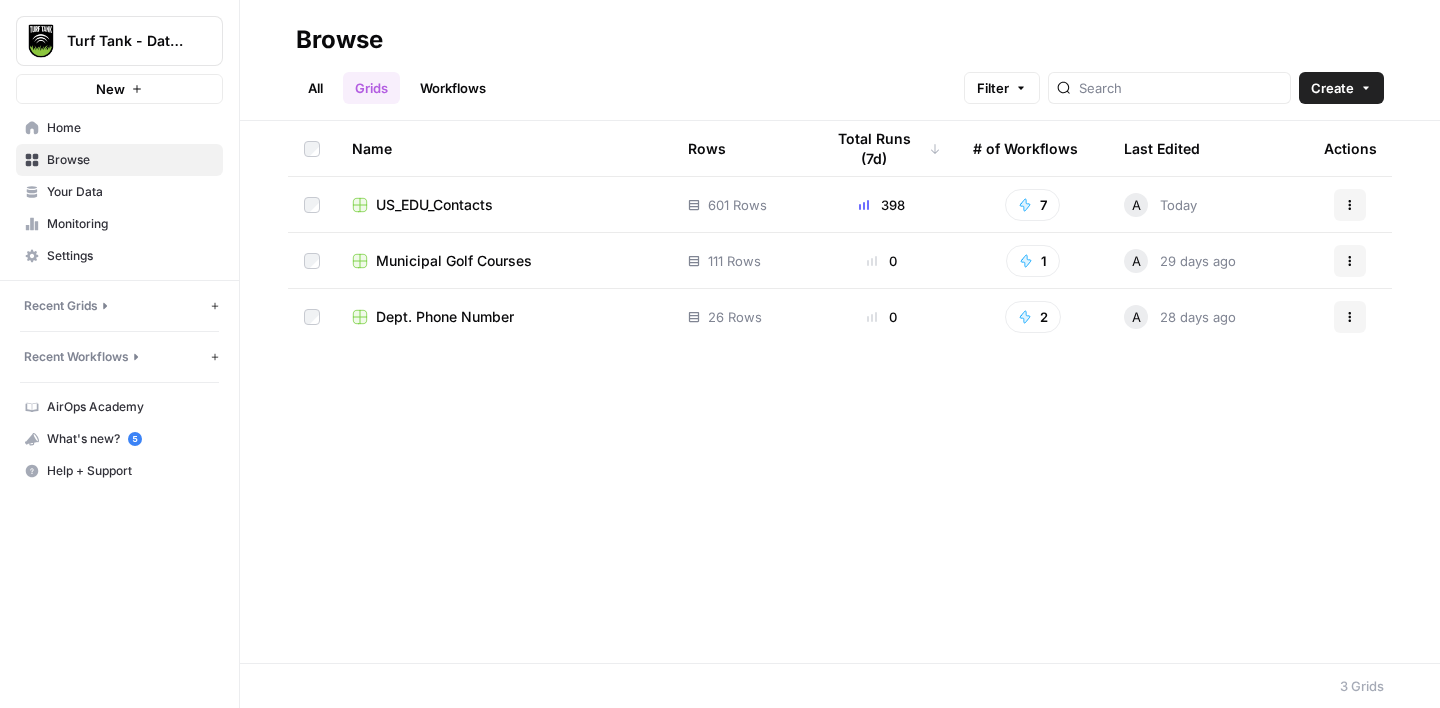 click on "US_EDU_Contacts" at bounding box center [434, 205] 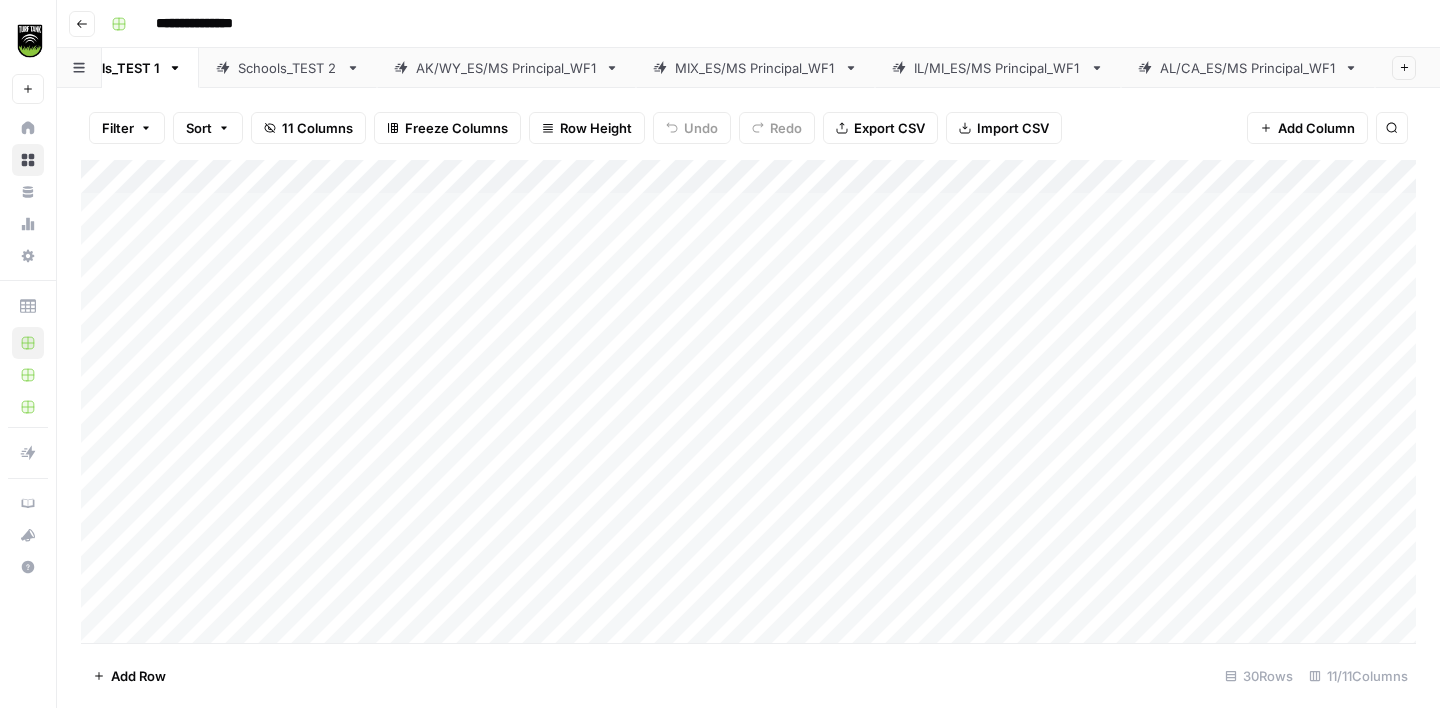 scroll, scrollTop: 0, scrollLeft: 344, axis: horizontal 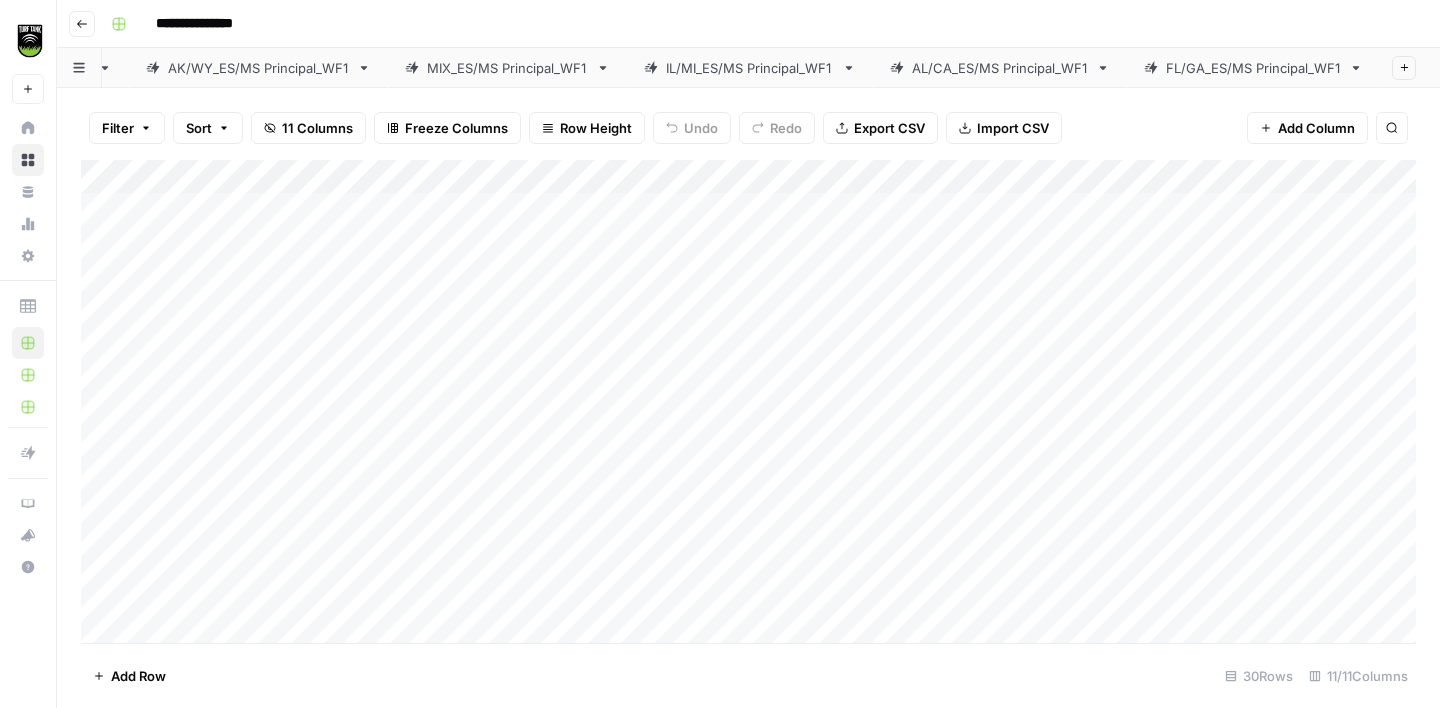 click on "FL/GA_ES/MS Principal_WF1" at bounding box center [1253, 68] 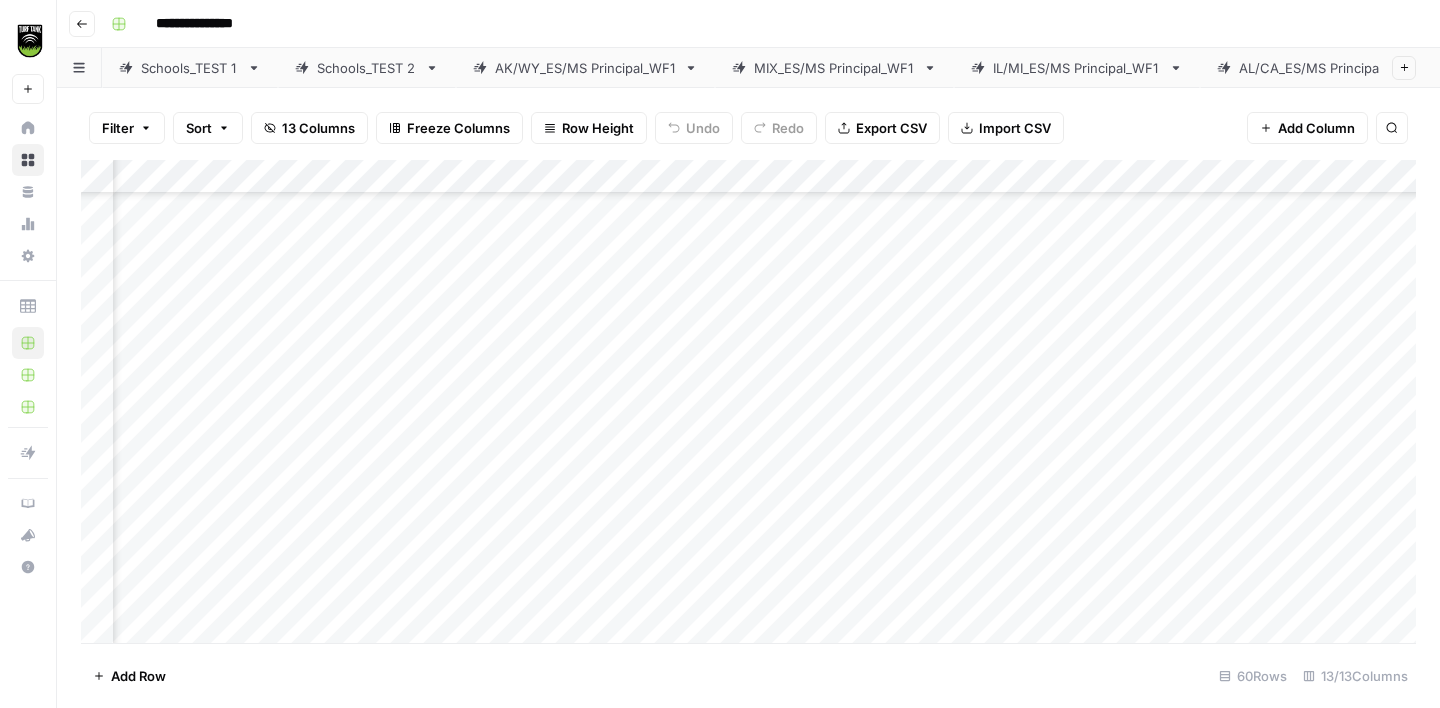 scroll, scrollTop: 343, scrollLeft: 253, axis: both 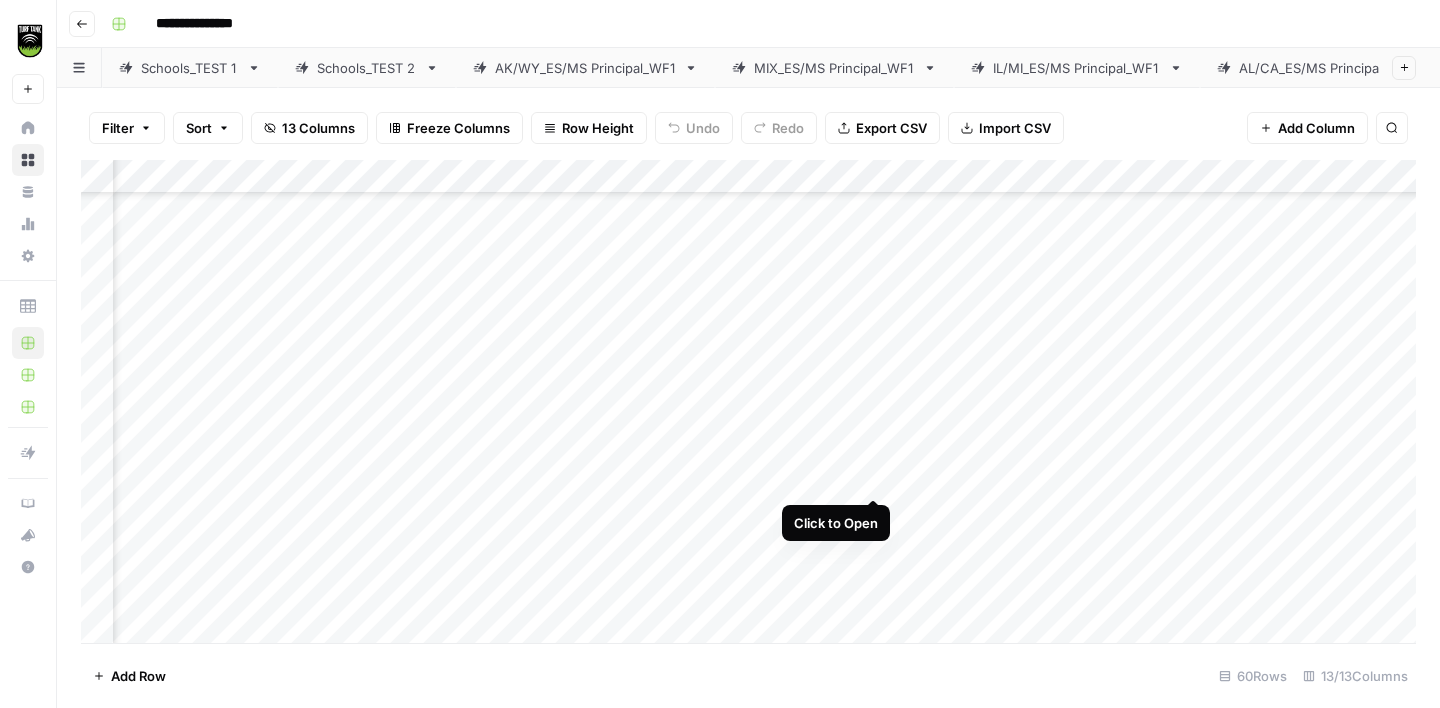 click on "Add Column" at bounding box center (748, 401) 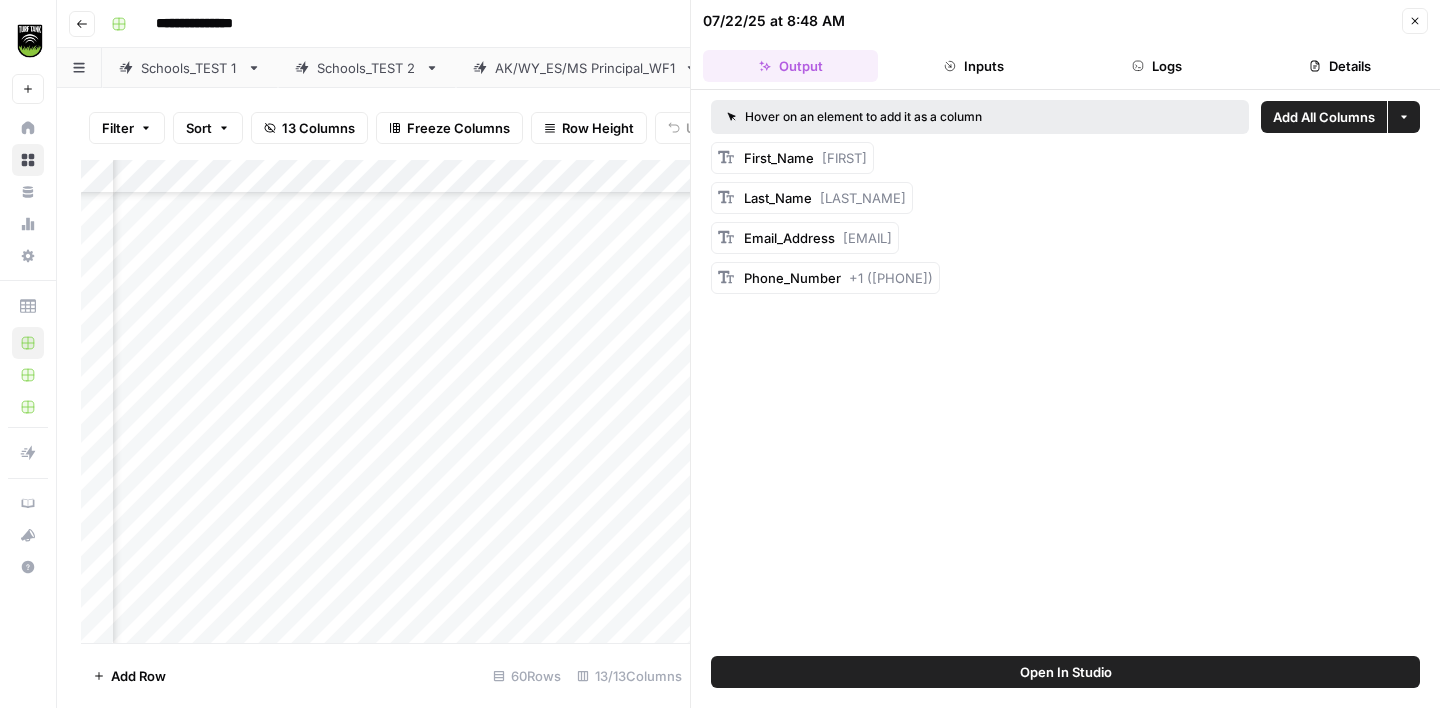 click on "Logs" at bounding box center [1157, 66] 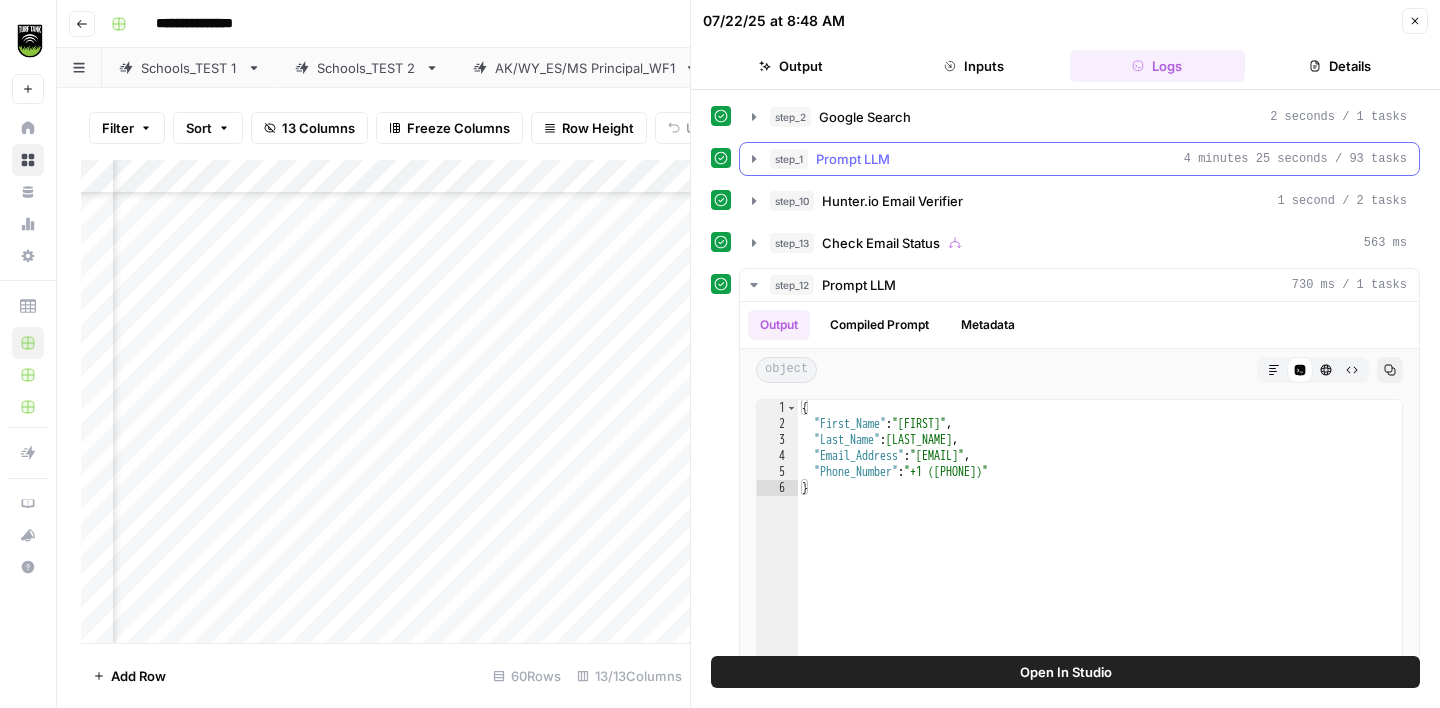 click on "step_1 Prompt LLM 4 minutes 25 seconds / 93 tasks" at bounding box center (1088, 159) 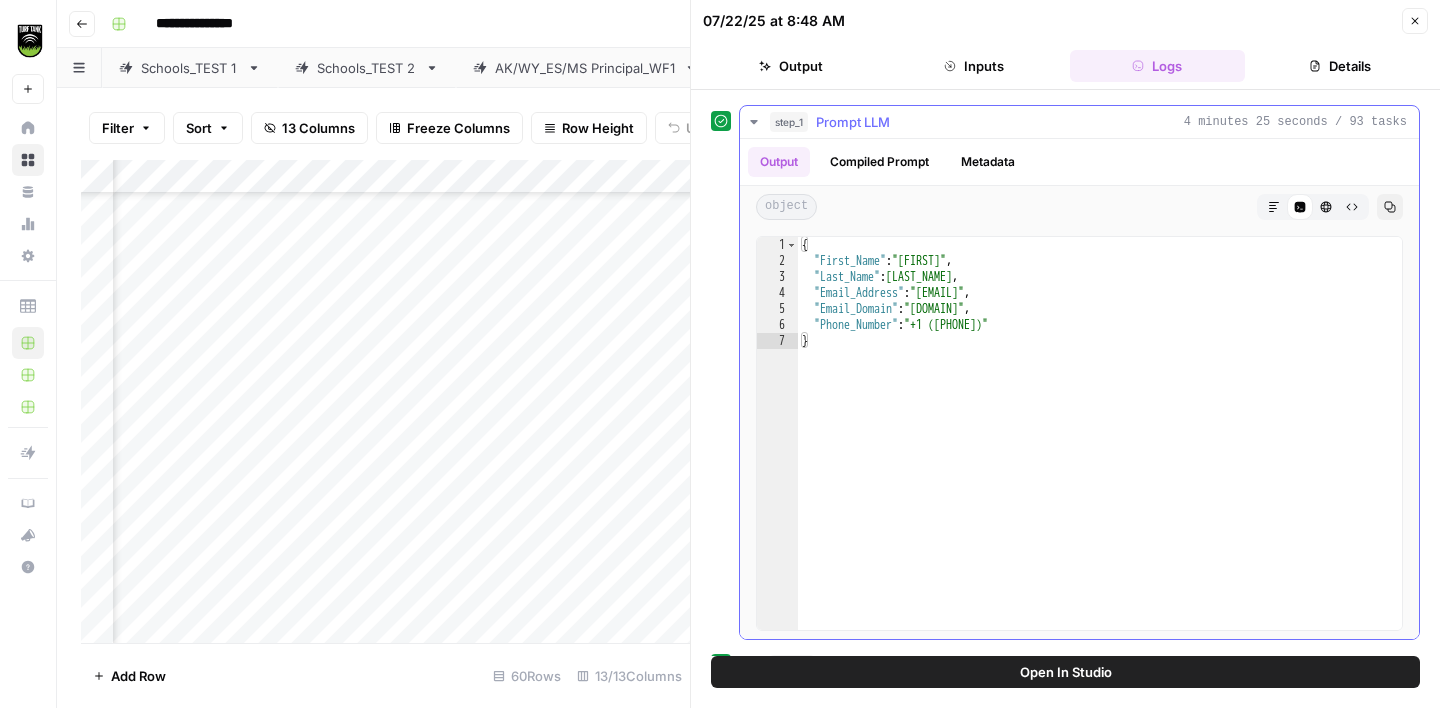 scroll, scrollTop: 0, scrollLeft: 0, axis: both 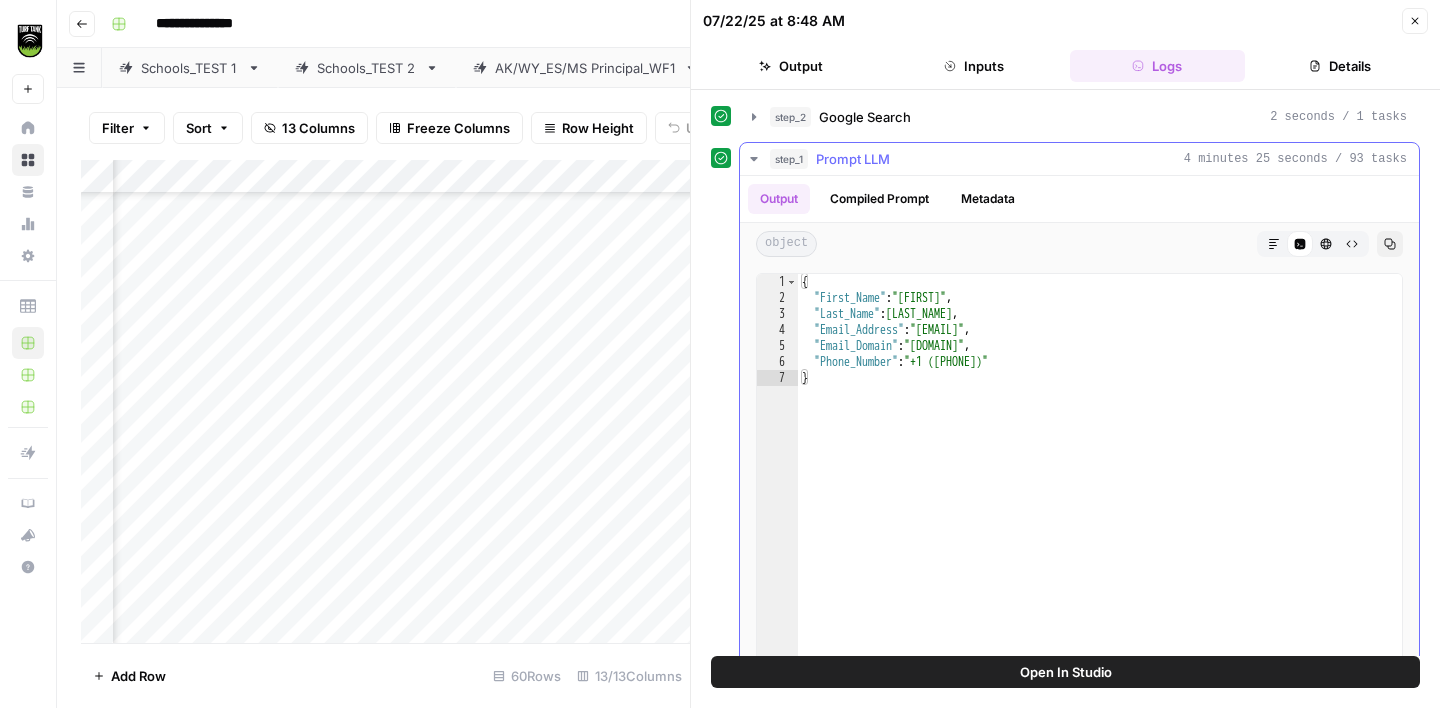 click on "Compiled Prompt" at bounding box center [879, 199] 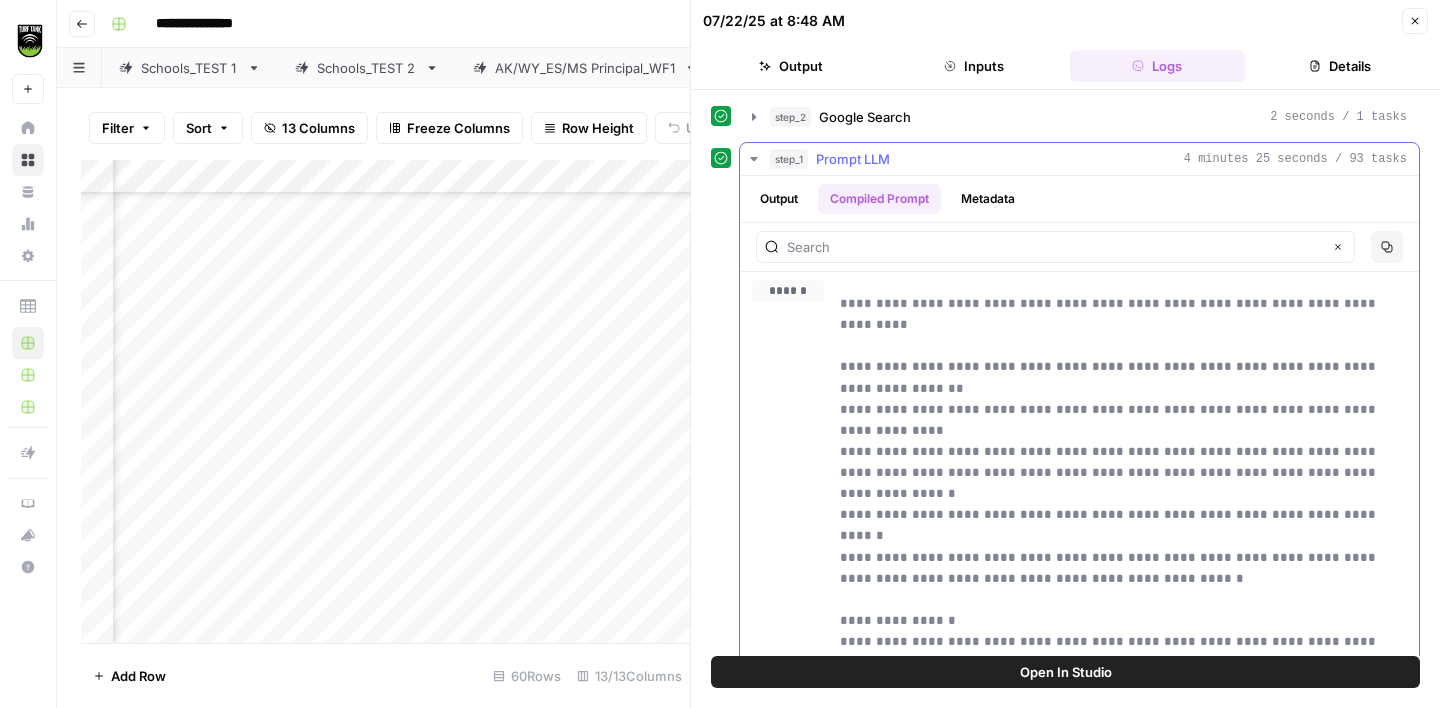 click on "Metadata" at bounding box center (988, 199) 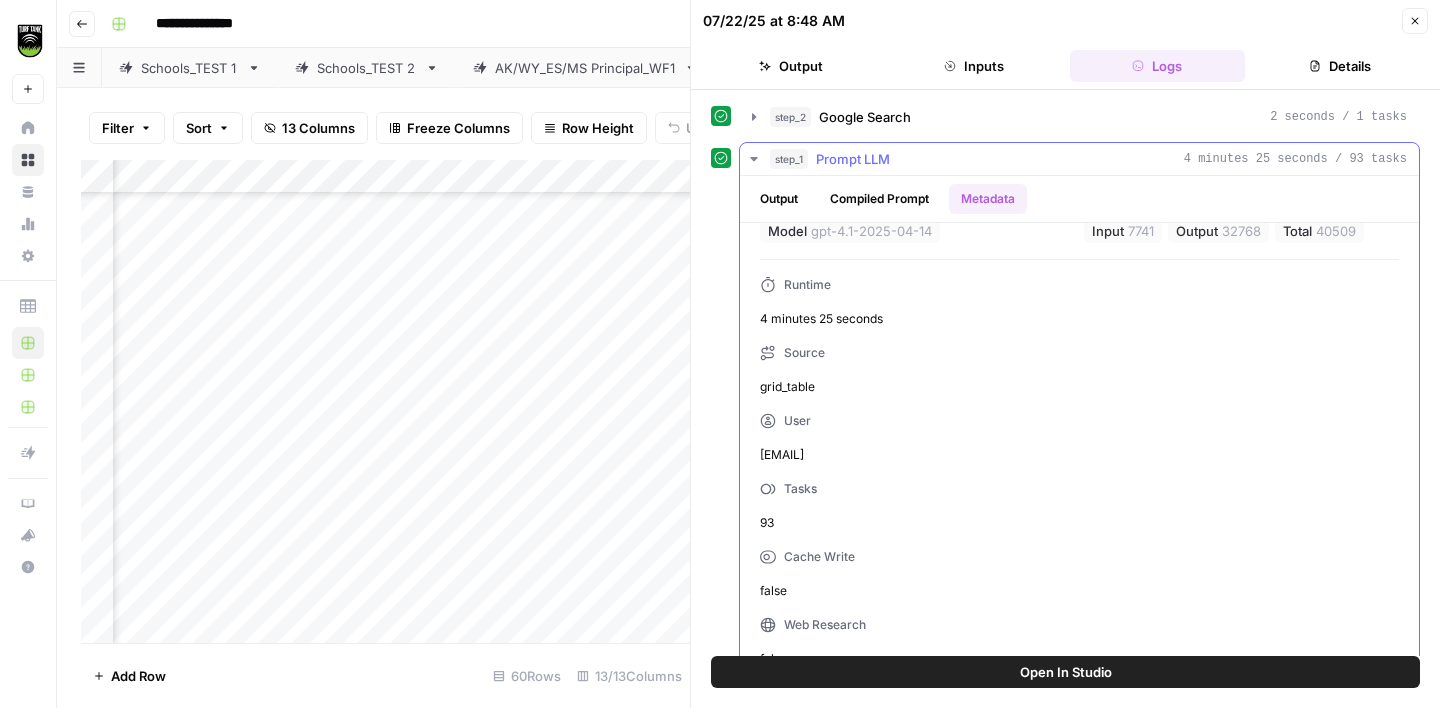 scroll, scrollTop: 54, scrollLeft: 0, axis: vertical 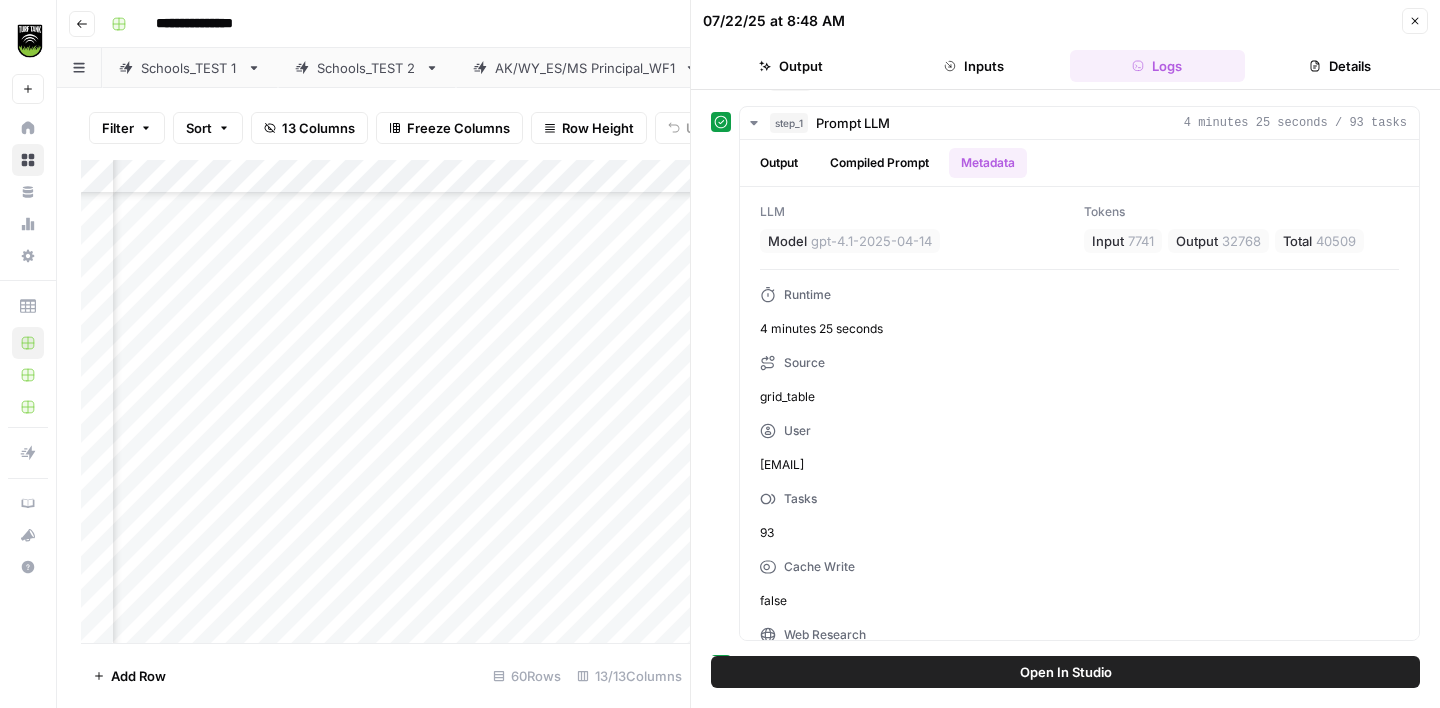 click on "Details" at bounding box center (1340, 66) 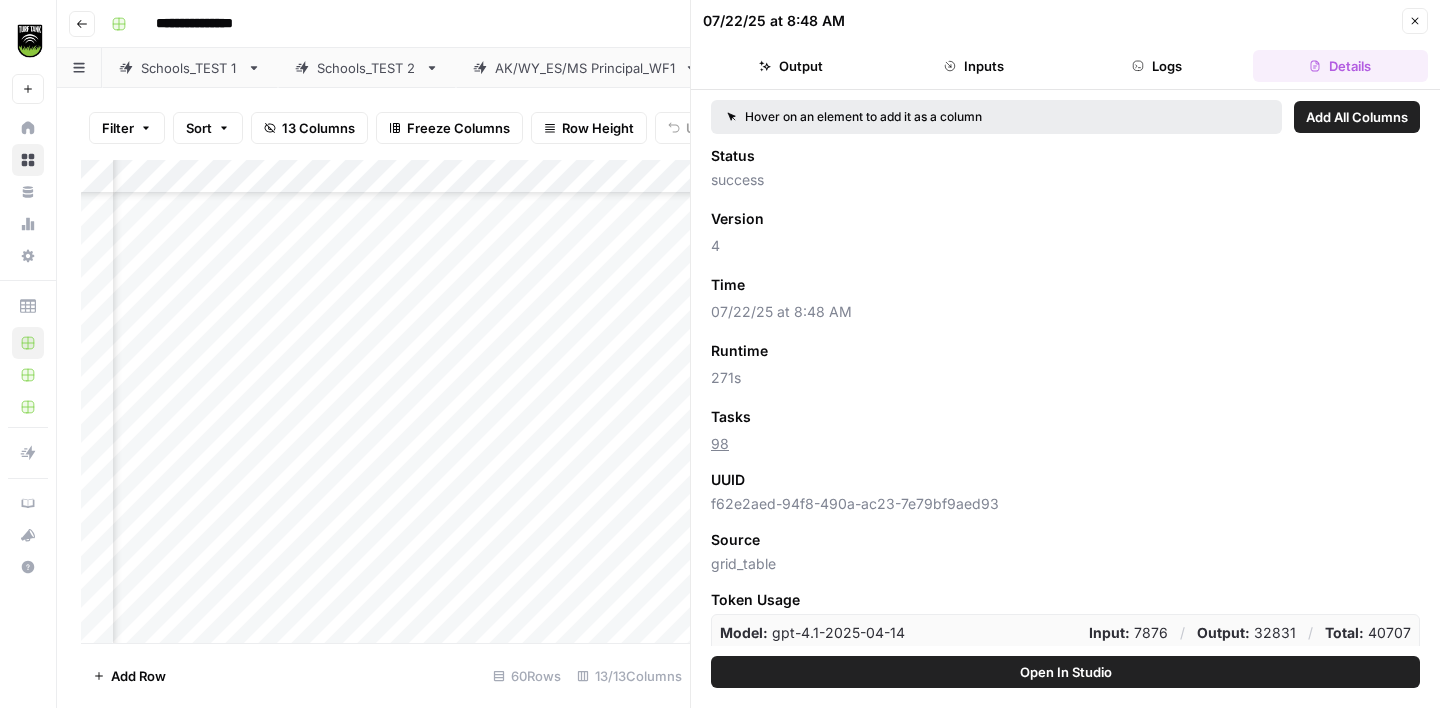 scroll, scrollTop: 6, scrollLeft: 0, axis: vertical 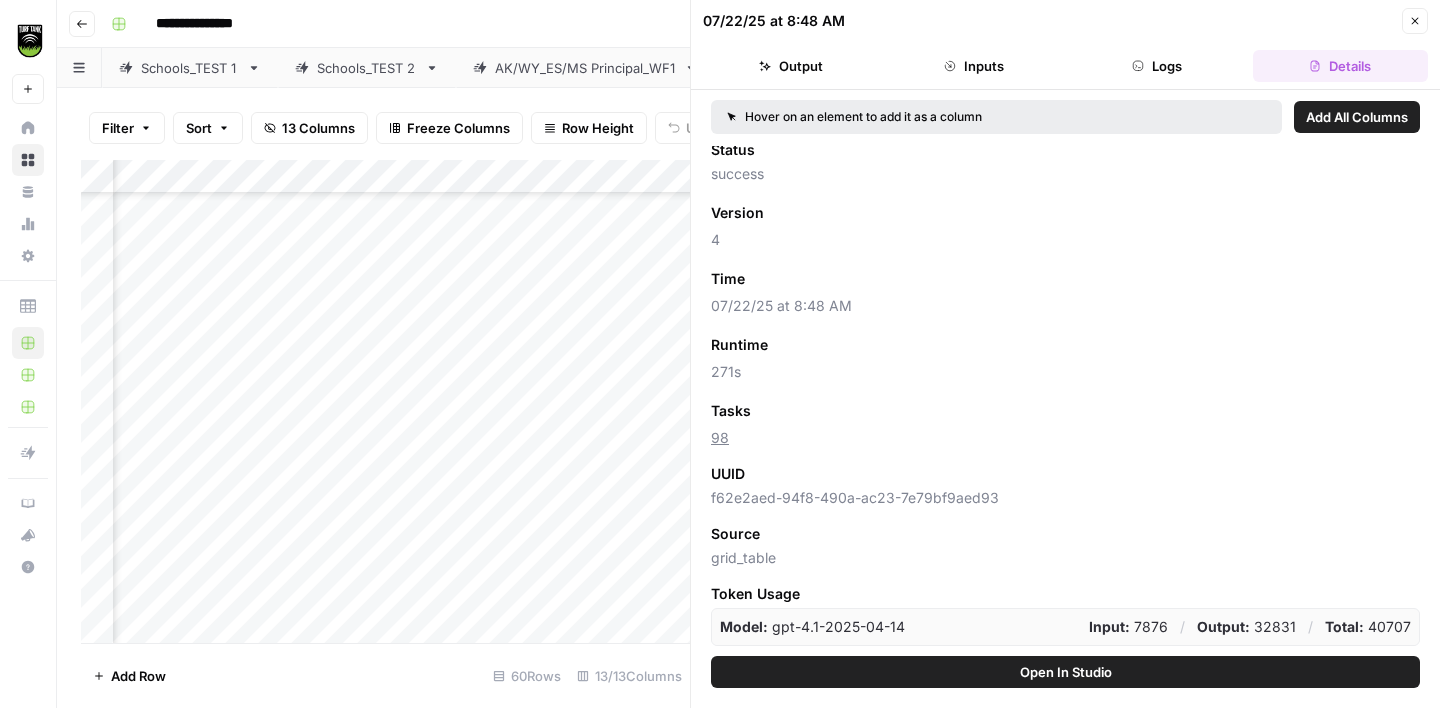click on "Close" at bounding box center [1415, 21] 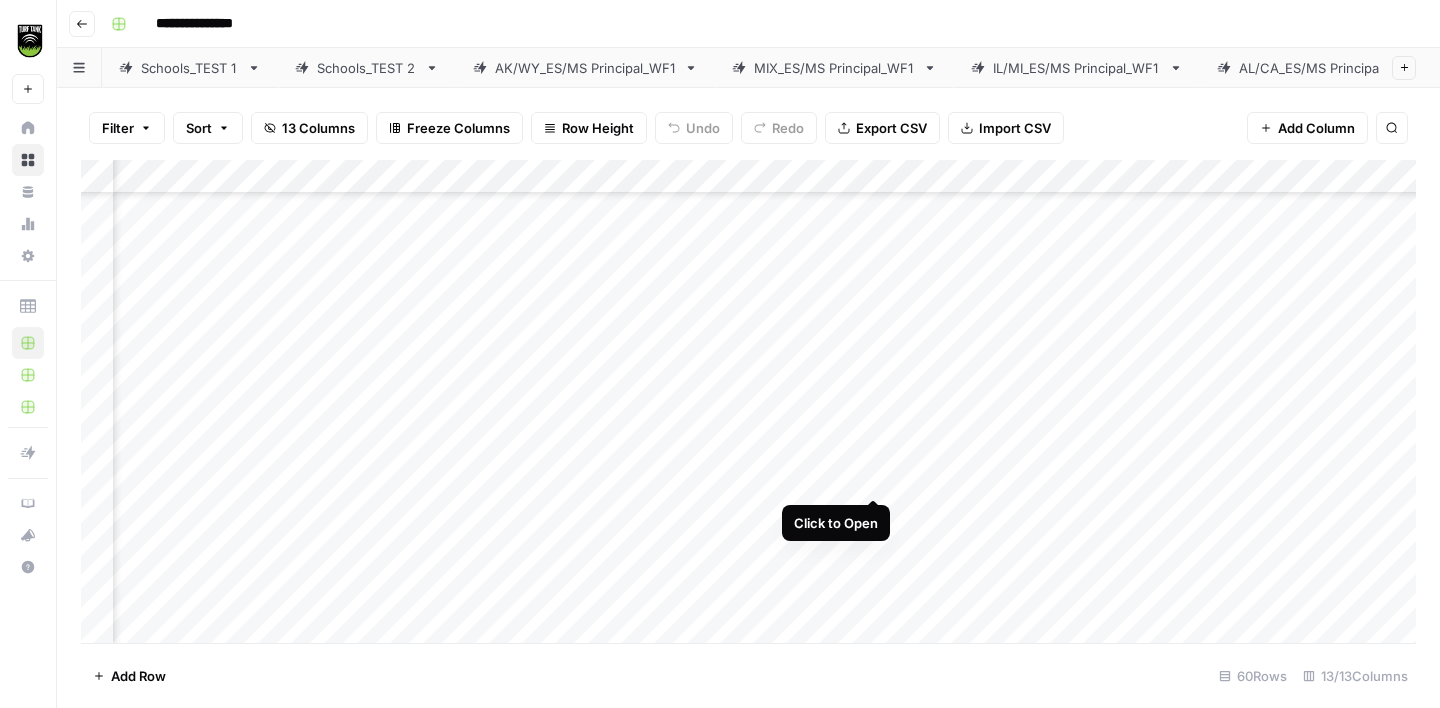 click on "Add Column" at bounding box center (748, 401) 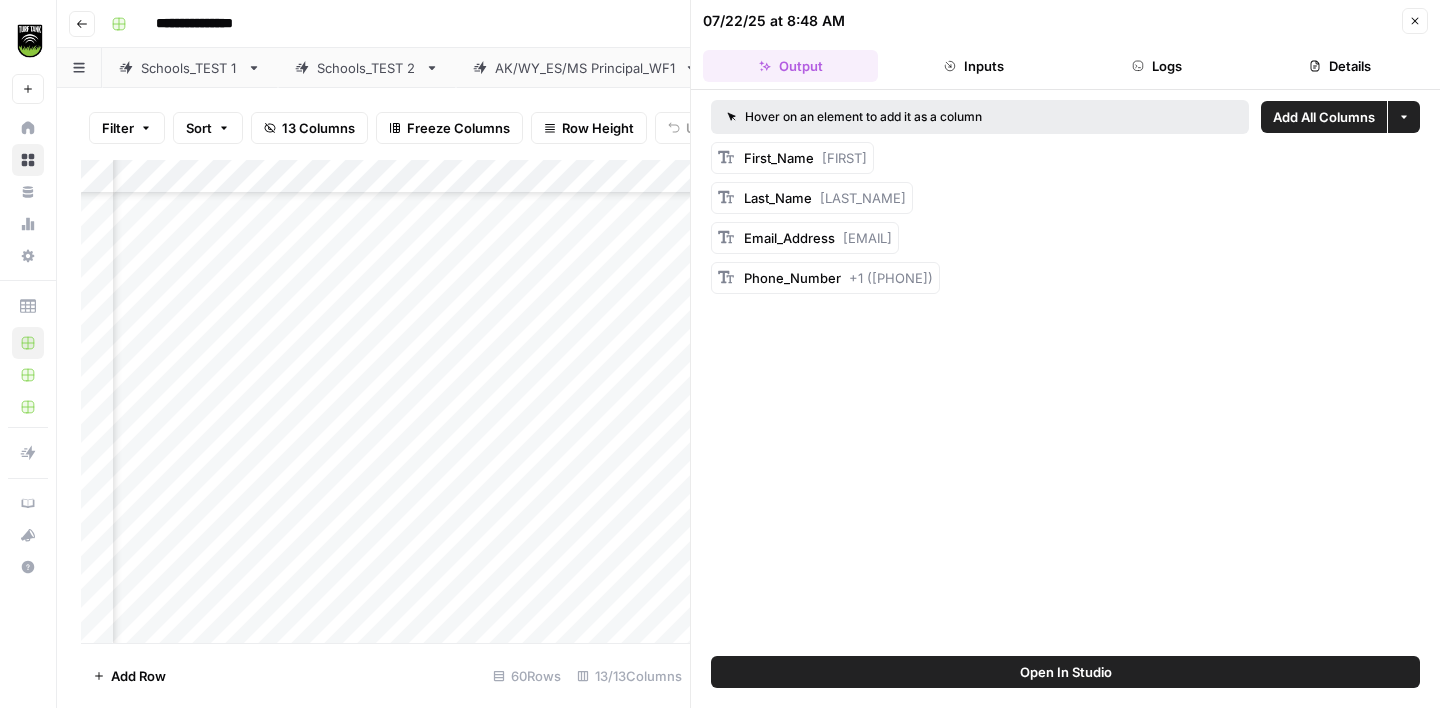 click on "Details" at bounding box center [1340, 66] 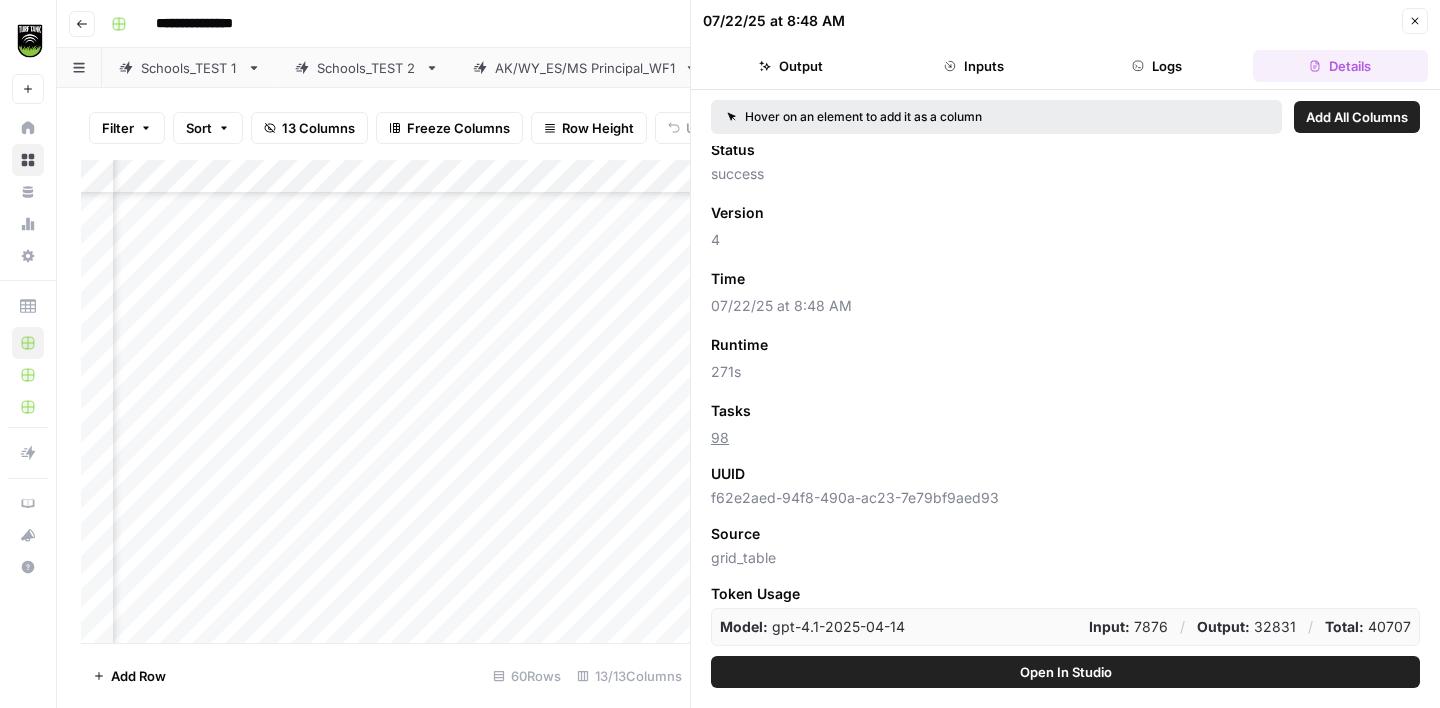 scroll, scrollTop: 0, scrollLeft: 0, axis: both 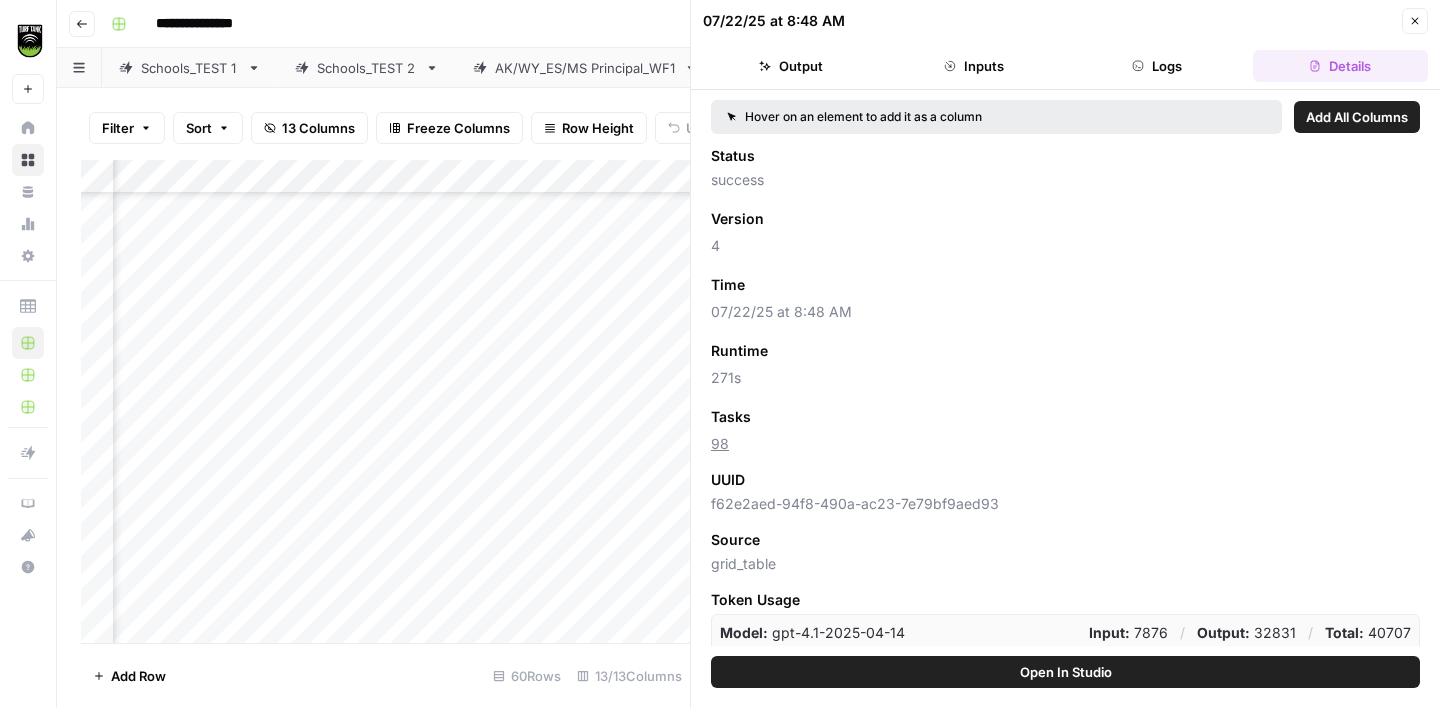 click on "Inputs" at bounding box center [973, 66] 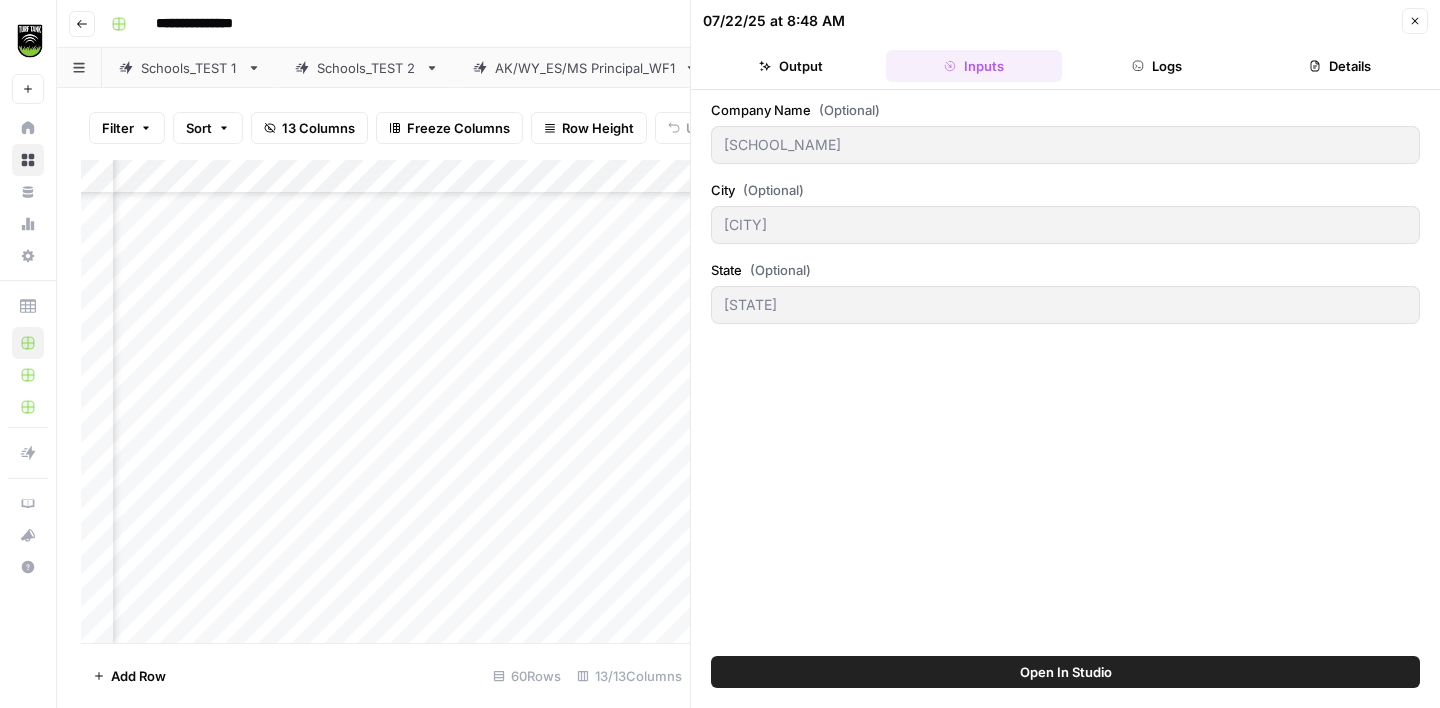 click on "Close" at bounding box center (1415, 21) 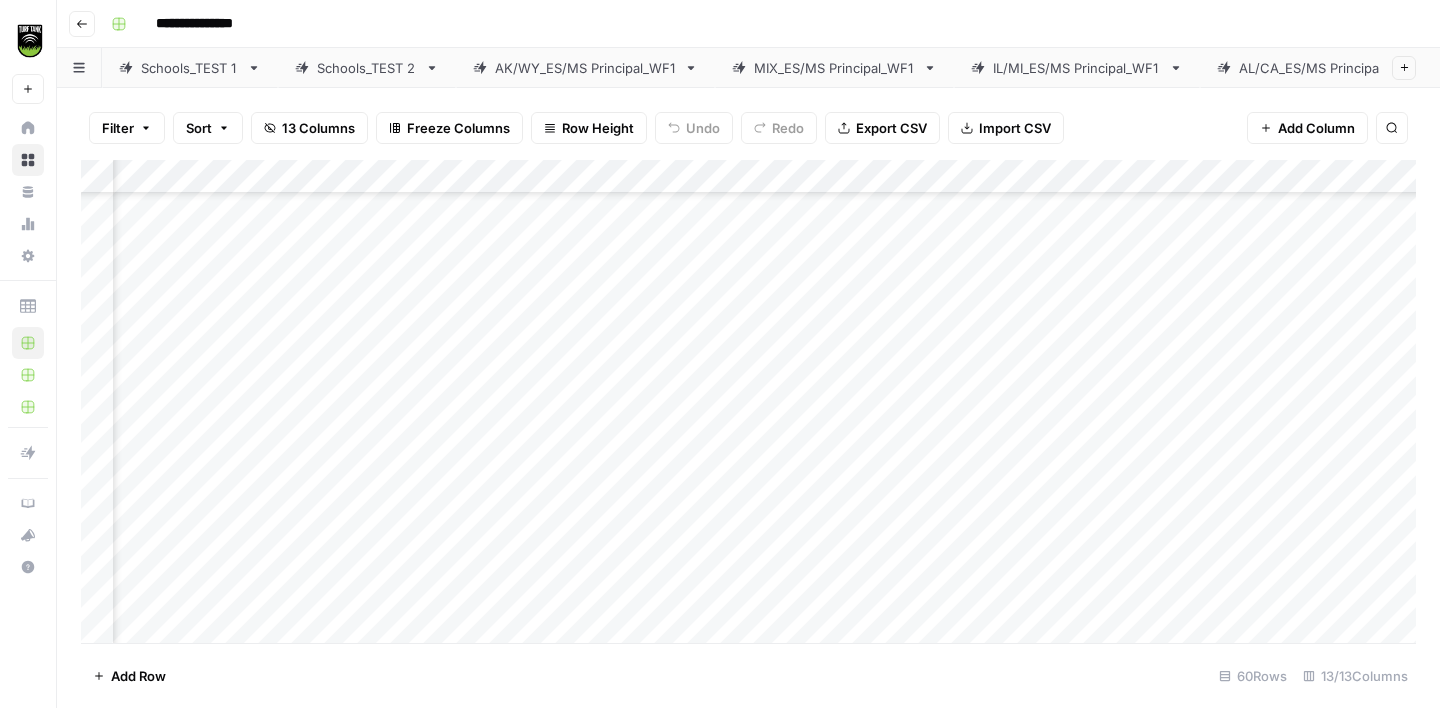 click on "Add Column" at bounding box center (748, 401) 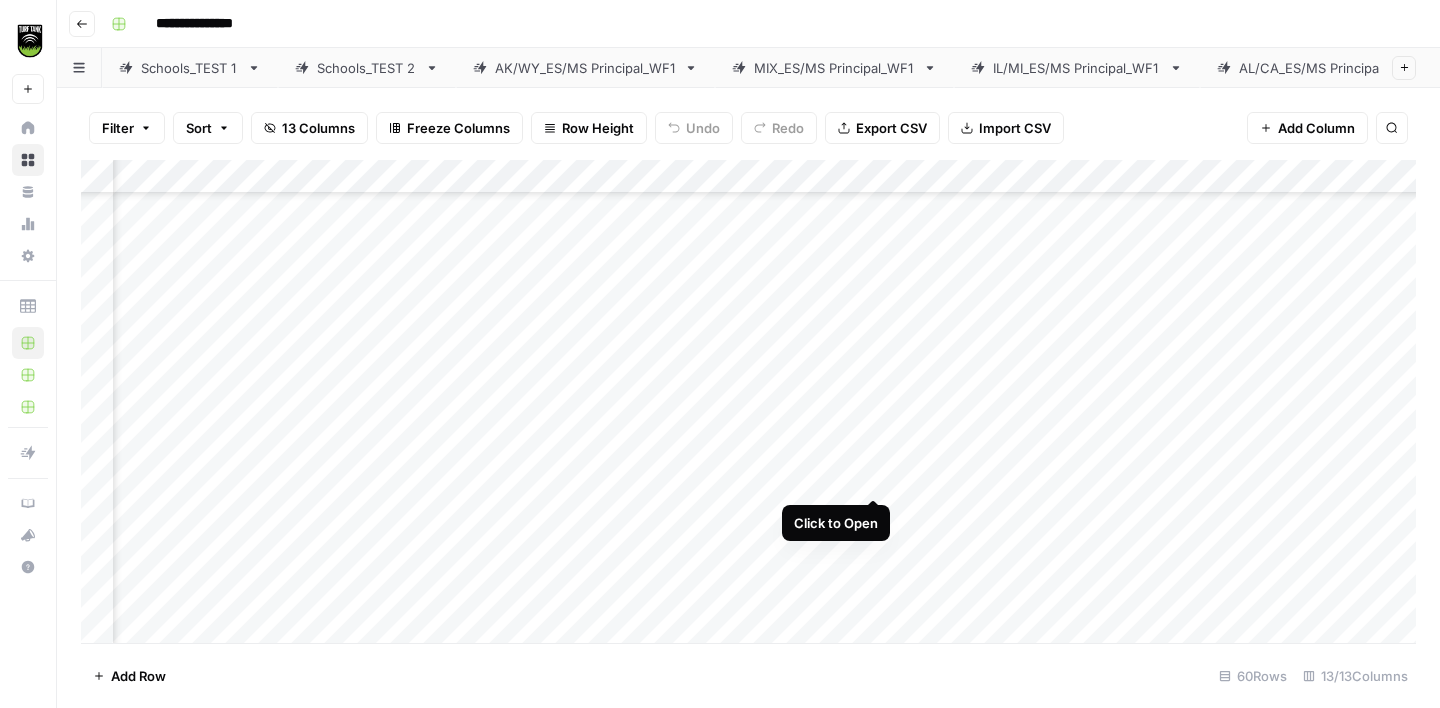 click on "Add Column" at bounding box center [748, 401] 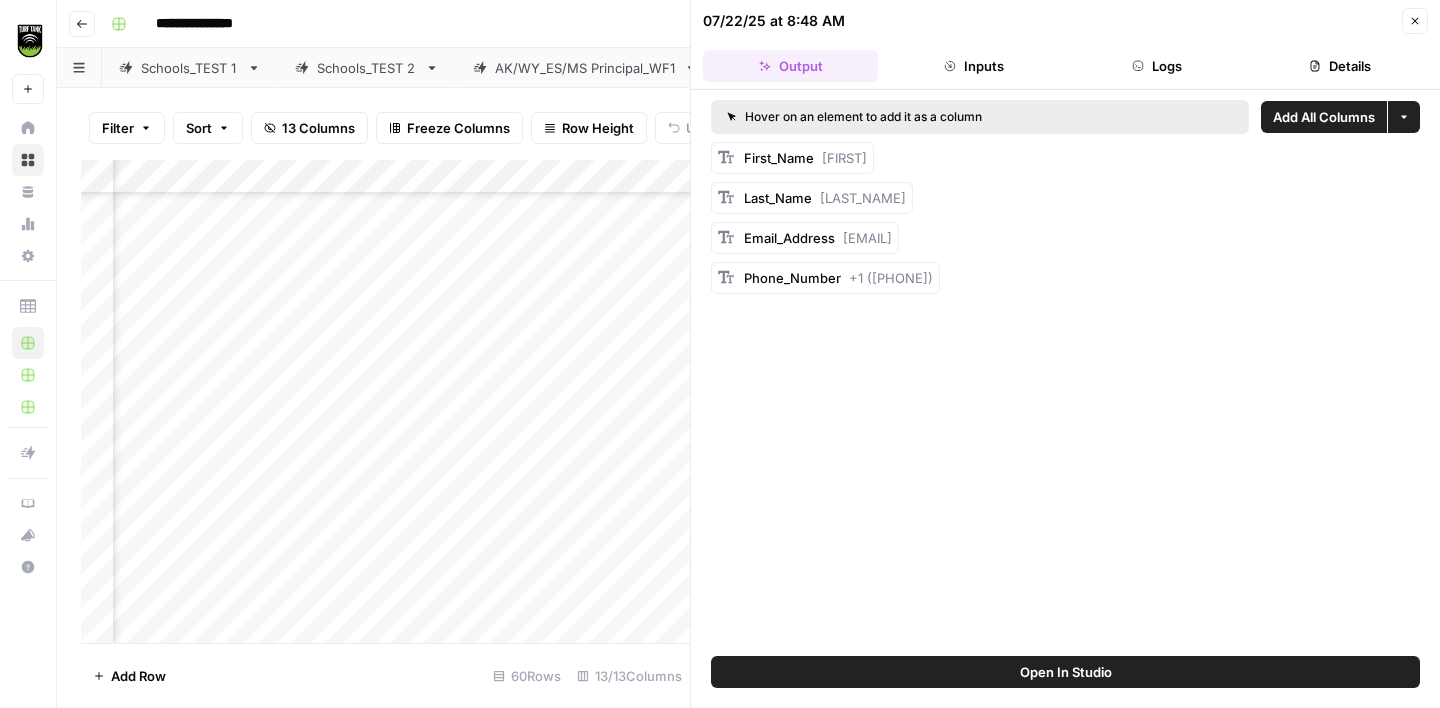 click on "Inputs" at bounding box center (973, 66) 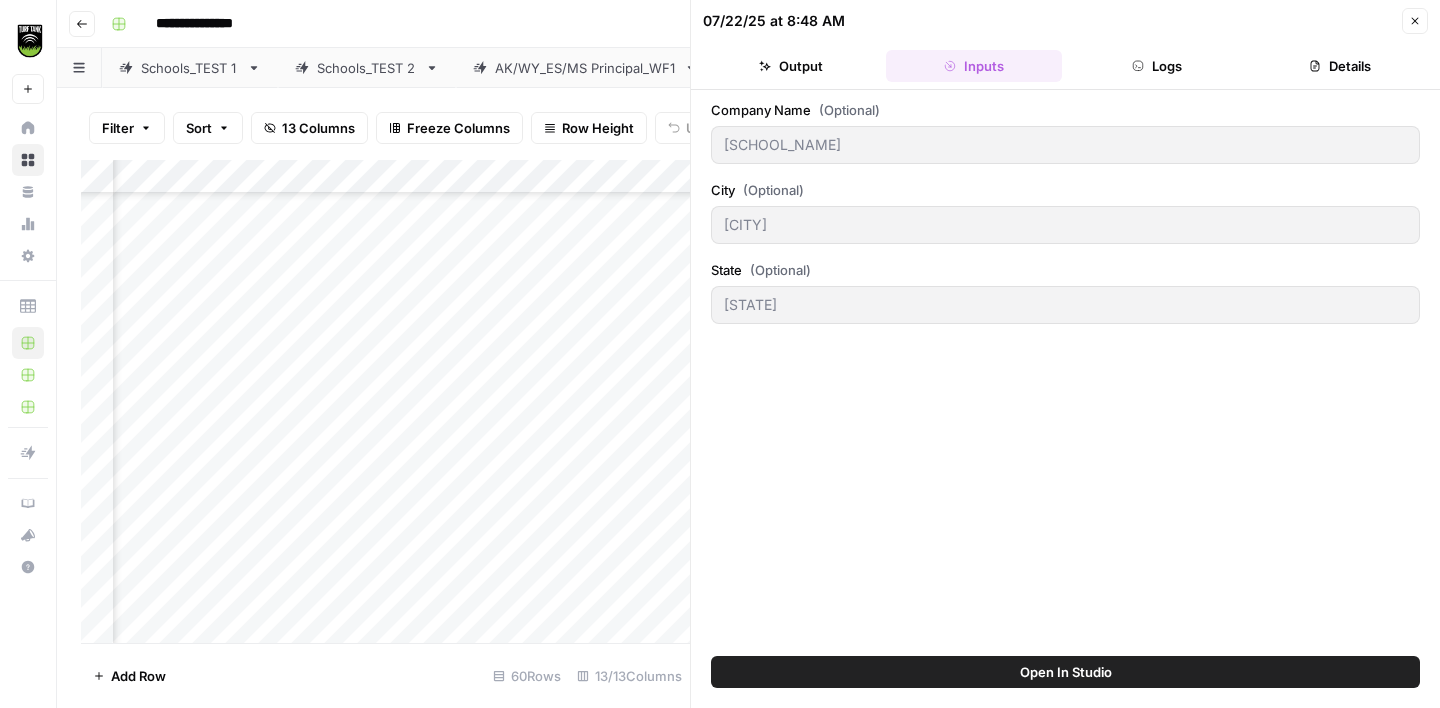 click on "Logs" at bounding box center [1157, 66] 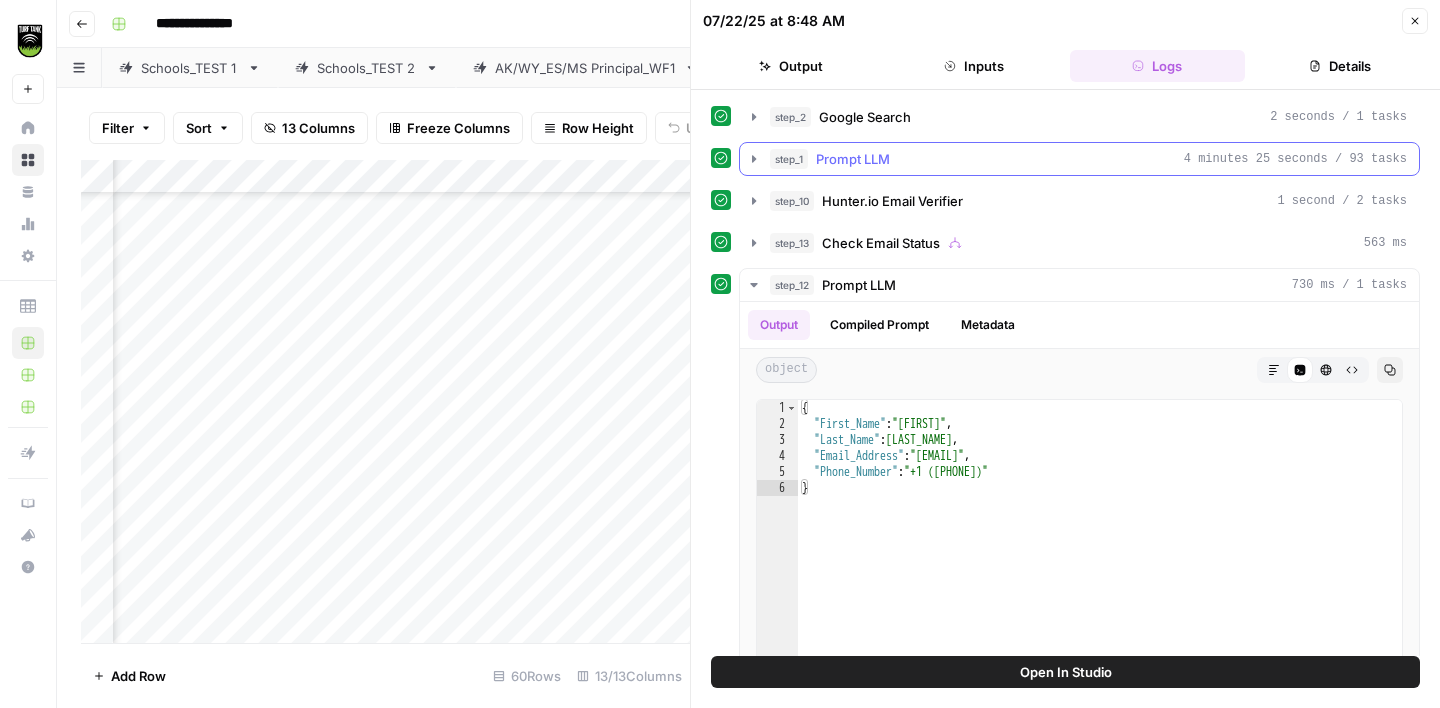 click on "step_1 Prompt LLM 4 minutes 25 seconds / 93 tasks" at bounding box center (1088, 159) 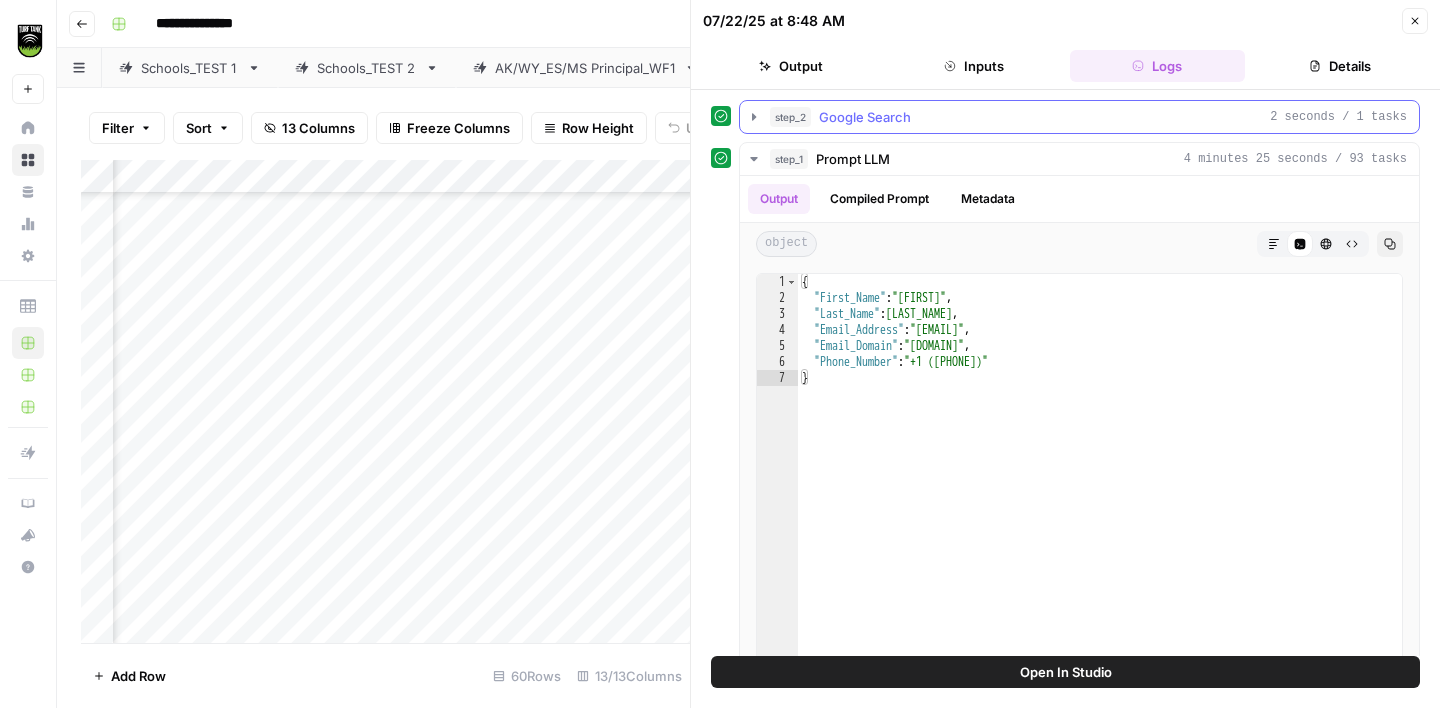 click on "step_2 Google Search 2 seconds / 1 tasks" at bounding box center [1079, 117] 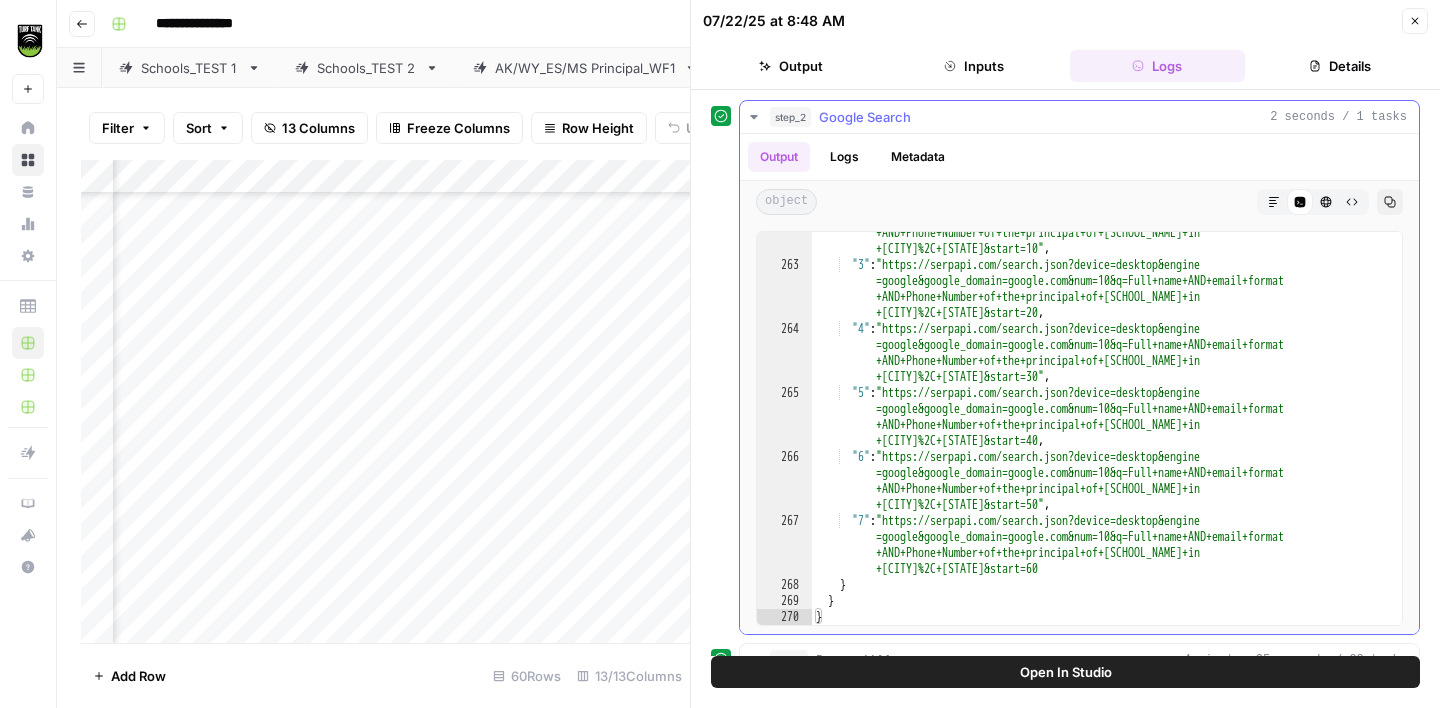 scroll, scrollTop: 7239, scrollLeft: 0, axis: vertical 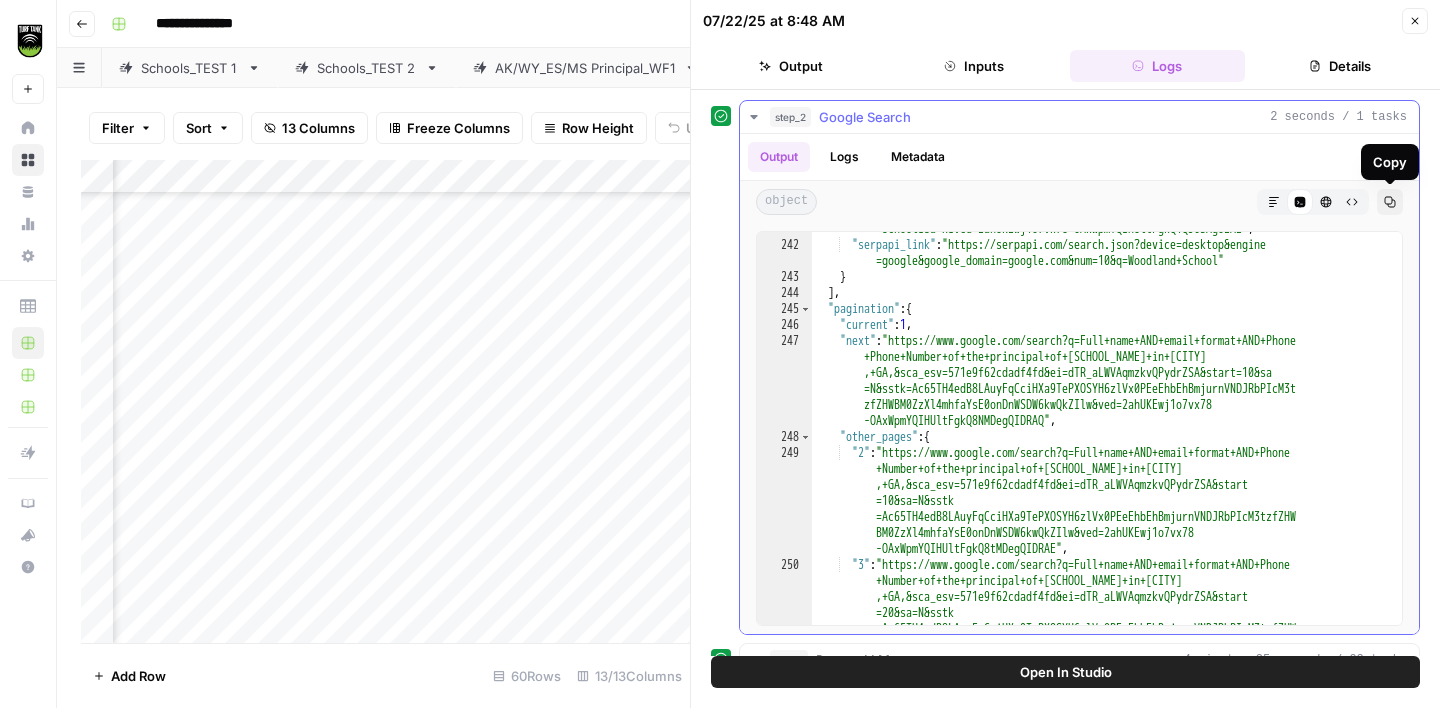 click 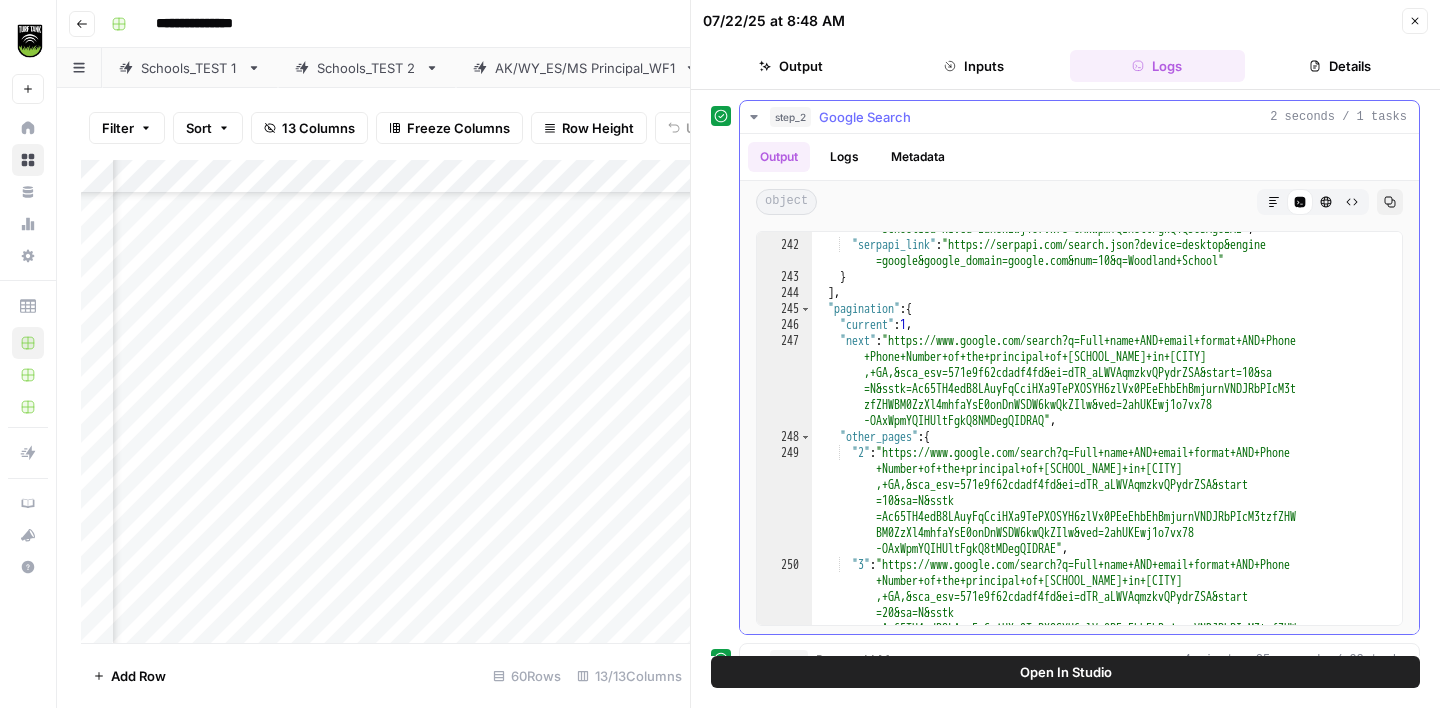 click 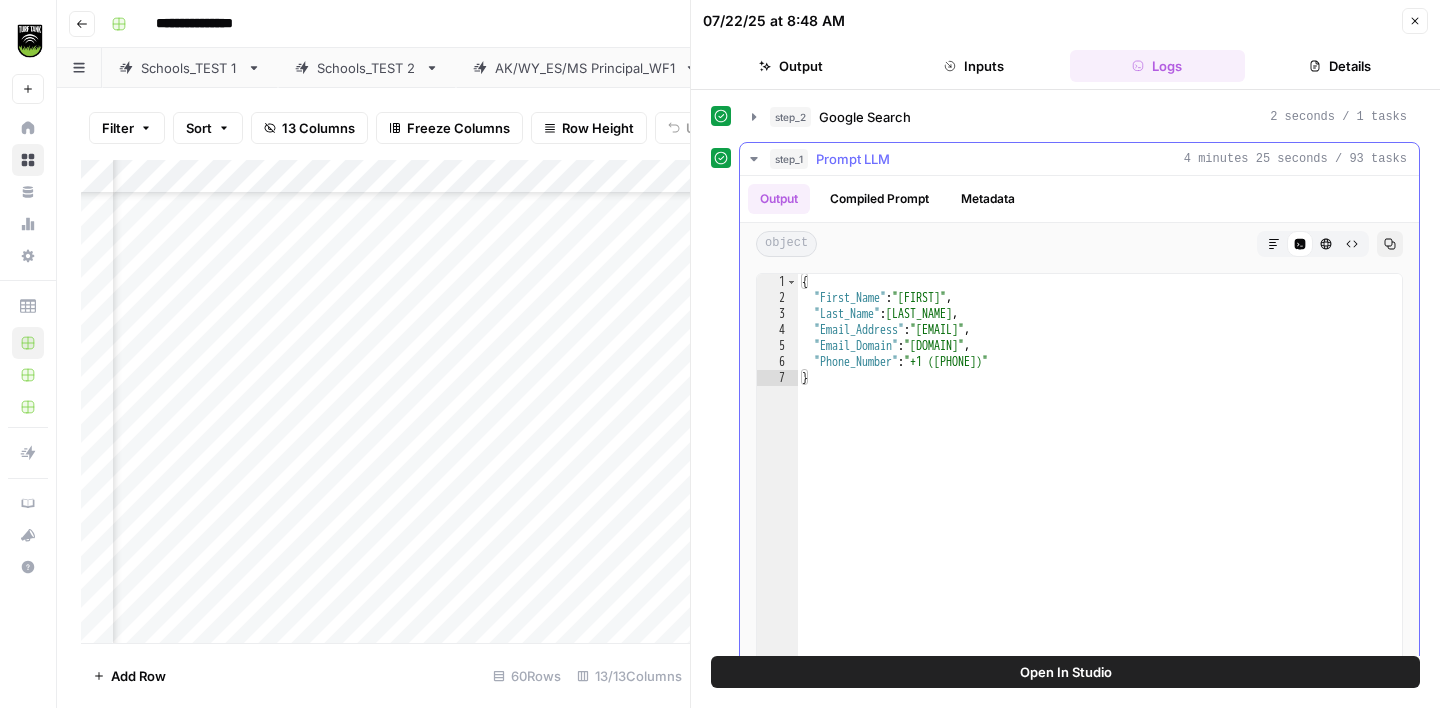 click 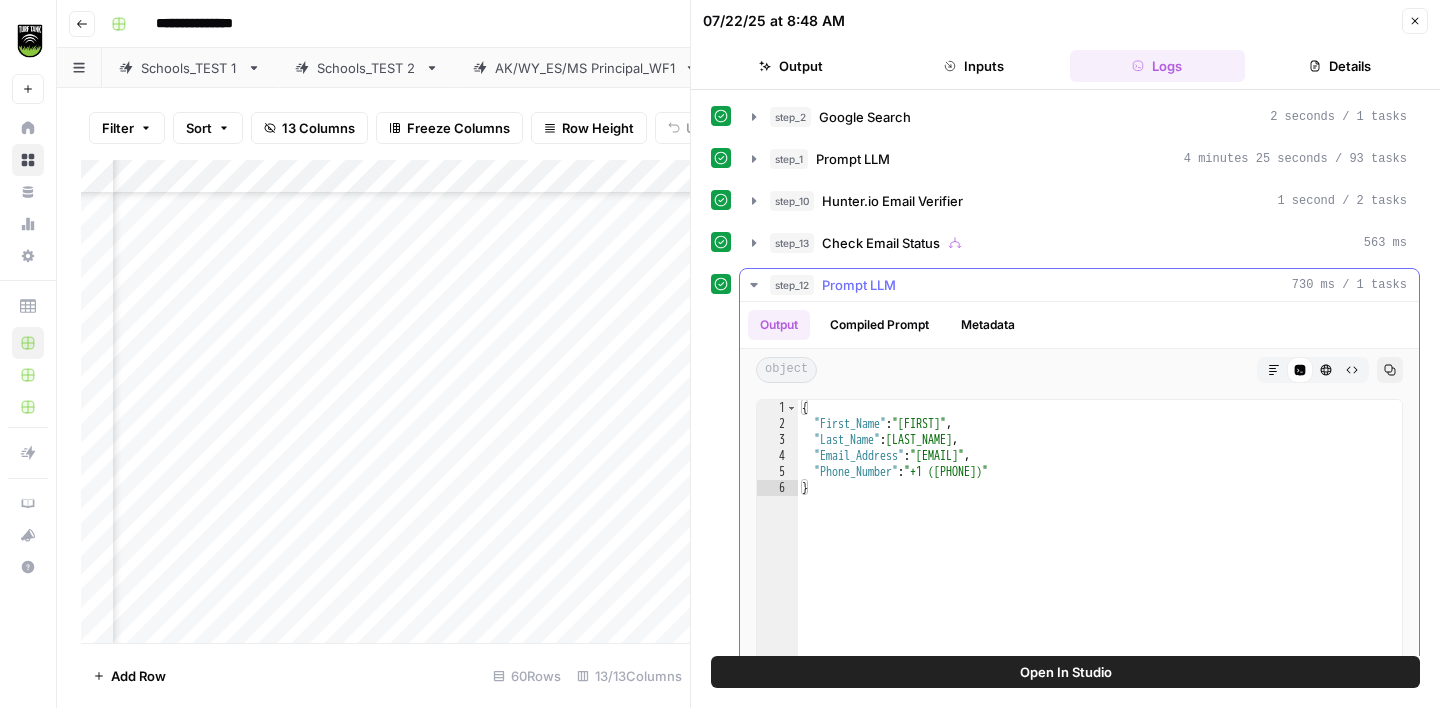 click 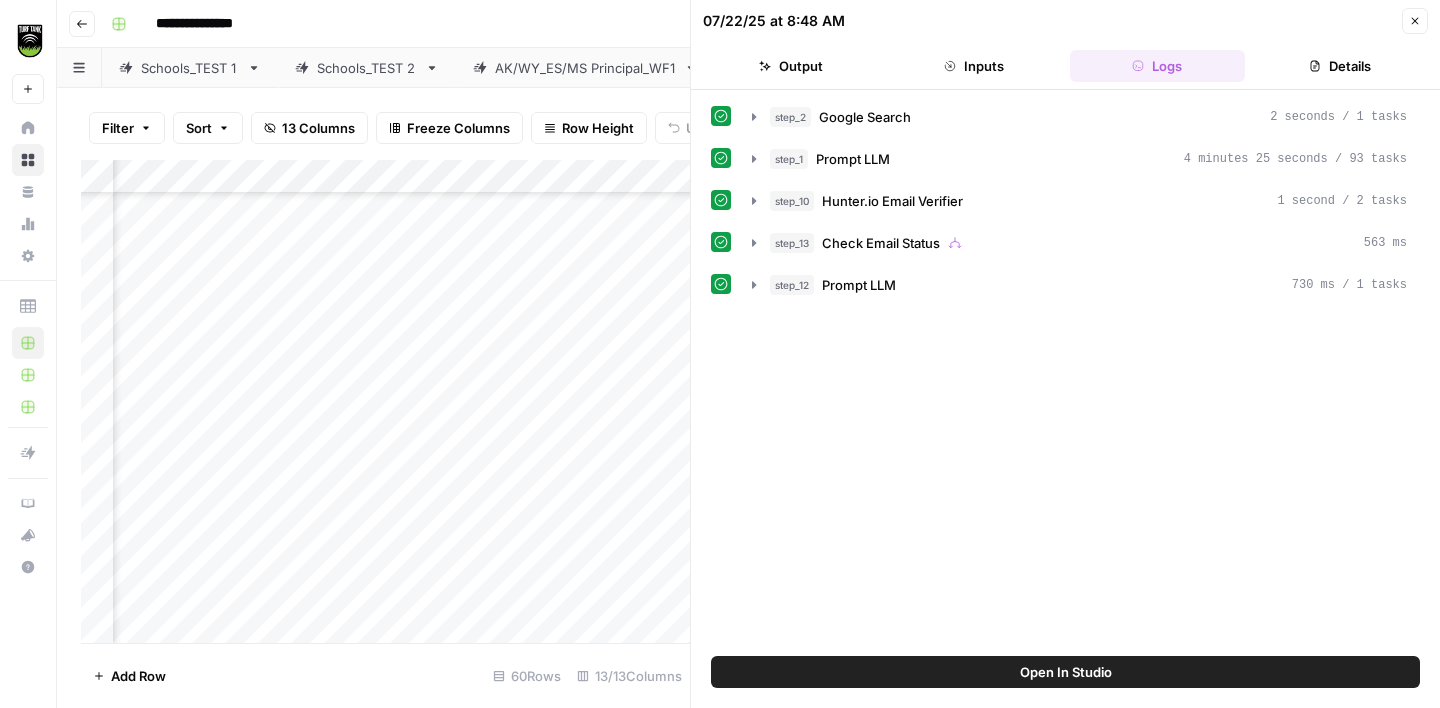 click on "Output" at bounding box center [790, 66] 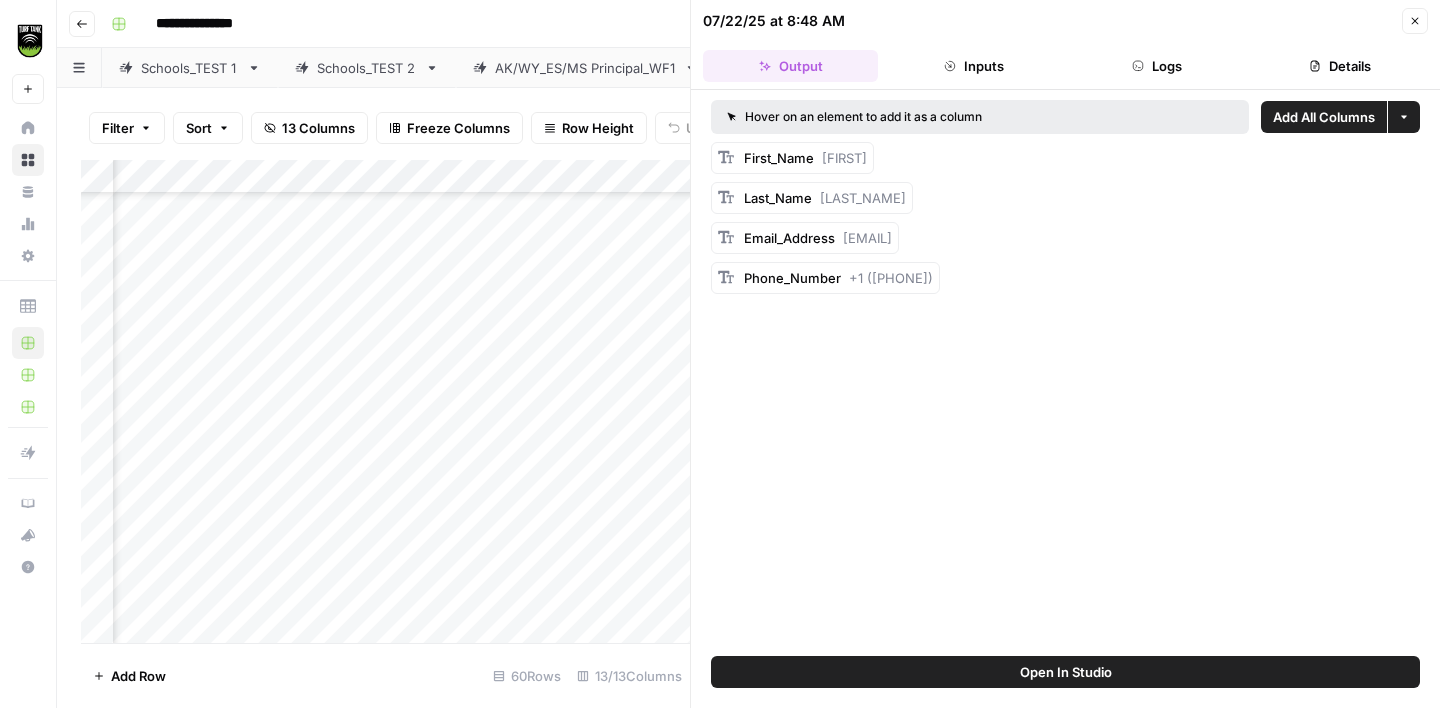 click on "Details" at bounding box center (1340, 66) 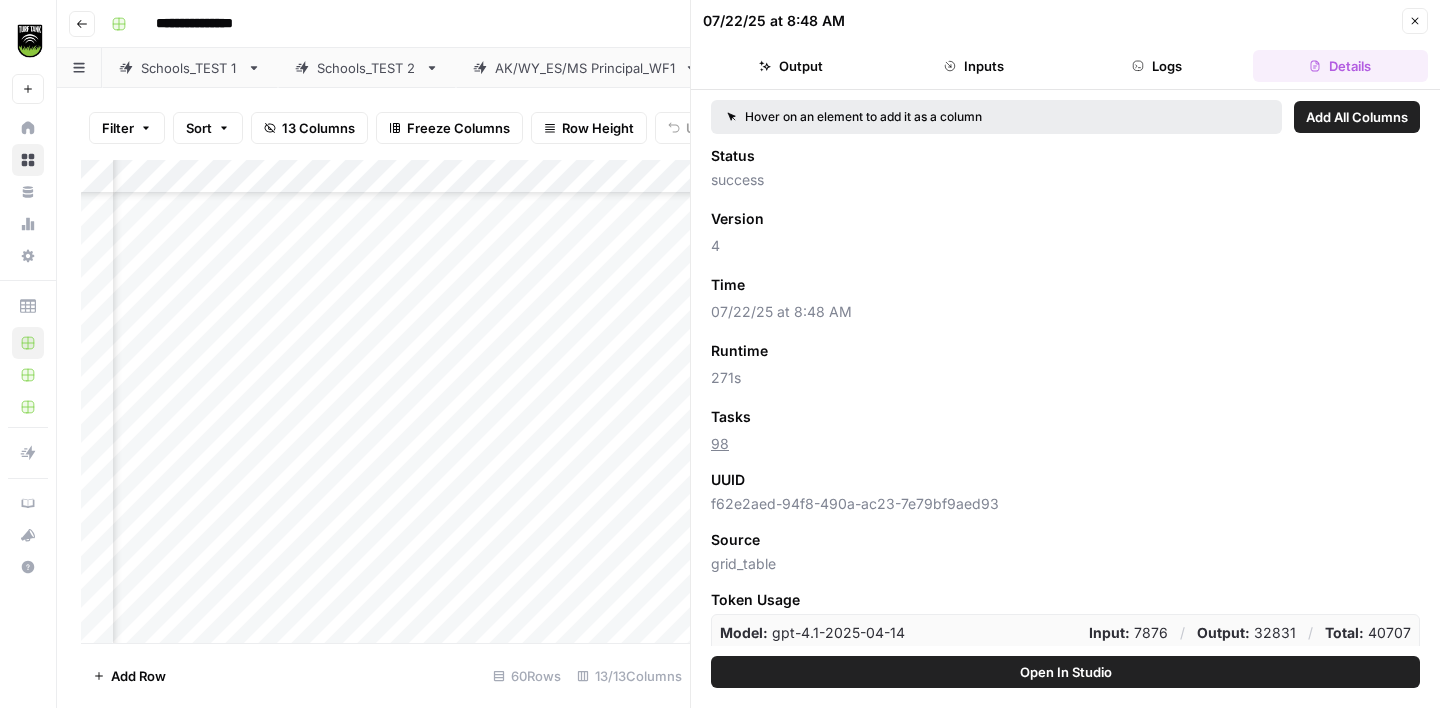 drag, startPoint x: 711, startPoint y: 500, endPoint x: 997, endPoint y: 509, distance: 286.14157 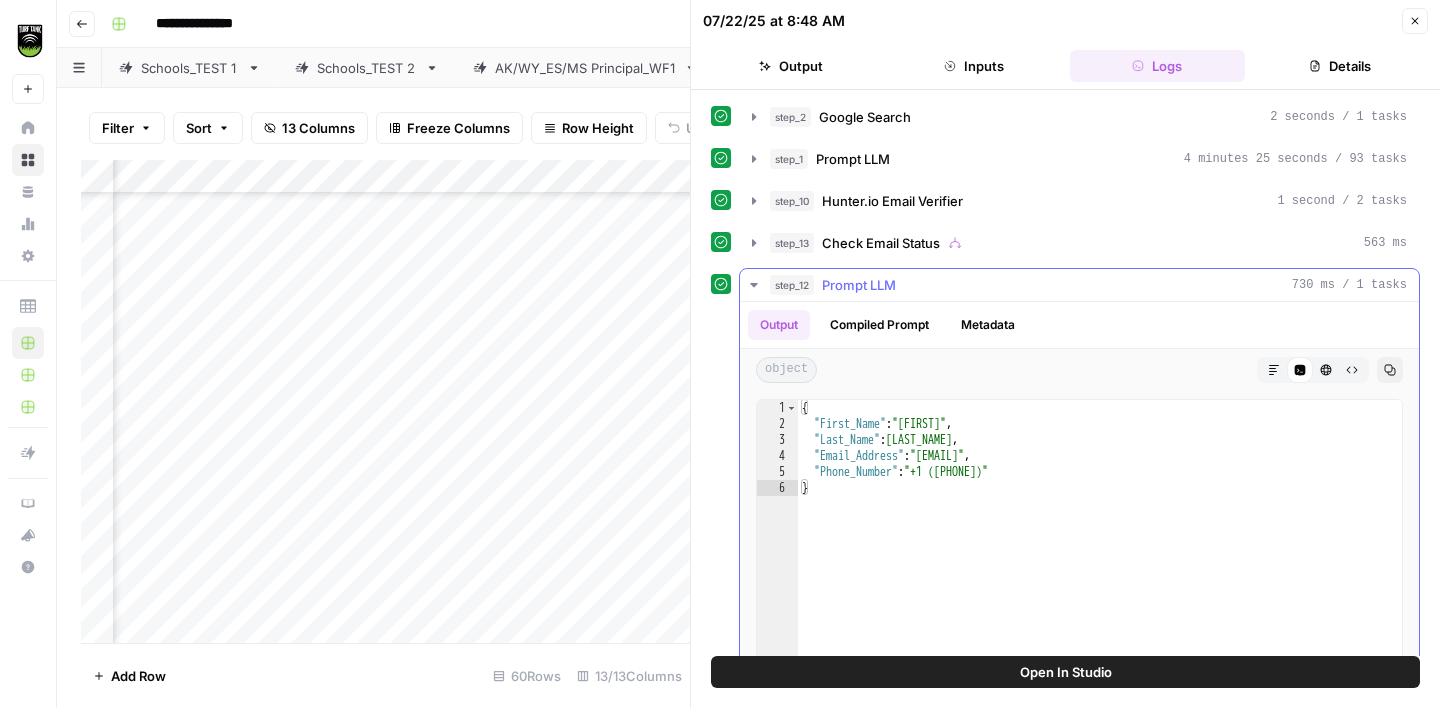 type 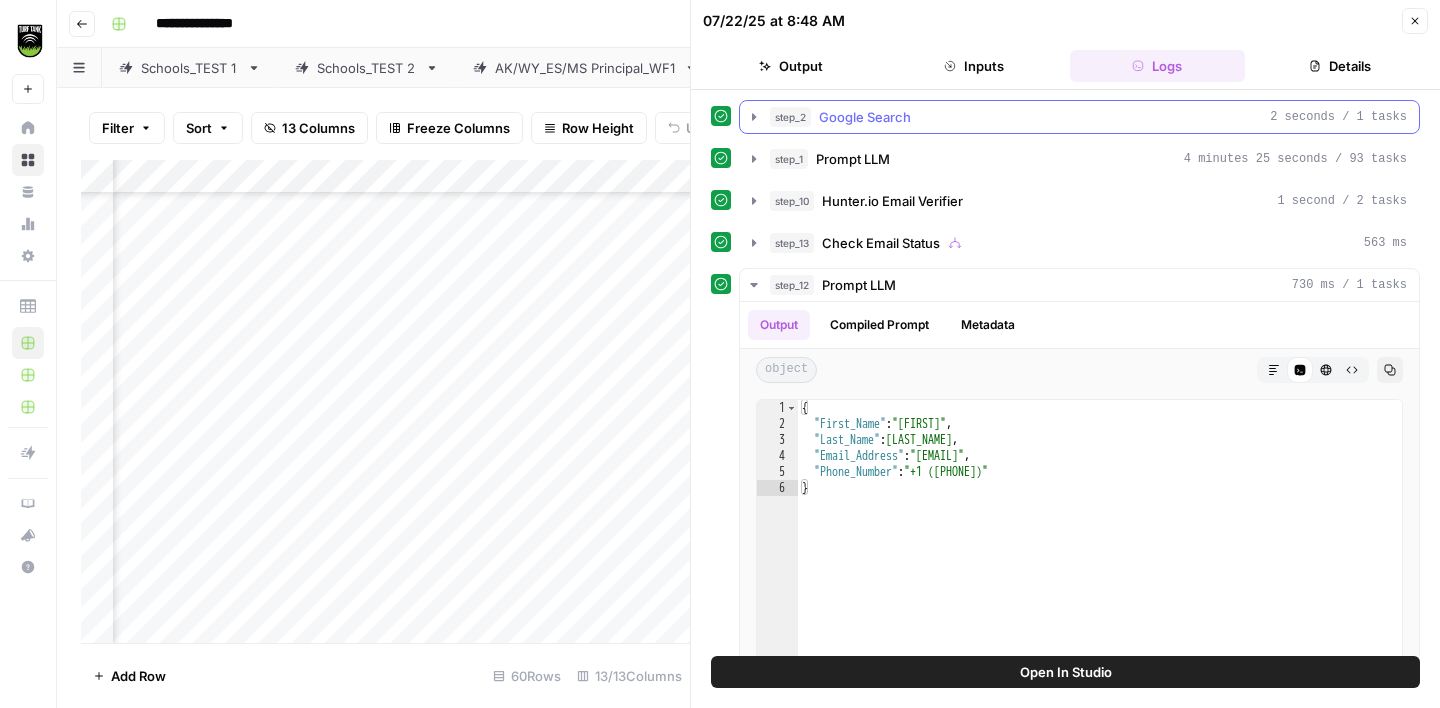 click on "step_2 Google Search 2 seconds / 1 tasks" at bounding box center [1088, 117] 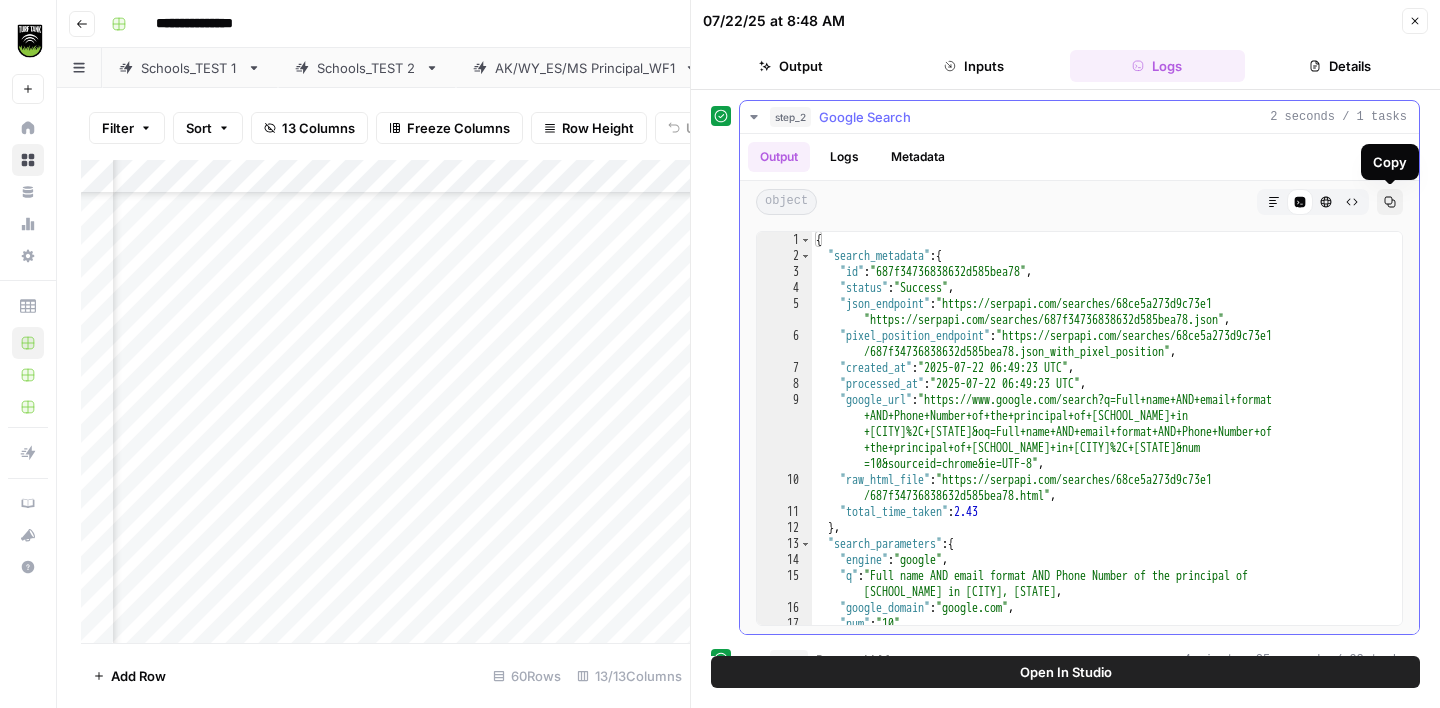 click 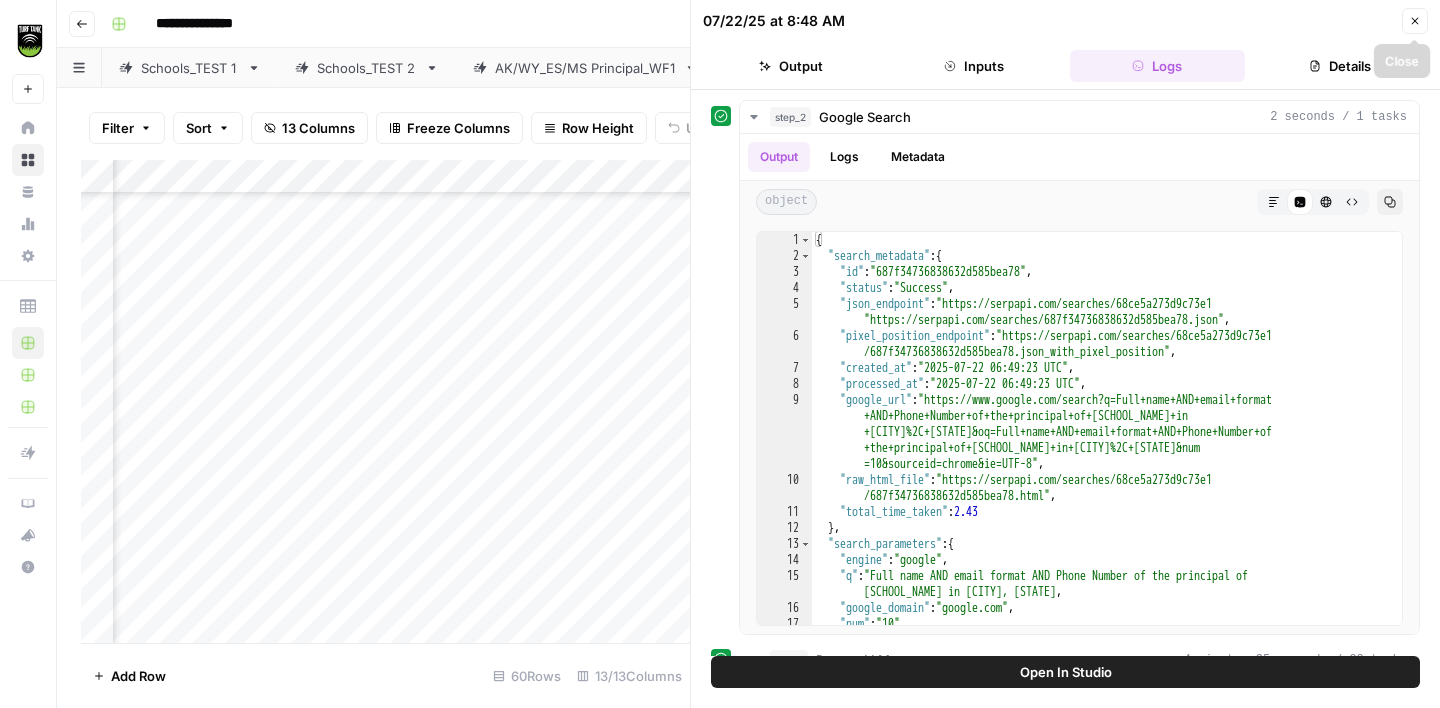 click on "Close" at bounding box center [1415, 21] 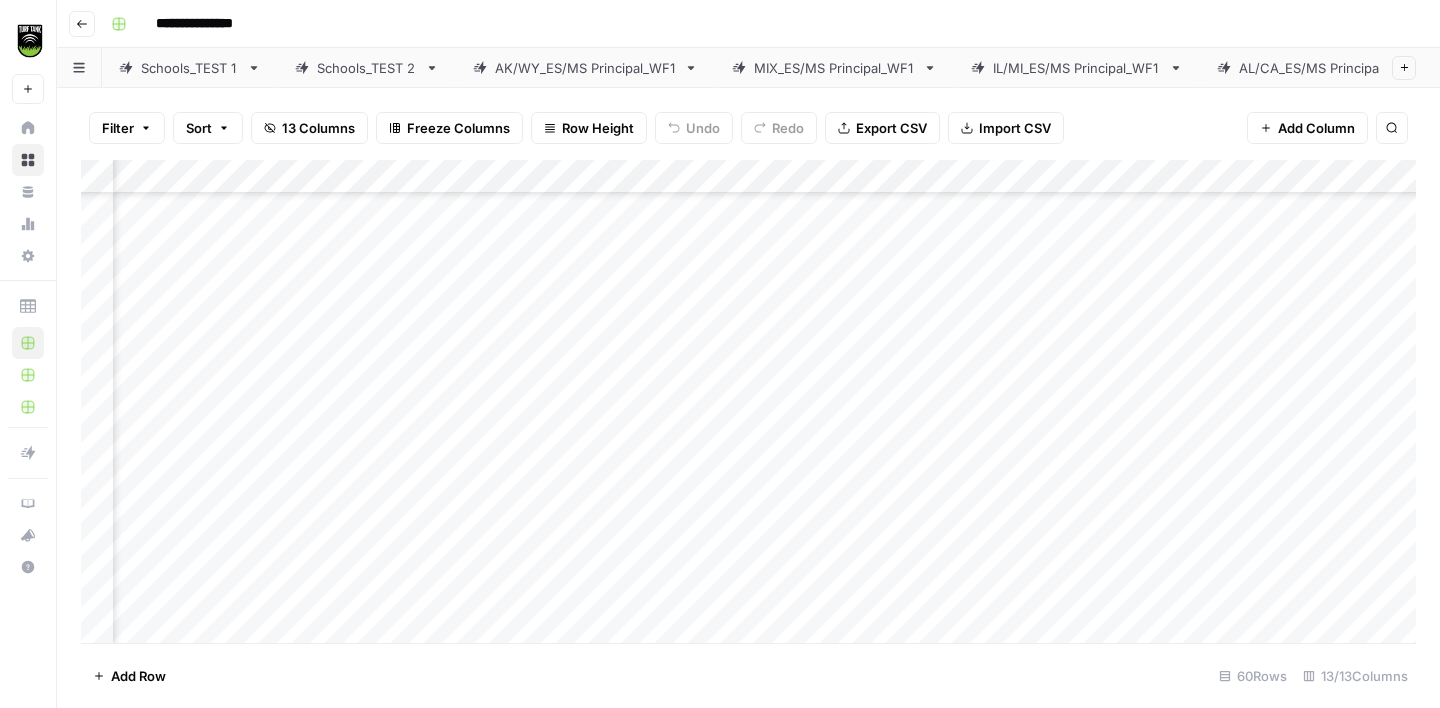 scroll, scrollTop: 0, scrollLeft: 344, axis: horizontal 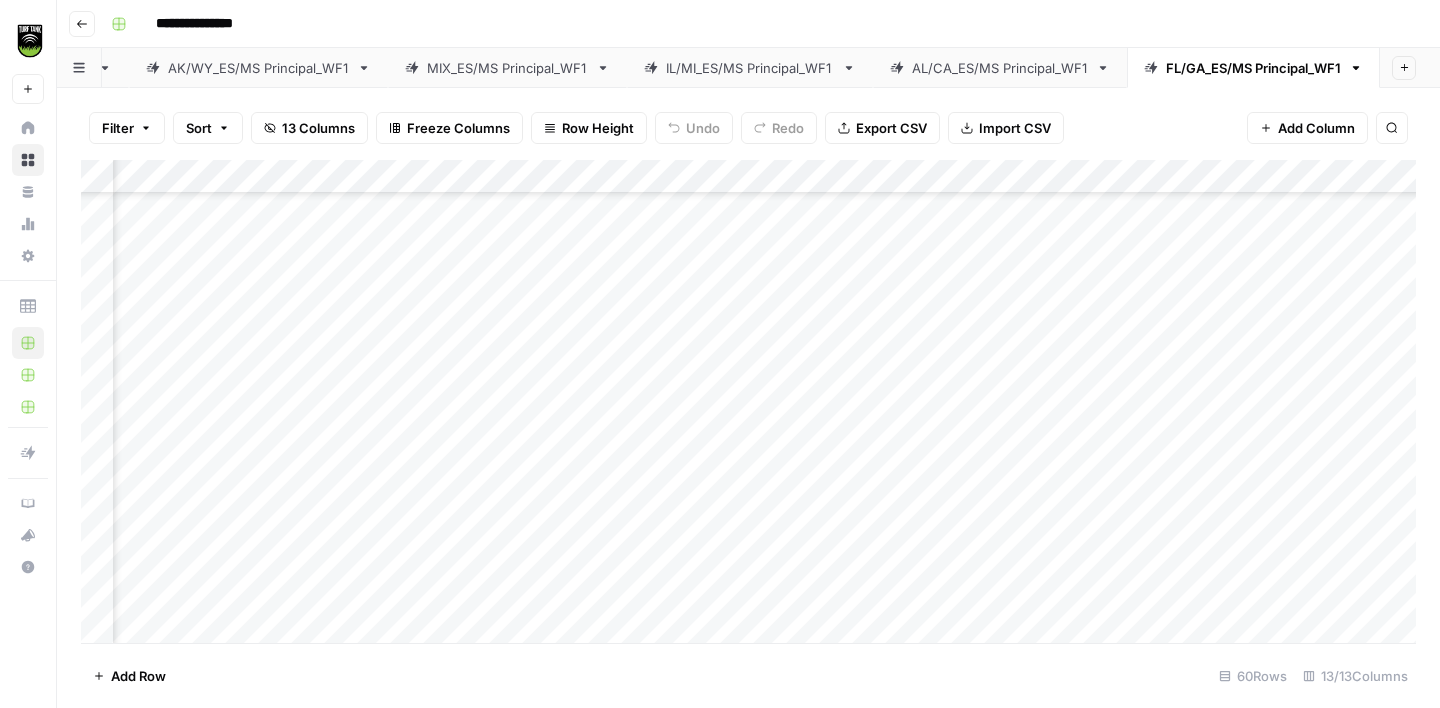 click on "AL/CA_ES/MS Principal_WF1" at bounding box center (1000, 68) 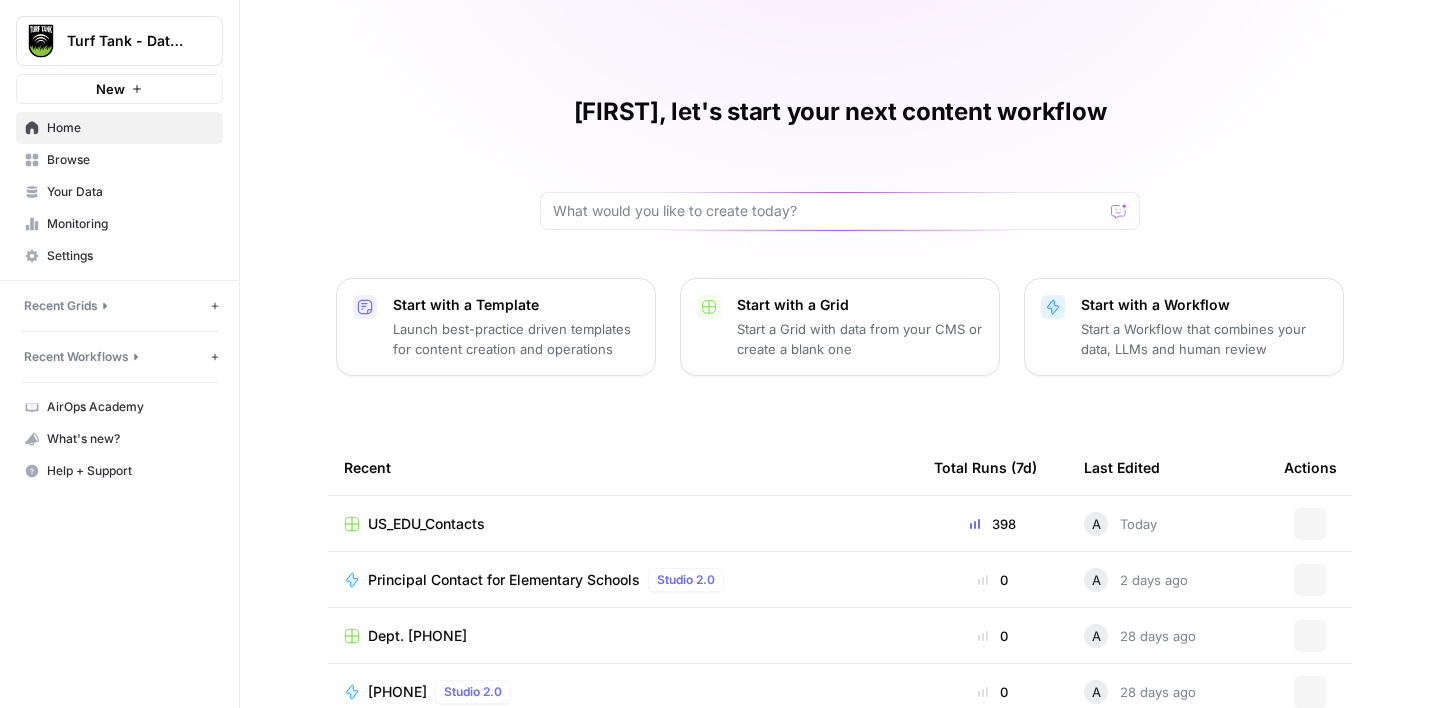 scroll, scrollTop: 0, scrollLeft: 0, axis: both 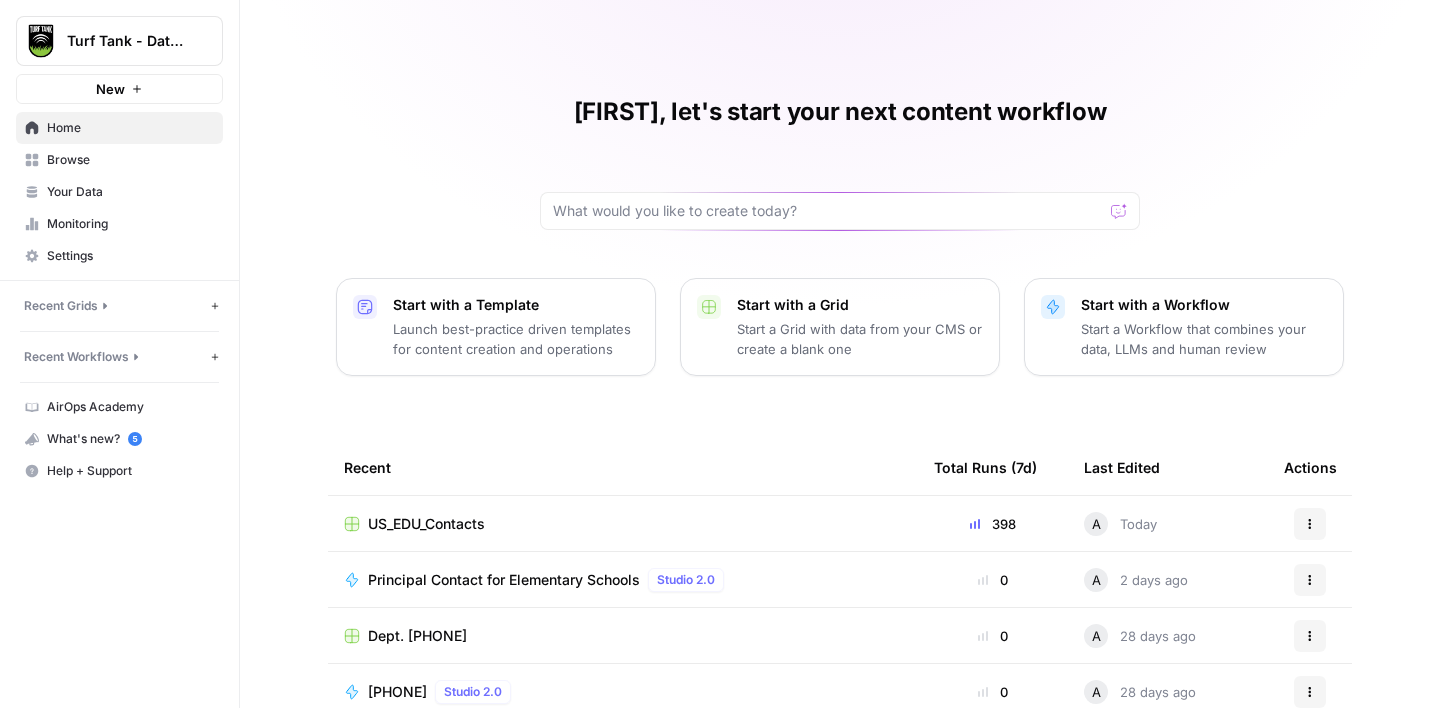 click on "Browse" at bounding box center [130, 160] 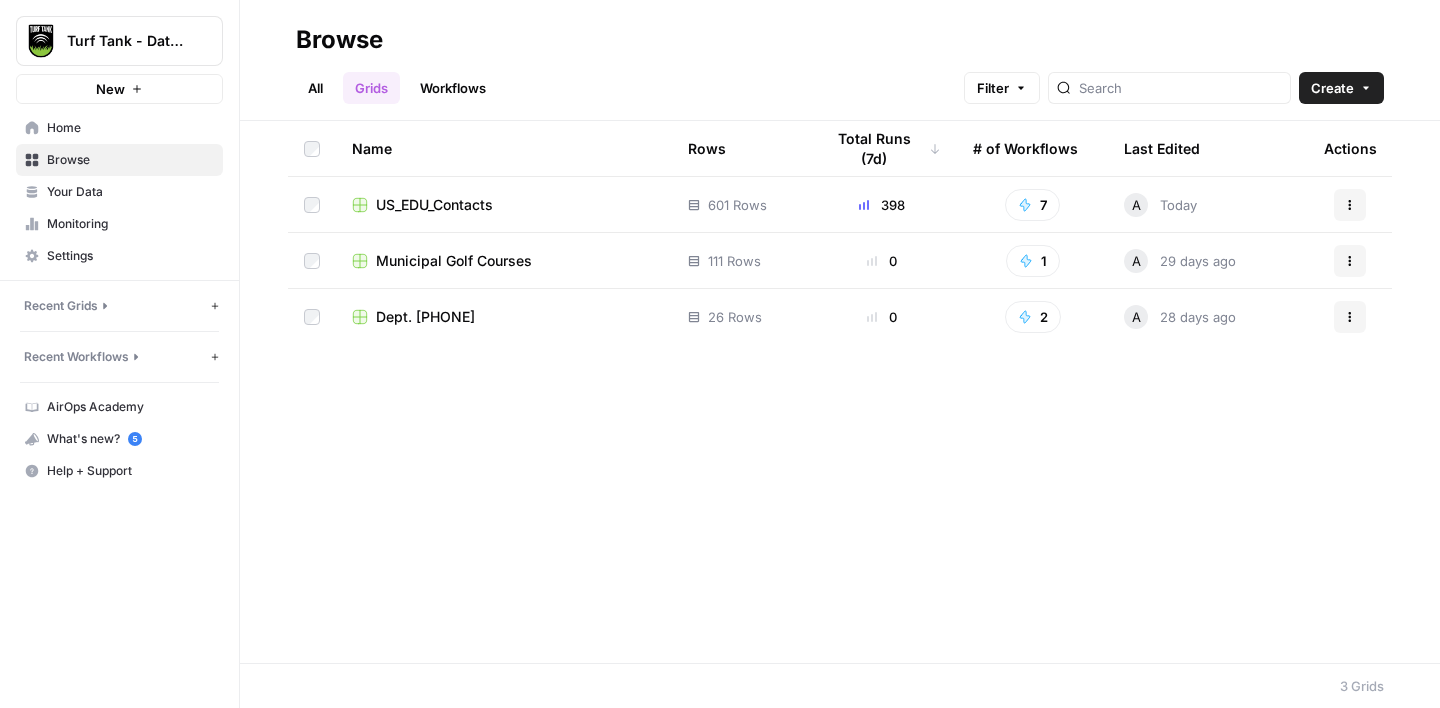click on "Workflows" at bounding box center (453, 88) 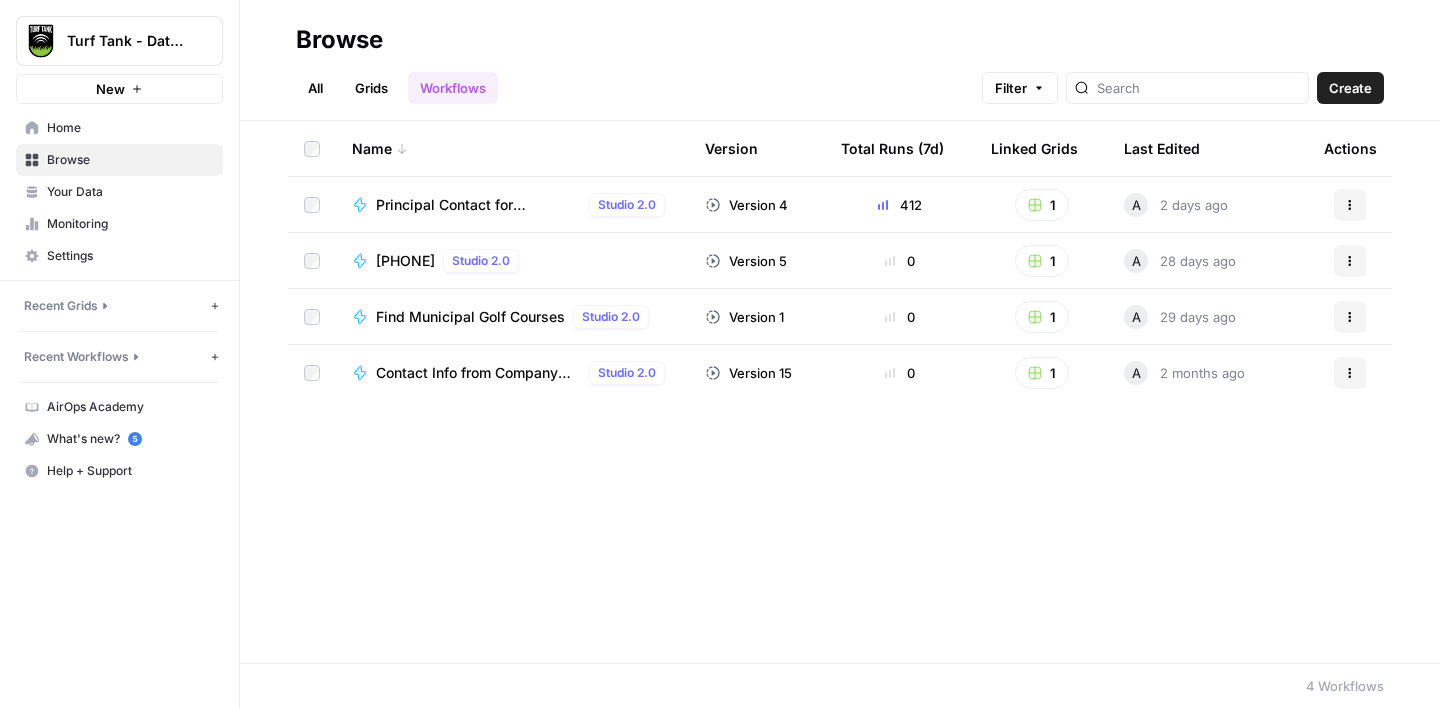 click on "Principal Contact for Elementary Schools" at bounding box center (478, 205) 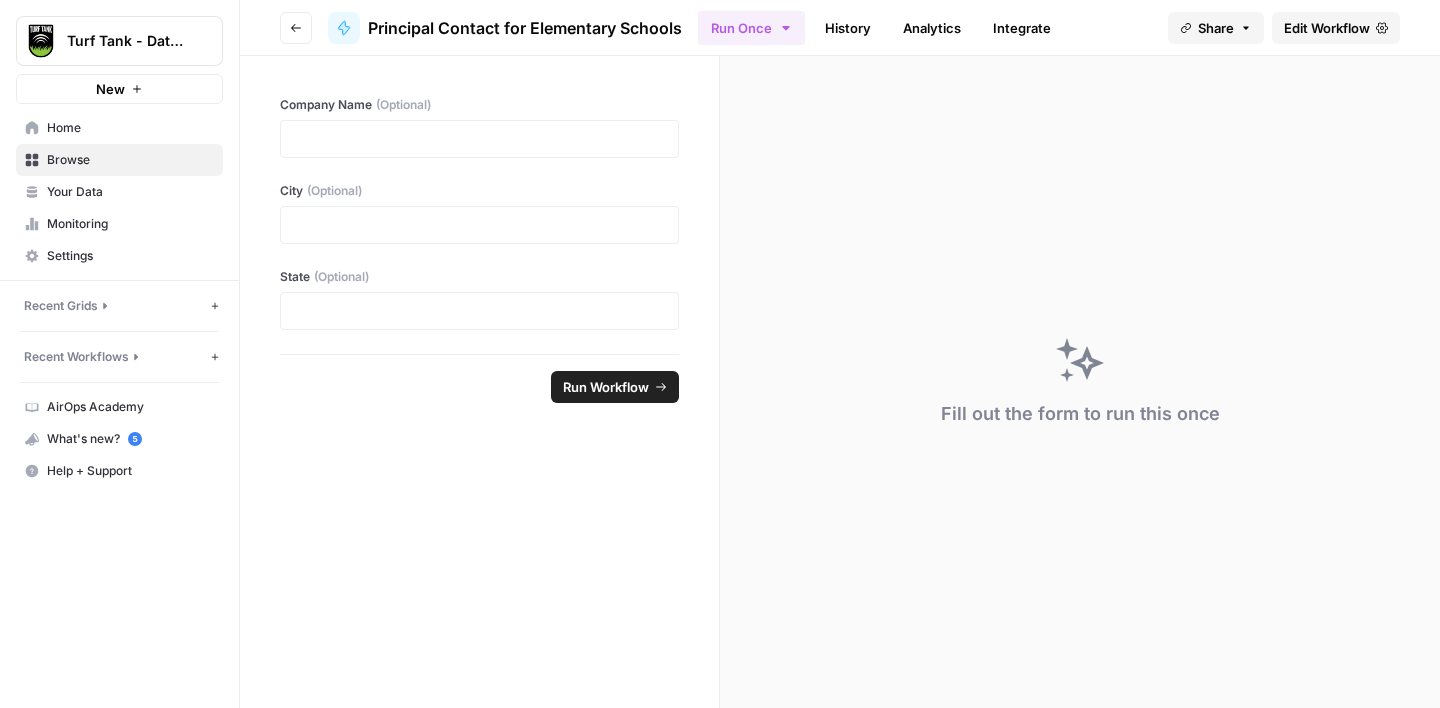 click on "Edit Workflow" at bounding box center [1327, 28] 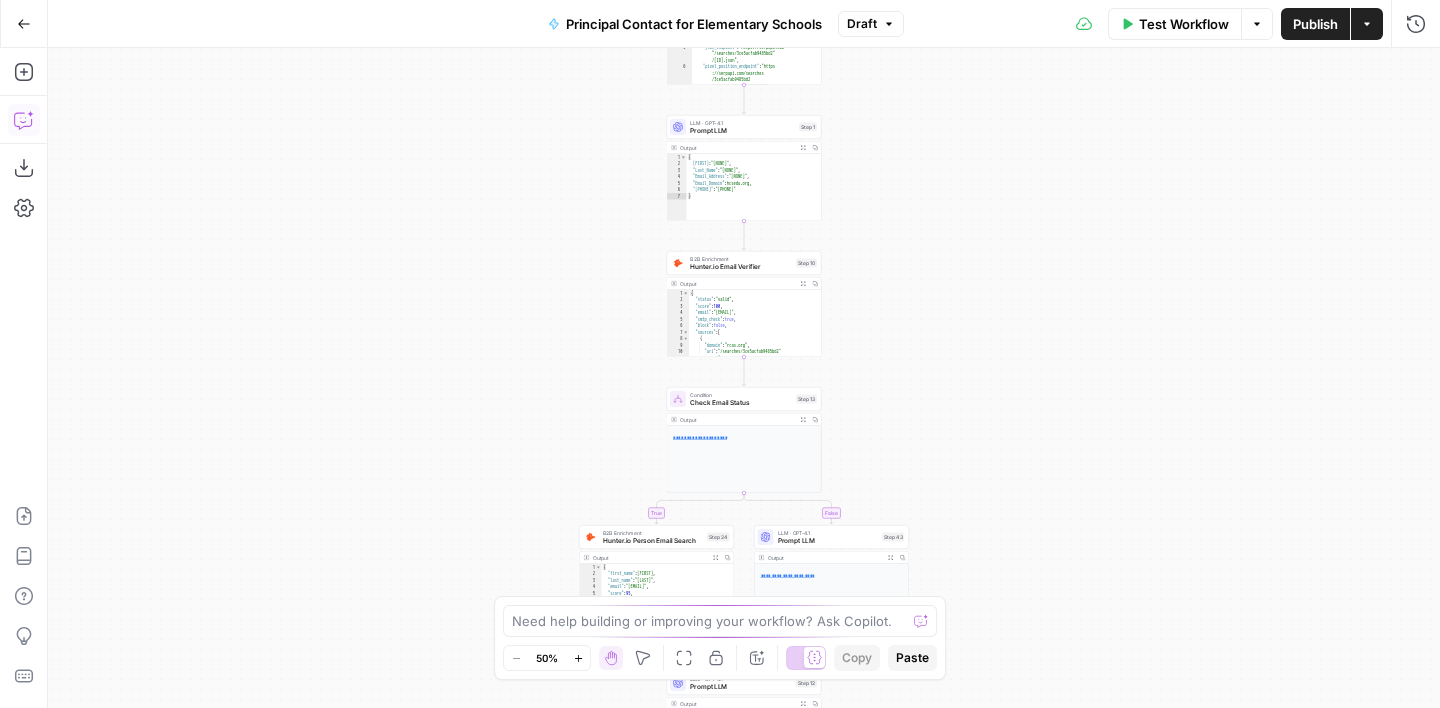 click 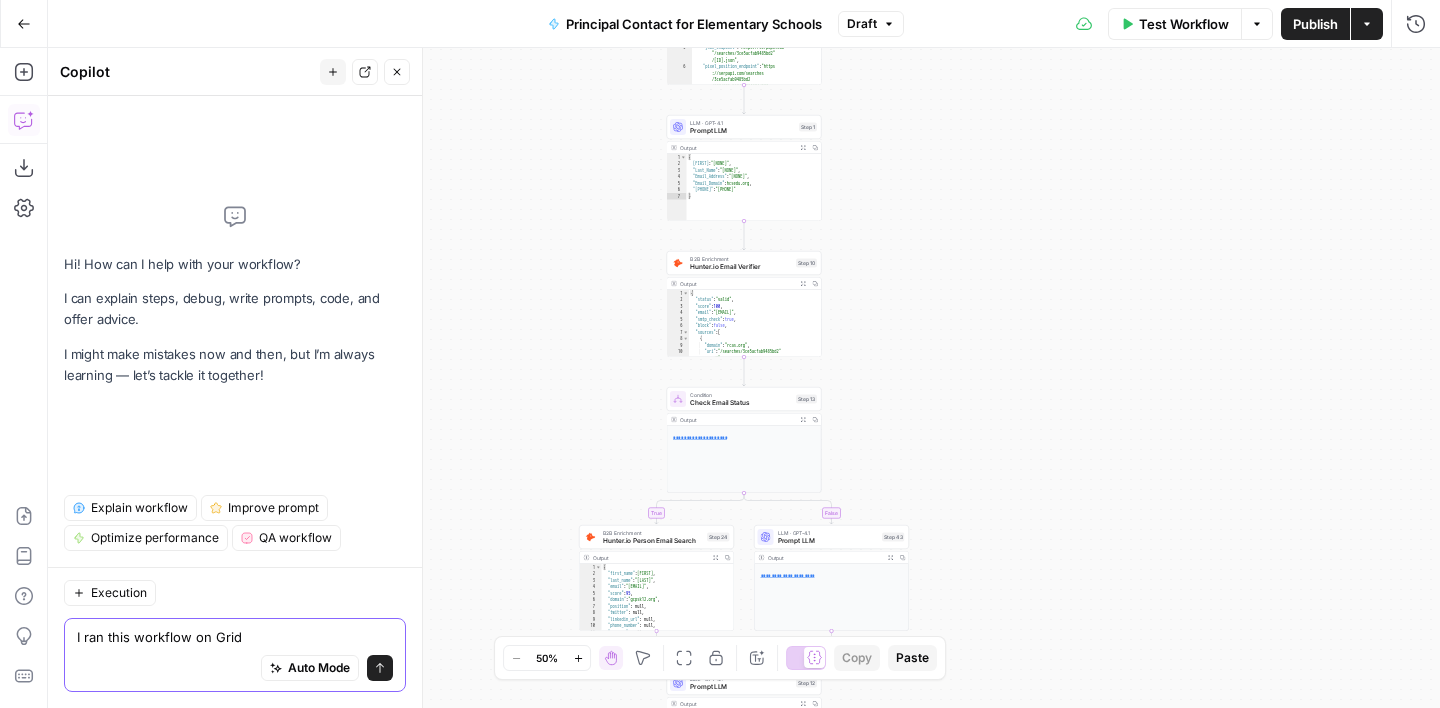 paste on "19280/sheets/32459" 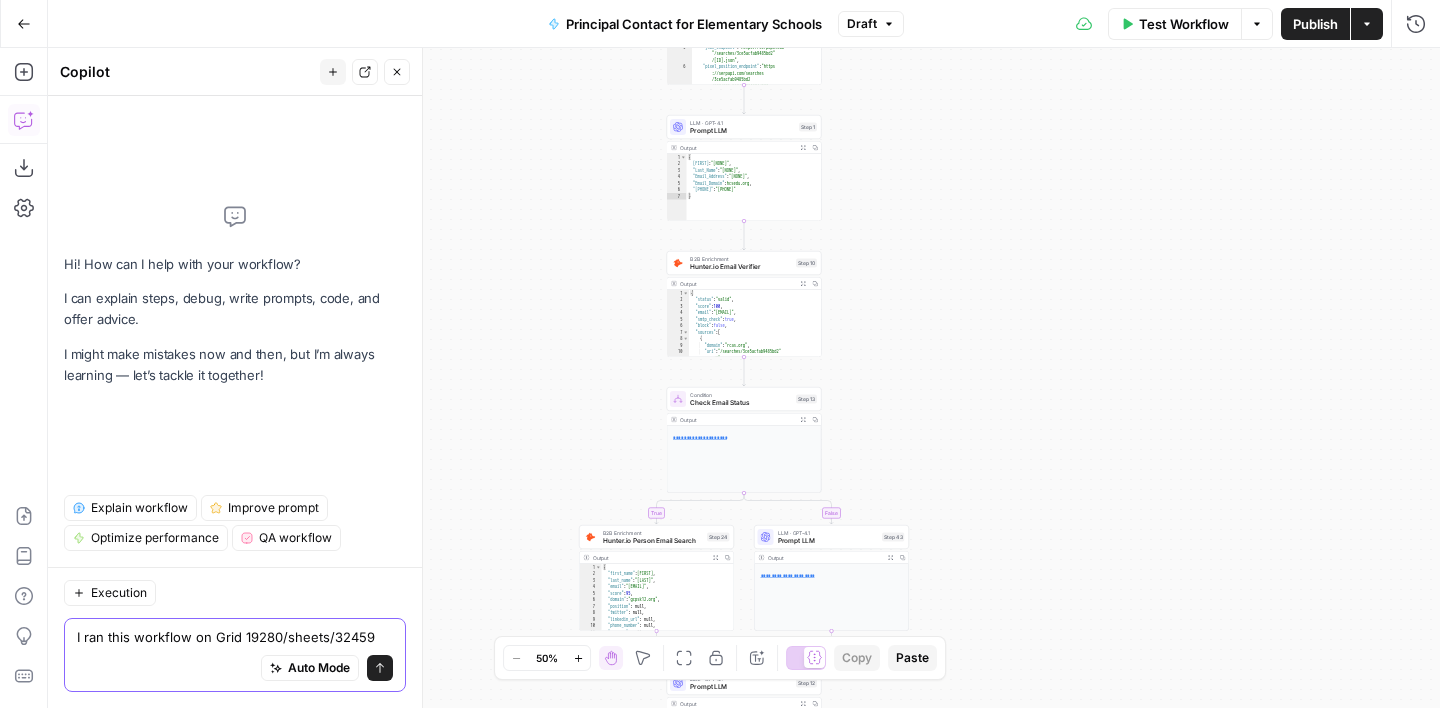 click on "I ran this workflow on Grid 19280/sheets/32459" at bounding box center (235, 637) 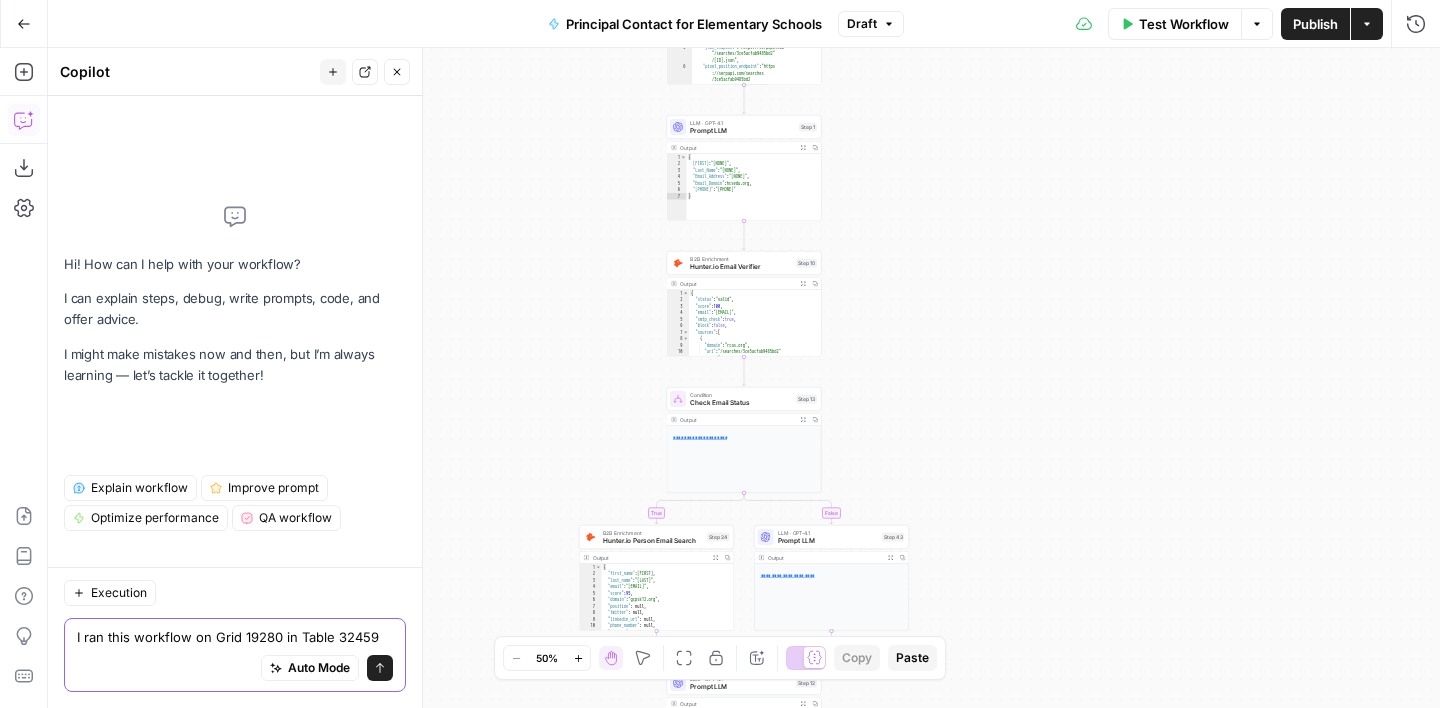 scroll, scrollTop: 0, scrollLeft: 0, axis: both 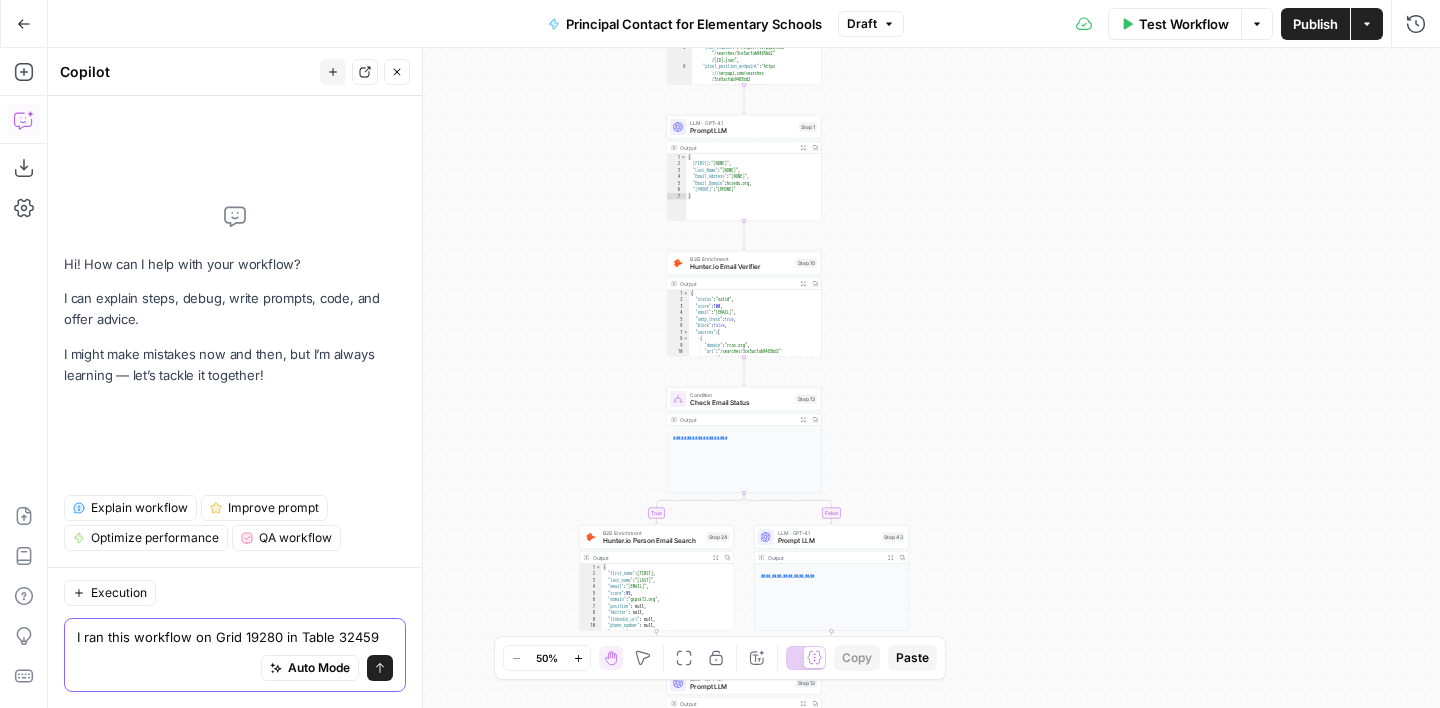 click on "I ran this workflow on Grid 19280 in Table 32459" at bounding box center [235, 637] 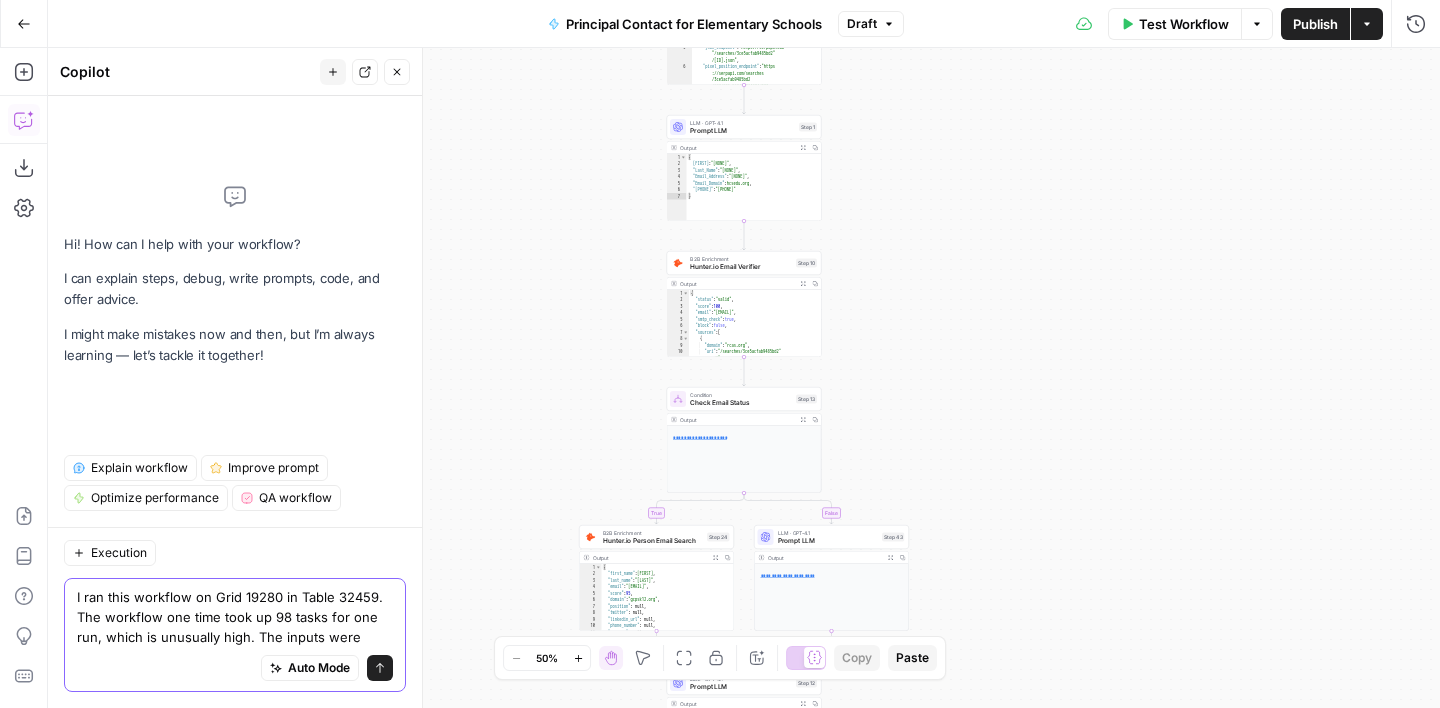 paste on "Spalding Drive Elementary	Atlanta	Georgia" 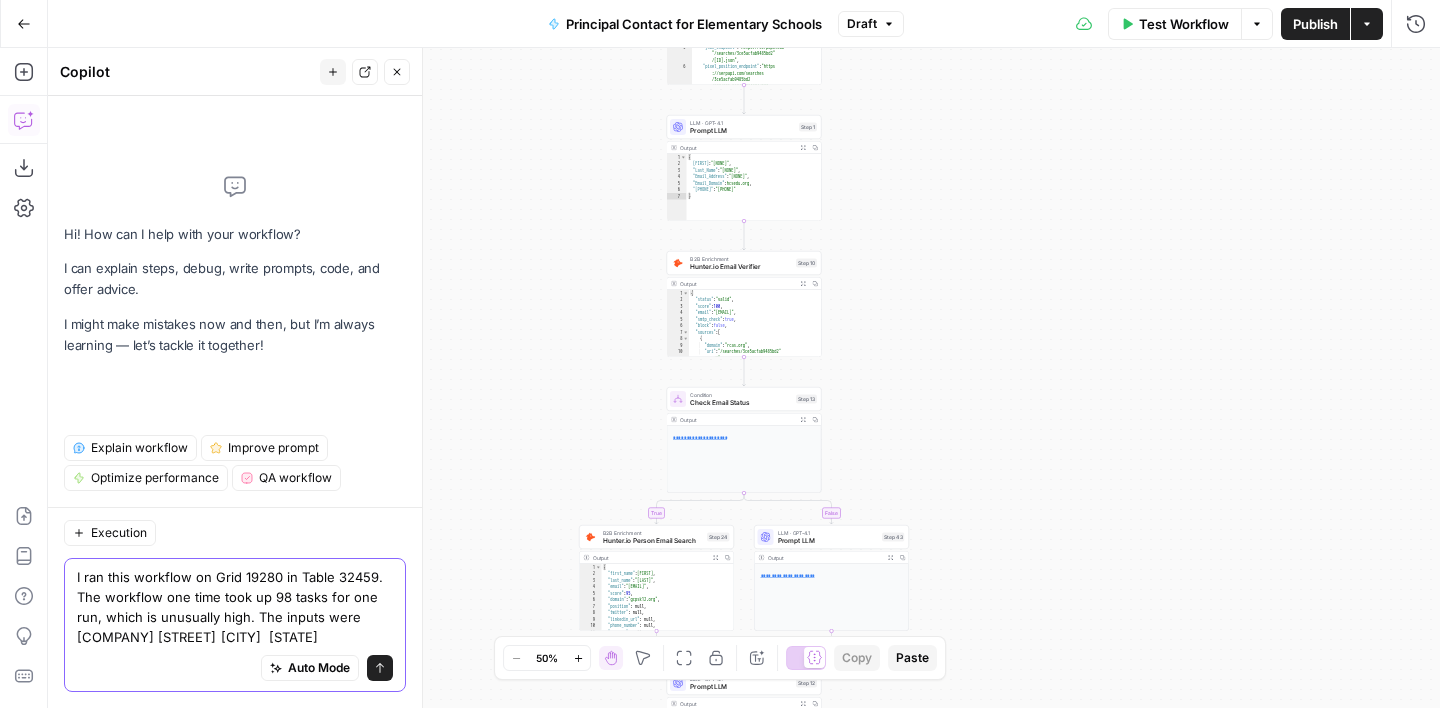 click on "I ran this workflow on Grid 19280 in Table 32459. The workflow one time took up 98 tasks for one run, which is unusually high. The inputs were Spalding Drive Elementary	Atlanta	Georgia" at bounding box center (235, 607) 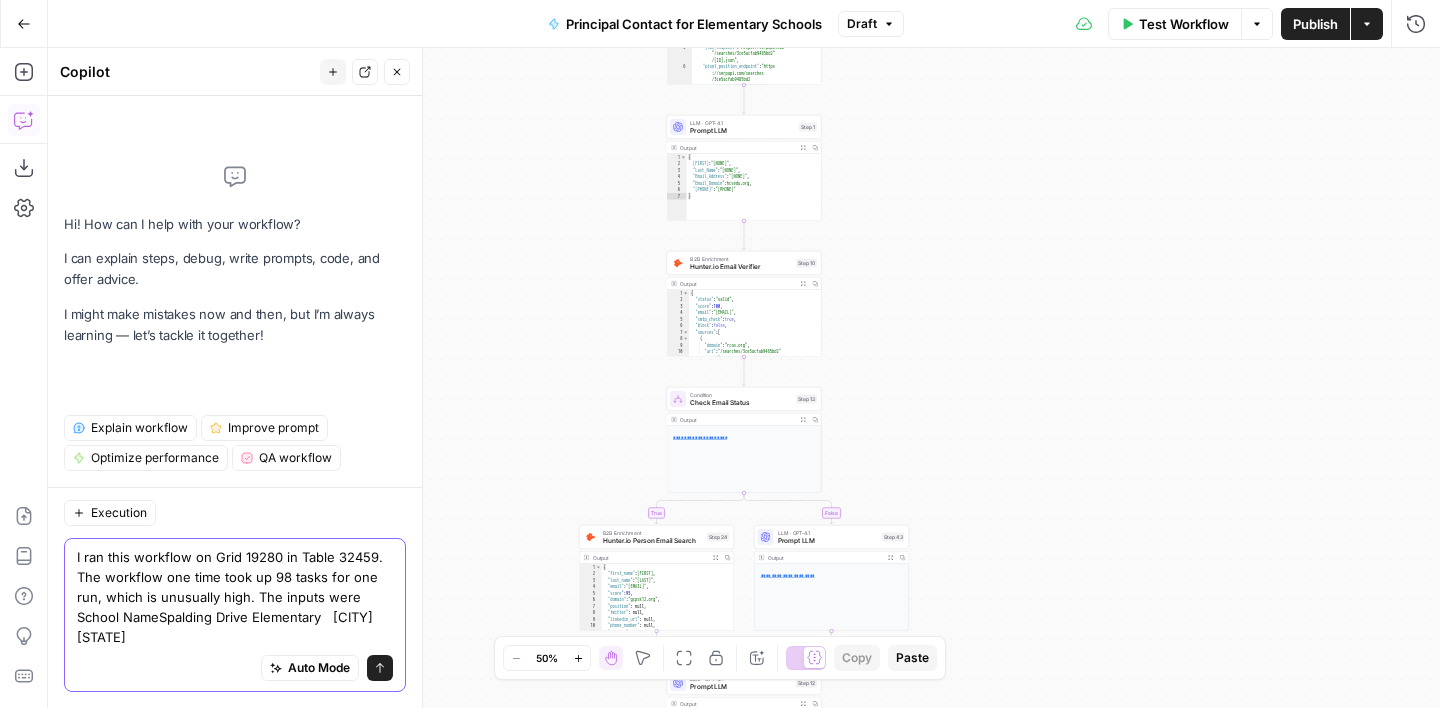 click on "I ran this workflow on Grid 19280 in Table 32459. The workflow one time took up 98 tasks for one run, which is unusually high. The inputs were School NameSpalding Drive Elementary	Atlanta	Georgia" at bounding box center [235, 597] 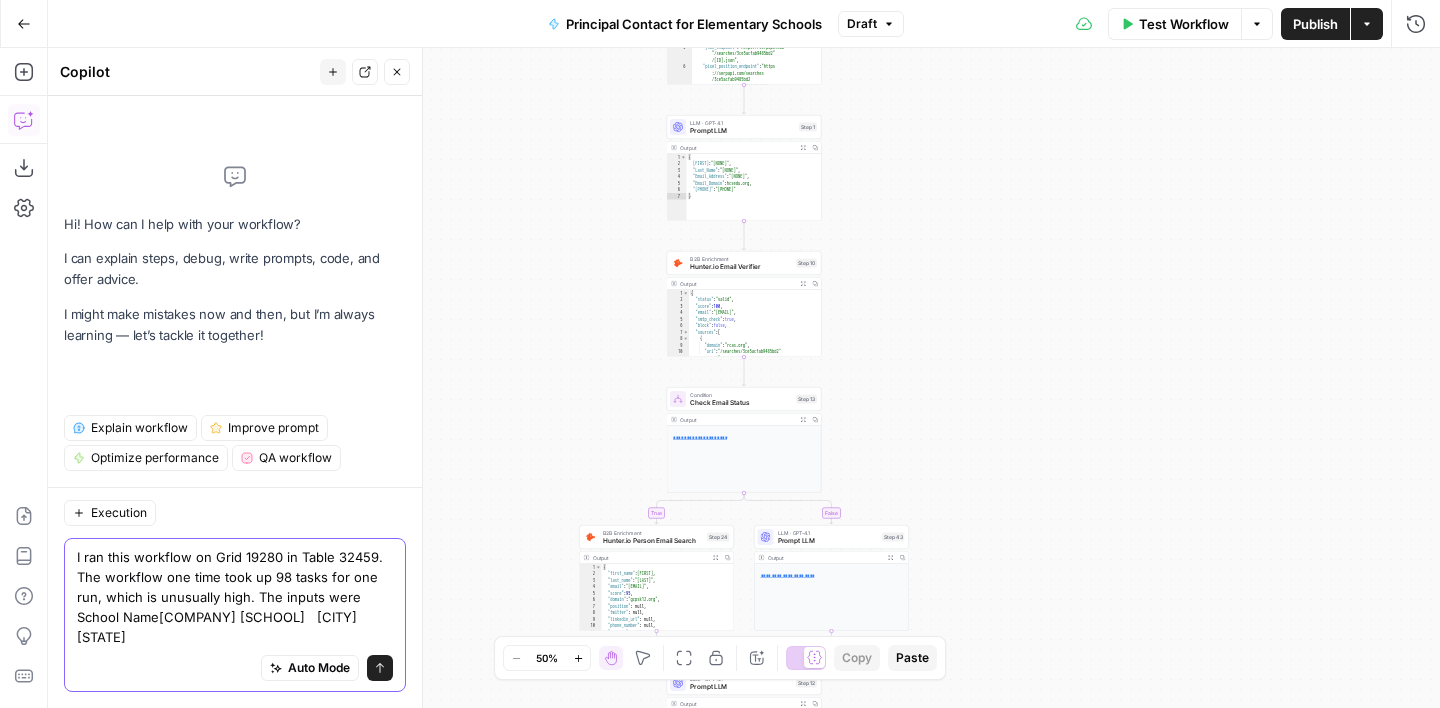 click on "I ran this workflow on Grid 19280 in Table 32459. The workflow one time took up 98 tasks for one run, which is unusually high. The inputs were: School NameSpalding Drive Elementary	Atlanta	Georgia" at bounding box center [235, 597] 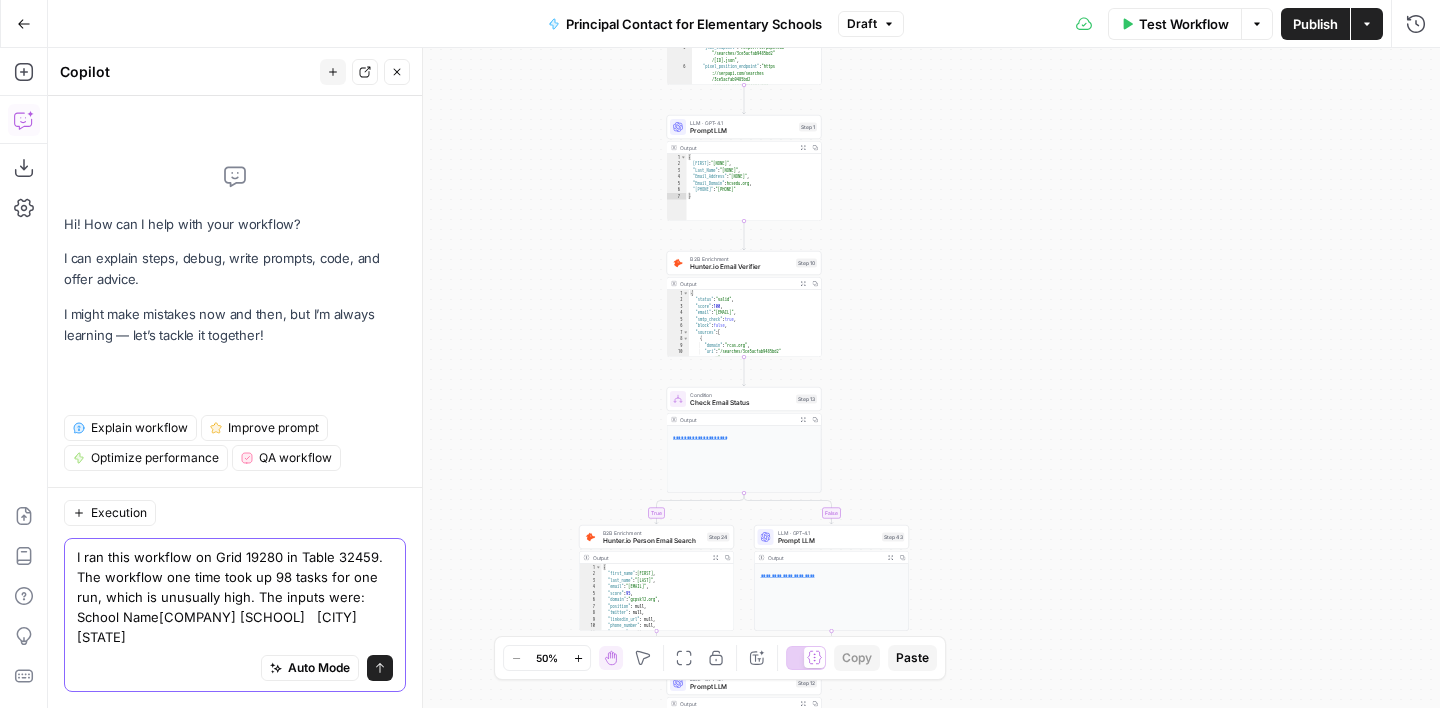 click on "I ran this workflow on Grid 19280 in Table 32459. The workflow one time took up 98 tasks for one run, which is unusually high. The inputs were:
School NameSpalding Drive Elementary	Atlanta	Georgia" at bounding box center [235, 597] 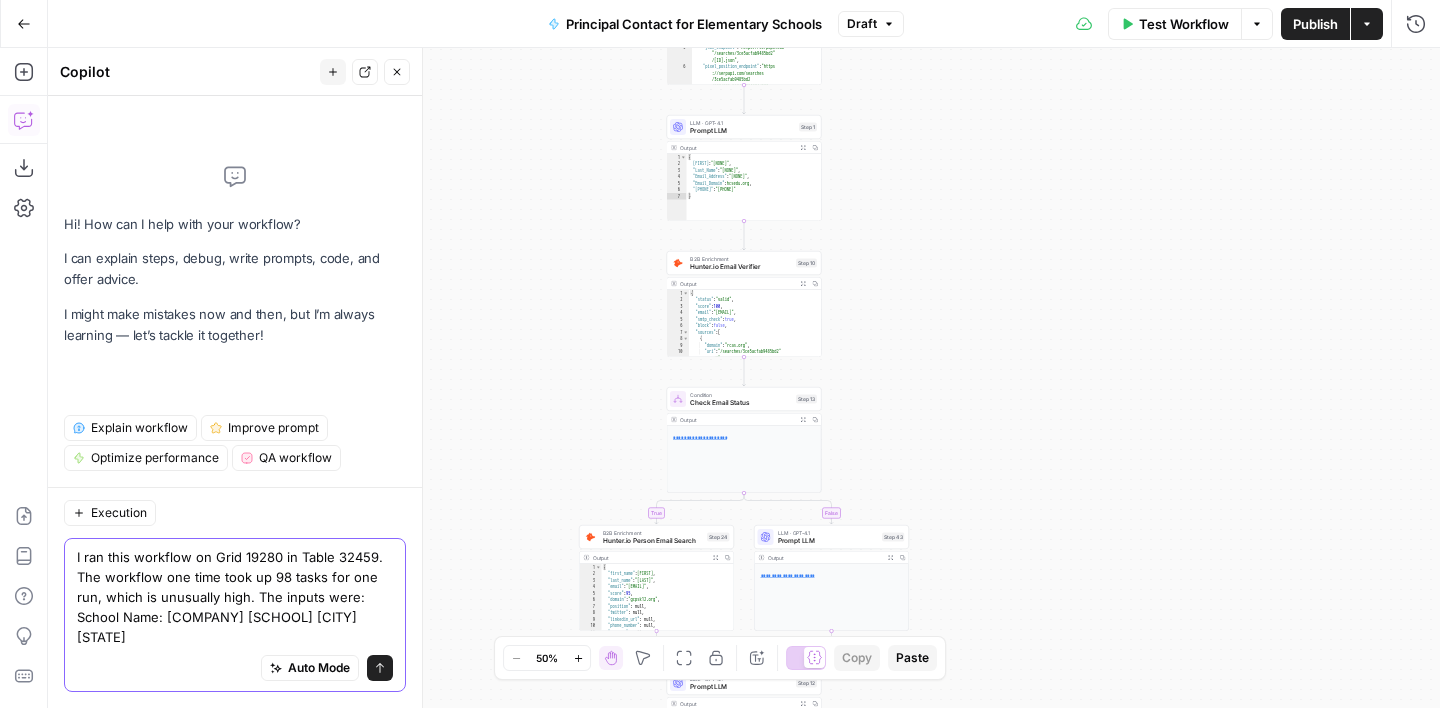 click on "I ran this workflow on Grid 19280 in Table 32459. The workflow one time took up 98 tasks for one run, which is unusually high. The inputs were:
School Name: Spalding Drive Elementary	Atlanta	Georgia" at bounding box center [235, 597] 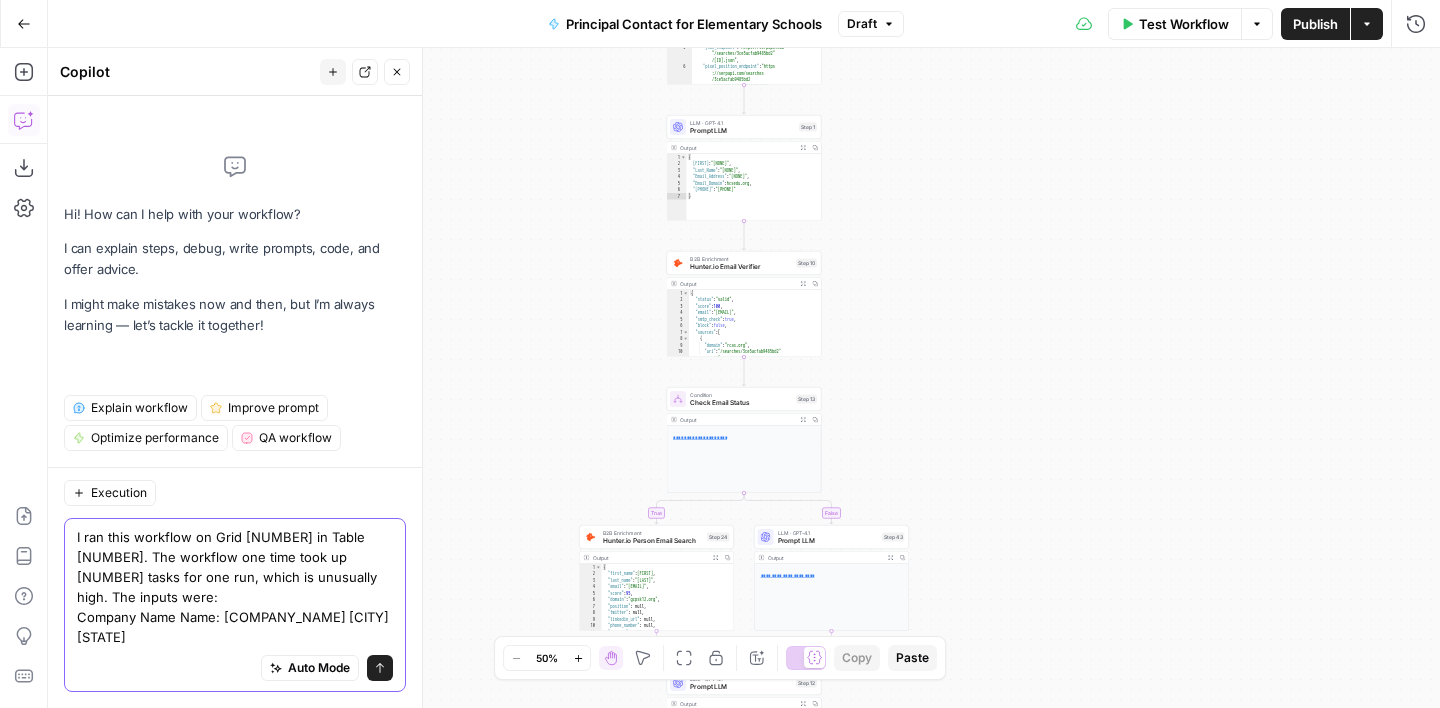 click on "I ran this workflow on Grid 19280 in Table 32459. The workflow one time took up 98 tasks for one run, which is unusually high. The inputs were:
Company Name Name: Spalding Drive Elementary	Atlanta	Georgia" at bounding box center [235, 587] 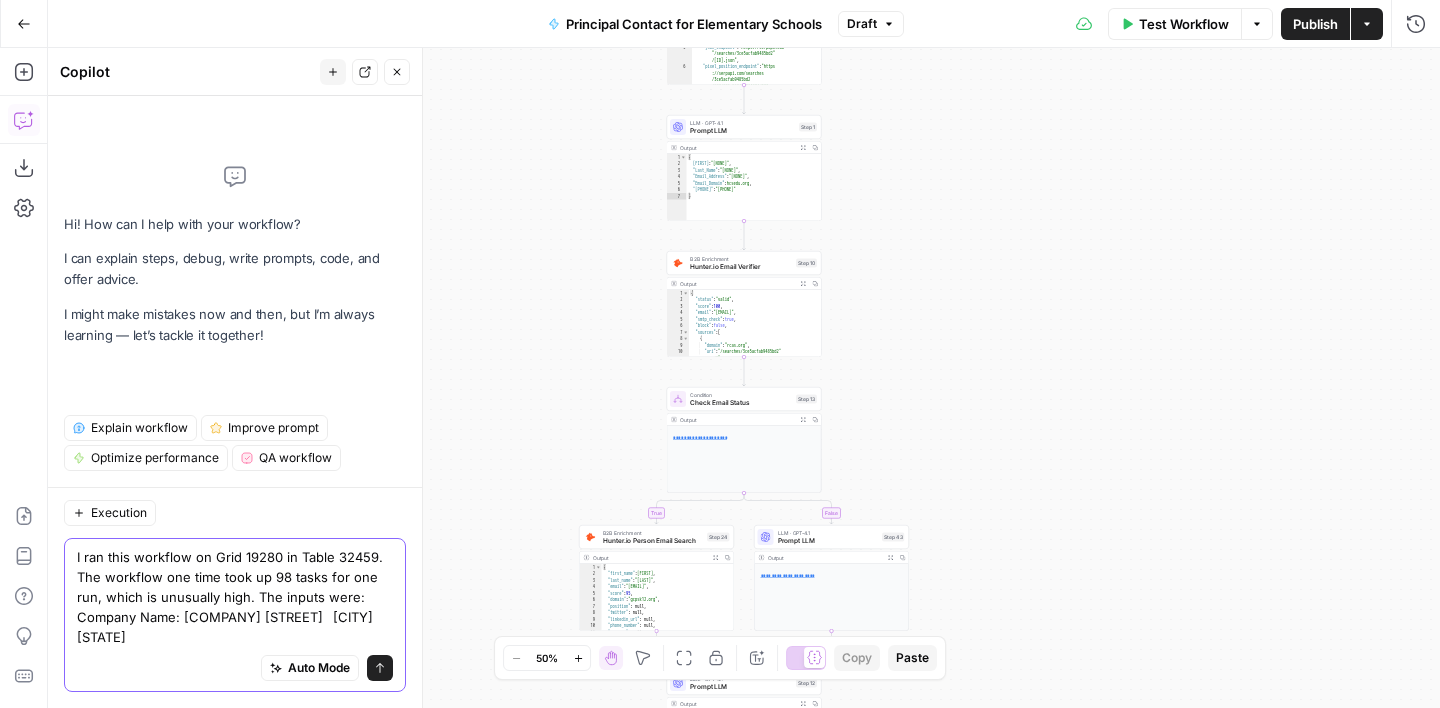 click on "I ran this workflow on Grid 19280 in Table 32459. The workflow one time took up 98 tasks for one run, which is unusually high. The inputs were:
Company Name: Spalding Drive Elementary	Atlanta	Georgia" at bounding box center (235, 597) 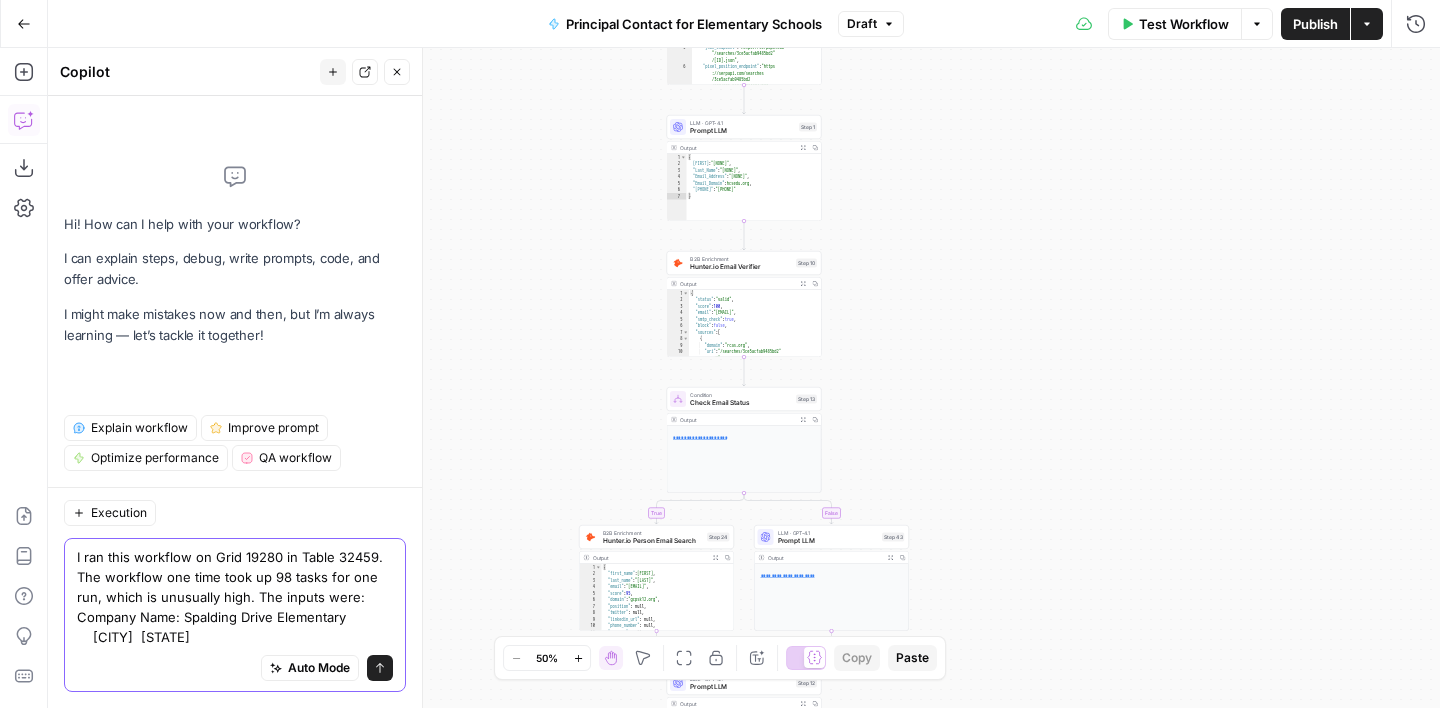 click on "I ran this workflow on Grid 19280 in Table 32459. The workflow one time took up 98 tasks for one run, which is unusually high. The inputs were:
Company Name: Spalding Drive Elementary
Atlanta	Georgia" at bounding box center (235, 597) 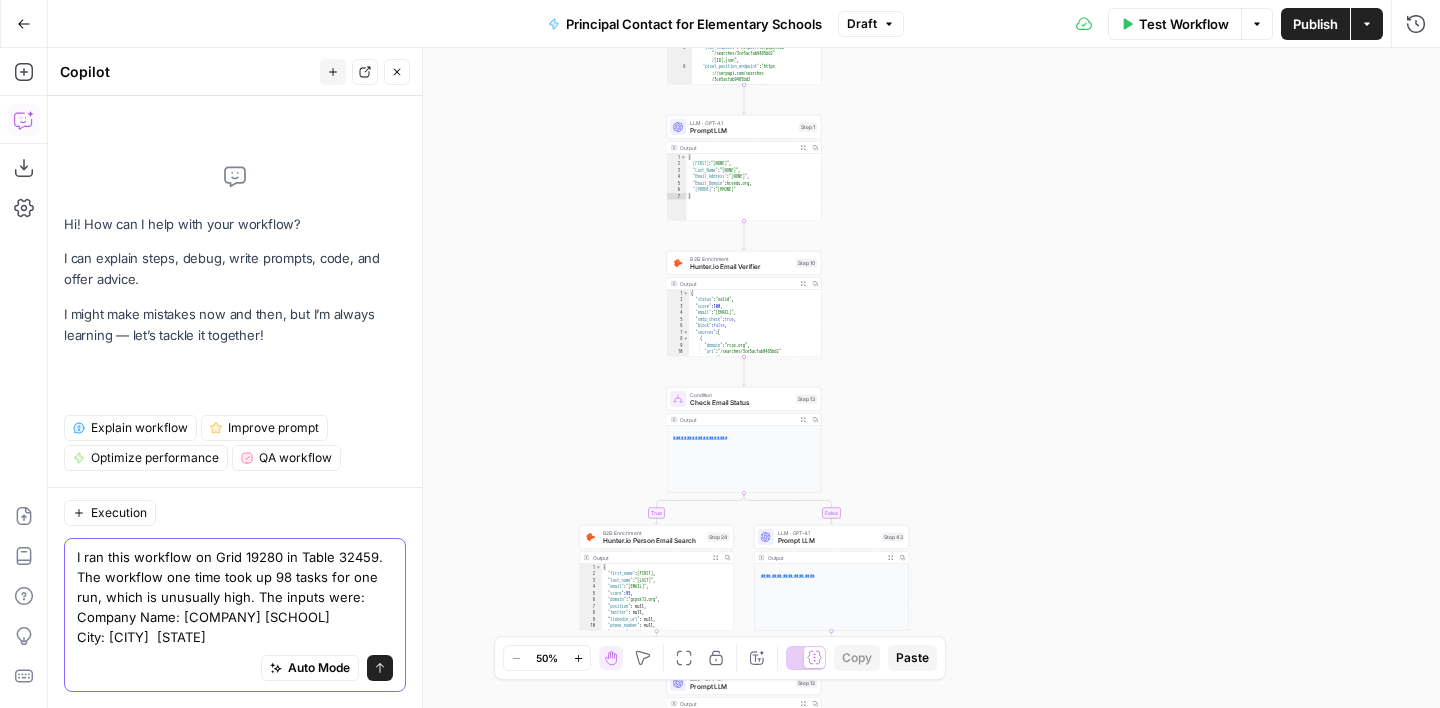 click on "I ran this workflow on Grid 19280 in Table 32459. The workflow one time took up 98 tasks for one run, which is unusually high. The inputs were:
Company Name: Spalding Drive Elementary
City: Atlanta	Georgia" at bounding box center (235, 597) 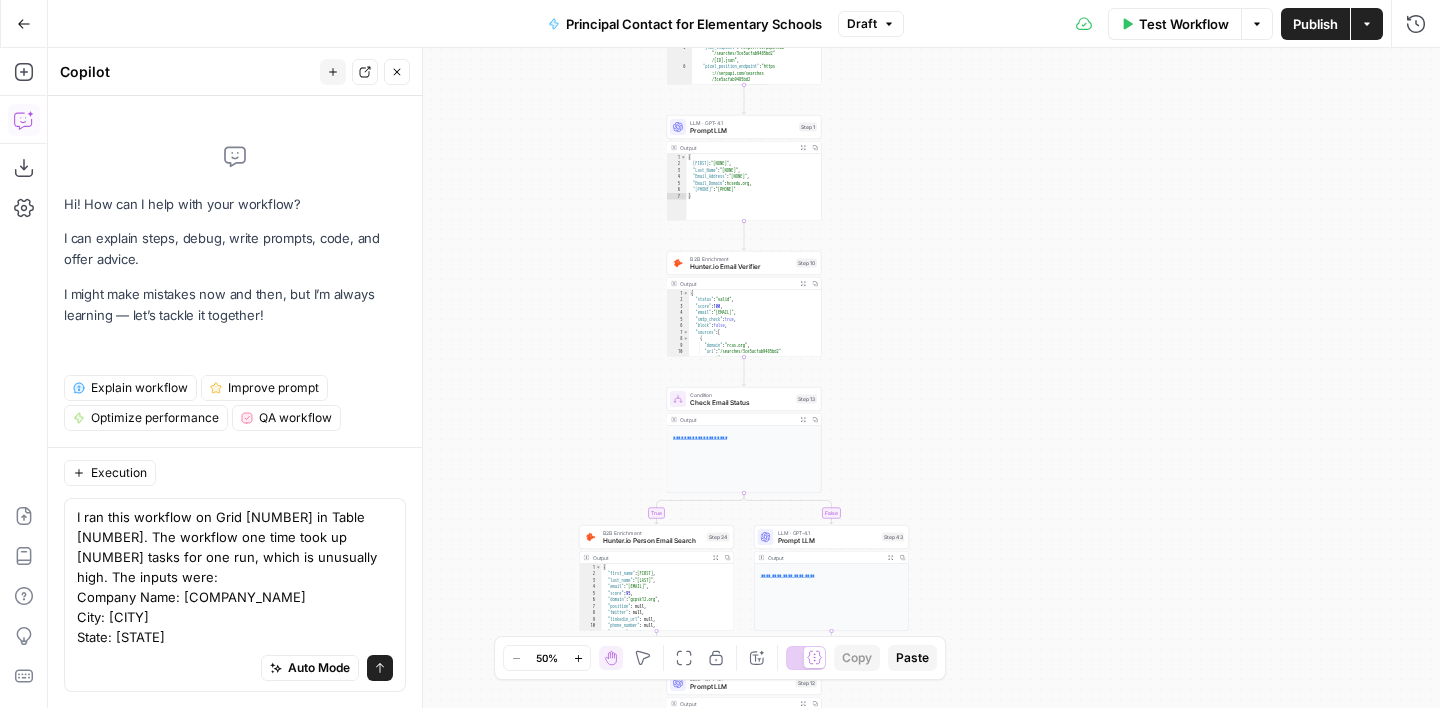 click on "I ran this workflow on Grid 19280 in Table 32459. The workflow one time took up 98 tasks for one run, which is unusually high. The inputs were:
Company Name: Spalding Drive Elementary
City: Atlanta
State: Georgia I ran this workflow on Grid 19280 in Table 32459. The workflow one time took up 98 tasks for one run, which is unusually high. The inputs were:
Company Name: Spalding Drive Elementary
City: Atlanta
State: Georgia Auto Mode Send" at bounding box center (235, 595) 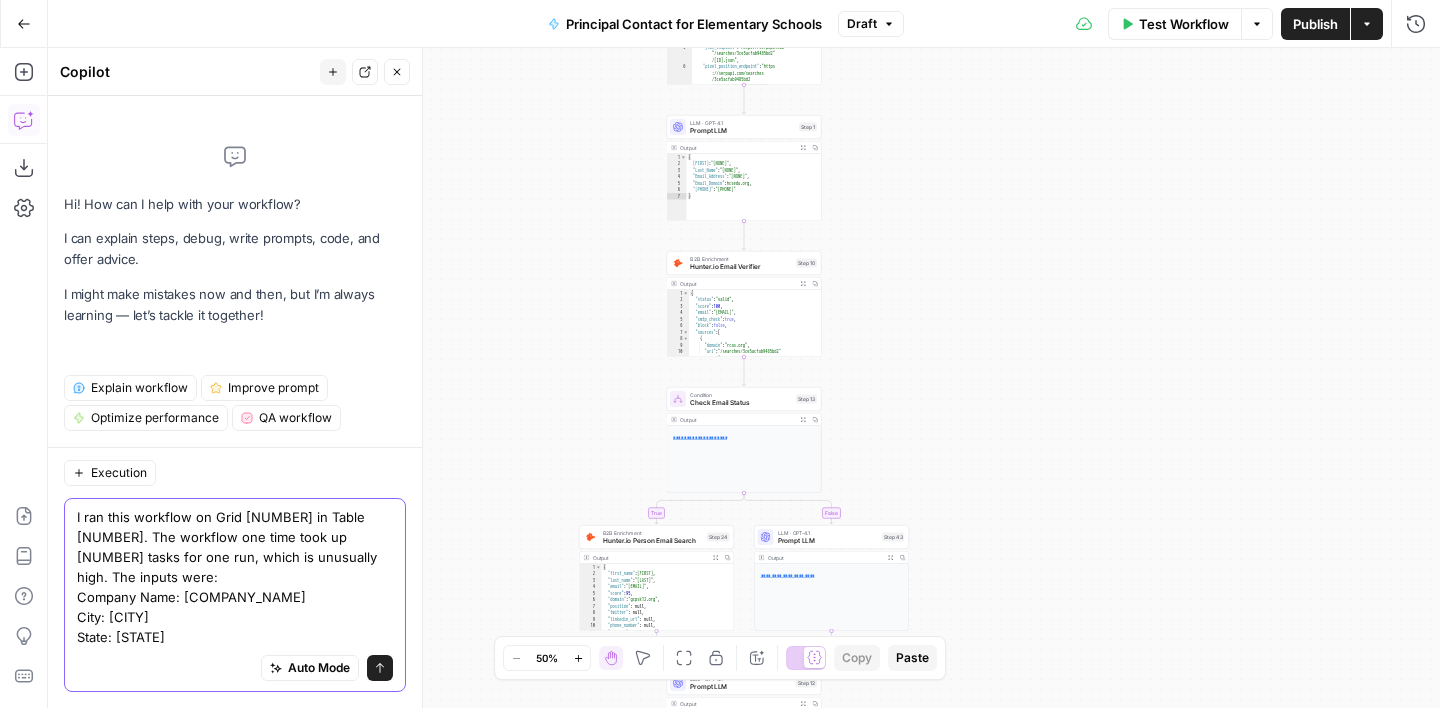 click on "I ran this workflow on Grid 19280 in Table 32459. The workflow one time took up 98 tasks for one run, which is unusually high. The inputs were:
Company Name: Spalding Drive Elementary
City: Atlanta
State: Georgia" at bounding box center (235, 577) 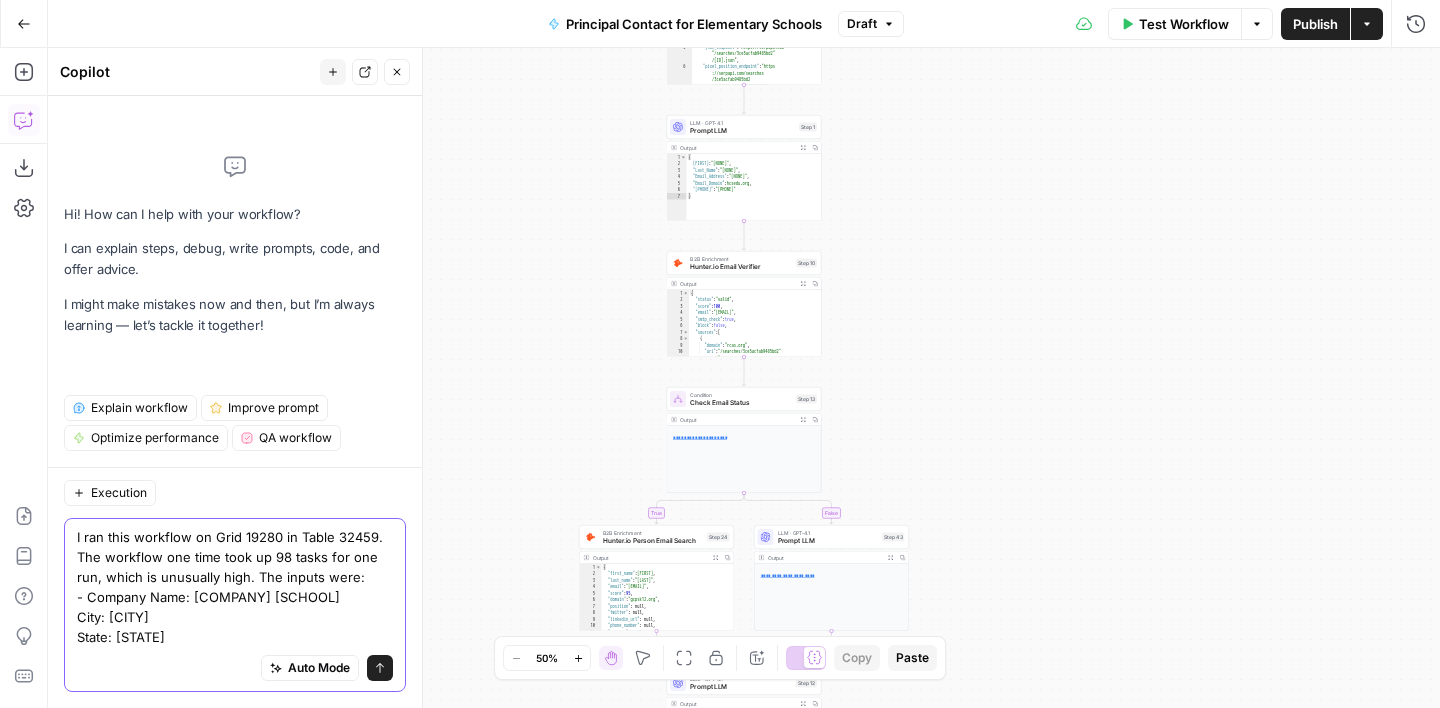 click on "I ran this workflow on Grid 19280 in Table 32459. The workflow one time took up 98 tasks for one run, which is unusually high. The inputs were:
- Company Name: Spalding Drive Elementary
City: Atlanta
State: Georgia" at bounding box center [235, 587] 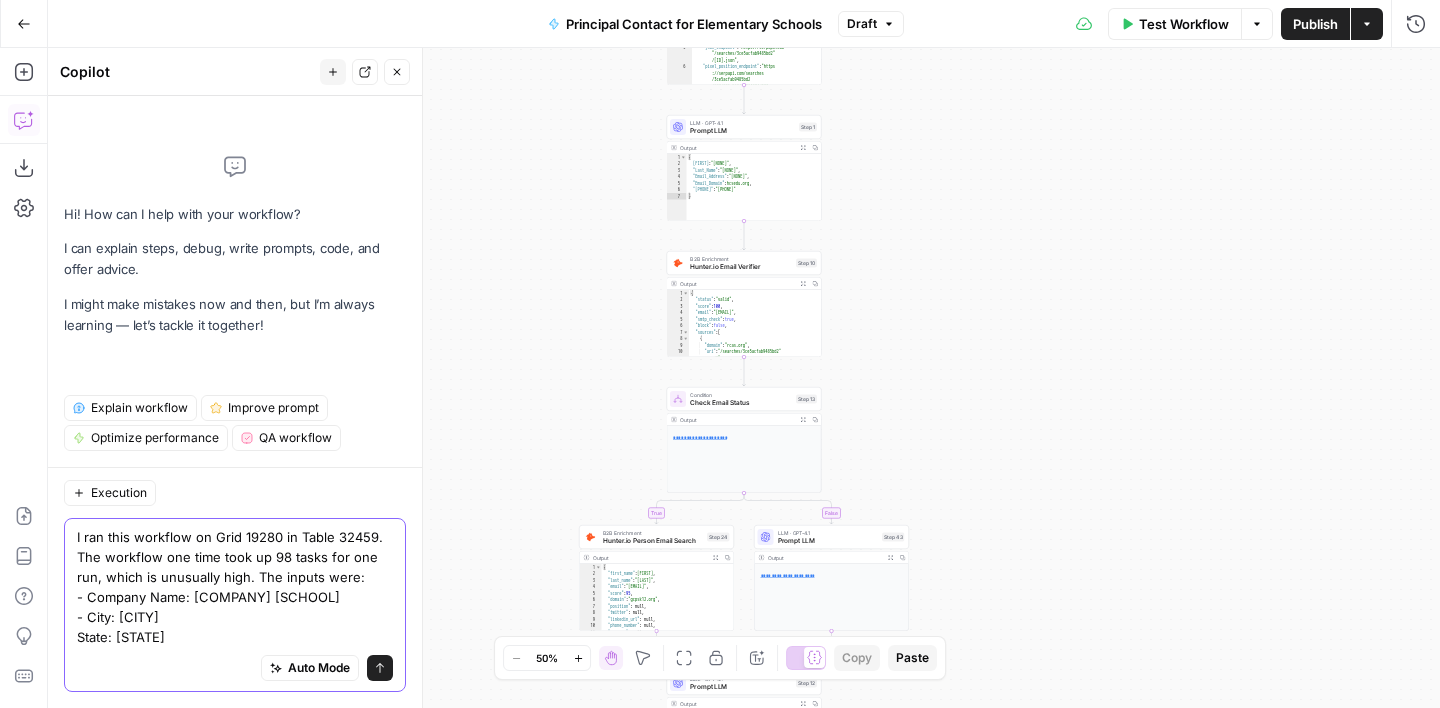 click on "I ran this workflow on Grid 19280 in Table 32459. The workflow one time took up 98 tasks for one run, which is unusually high. The inputs were:
- Company Name: Spalding Drive Elementary
- City: Atlanta
State: Georgia" at bounding box center (235, 587) 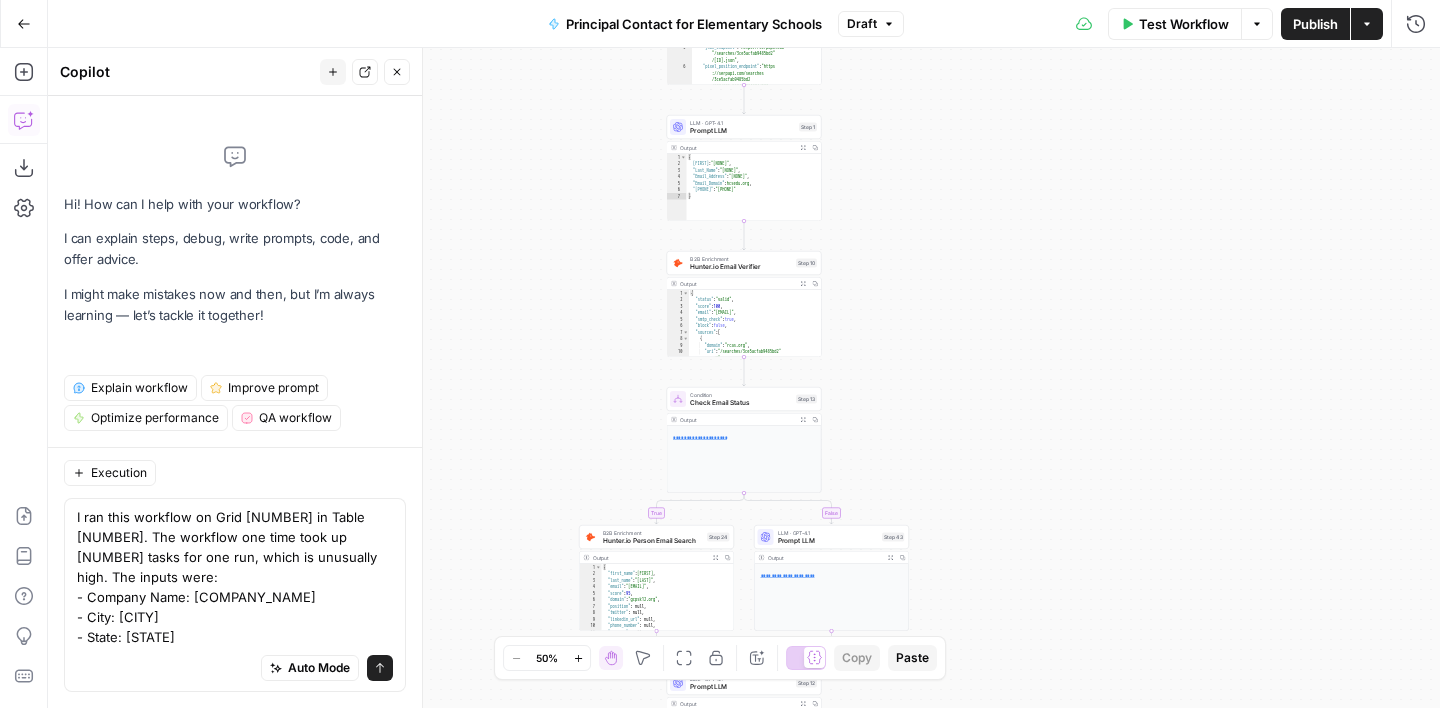 click on "Auto Mode Send" at bounding box center (235, 669) 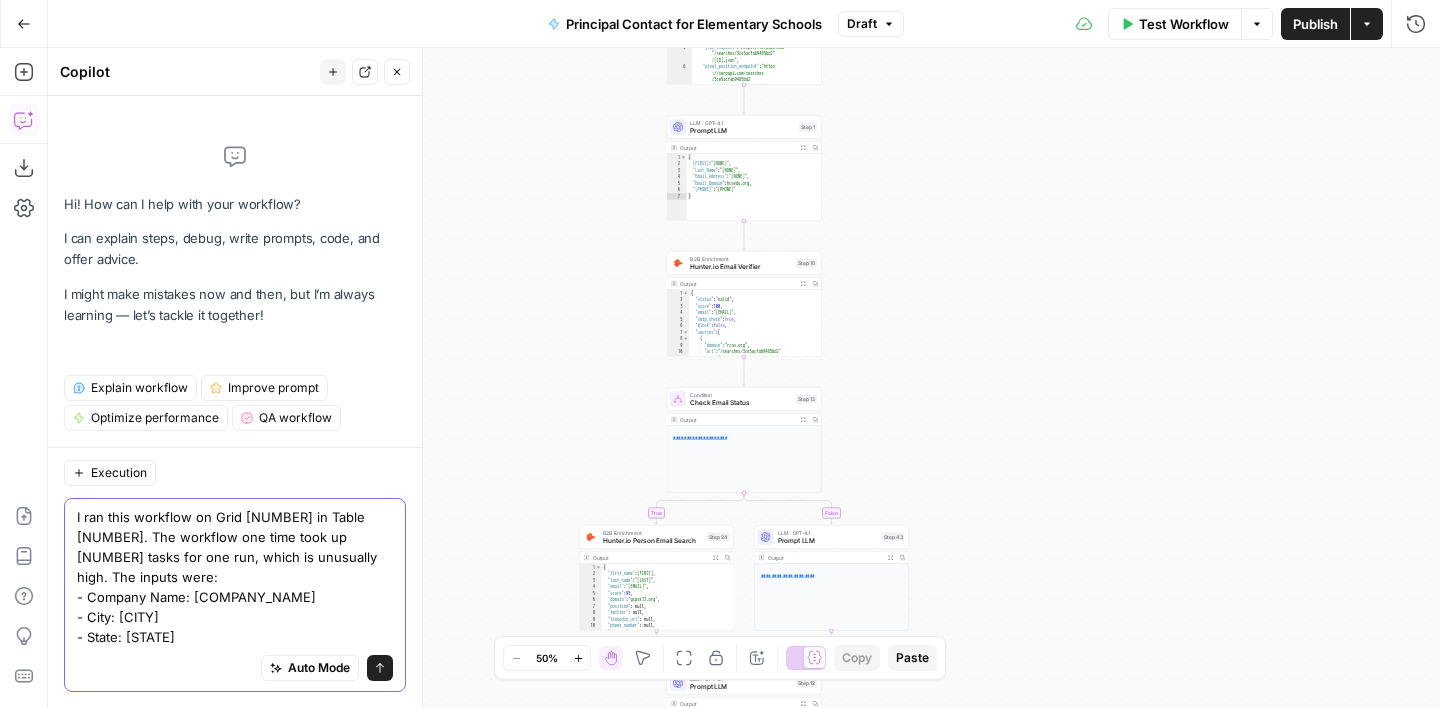 click on "I ran this workflow on Grid 19280 in Table 32459. The workflow one time took up 98 tasks for one run, which is unusually high. The inputs were:
- Company Name: Spalding Drive Elementary
- City: Atlanta
- State: Georgia" at bounding box center [235, 577] 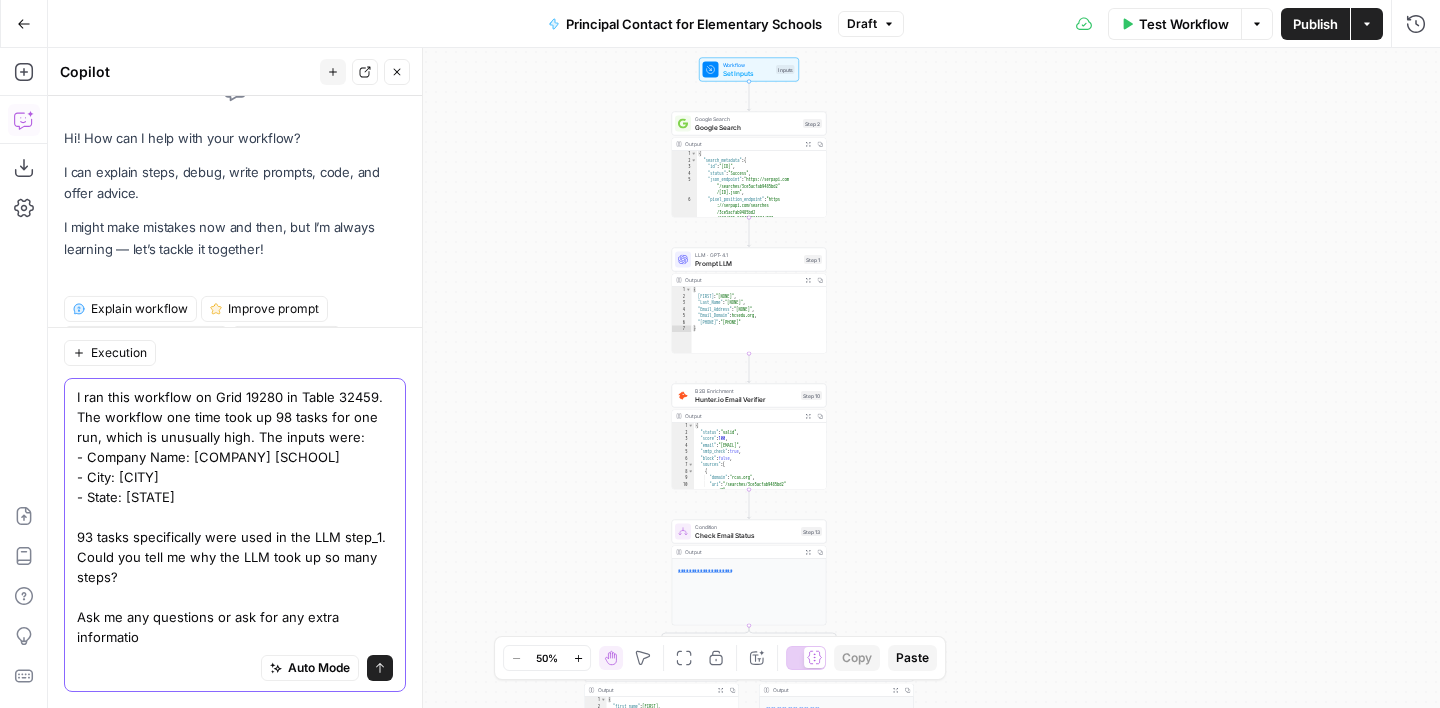 scroll, scrollTop: 53, scrollLeft: 0, axis: vertical 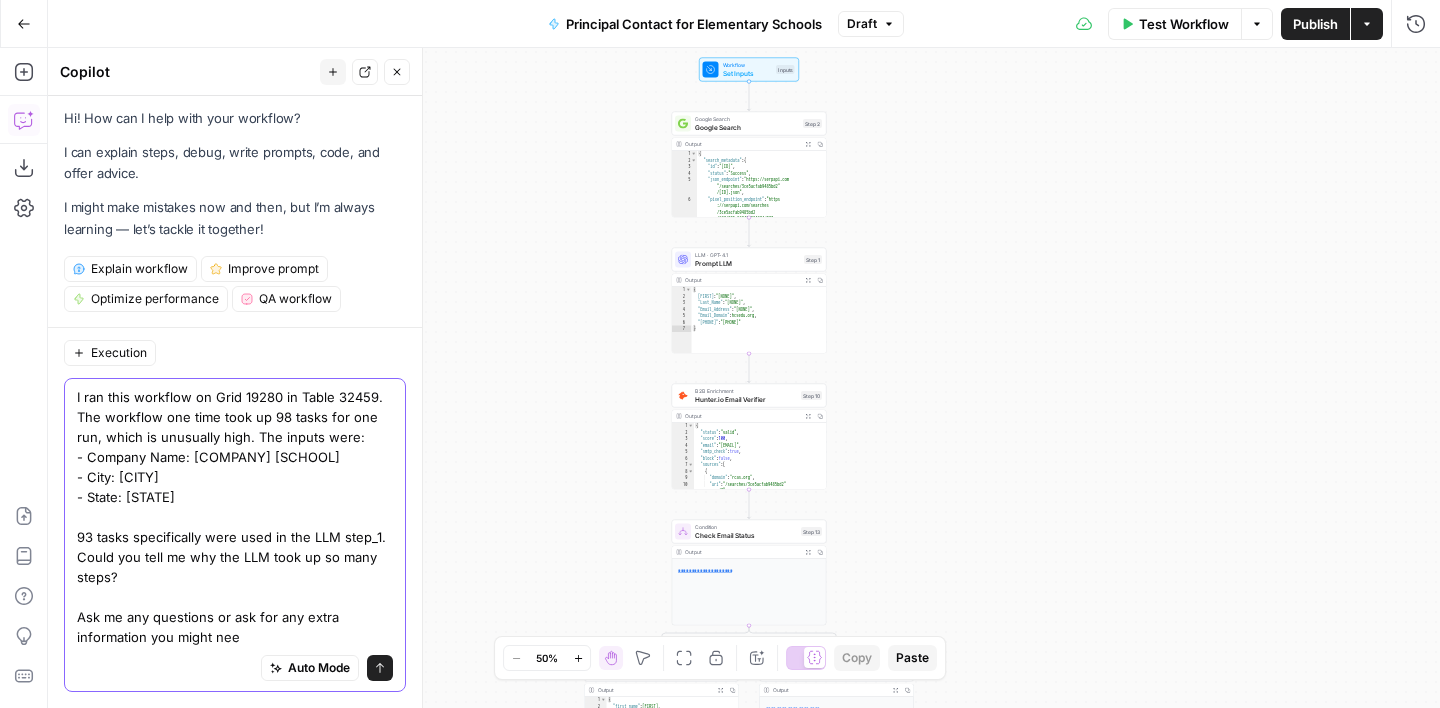 type on "I ran this workflow on Grid 19280 in Table 32459. The workflow one time took up 98 tasks for one run, which is unusually high. The inputs were:
- Company Name: Spalding Drive Elementary
- City: Atlanta
- State: Georgia
93 tasks specifically were used in the LLM step_1. Could you tell me why the LLM took up so many steps?
Ask me any questions or ask for any extra information you might need" 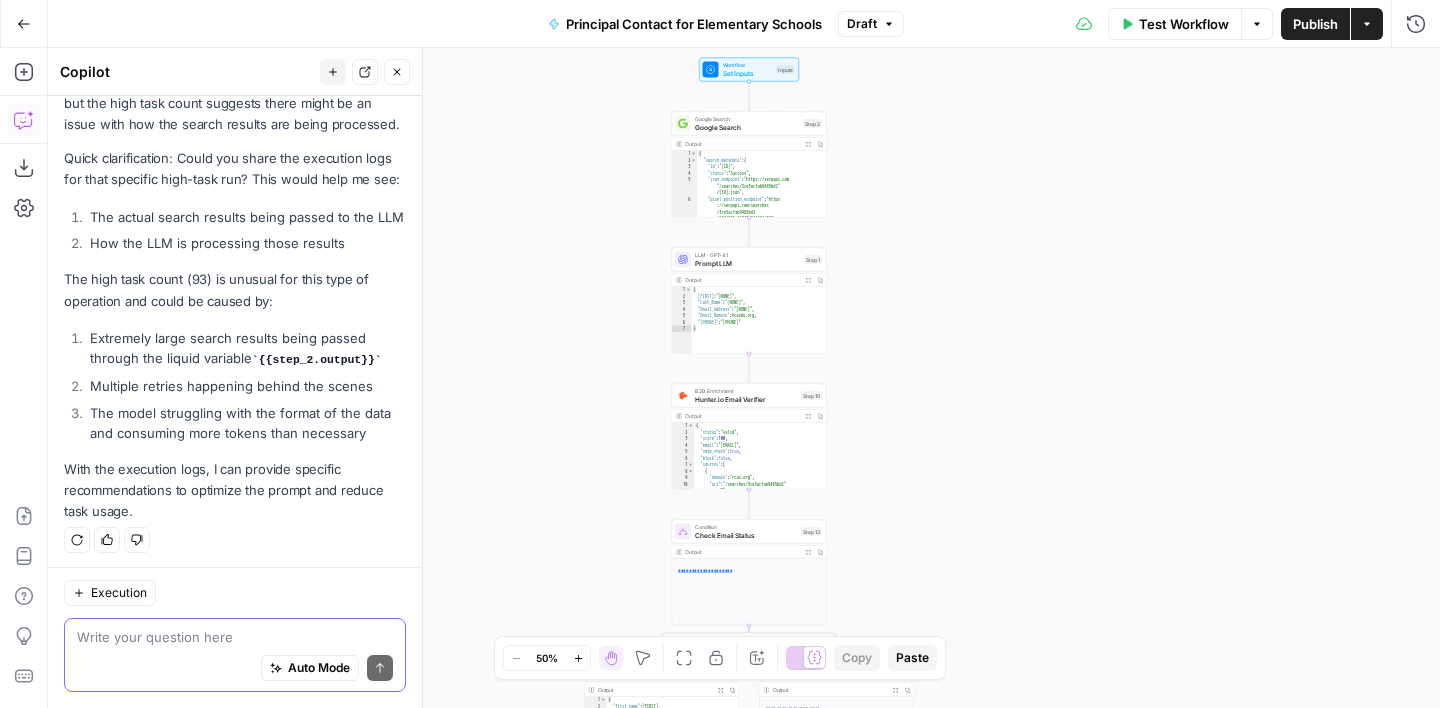 scroll, scrollTop: 578, scrollLeft: 0, axis: vertical 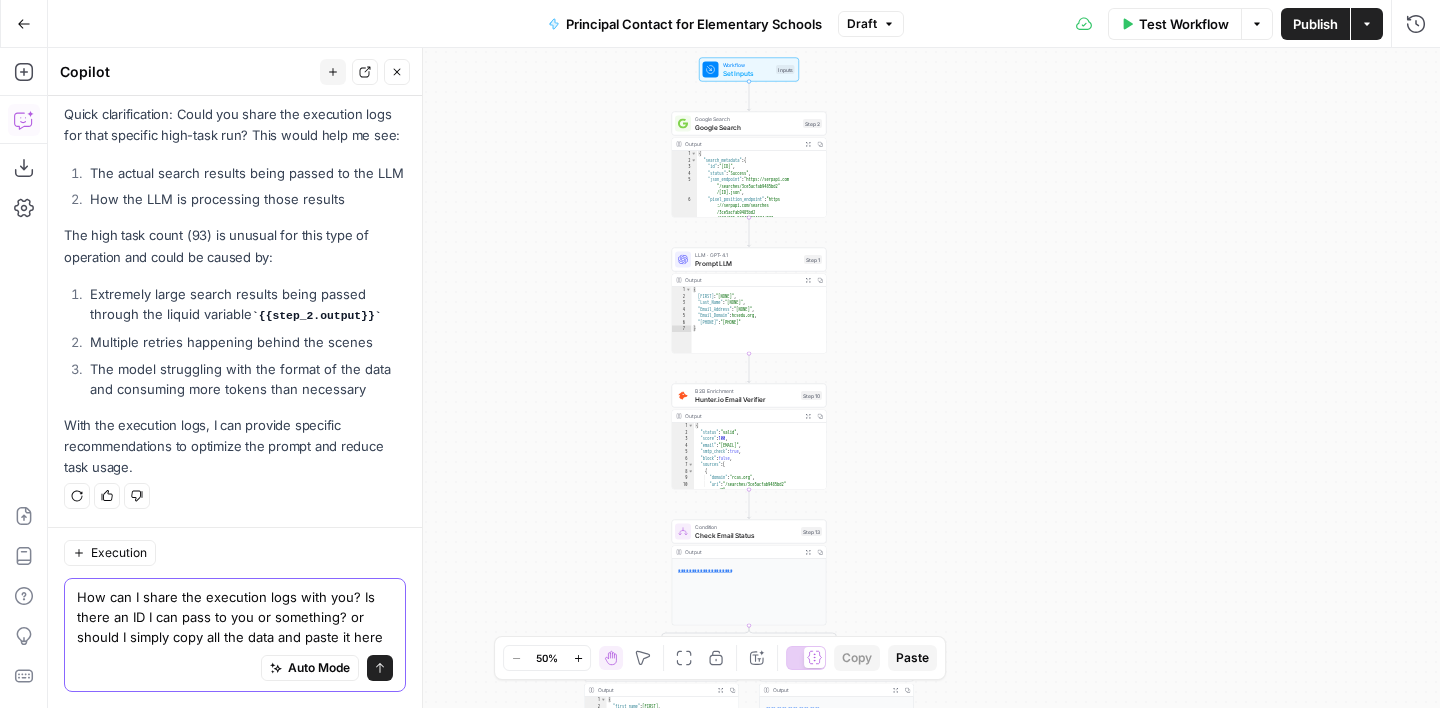 type on "How can I share the execution logs with you? Is there an ID I can pass to you or something? or should I simply copy all the data and paste it here?" 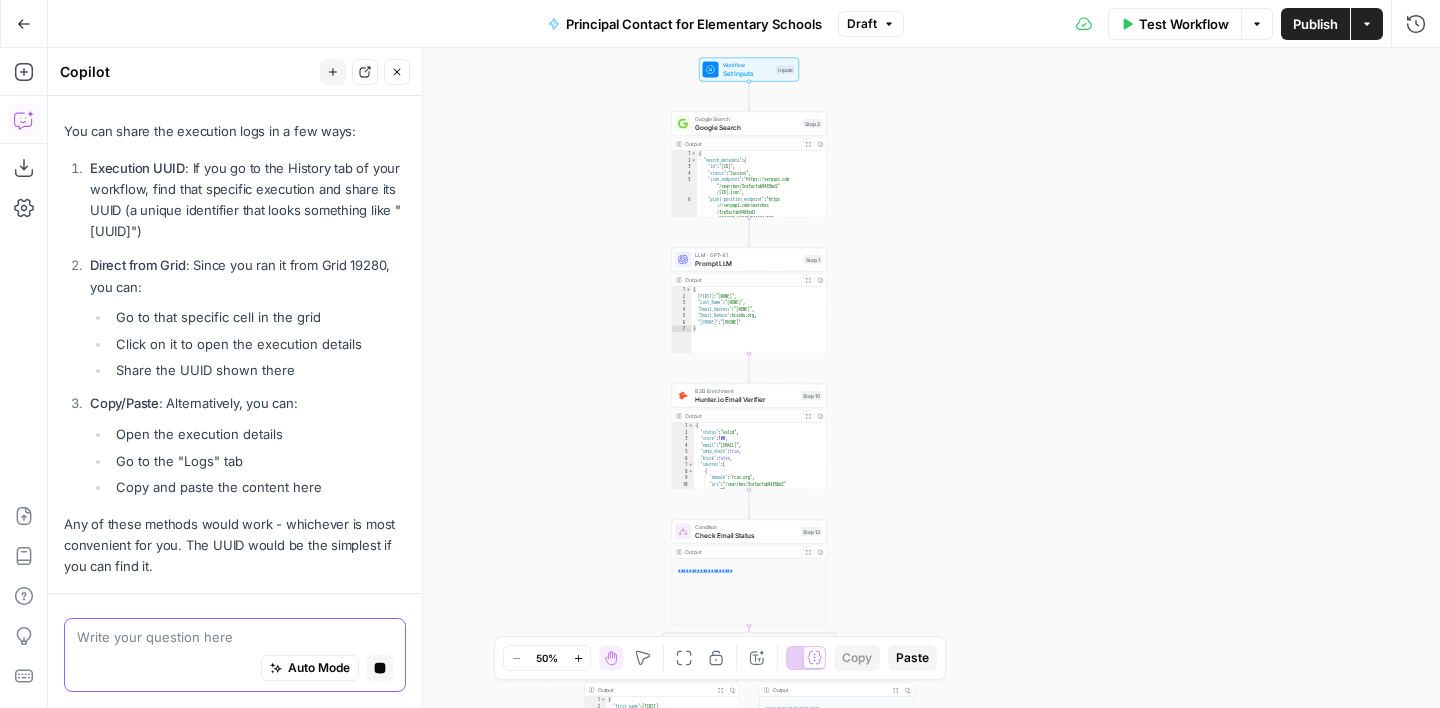 scroll, scrollTop: 1163, scrollLeft: 0, axis: vertical 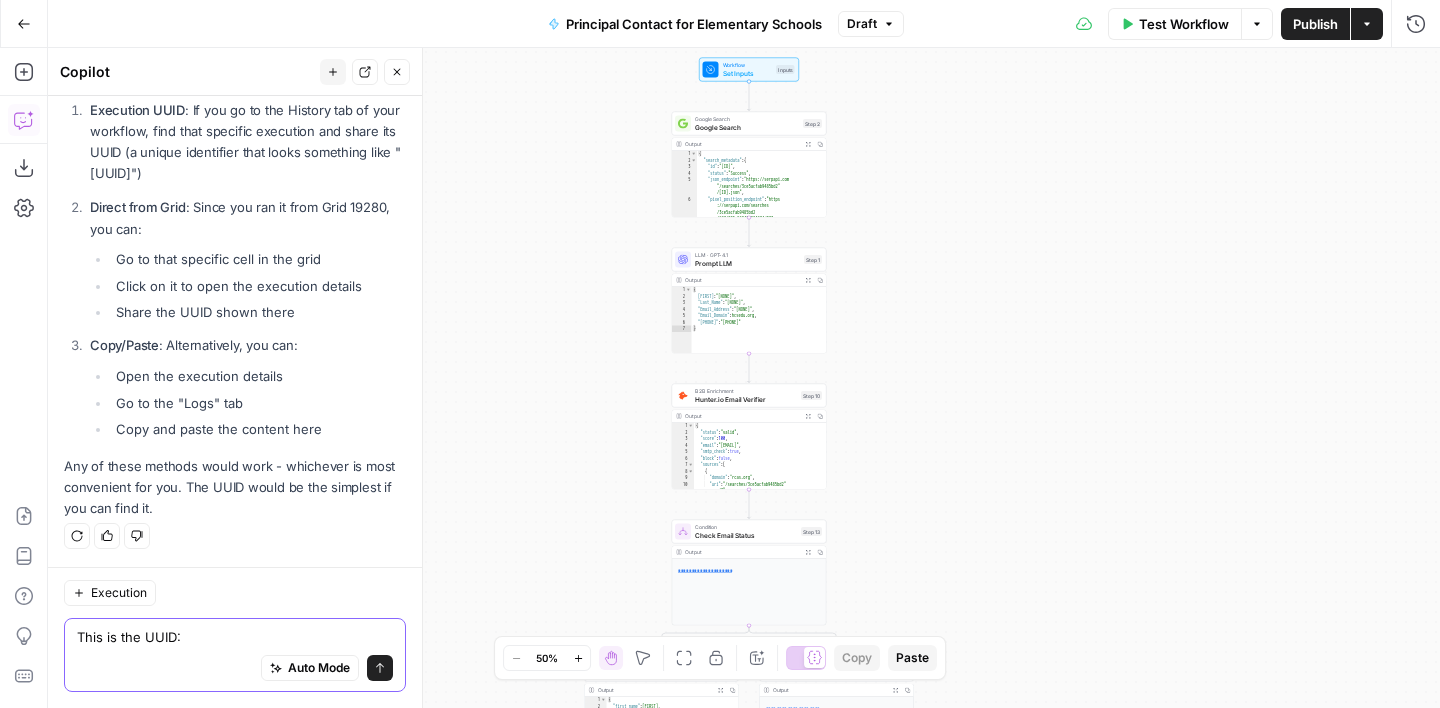 paste on "f62e2aed-94f8-490a-ac23-7e79bf9aed93" 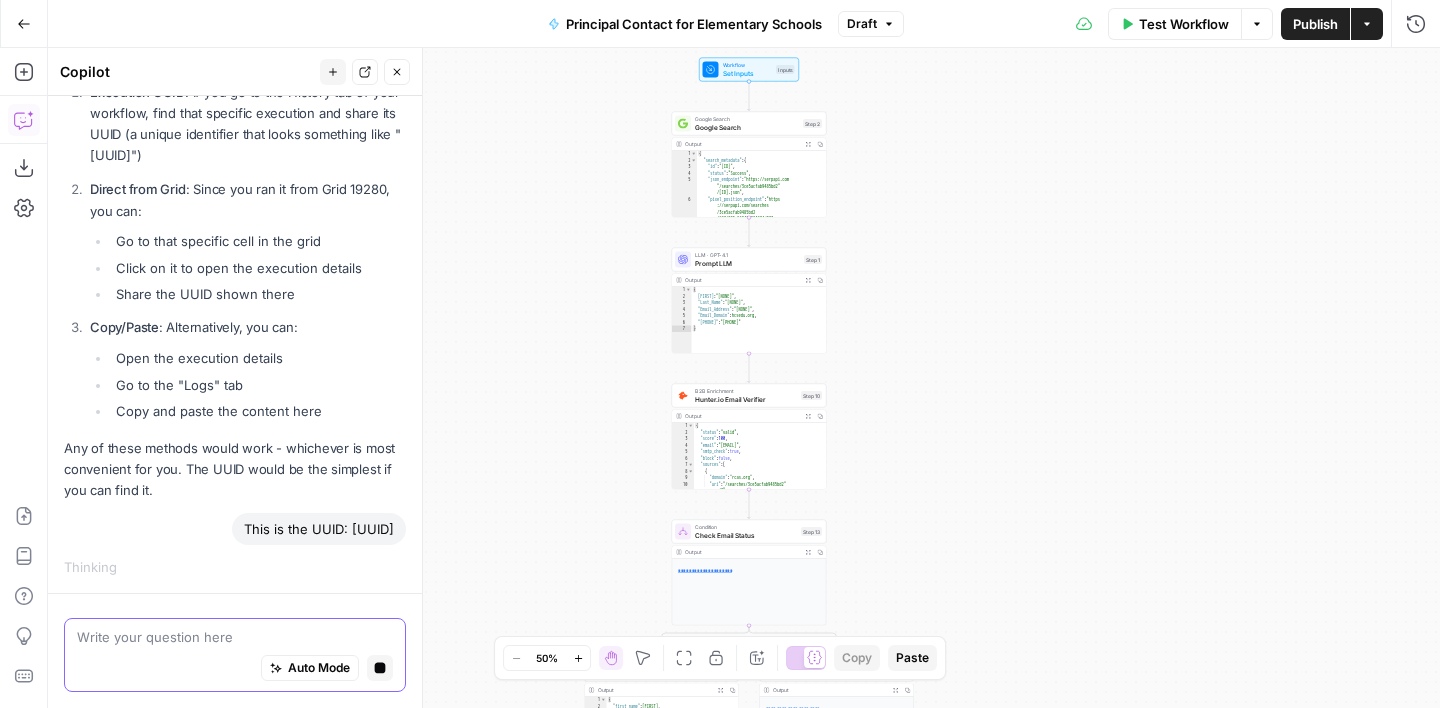 scroll, scrollTop: 1201, scrollLeft: 0, axis: vertical 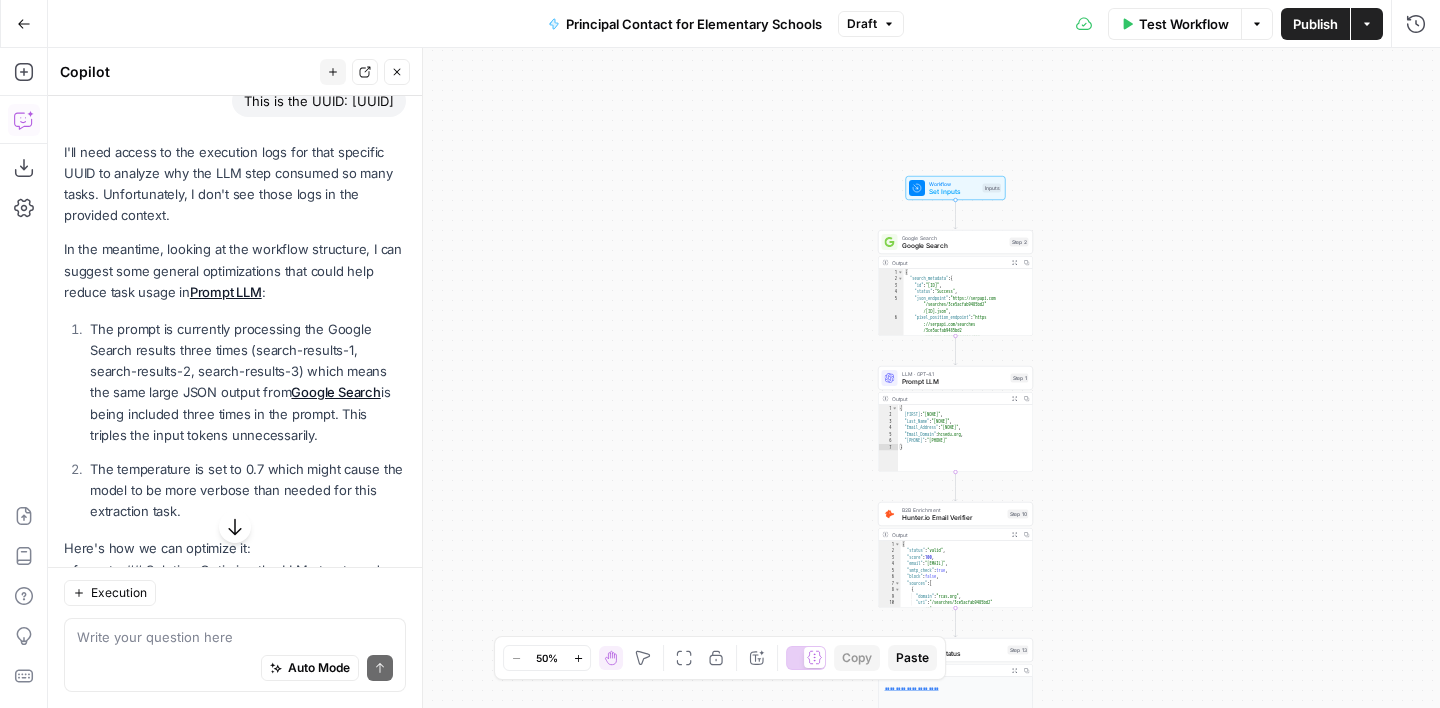 click on "true false Workflow Set Inputs Inputs Google Search Google Search Step 2 Output Expand Output Copy 1 2 3 4 5 6 {    "search_metadata" :  {      "id" :  "687d095a560433824234d377" ,      "status" :  "Success" ,      "json_endpoint" :  "https://serpapi.com          /searches/3ce5acfab9485bd2          /687d095a560433824234d377.json" ,      "pixel_position_endpoint" :  "https          ://serpapi.com/searches          /3ce5acfab9485bd2          /687d095a560433824234d377          .json_with_pixel_position" ,     LLM · GPT-4.1 Prompt LLM Step 1 Output Expand Output Copy 1 2 3 4 5 6 7 {    "First_Name" :  "None" ,    "Last_Name" :  "None" ,    "Email_Address" :  "None" ,    "Email_Domain" :  "hcsedu.org" ,    "Phone_Number" :  "+1 (731) 316-0160" }     B2B Enrichment Hunter.io Email Verifier Step 10 Output Expand Output Copy 1 2 3 4 5 6 7 8 9 10 11 {    "status" :  "valid" ,    "score" :  100 ,    "email" :  "bradley.chaney@k12.sd.us" ,    "smtp_check" :  true ," at bounding box center (744, 378) 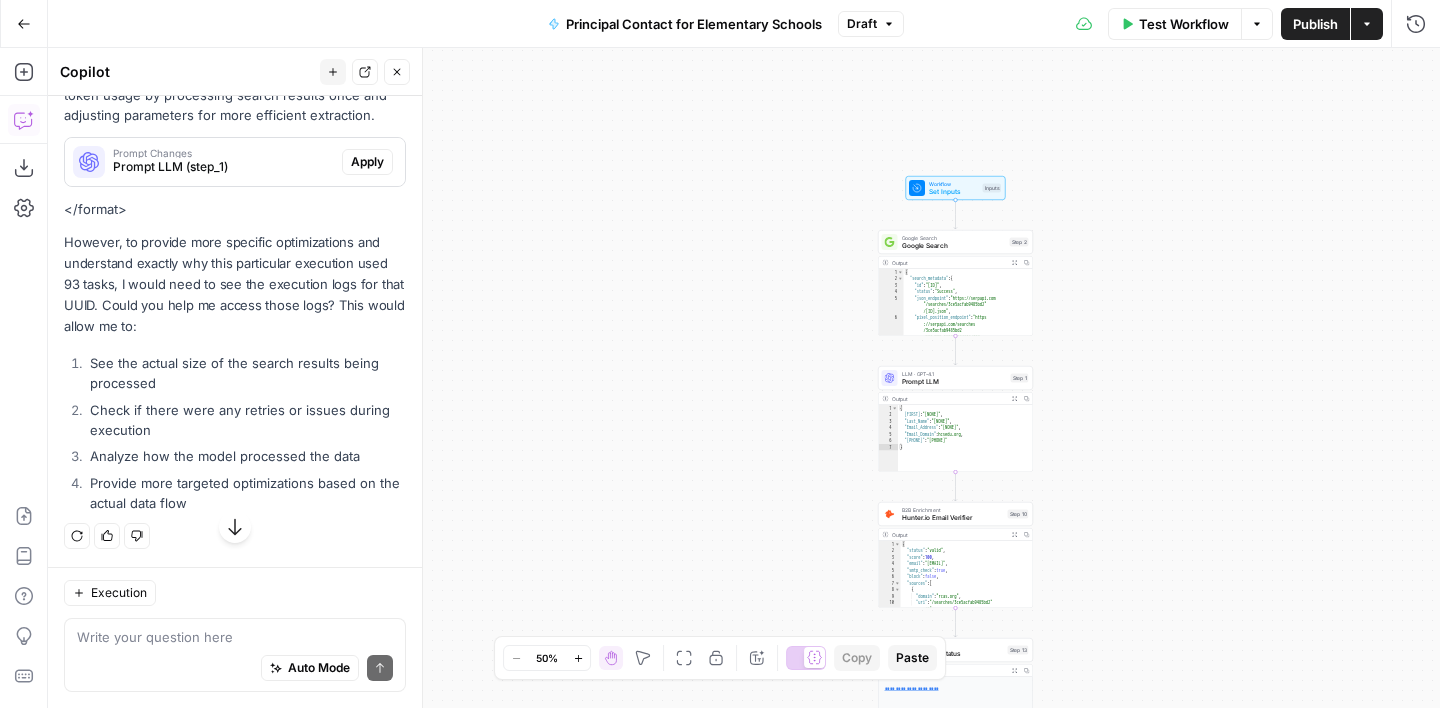 scroll, scrollTop: 2125, scrollLeft: 0, axis: vertical 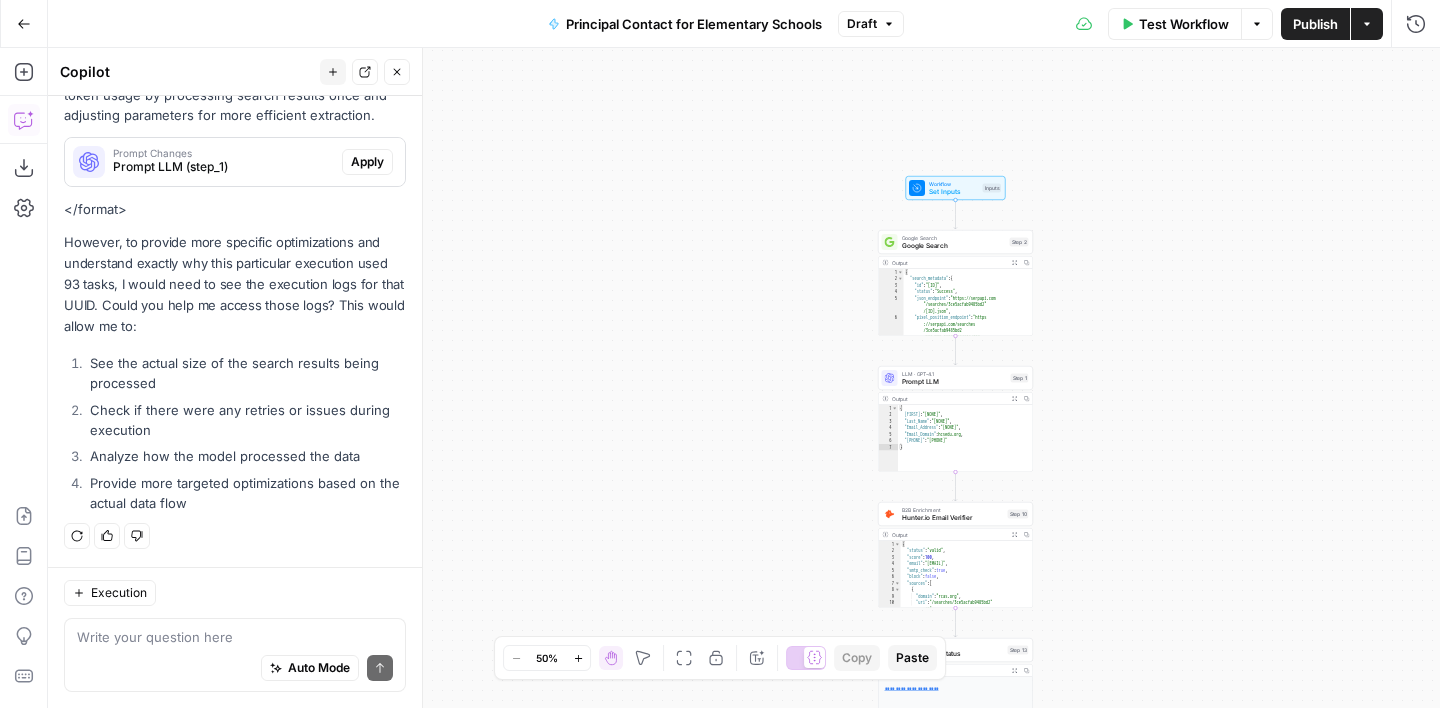 click on "true false Workflow Set Inputs Inputs Google Search Google Search Step 2 Output Expand Output Copy 1 2 3 4 5 6 {    "search_metadata" :  {      "id" :  "687d095a560433824234d377" ,      "status" :  "Success" ,      "json_endpoint" :  "https://serpapi.com          /searches/3ce5acfab9485bd2          /687d095a560433824234d377.json" ,      "pixel_position_endpoint" :  "https          ://serpapi.com/searches          /3ce5acfab9485bd2          /687d095a560433824234d377          .json_with_pixel_position" ,     LLM · GPT-4.1 Prompt LLM Step 1 Output Expand Output Copy 1 2 3 4 5 6 7 {    "First_Name" :  "None" ,    "Last_Name" :  "None" ,    "Email_Address" :  "None" ,    "Email_Domain" :  "hcsedu.org" ,    "Phone_Number" :  "+1 (731) 316-0160" }     B2B Enrichment Hunter.io Email Verifier Step 10 Output Expand Output Copy 1 2 3 4 5 6 7 8 9 10 11 {    "status" :  "valid" ,    "score" :  100 ,    "email" :  "bradley.chaney@k12.sd.us" ,    "smtp_check" :  true ," at bounding box center (744, 378) 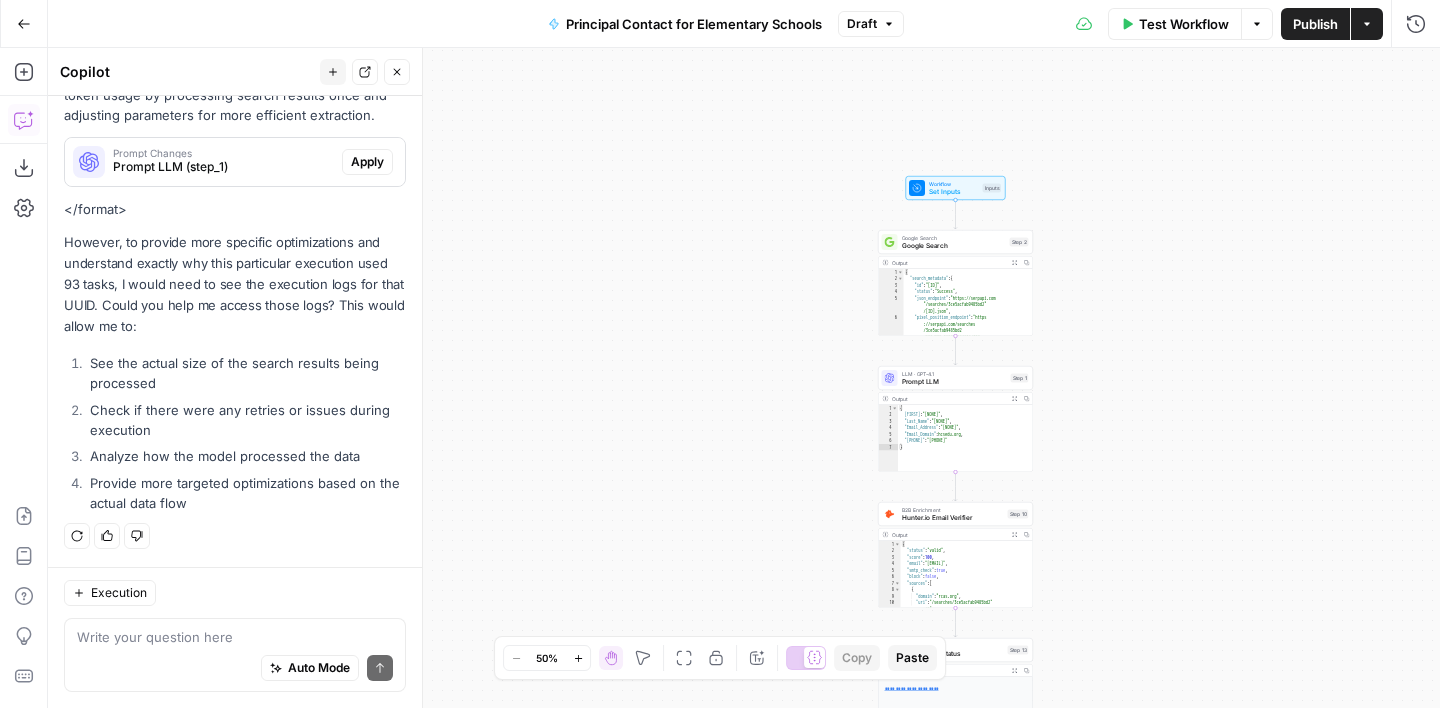 click on "Auto Mode Send" at bounding box center (235, 669) 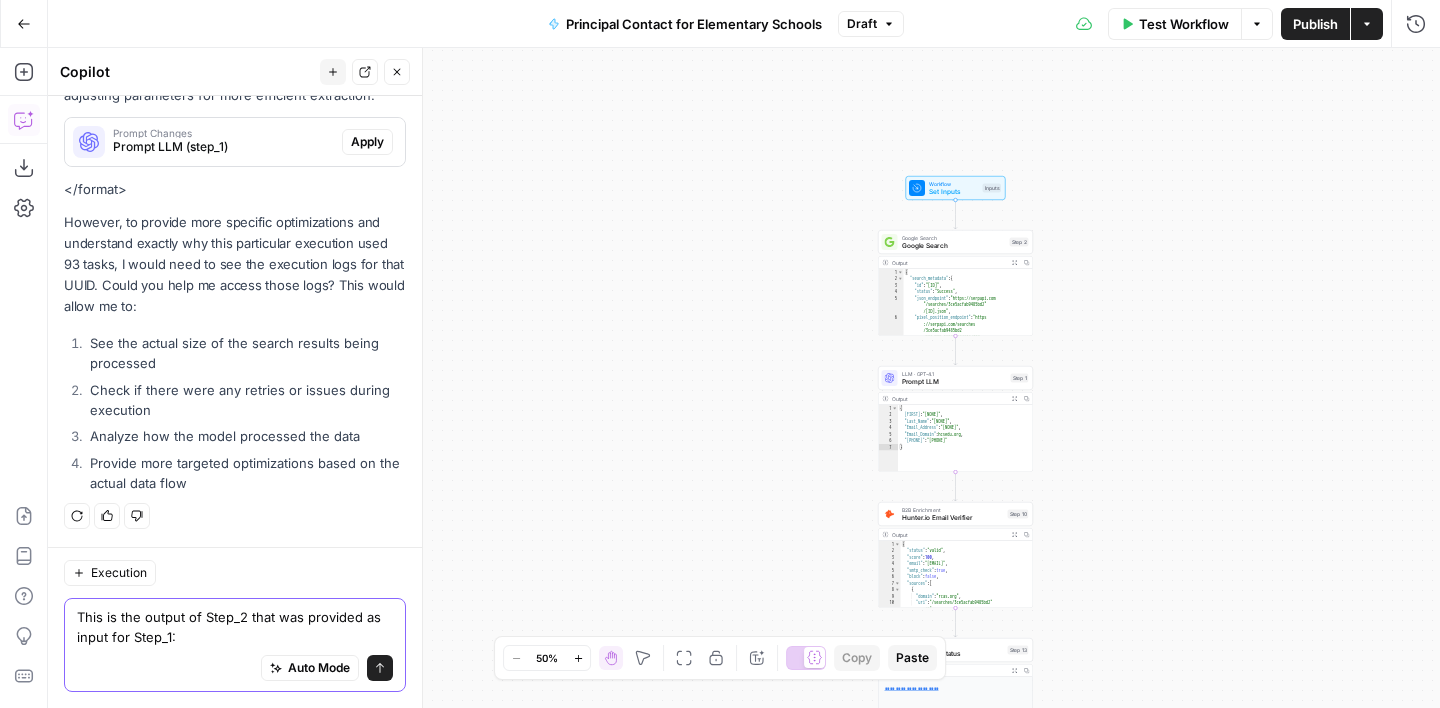 scroll, scrollTop: 2165, scrollLeft: 0, axis: vertical 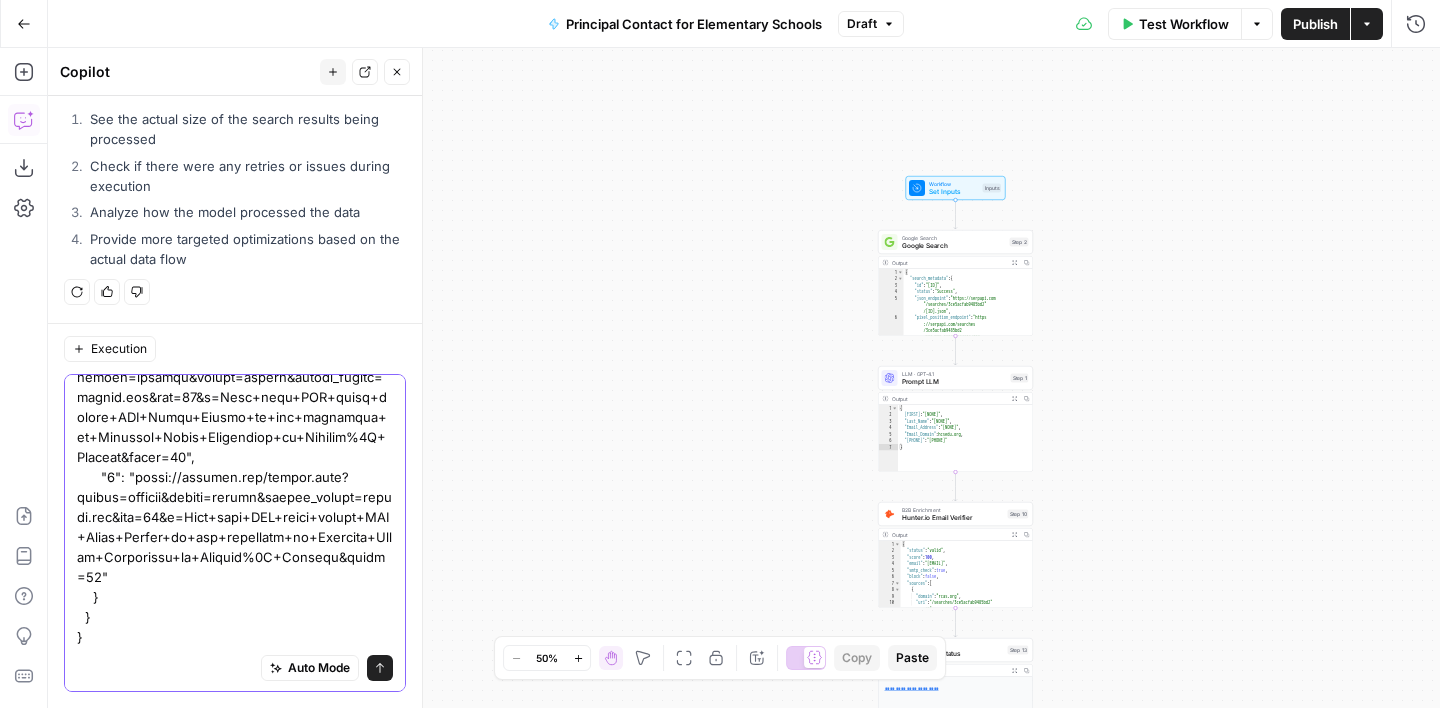 type on "This is the output of Step_2 that was provided as input for Step_1:
{
"search_metadata": {
"id": "687f34736838632d585bea78",
"status": "Success",
"json_endpoint": "https://serpapi.com/searches/68ce5a273d9c73e1/687f34736838632d585bea78.json",
"pixel_position_endpoint": "https://serpapi.com/searches/68ce5a273d9c73e1/687f34736838632d585bea78.json_with_pixel_position",
"created_at": "2025-07-22 06:49:23 UTC",
"processed_at": "2025-07-22 06:49:23 UTC",
"google_url": "https://www.google.com/search?q=Full+name+AND+email+format+AND+Phone+Number+of+the+principal+of+Spalding+Drive+Elementary+in+Atlanta%2C+Georgia&oq=Full+name+AND+email+format+AND+Phone+Number+of+the+principal+of+Spalding+Drive+Elementary+in+Atlanta%2C+Georgia&num=10&sourceid=chrome&ie=UTF-8",
"raw_html_file": "https://serpapi.com/searches/68ce5a273d9c73e1/687f34736838632d585bea78.html",
"total_time_taken": 2.43
},
"search_parameters": {
"engine": "google",
"q": "Full name AND email format AND Phone..." 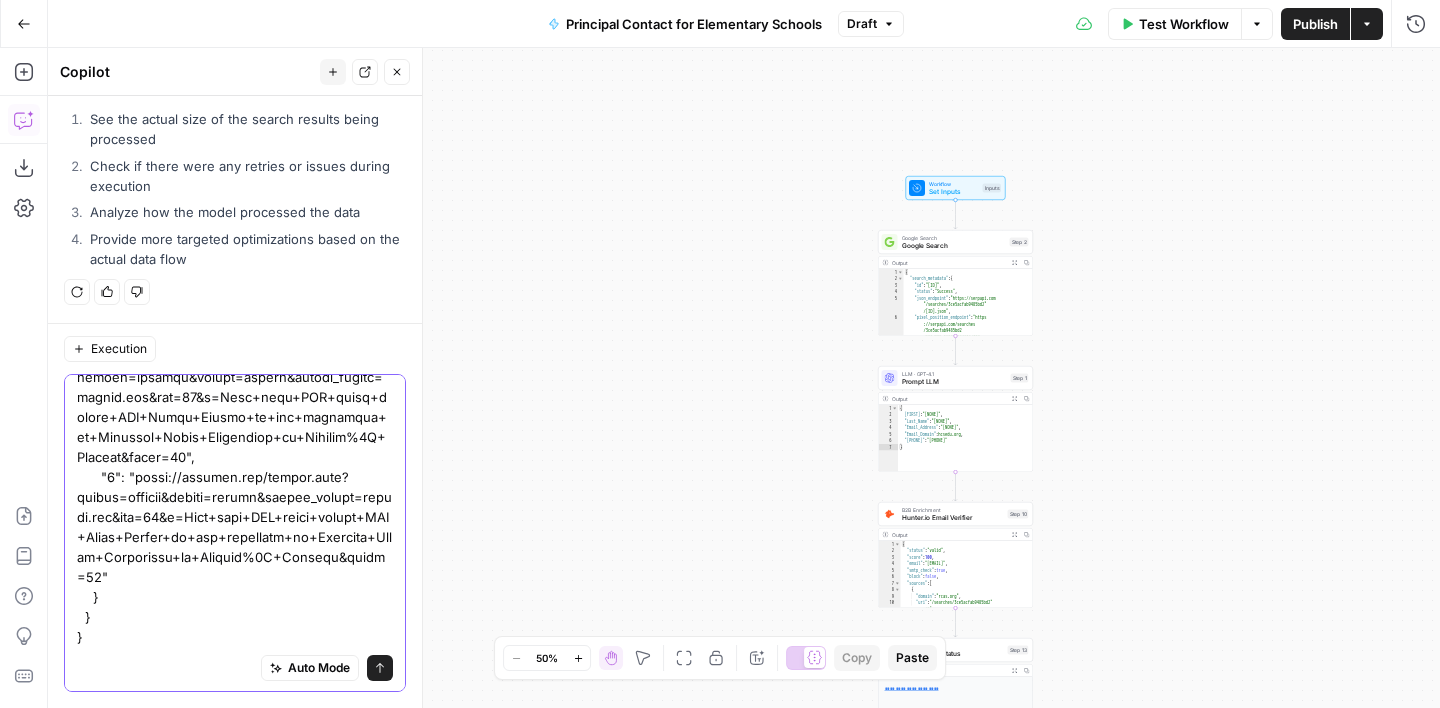 click 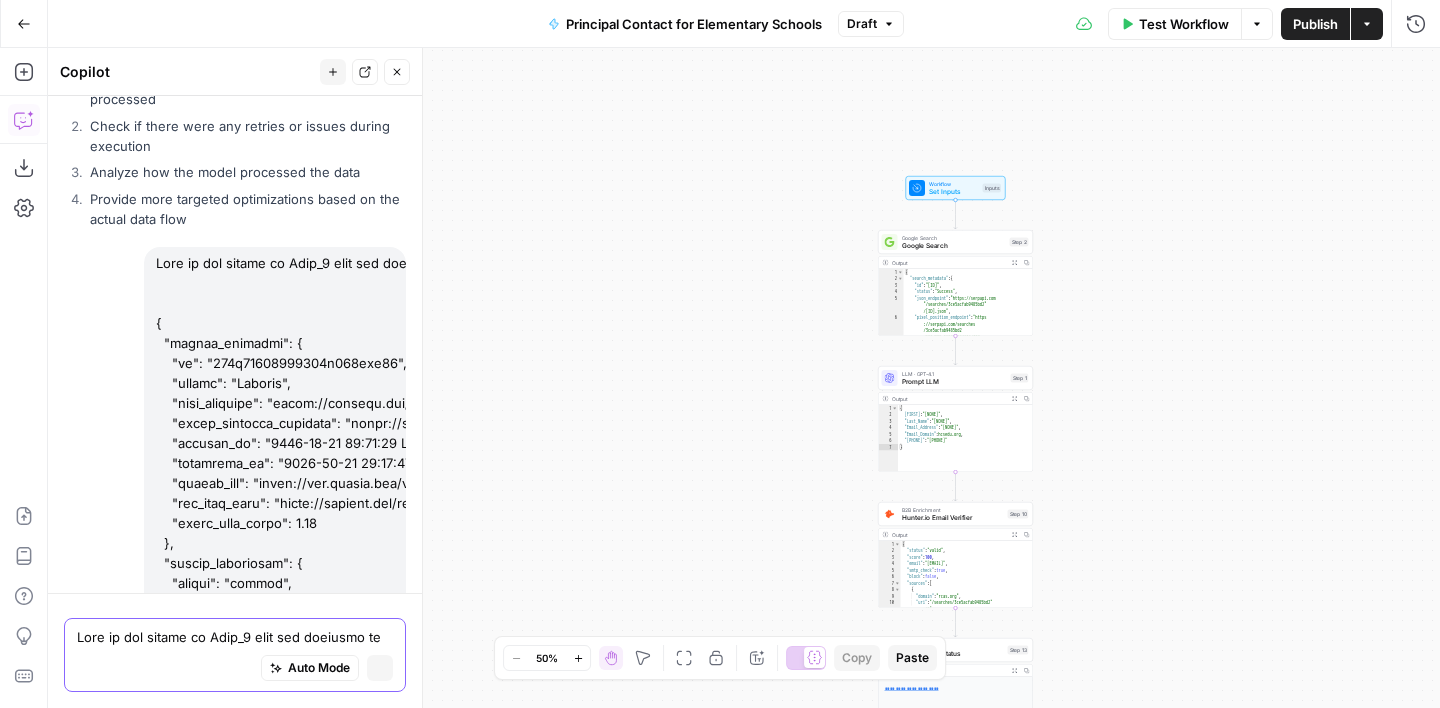 type 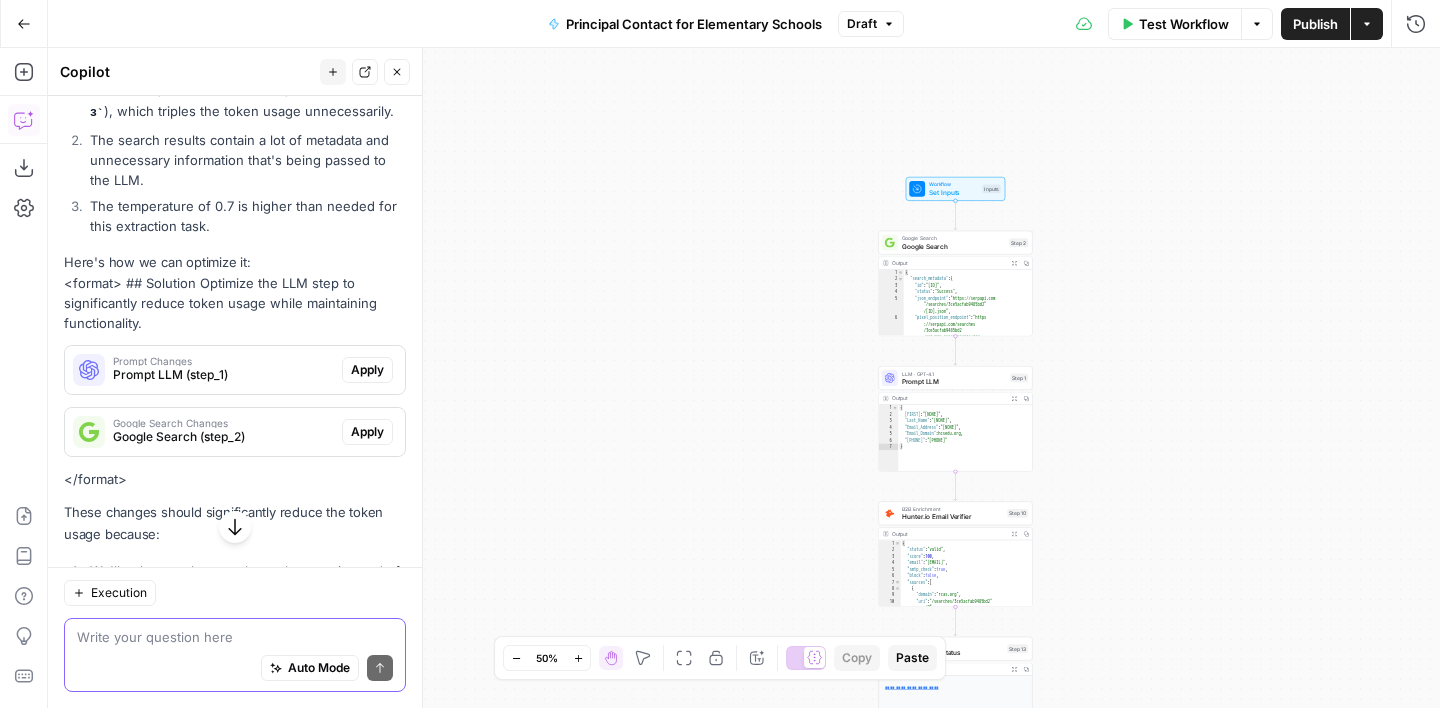 scroll, scrollTop: 8619, scrollLeft: 0, axis: vertical 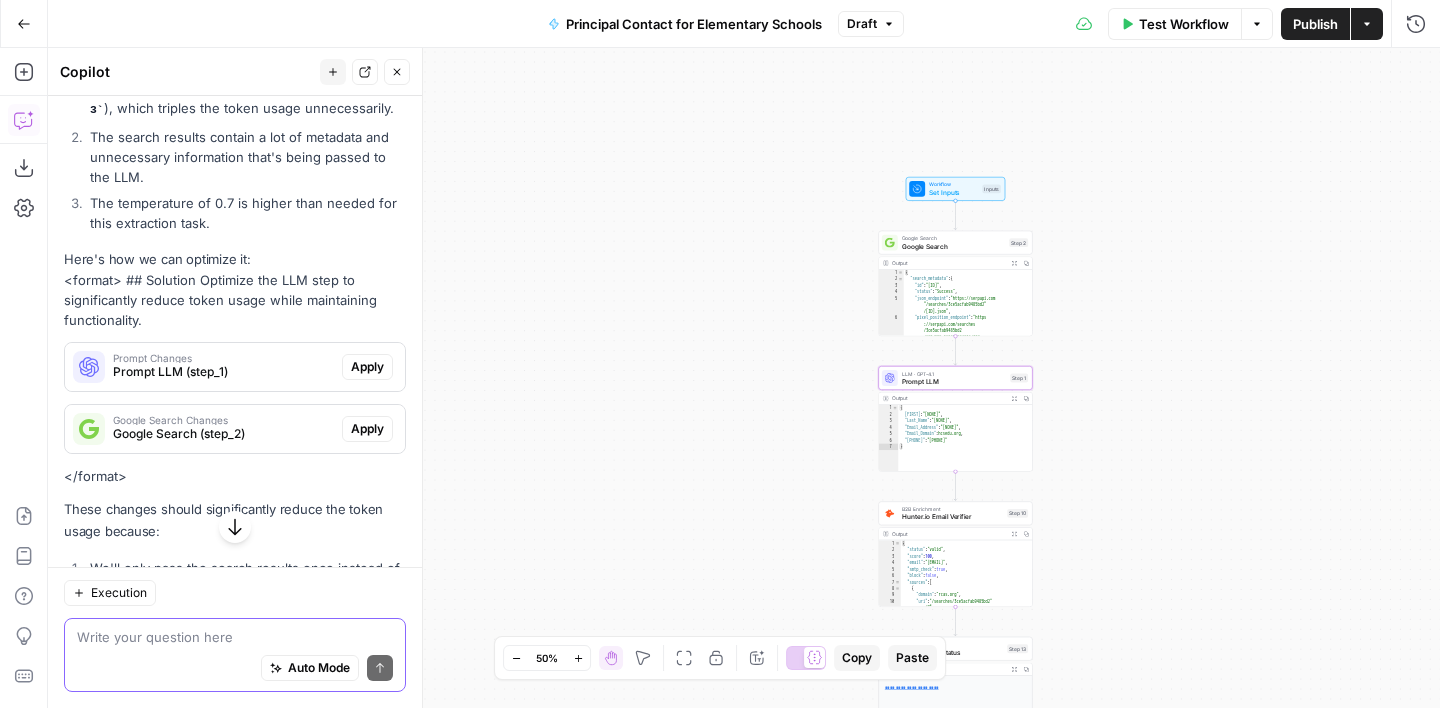 click on "Apply" at bounding box center (367, 367) 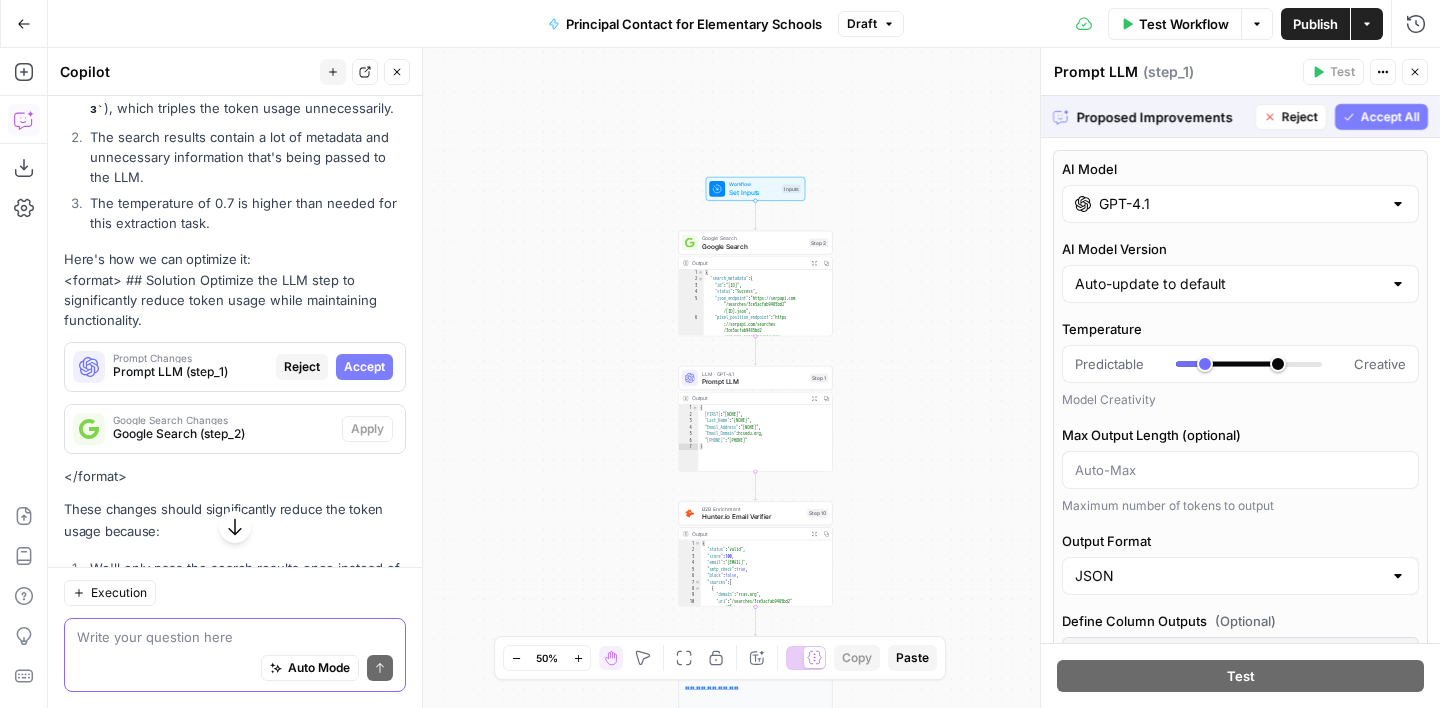 click on "Accept All" at bounding box center (1390, 117) 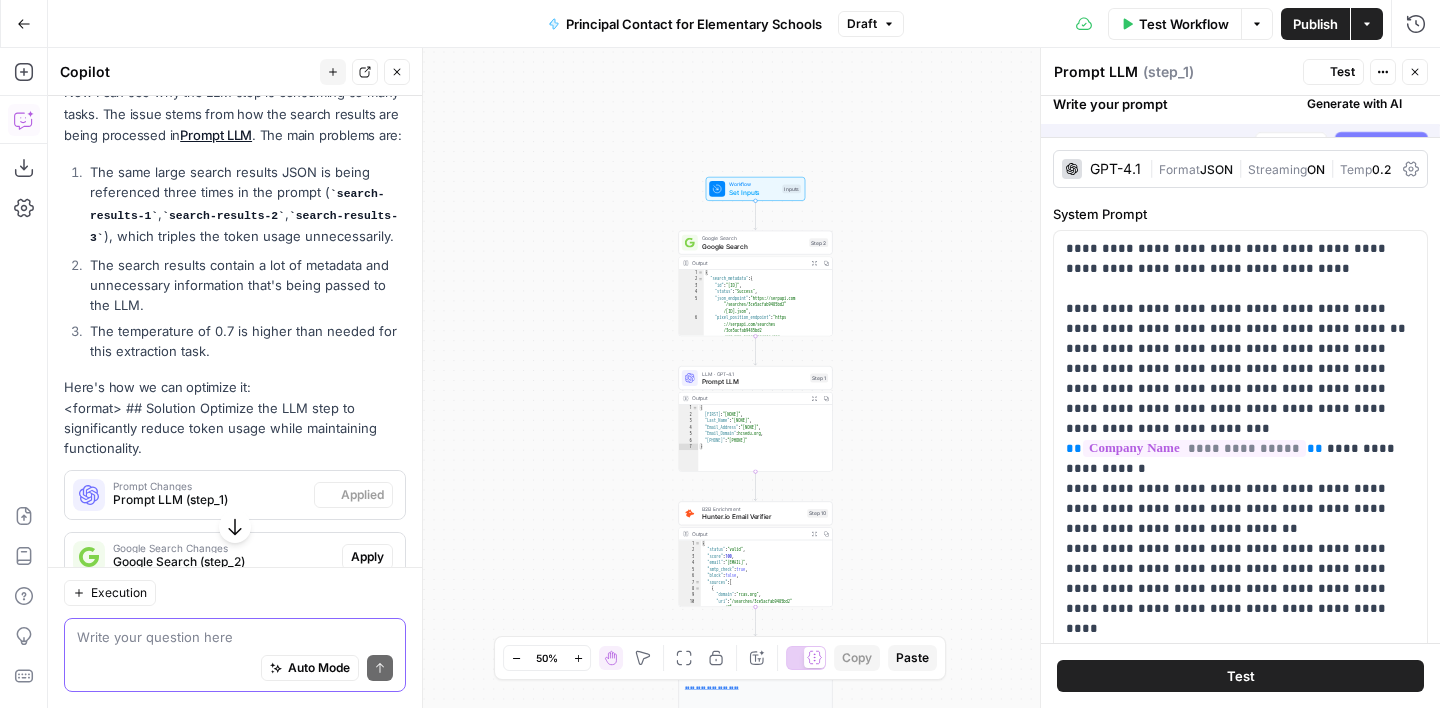 scroll, scrollTop: 8747, scrollLeft: 0, axis: vertical 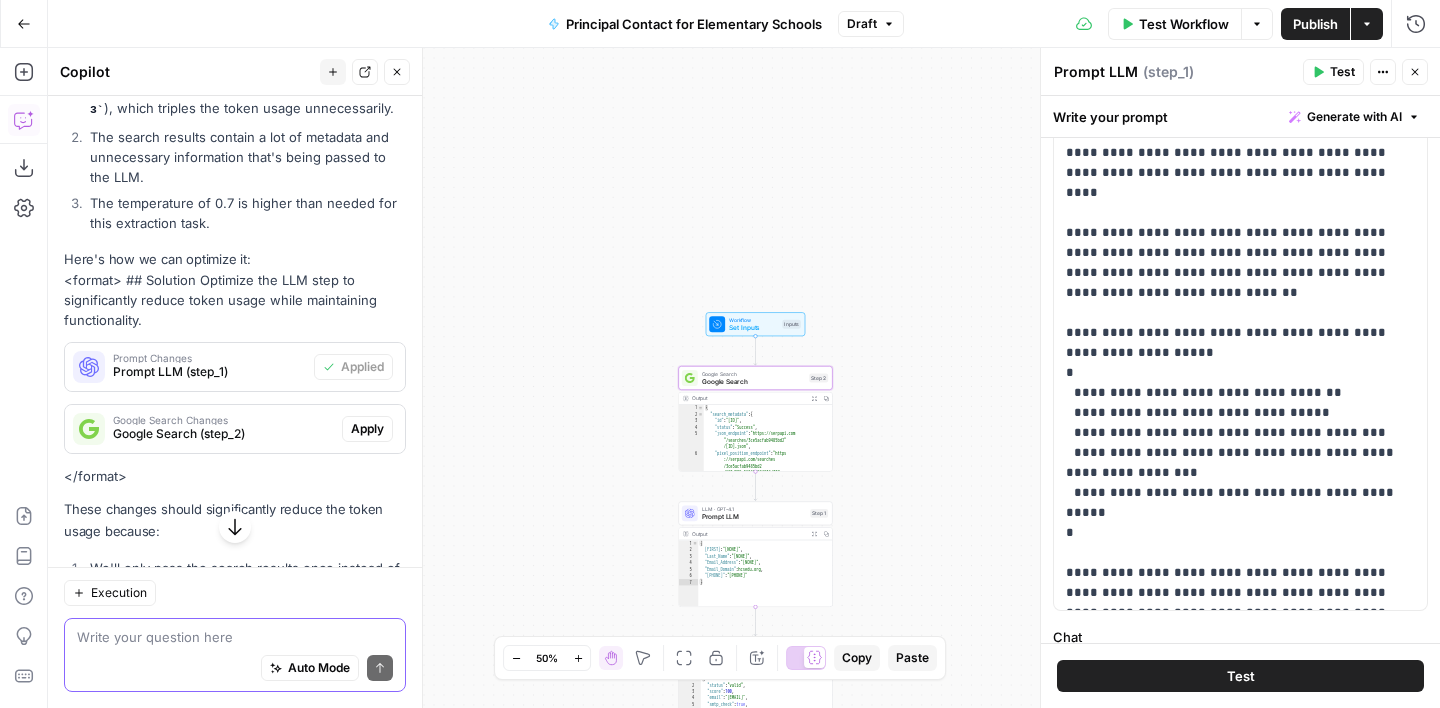 click on "Apply" at bounding box center (367, 429) 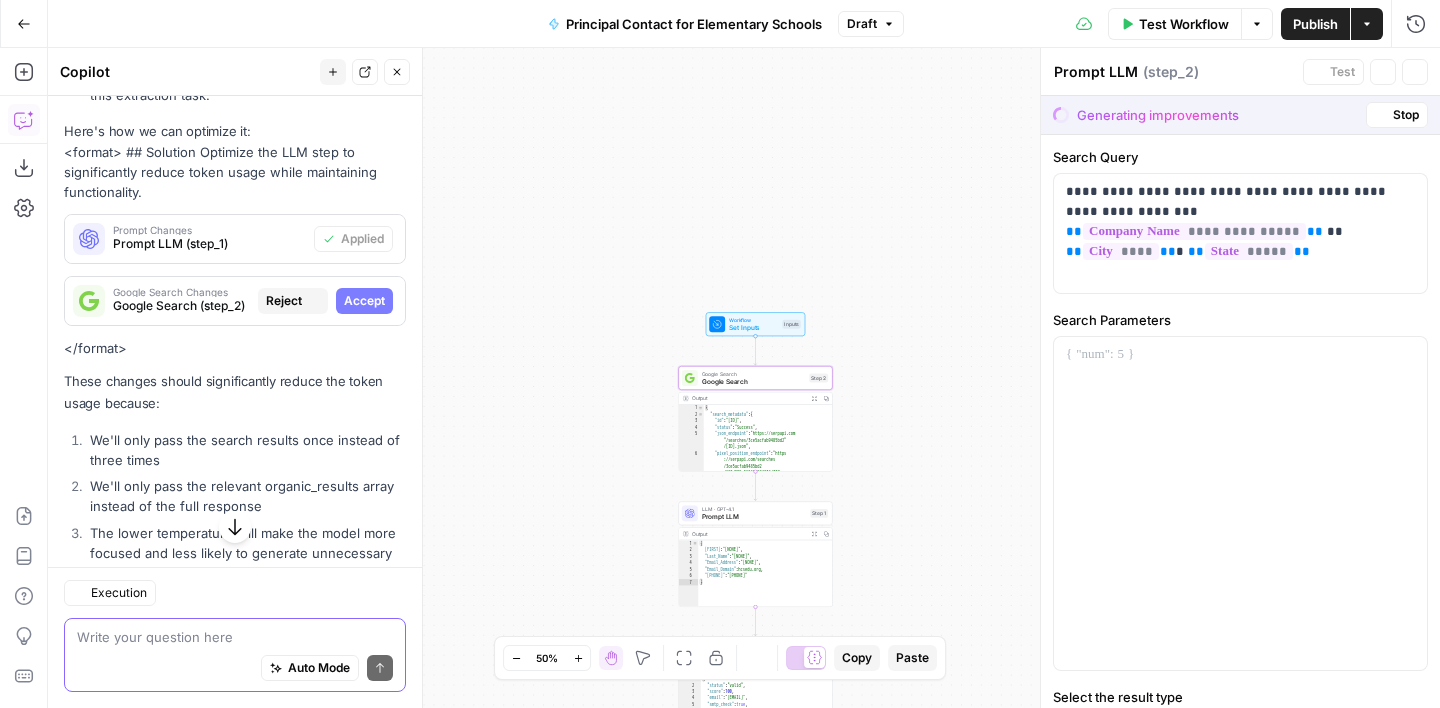 type on "Google Search" 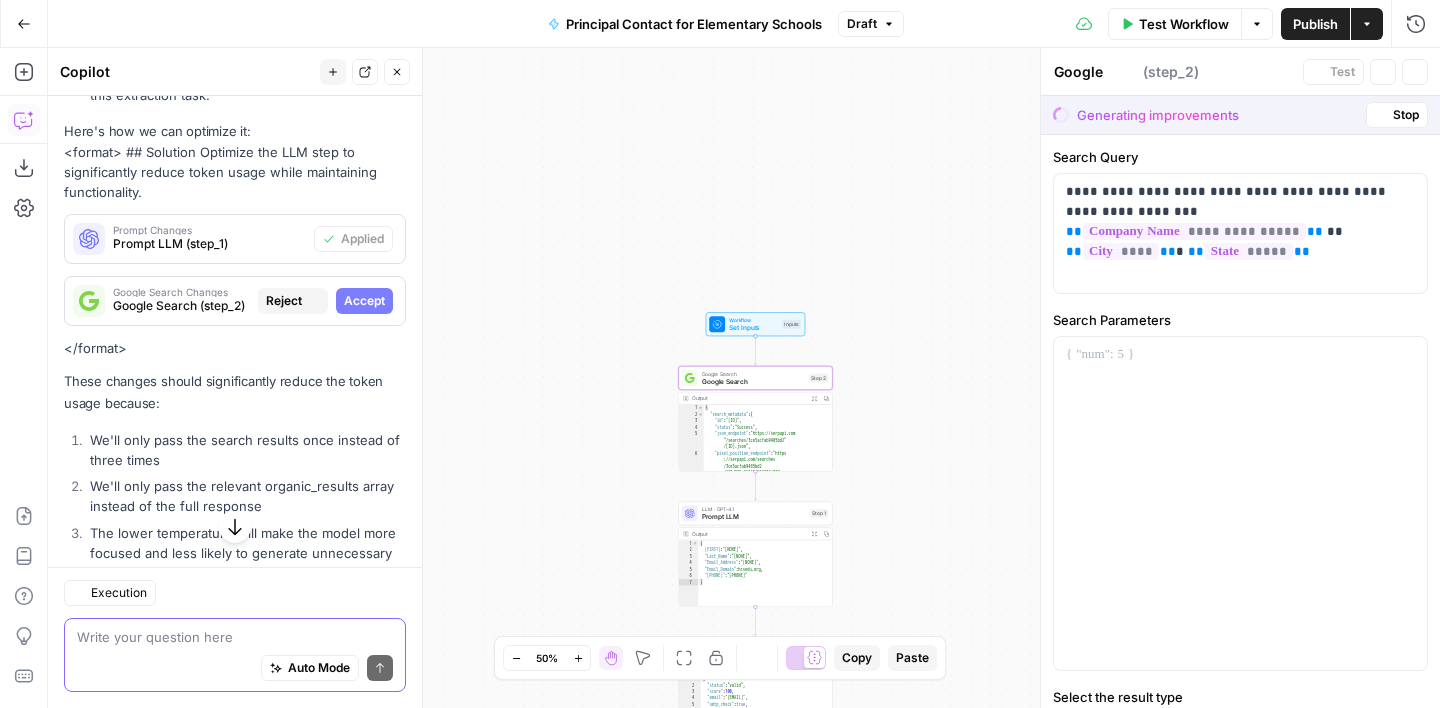 scroll, scrollTop: 8619, scrollLeft: 0, axis: vertical 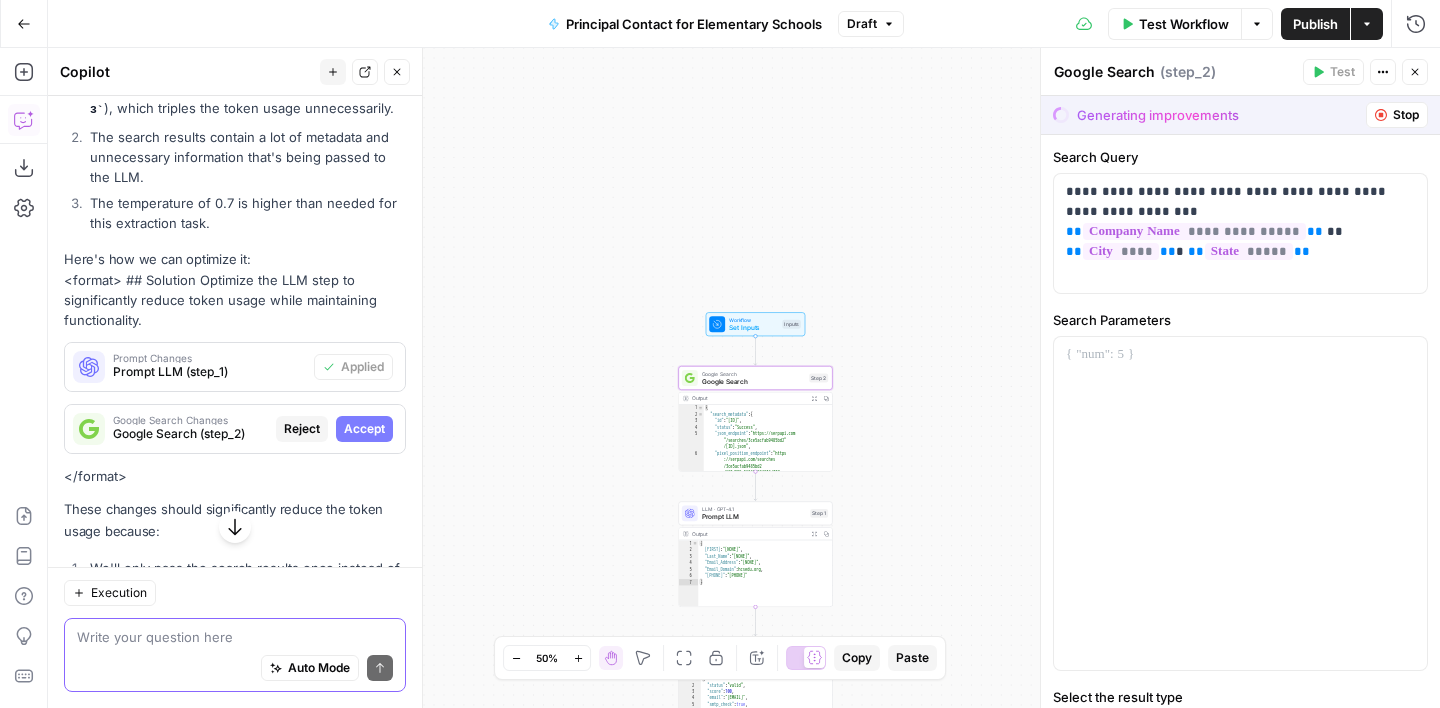 click on "Accept" at bounding box center [364, 429] 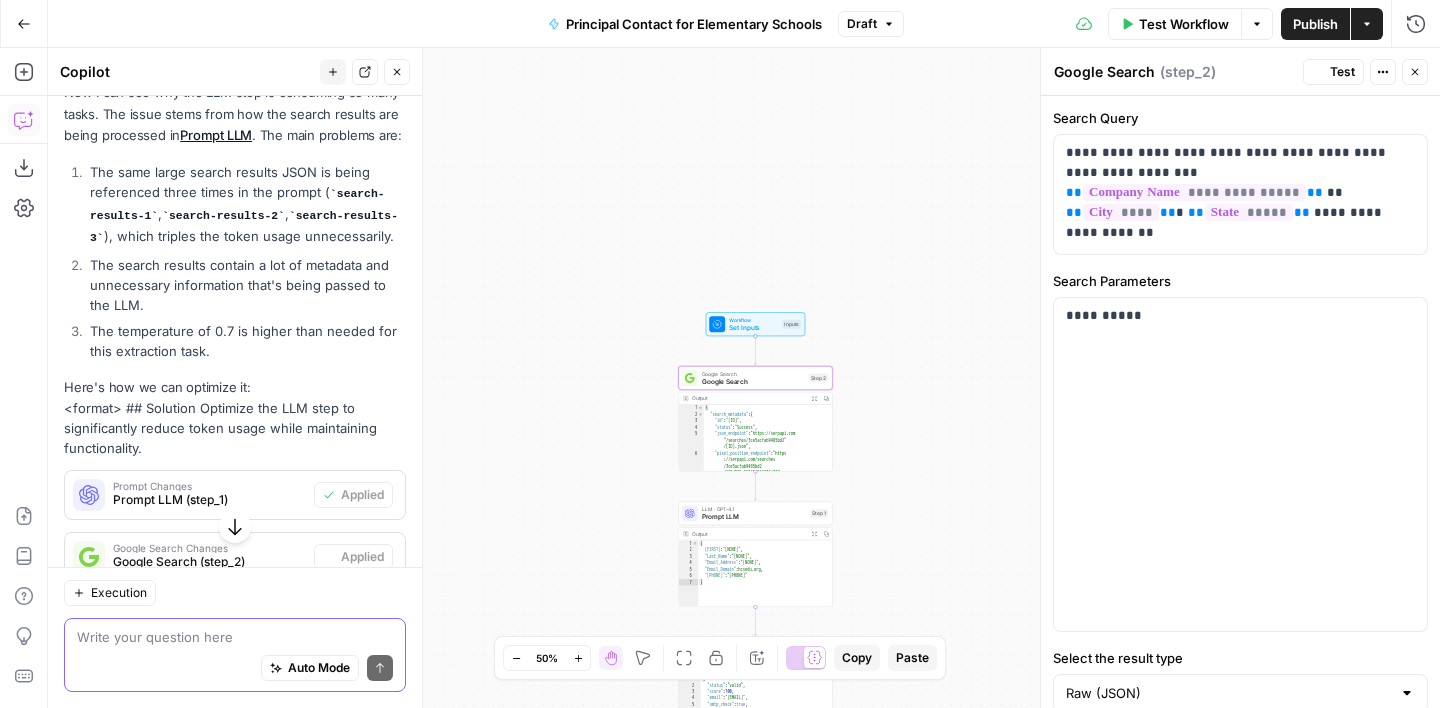 scroll, scrollTop: 8747, scrollLeft: 0, axis: vertical 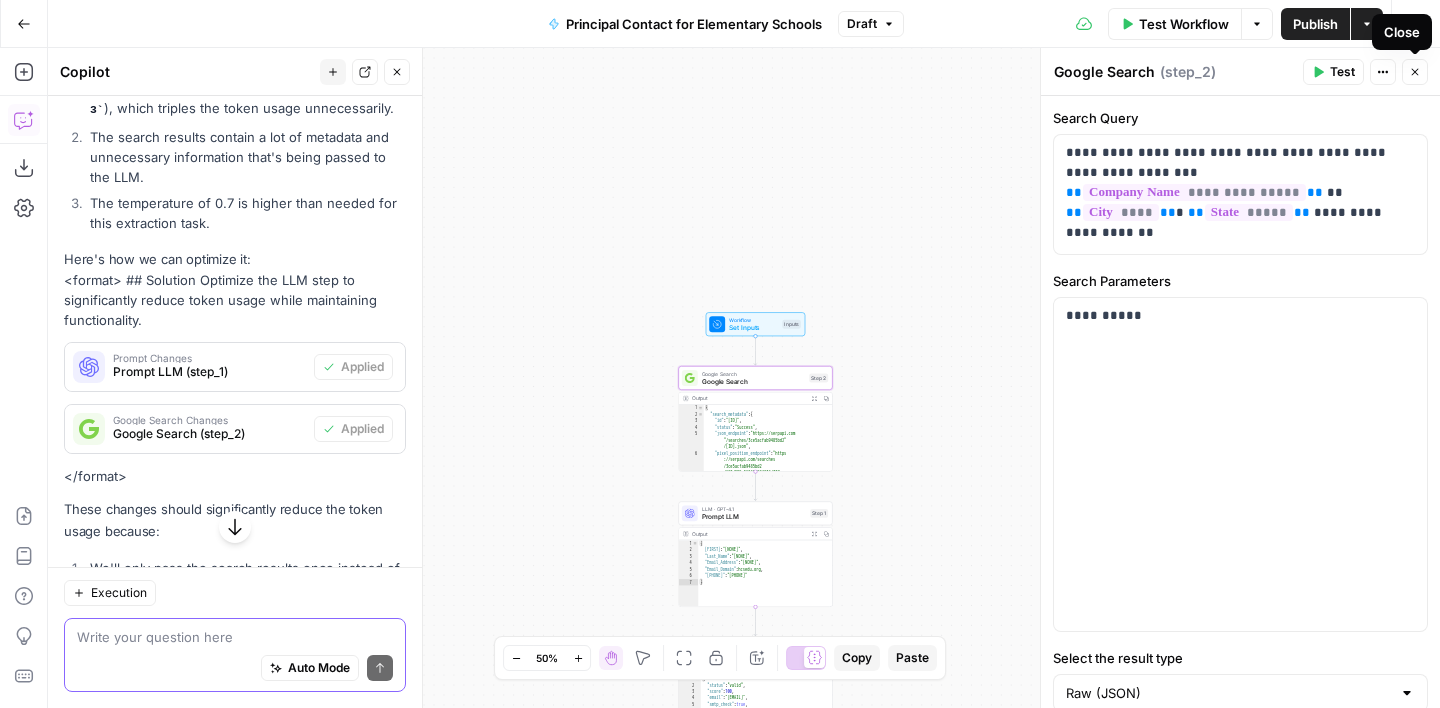 click 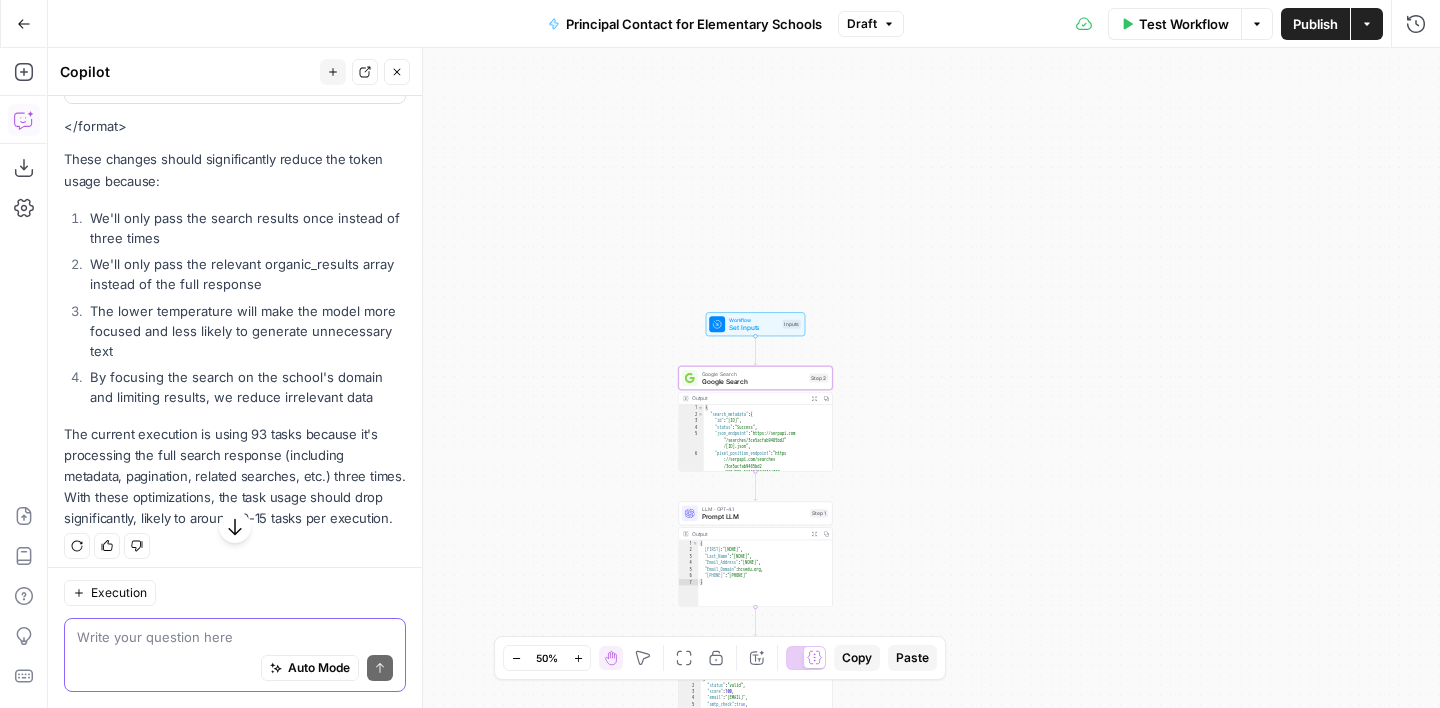 scroll, scrollTop: 9162, scrollLeft: 0, axis: vertical 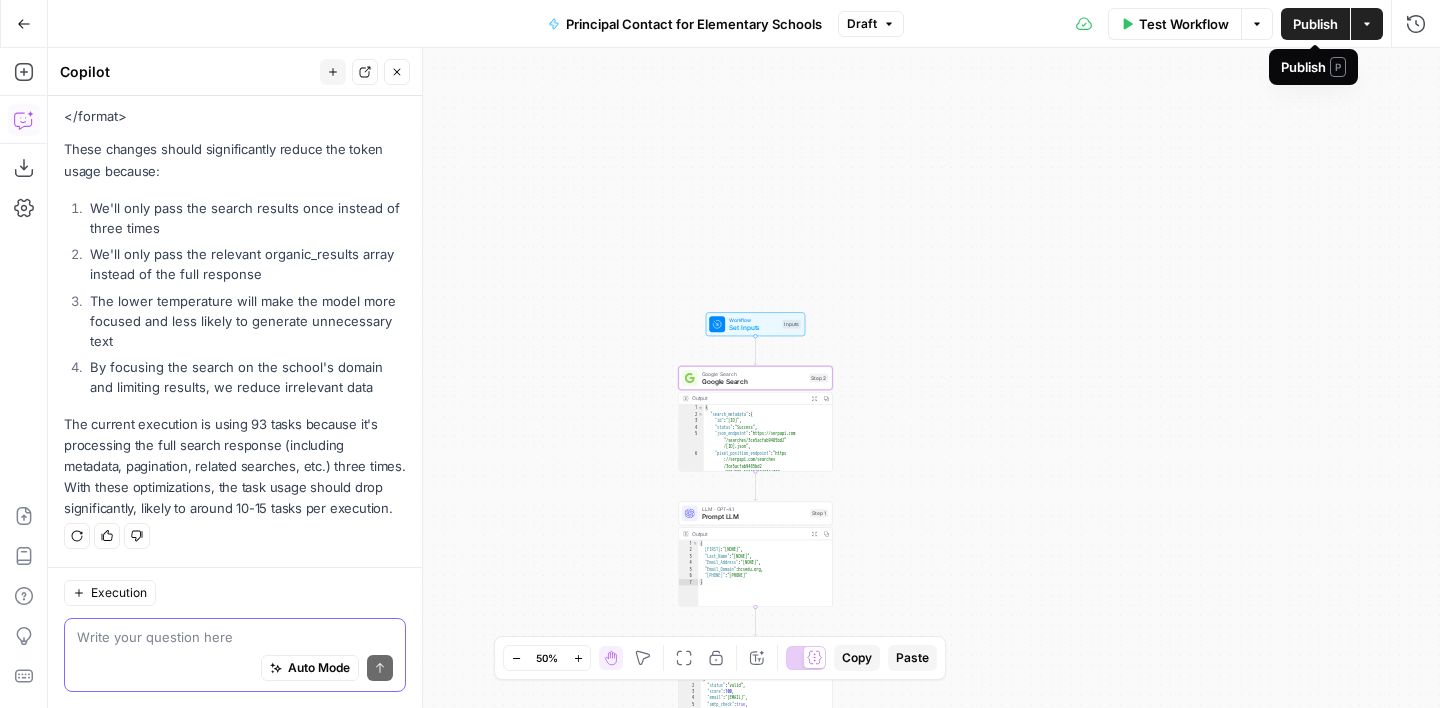 click on "Publish" at bounding box center (1315, 24) 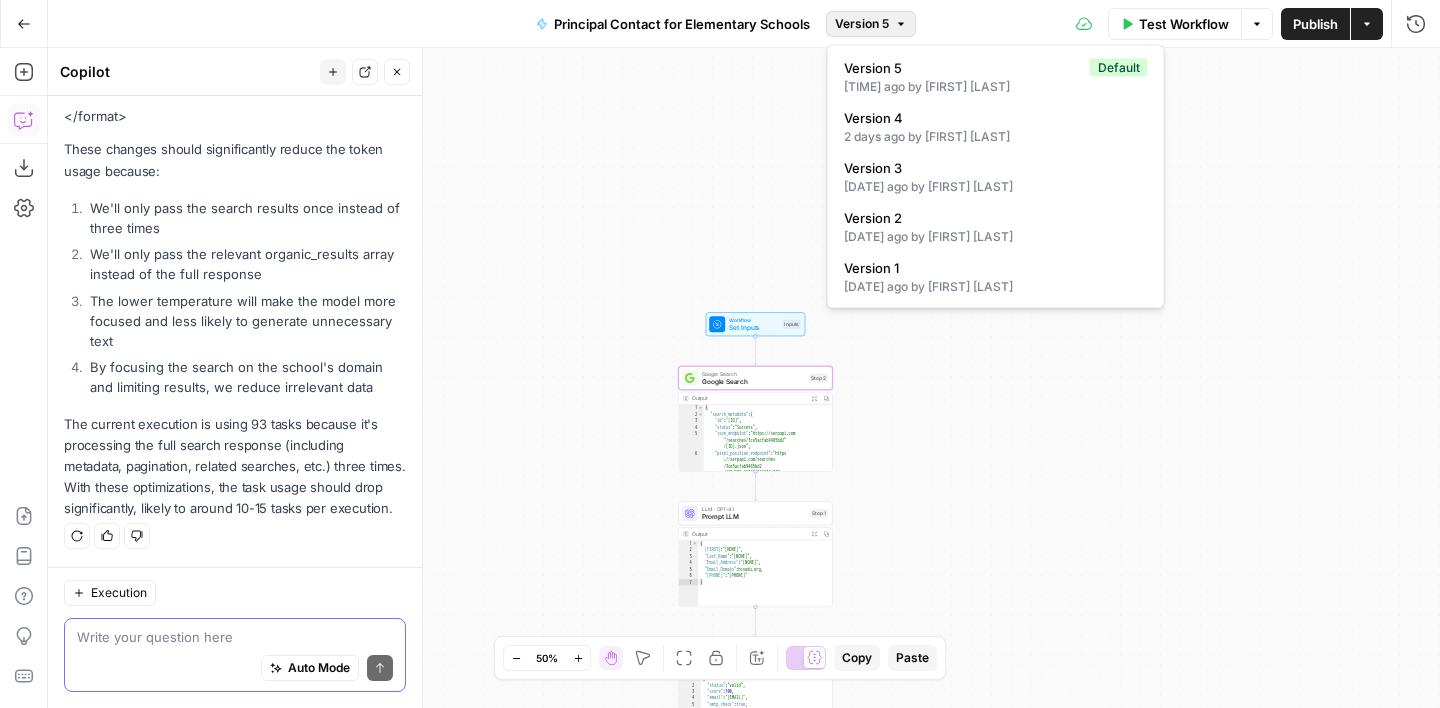 click 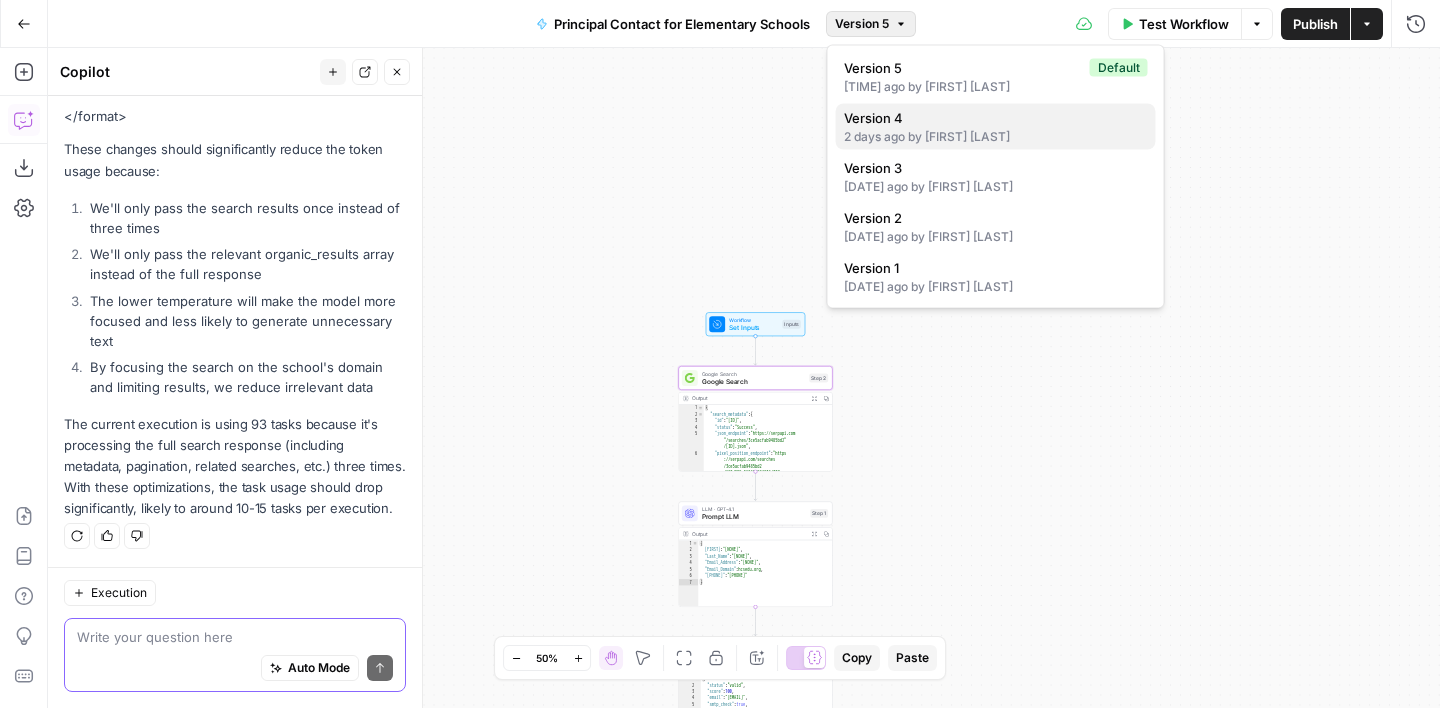 click on "2 days ago
by Amy Elias" at bounding box center (996, 137) 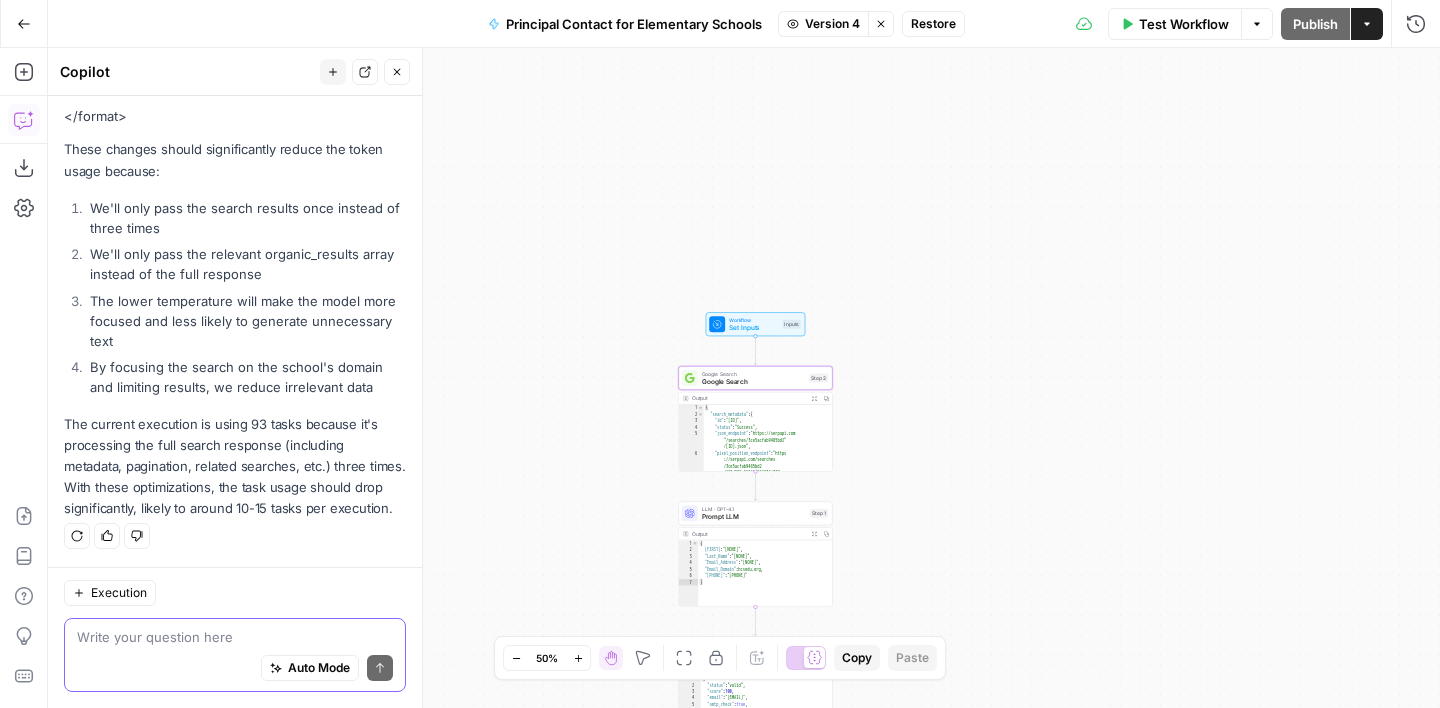 click on "Restore" at bounding box center (933, 24) 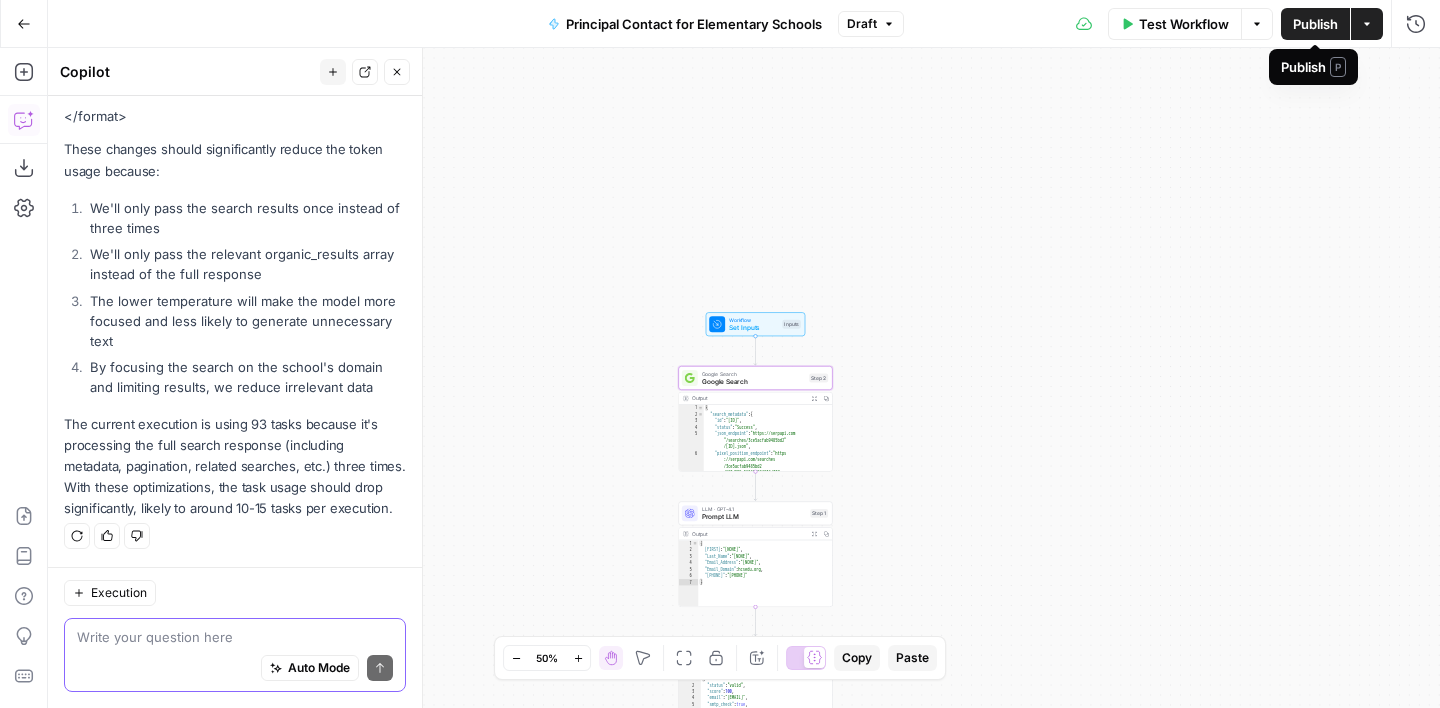 click on "Publish" at bounding box center [1315, 24] 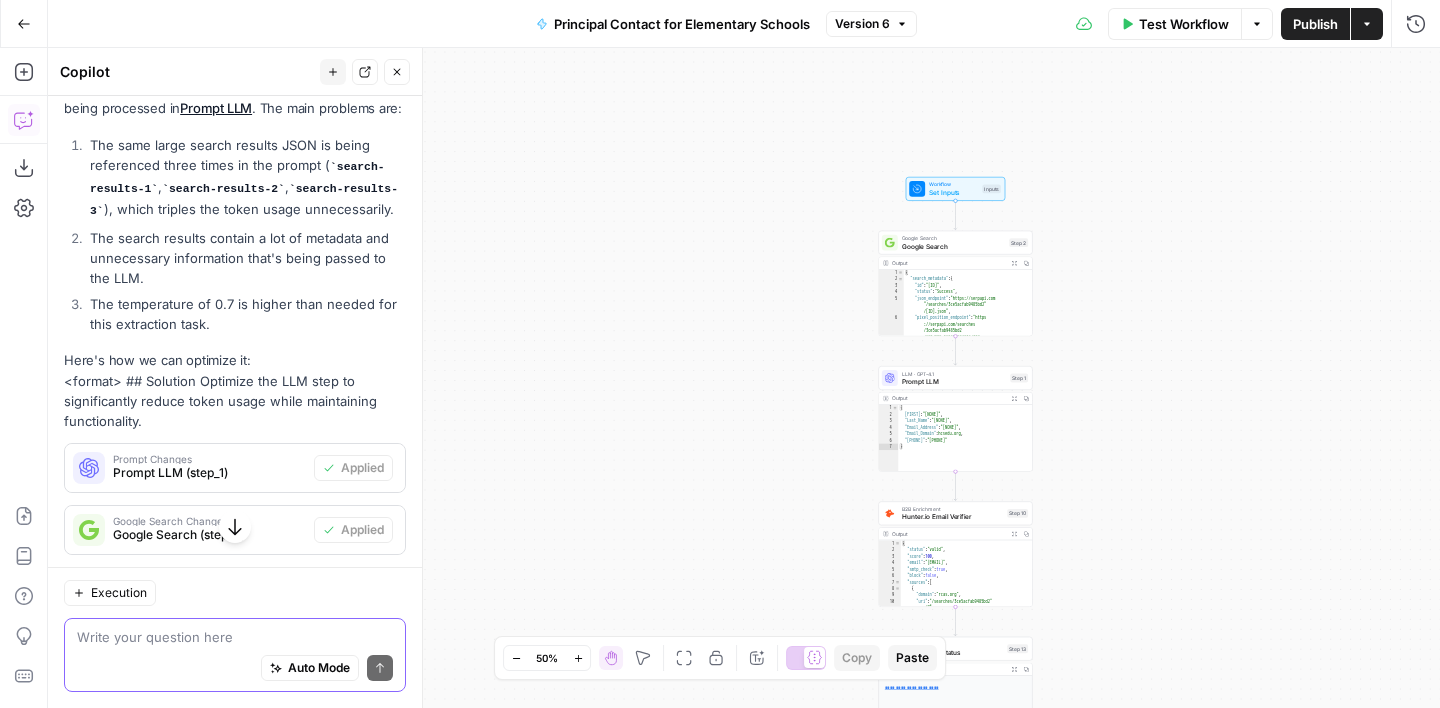 scroll, scrollTop: 8647, scrollLeft: 0, axis: vertical 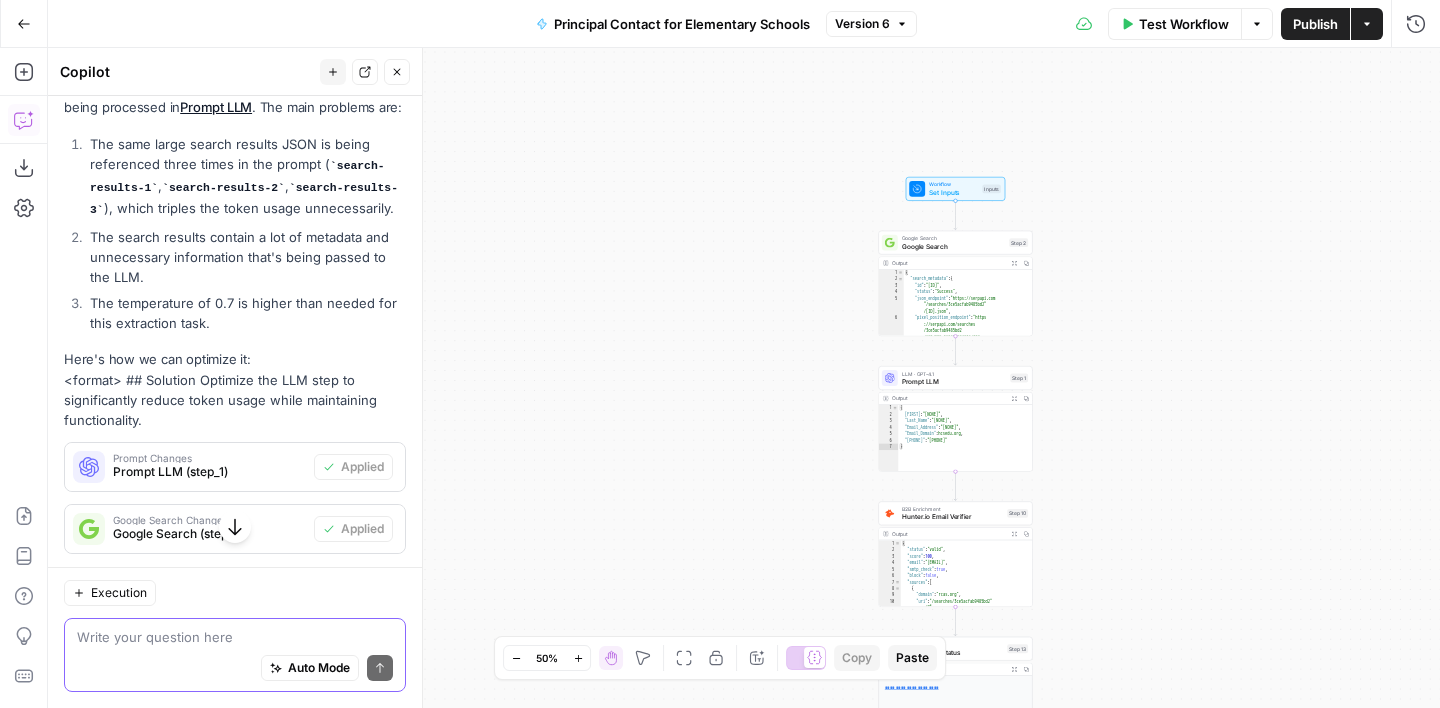 drag, startPoint x: 93, startPoint y: 354, endPoint x: 204, endPoint y: 380, distance: 114.00439 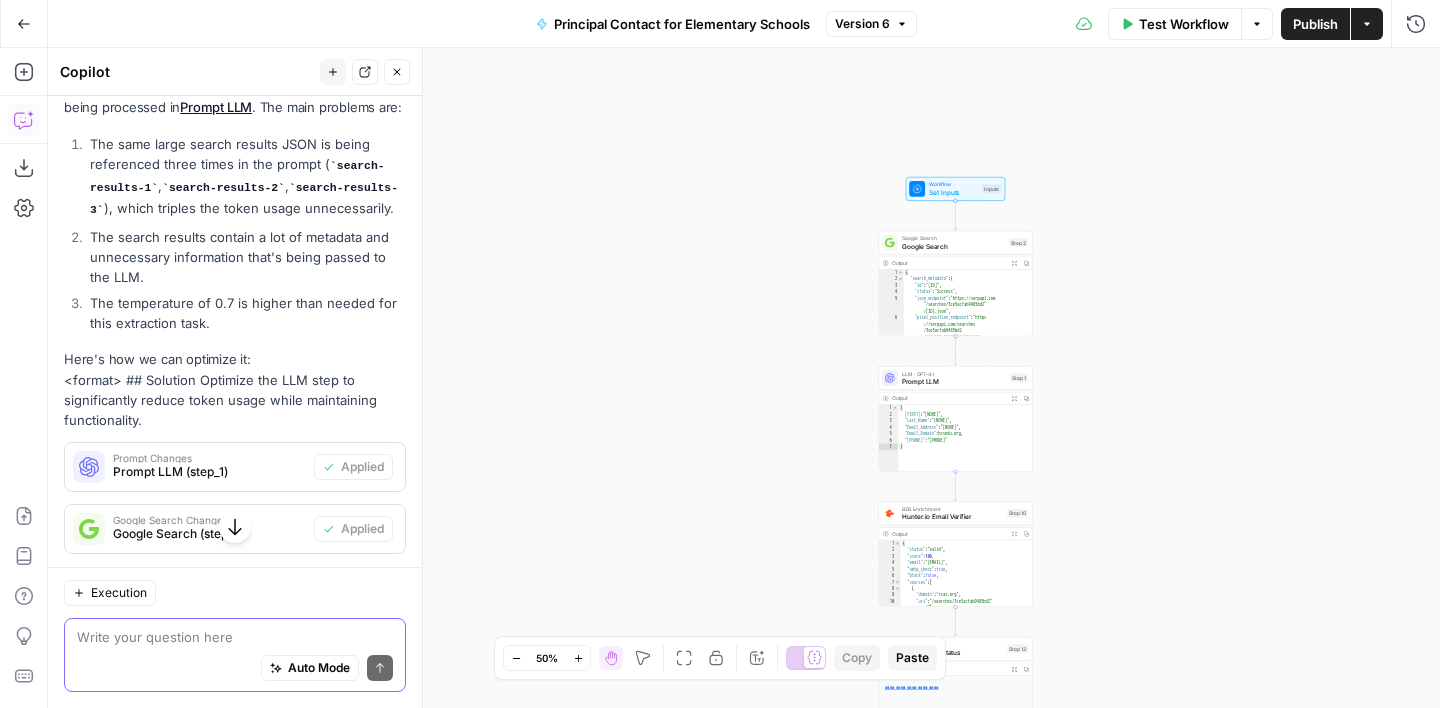 scroll, scrollTop: 9162, scrollLeft: 0, axis: vertical 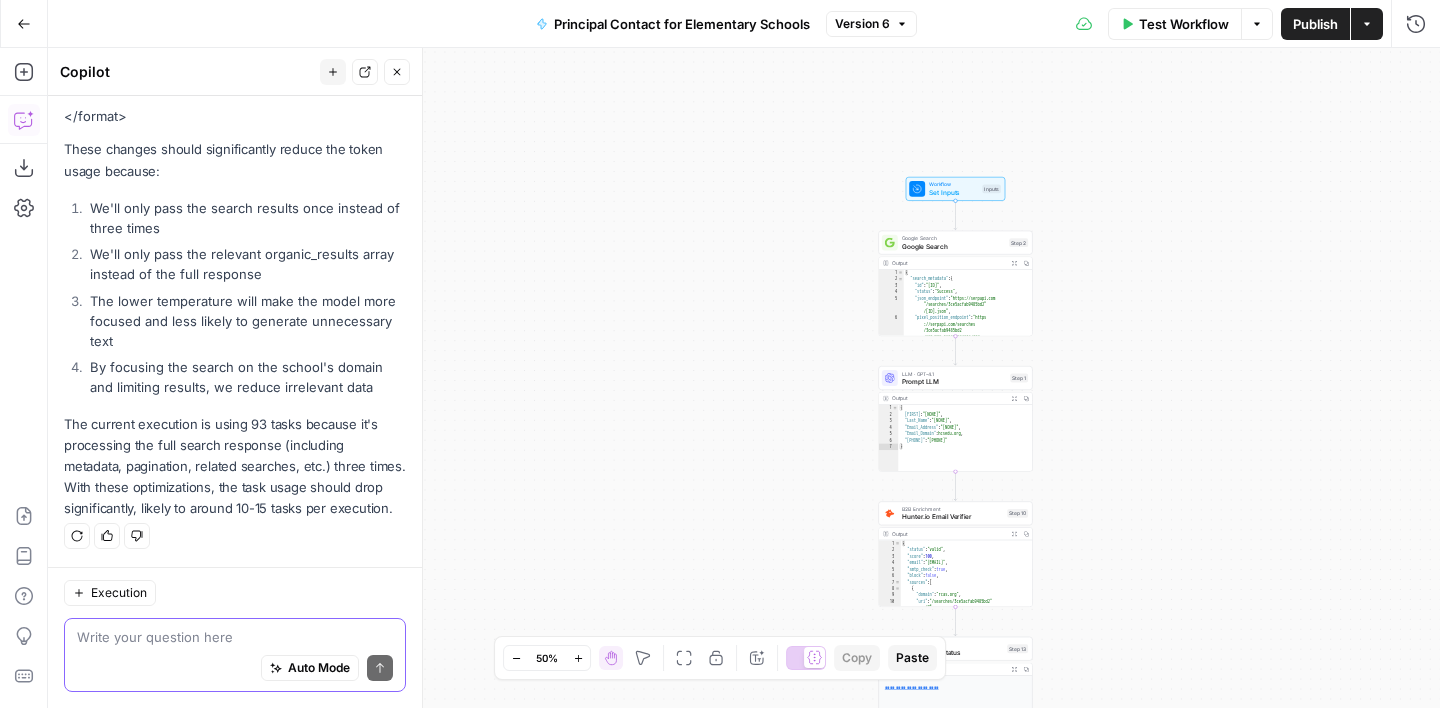 click at bounding box center [235, 637] 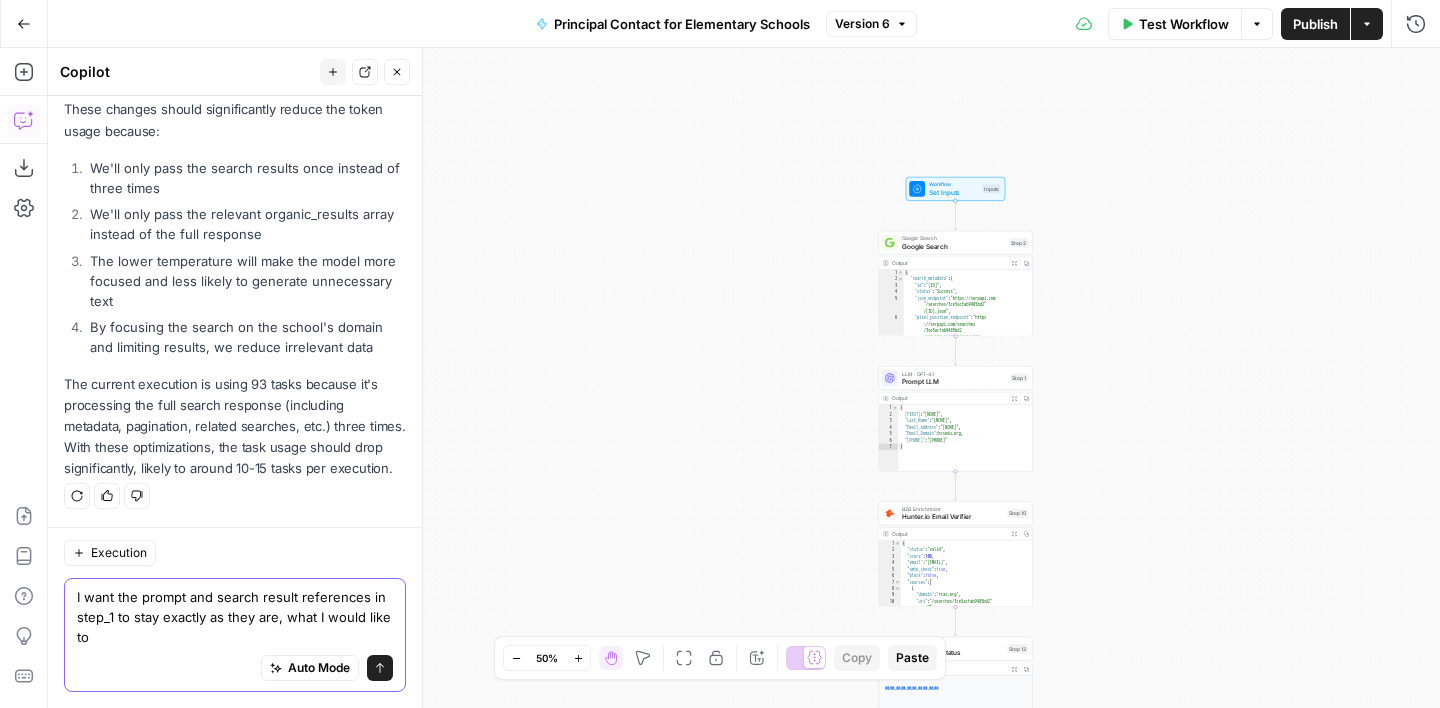 scroll, scrollTop: 9202, scrollLeft: 0, axis: vertical 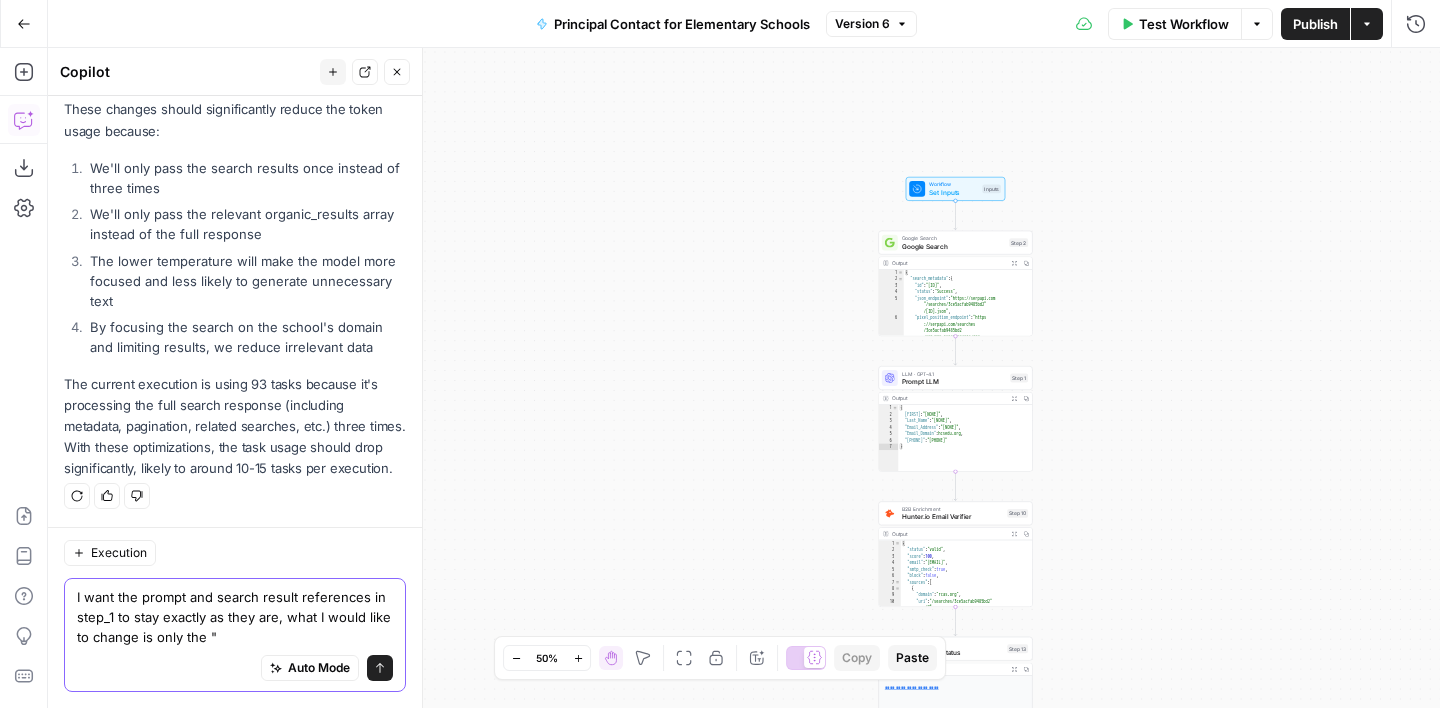 paste on "The temperature of 0.7 is higher than needed for this extraction task" 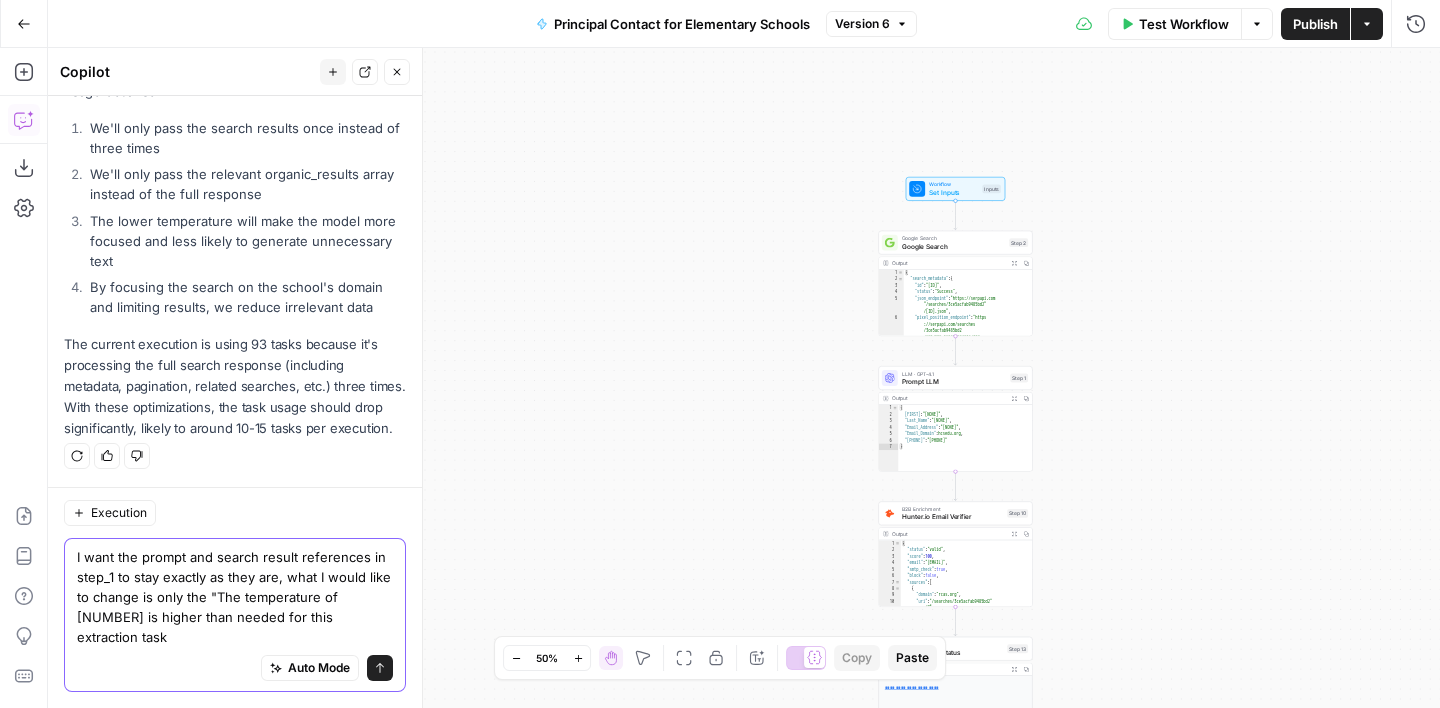 scroll, scrollTop: 9222, scrollLeft: 0, axis: vertical 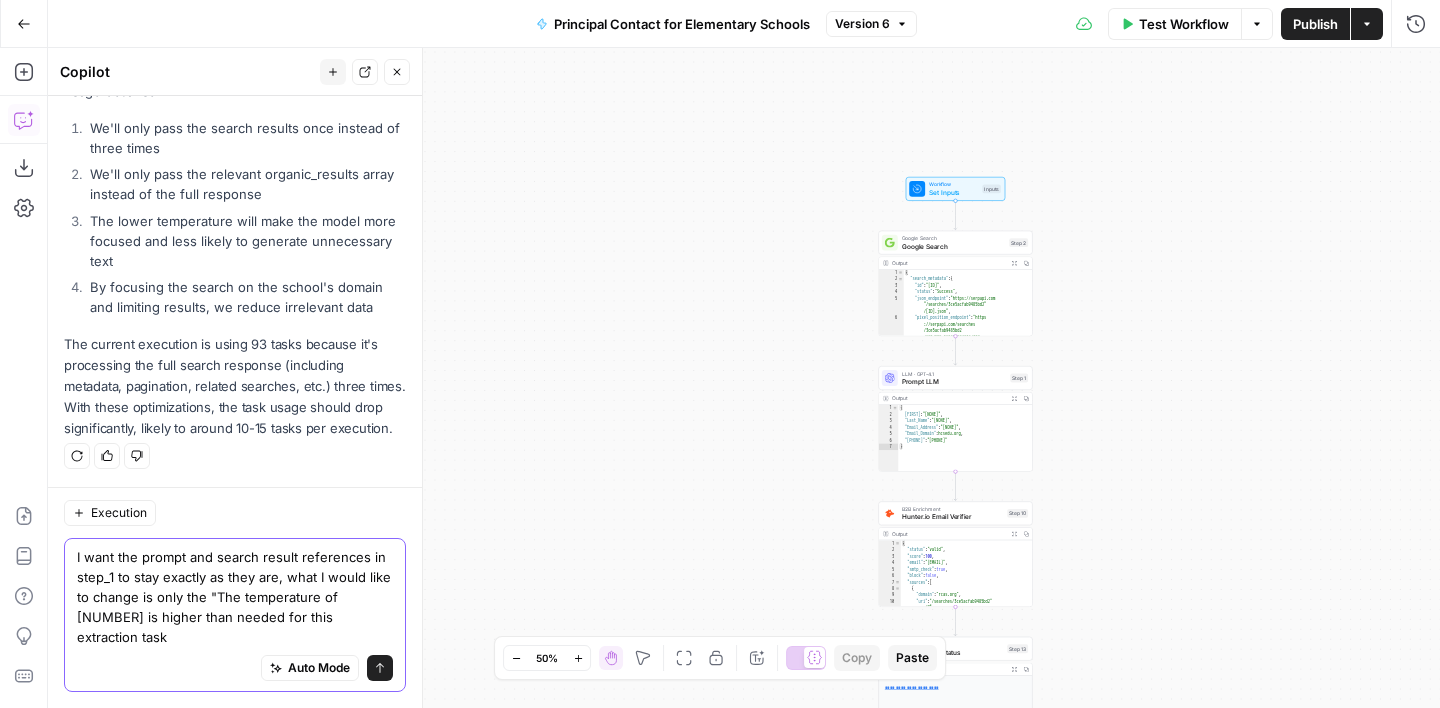 type on "I want the prompt and search result references in step_1 to stay exactly as they are, what I would like to change is only the "The temperature of 0.7 is higher than needed for this extraction task"" 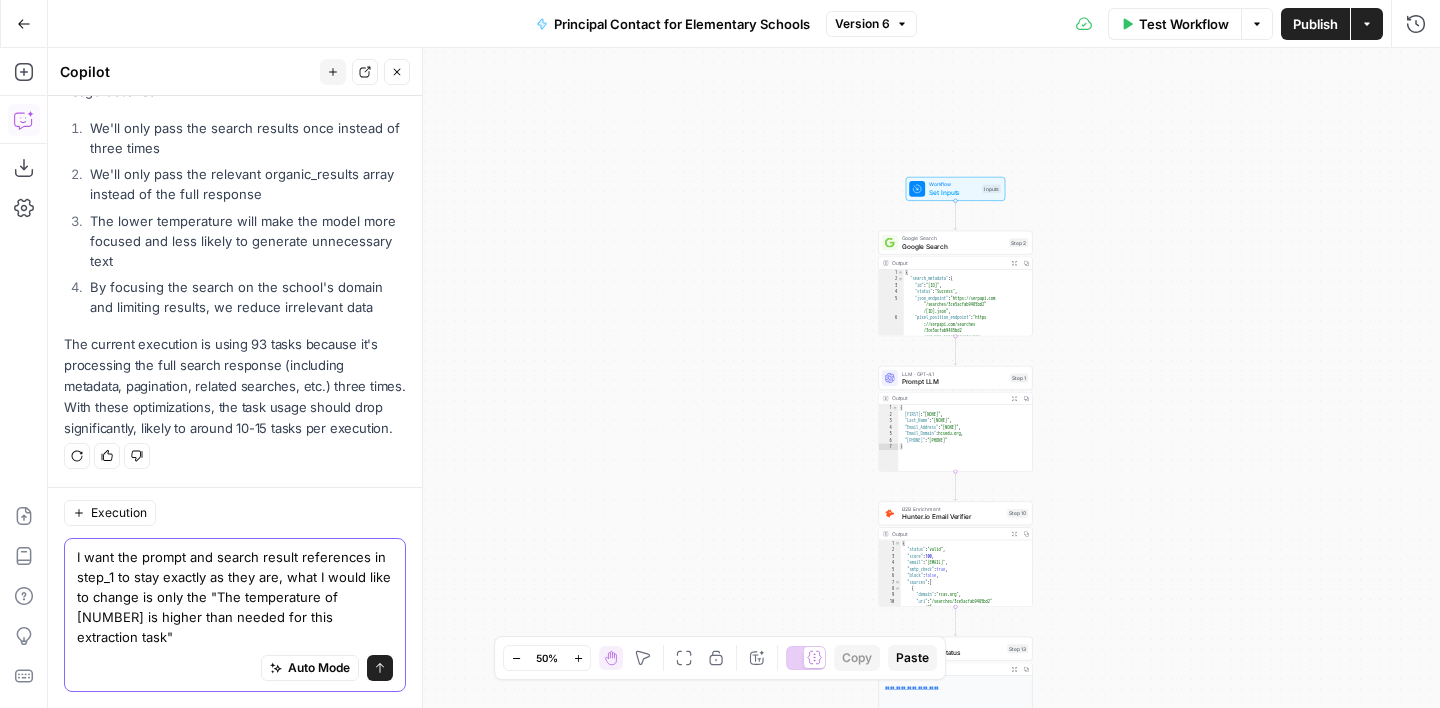 type 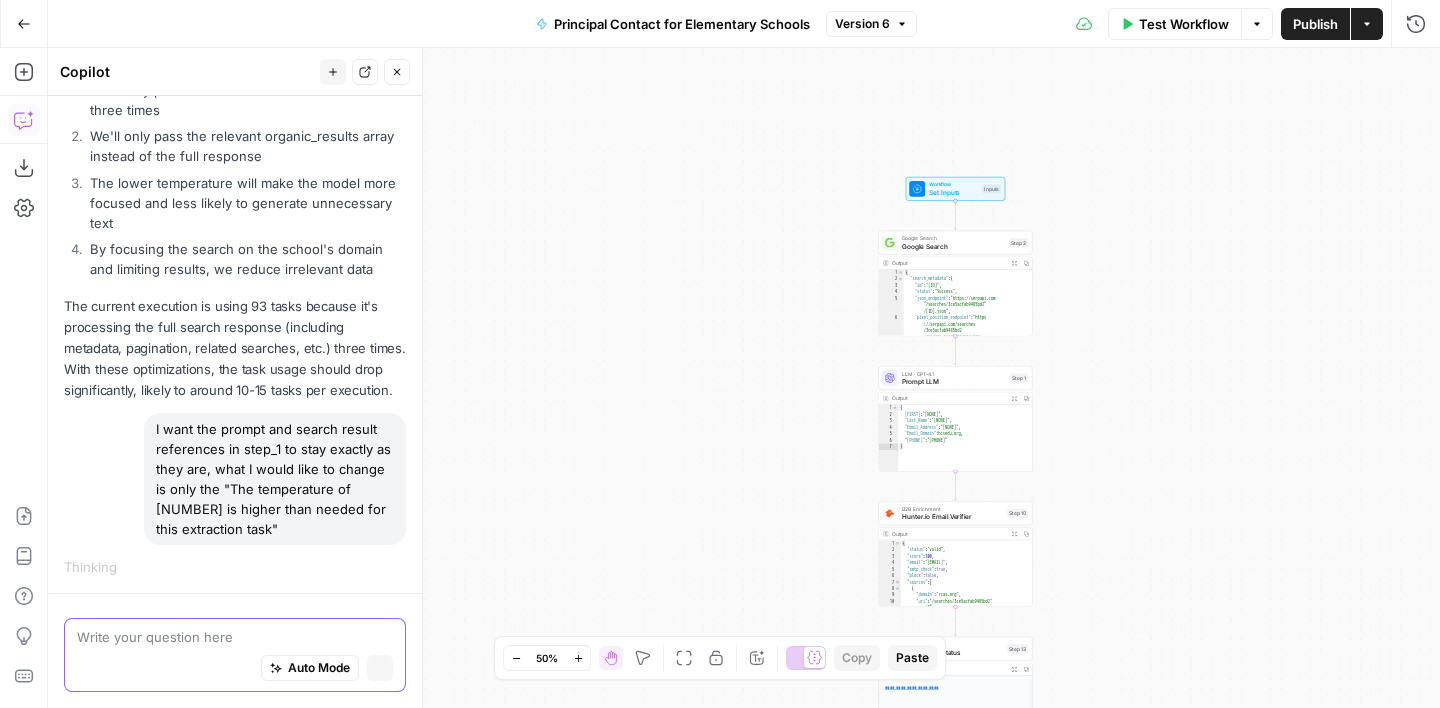 scroll, scrollTop: 9152, scrollLeft: 0, axis: vertical 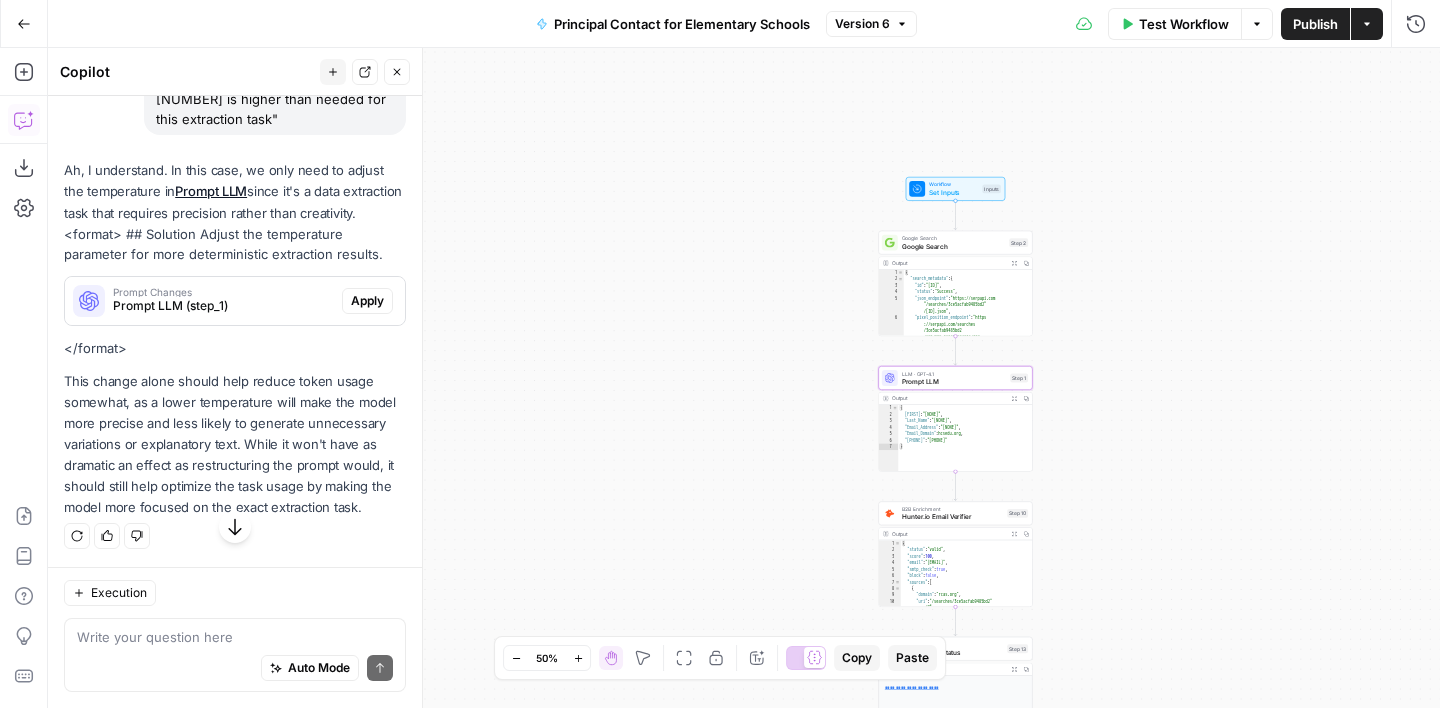 click on "Apply" at bounding box center (367, 301) 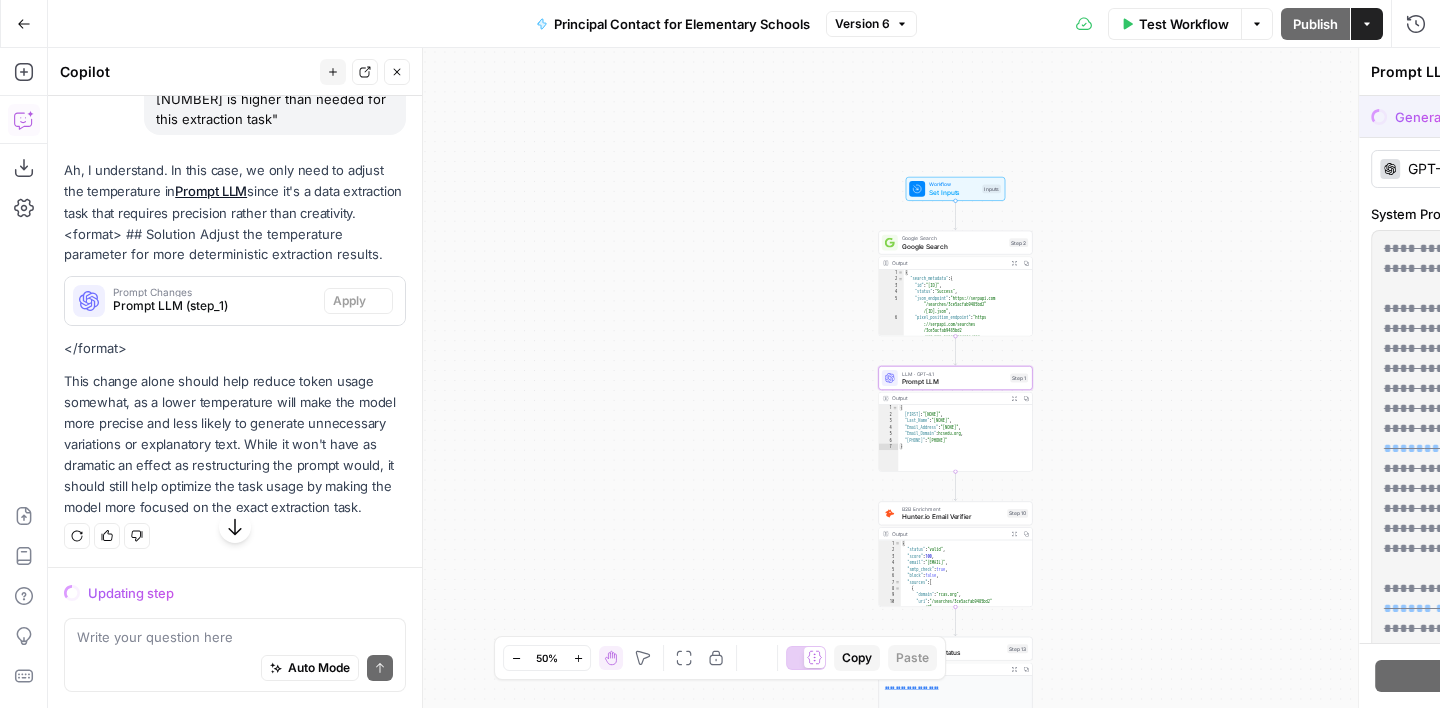 scroll, scrollTop: 9545, scrollLeft: 0, axis: vertical 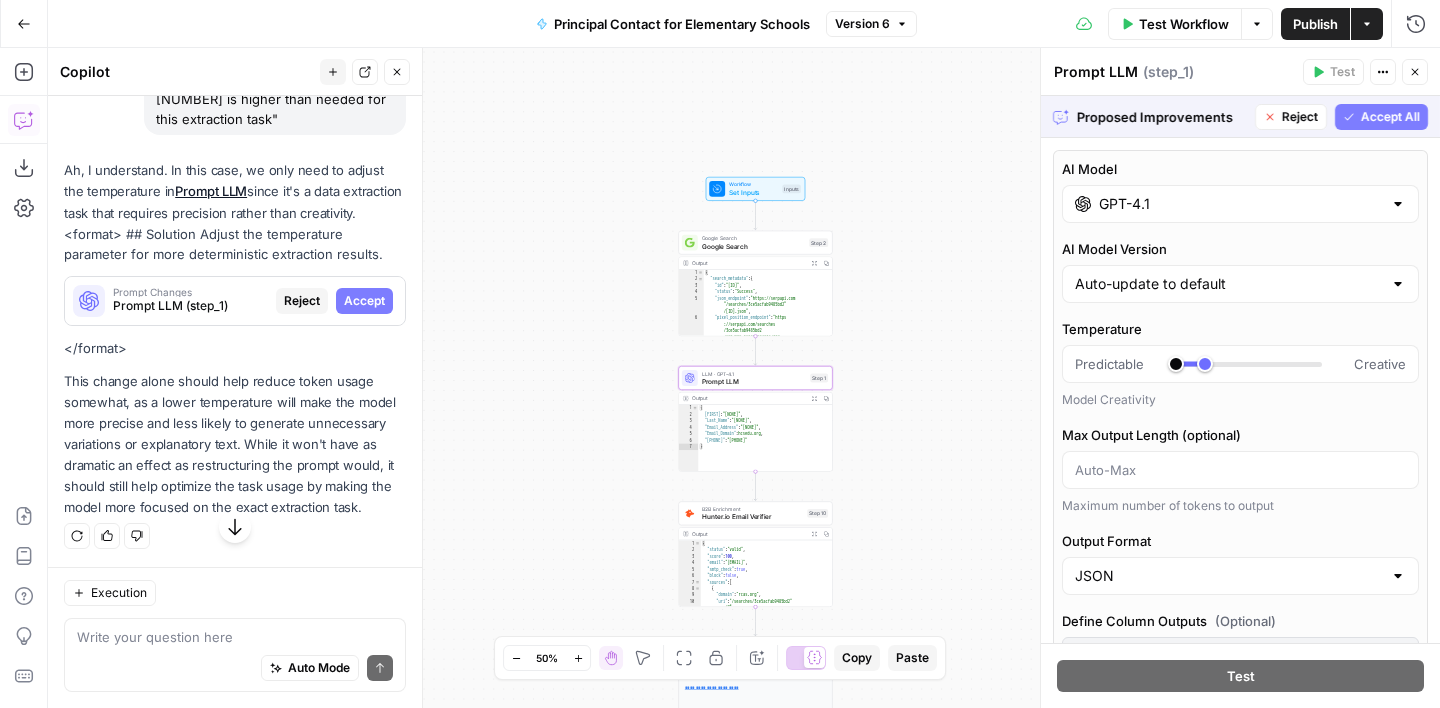 click on "Accept" at bounding box center [364, 301] 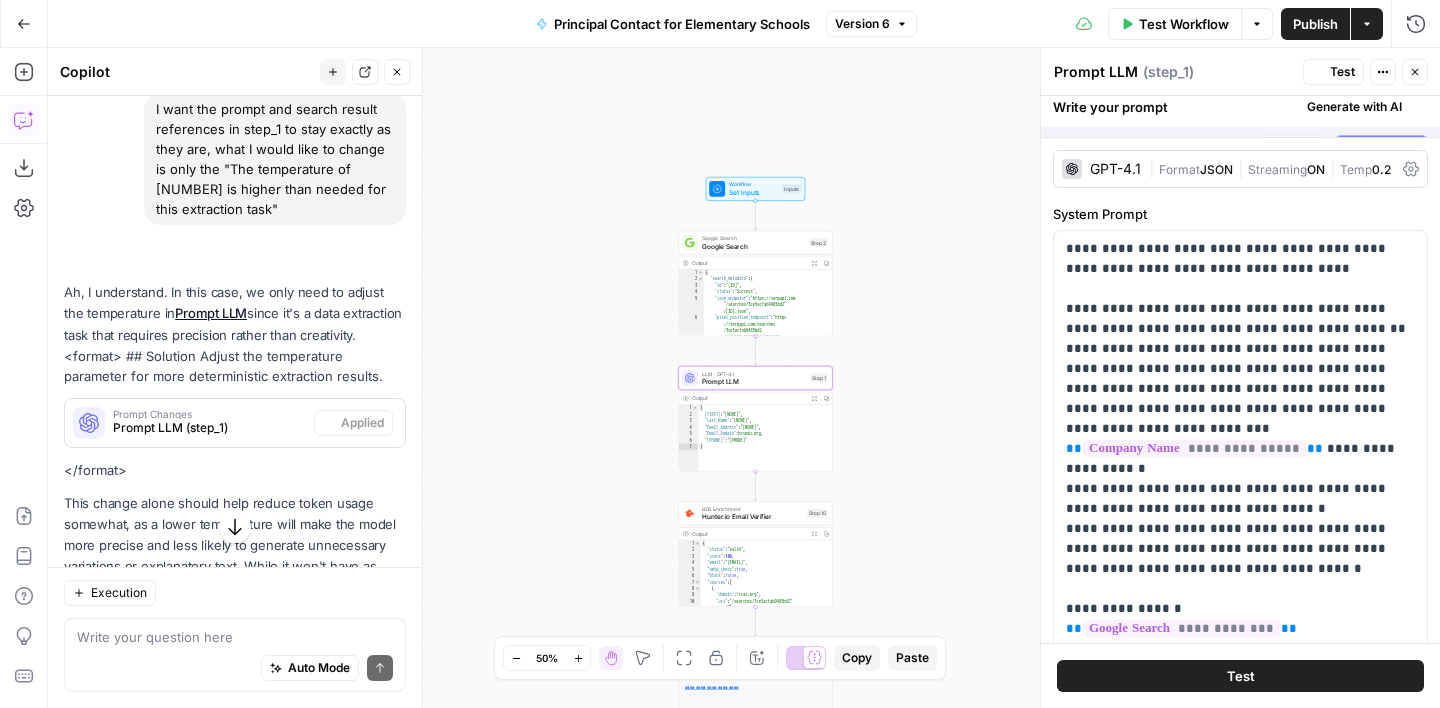 scroll, scrollTop: 9673, scrollLeft: 0, axis: vertical 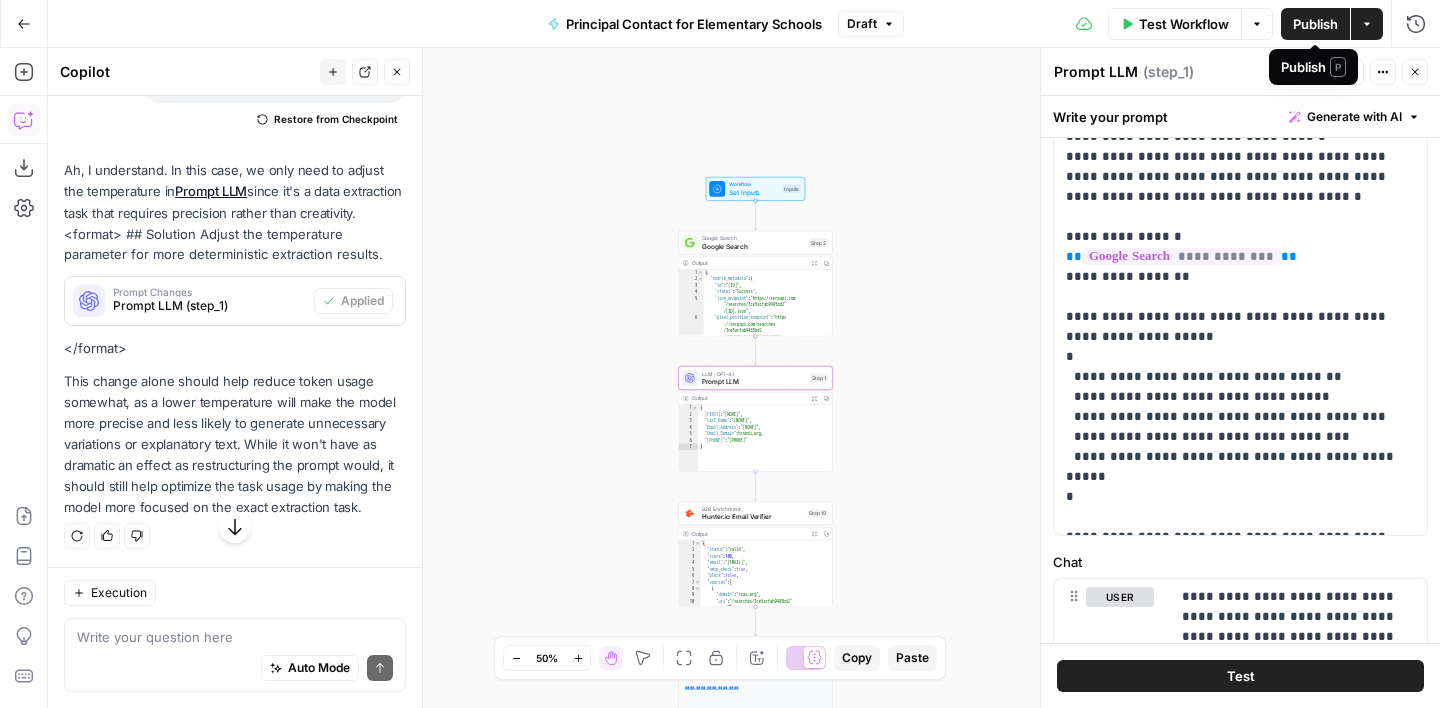 click on "Publish" at bounding box center [1315, 24] 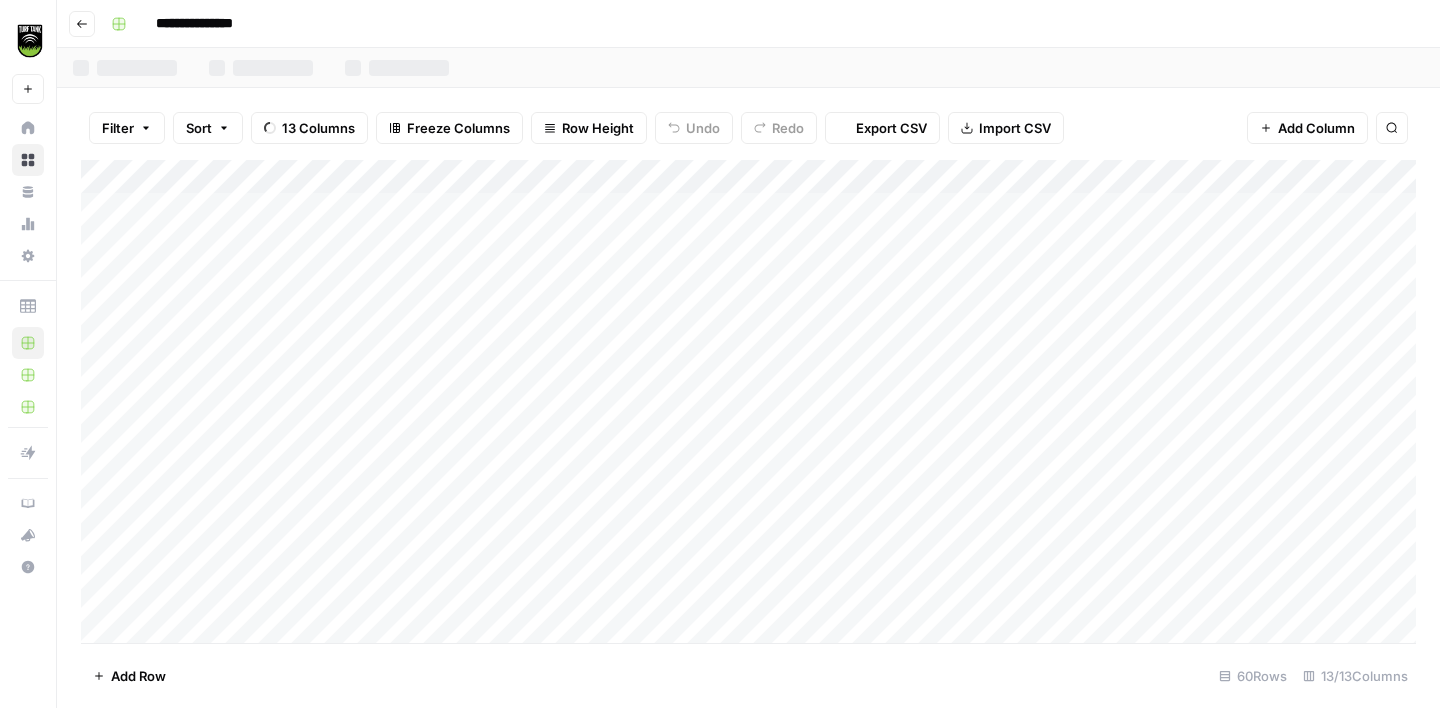 scroll, scrollTop: 0, scrollLeft: 0, axis: both 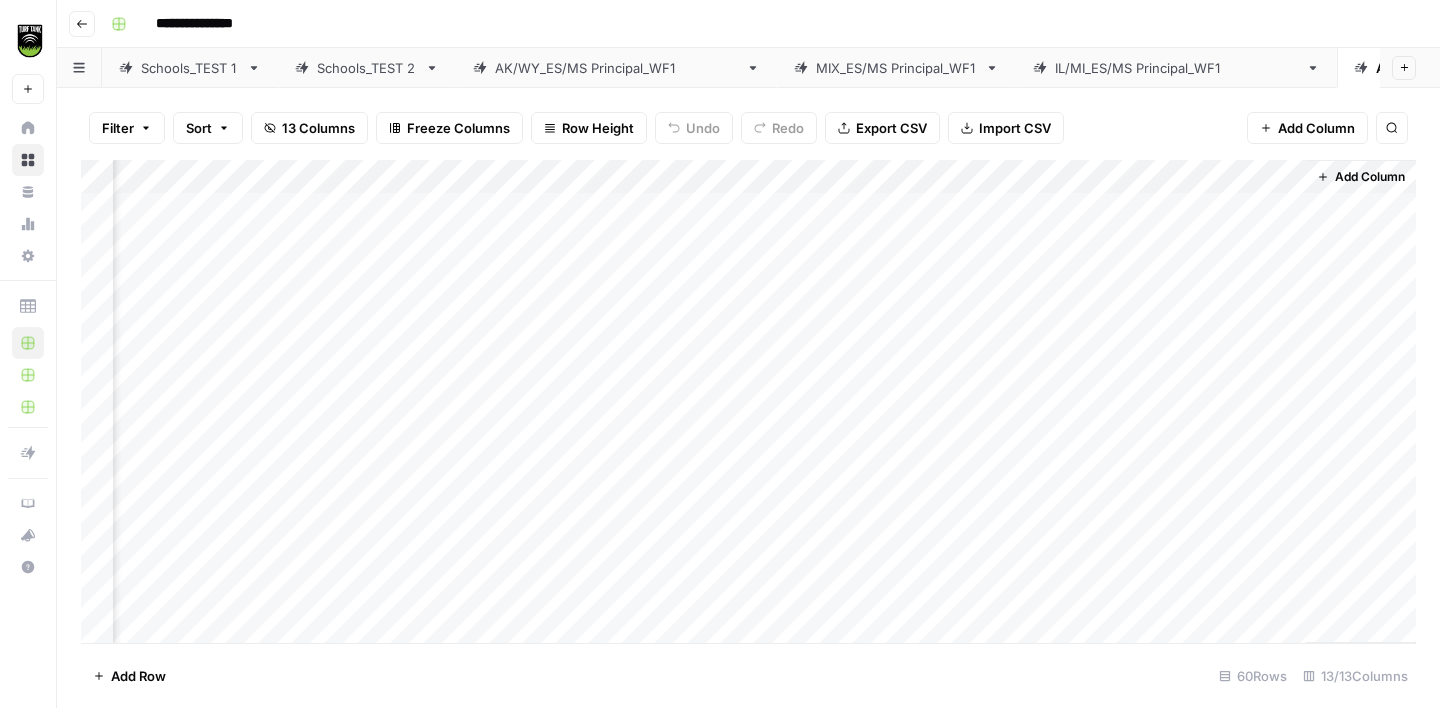 click on "Add Column" at bounding box center [1370, 177] 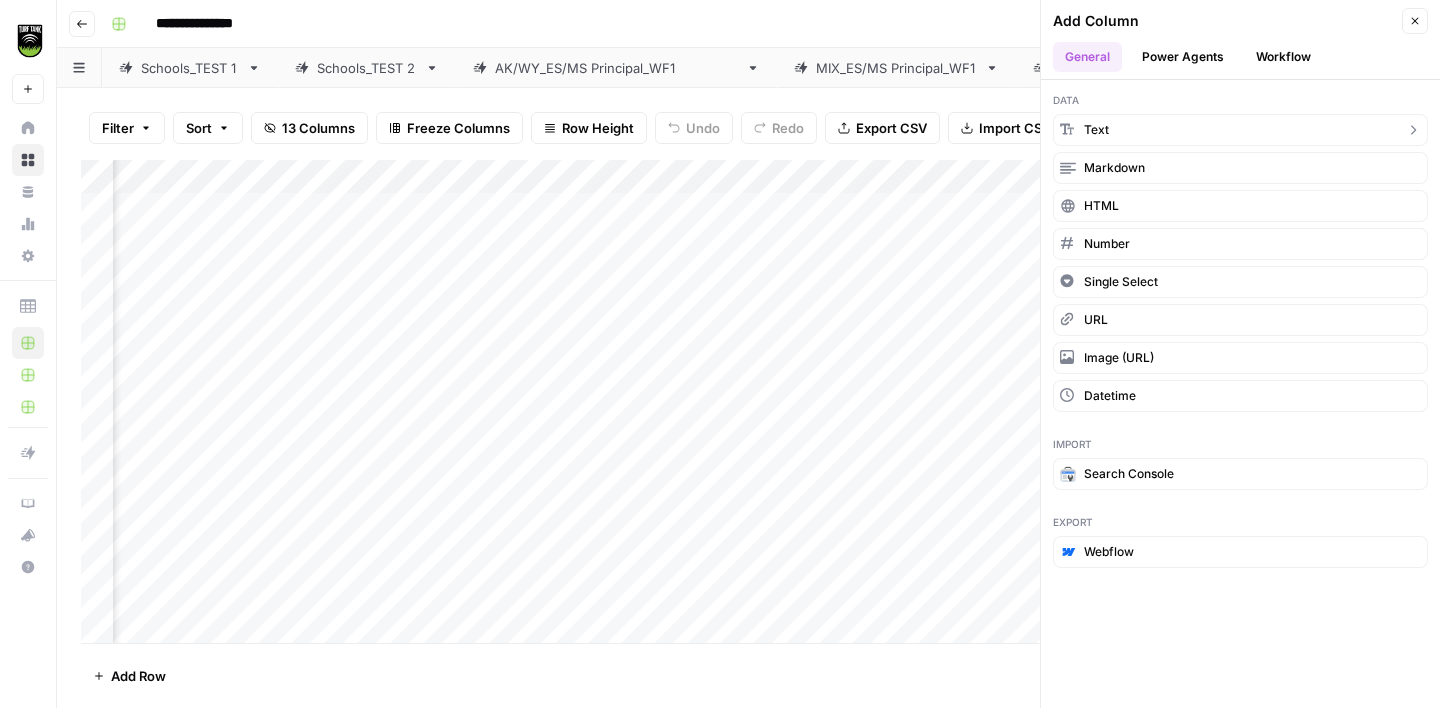 click on "text" at bounding box center [1240, 130] 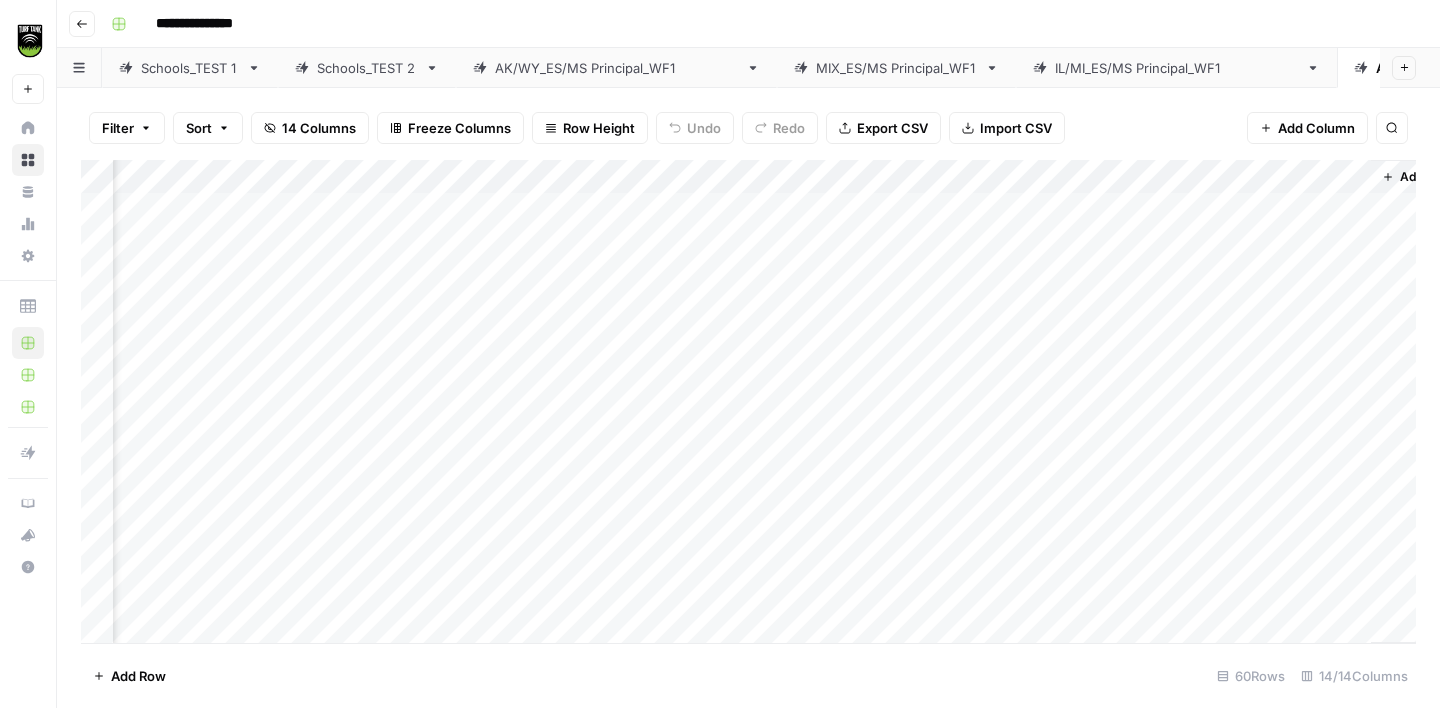 scroll, scrollTop: 0, scrollLeft: 1031, axis: horizontal 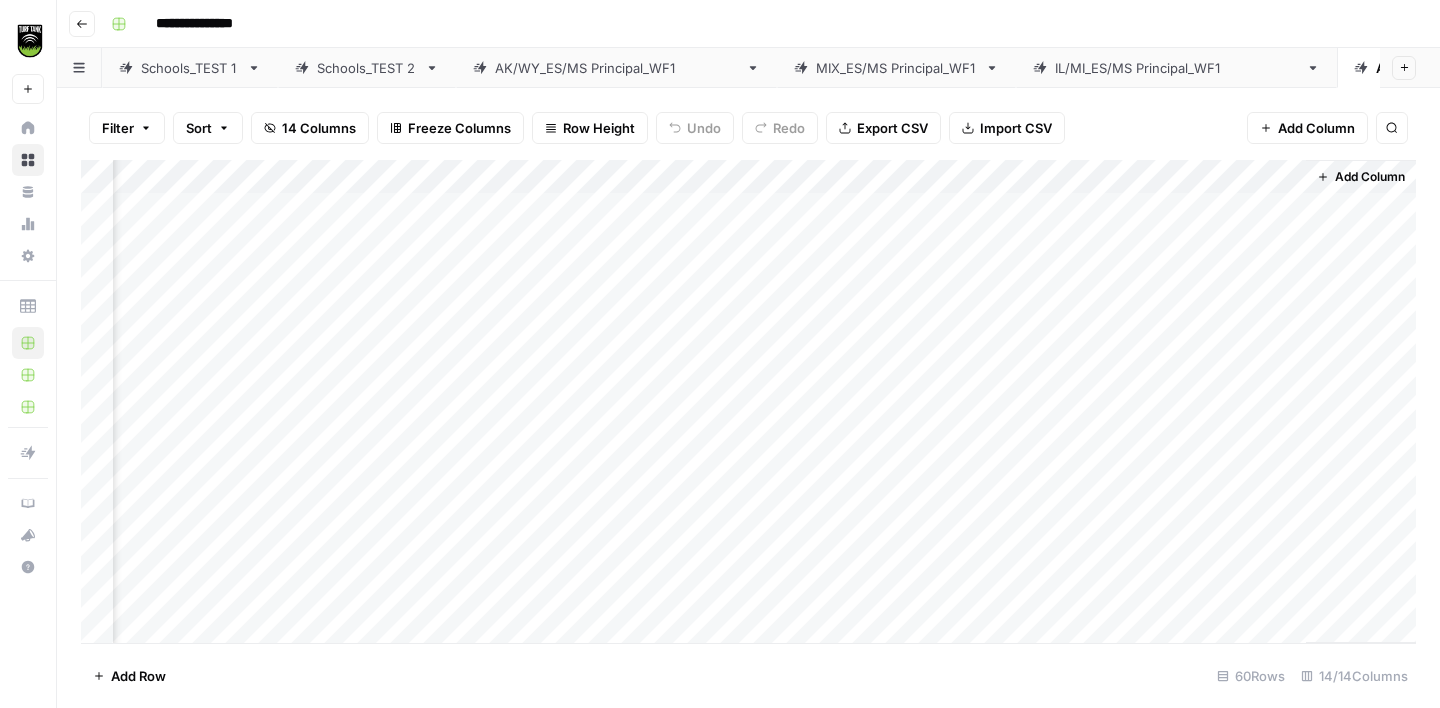 click on "Add Column" at bounding box center (748, 401) 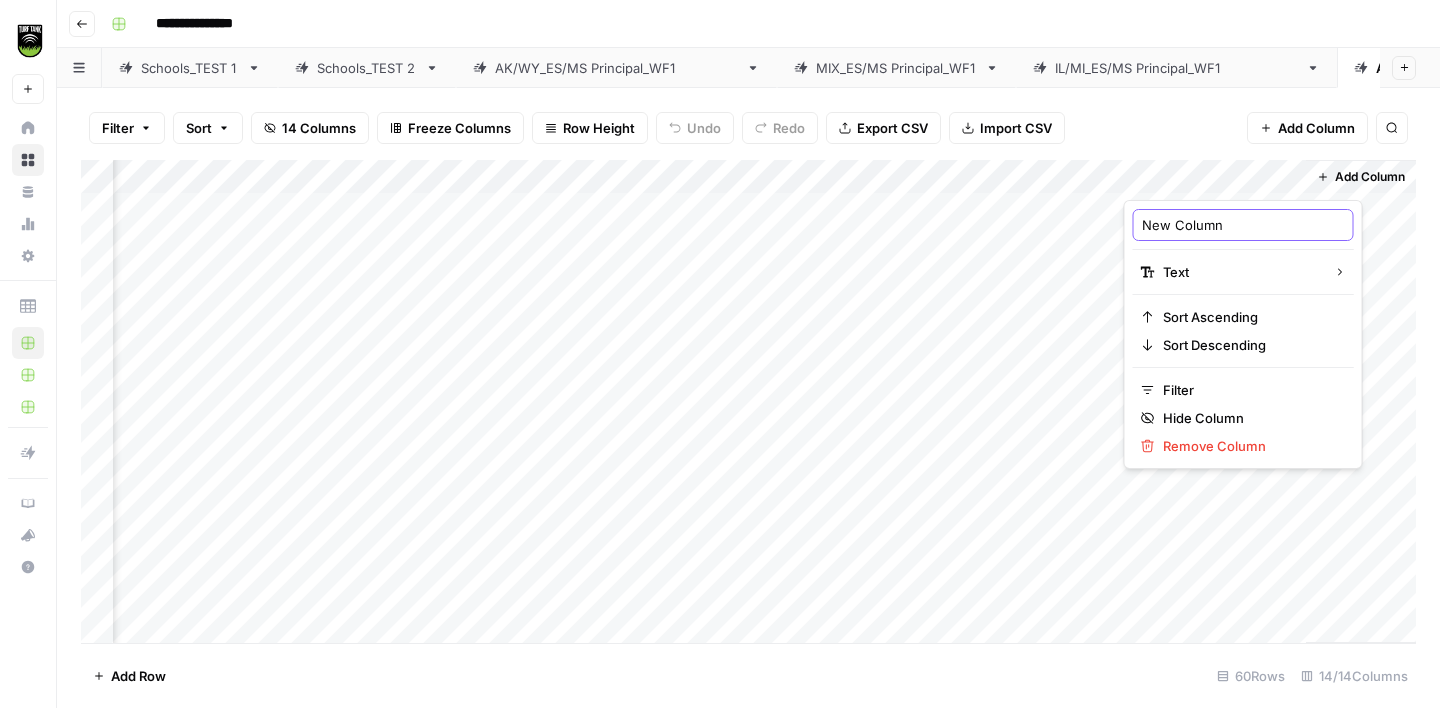 click on "New Column" at bounding box center (1243, 225) 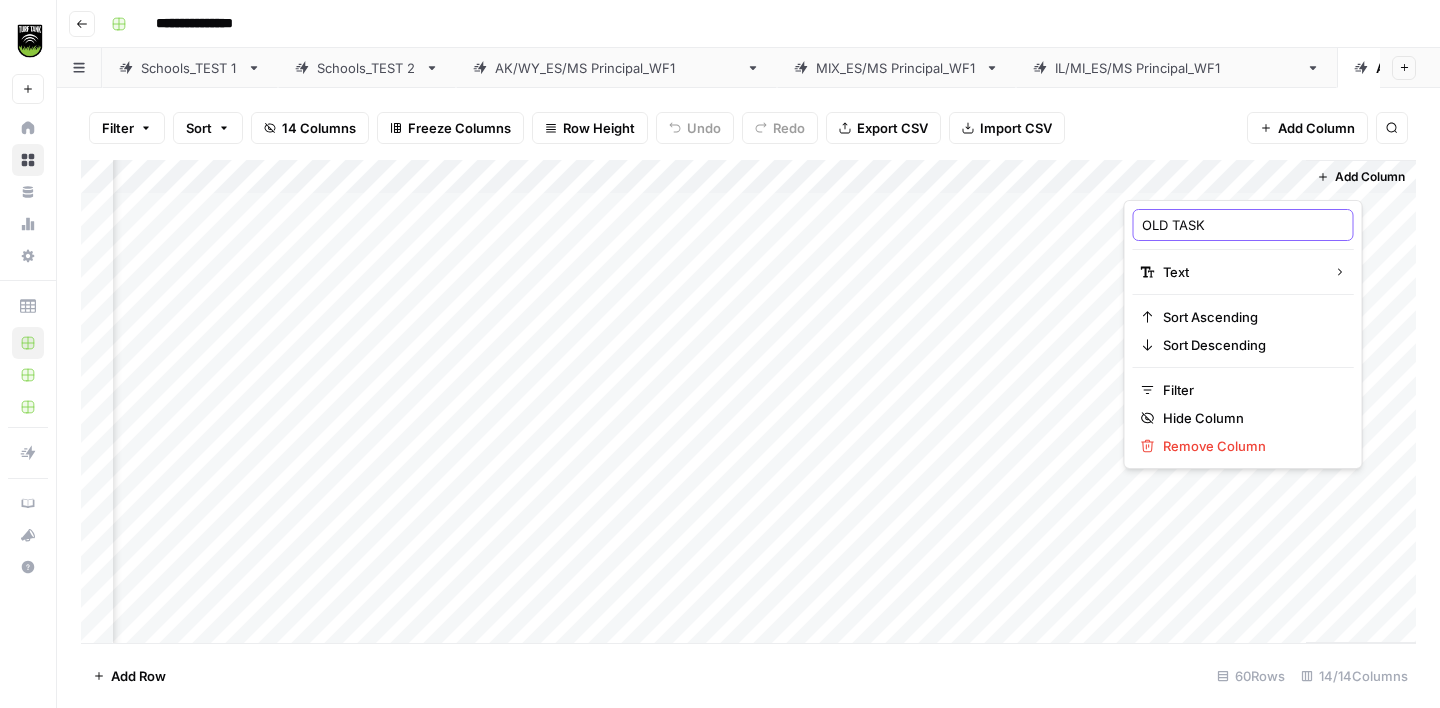 type on "OLD TASKS" 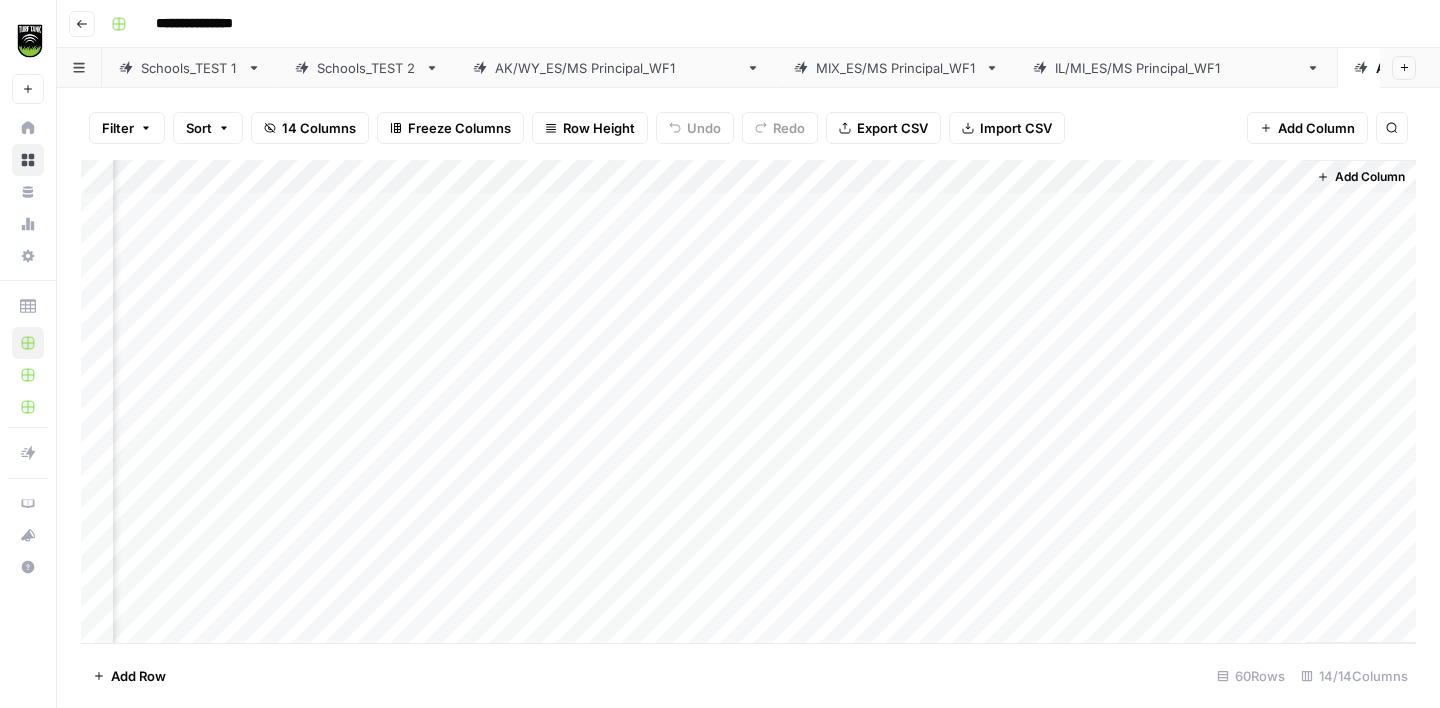 click on "Add Column" at bounding box center [1361, 401] 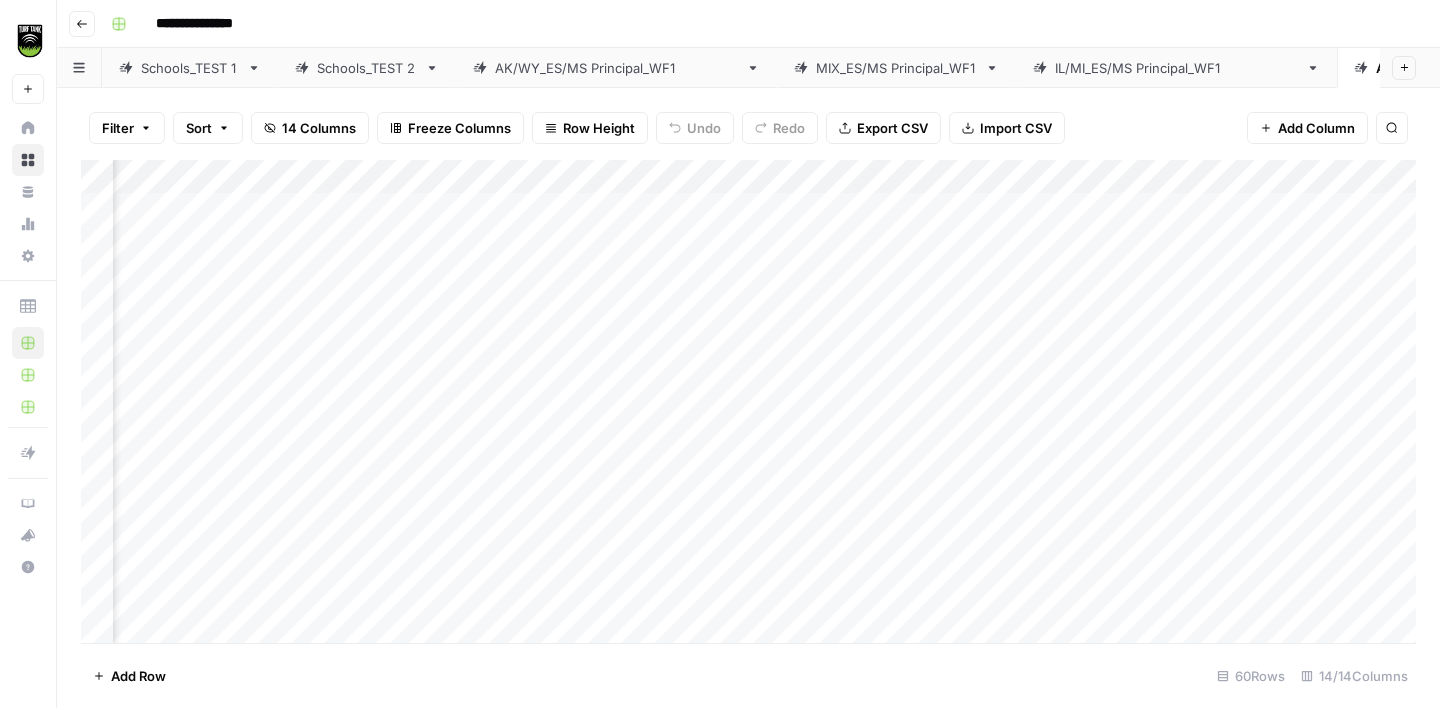 click on "Add Column" at bounding box center [748, 401] 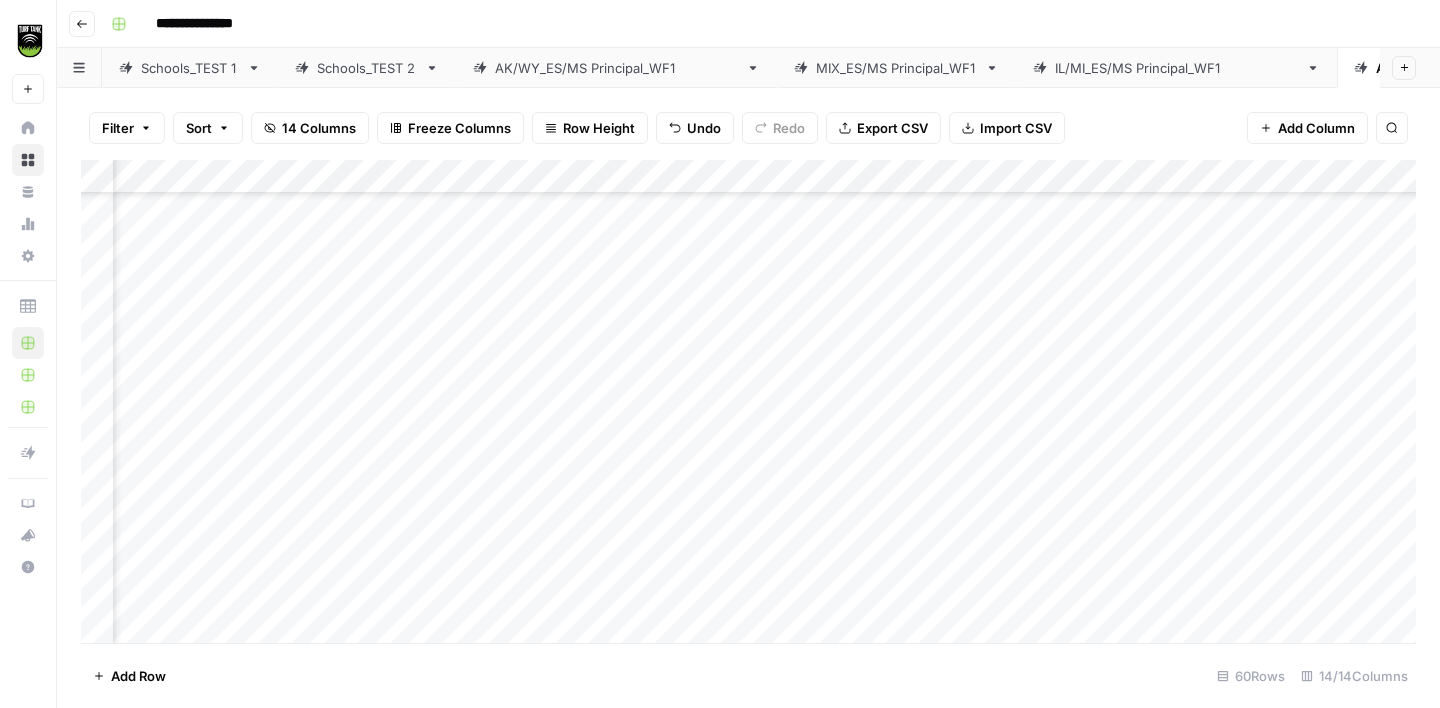 scroll, scrollTop: 323, scrollLeft: 409, axis: both 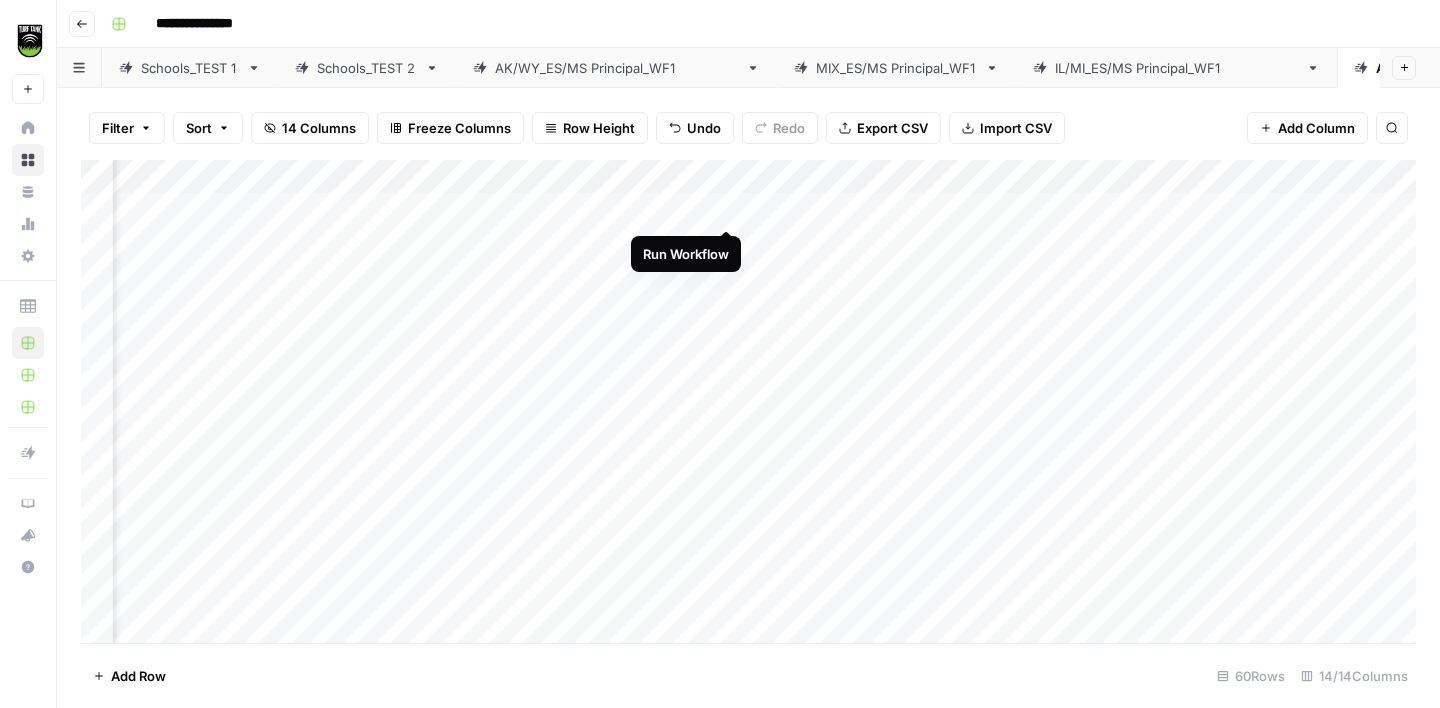 click on "Add Column" at bounding box center [748, 401] 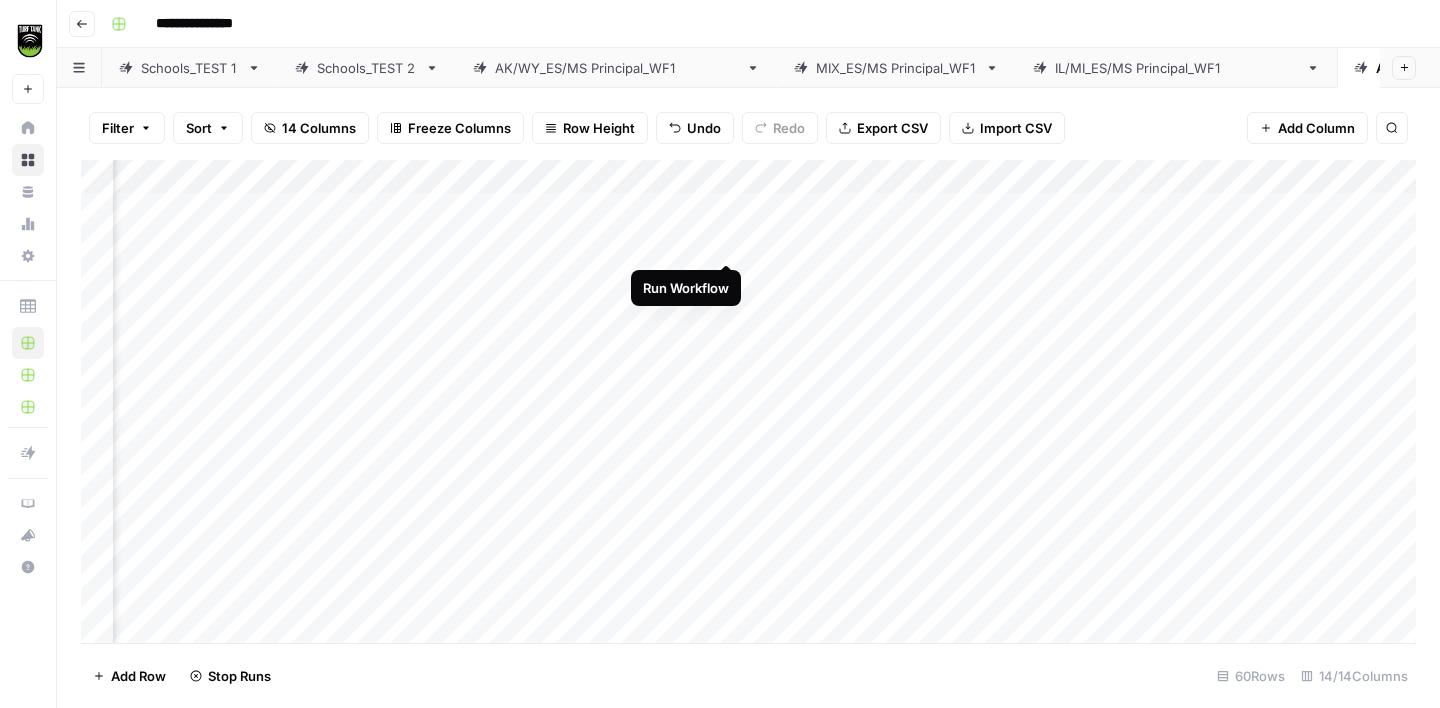 click on "Add Column" at bounding box center (748, 401) 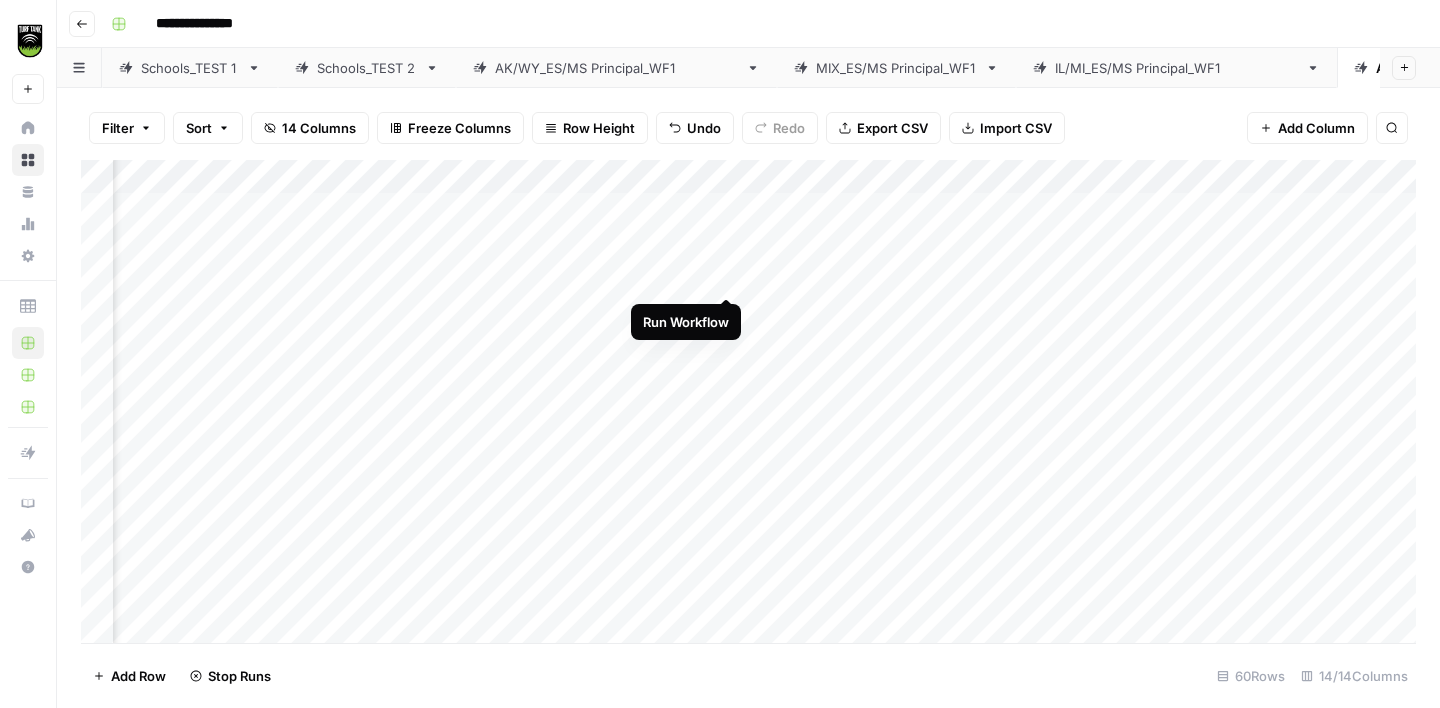 click on "Add Column" at bounding box center [748, 401] 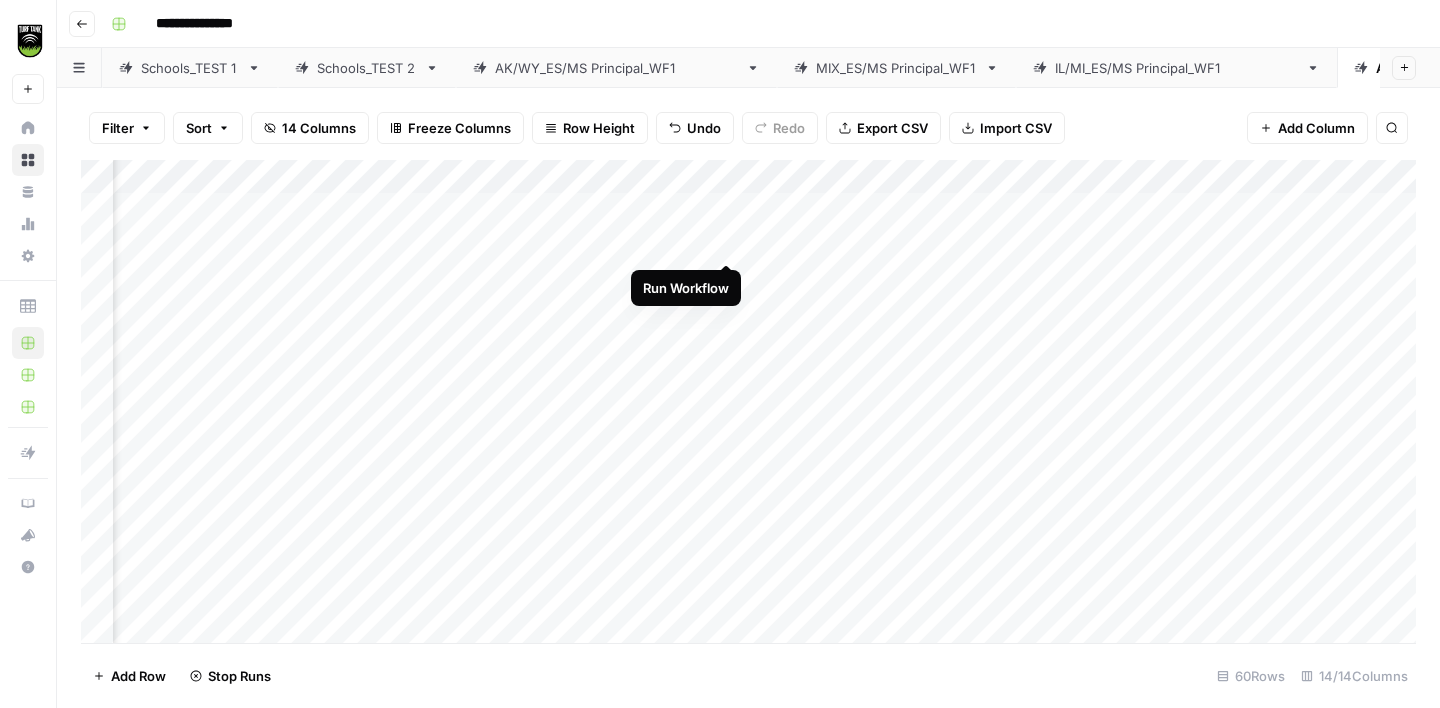 click on "Add Column" at bounding box center (748, 401) 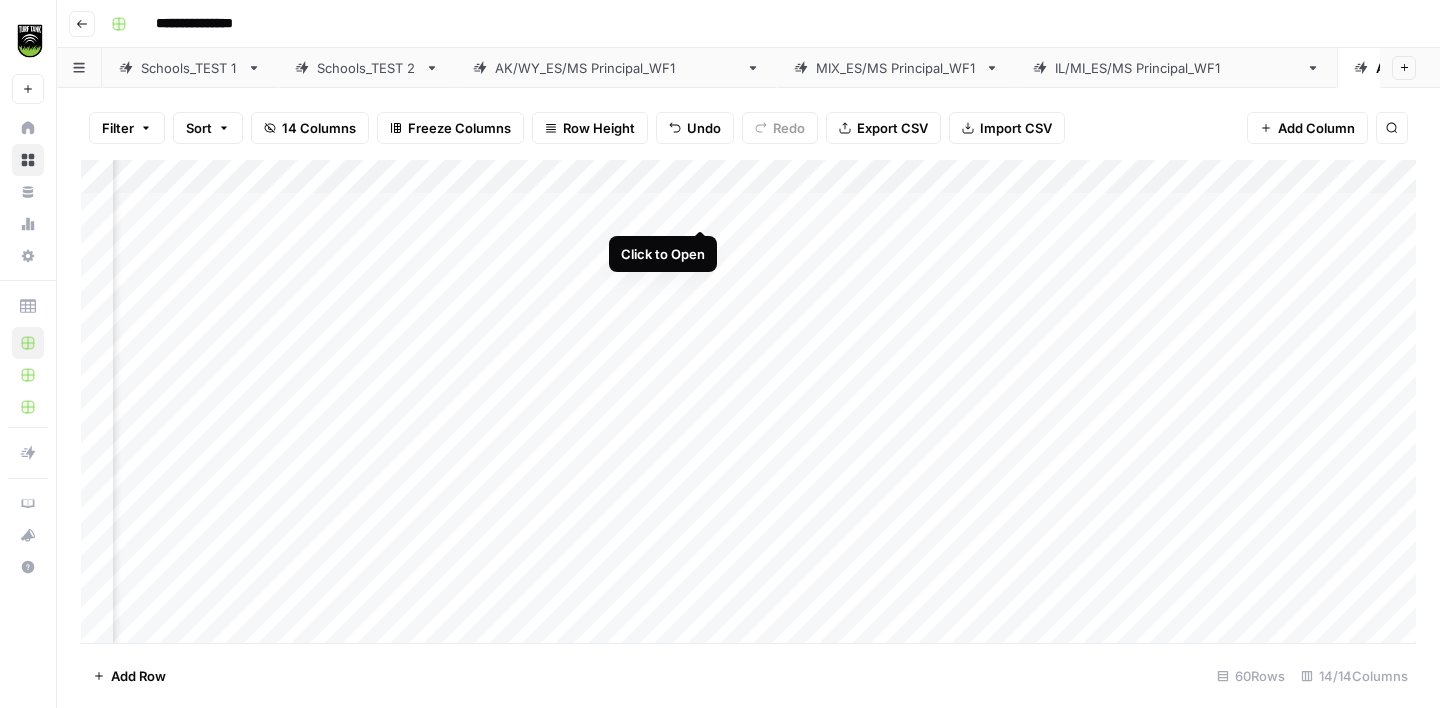 click on "Add Column" at bounding box center (748, 401) 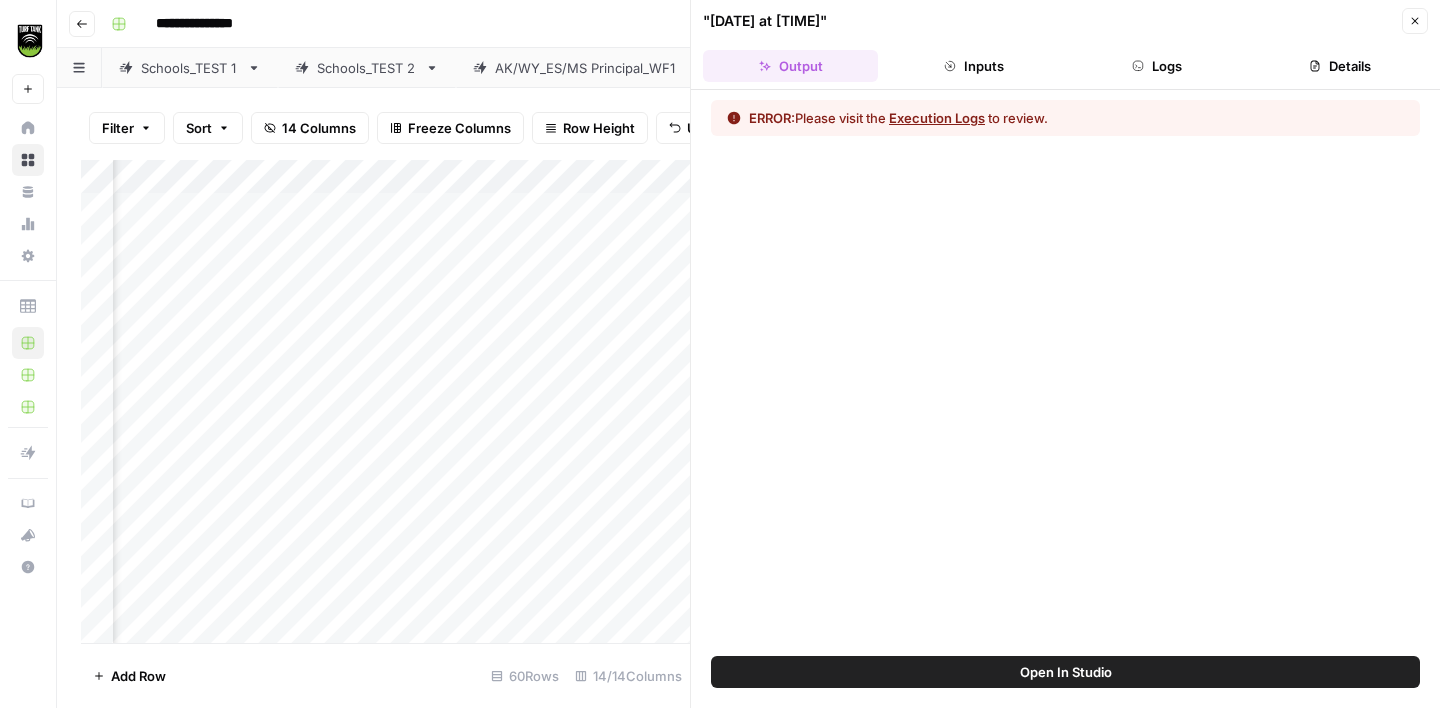 click 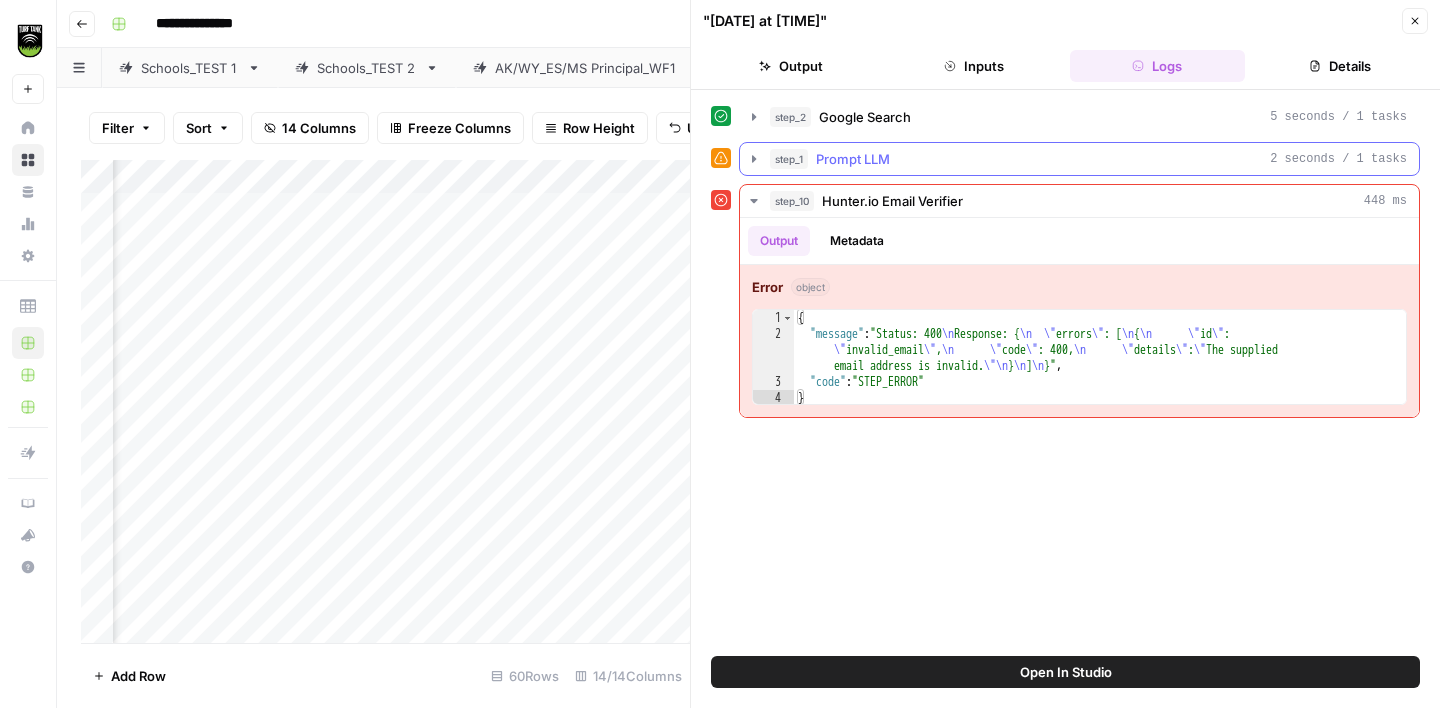 click on "Prompt LLM" at bounding box center (853, 159) 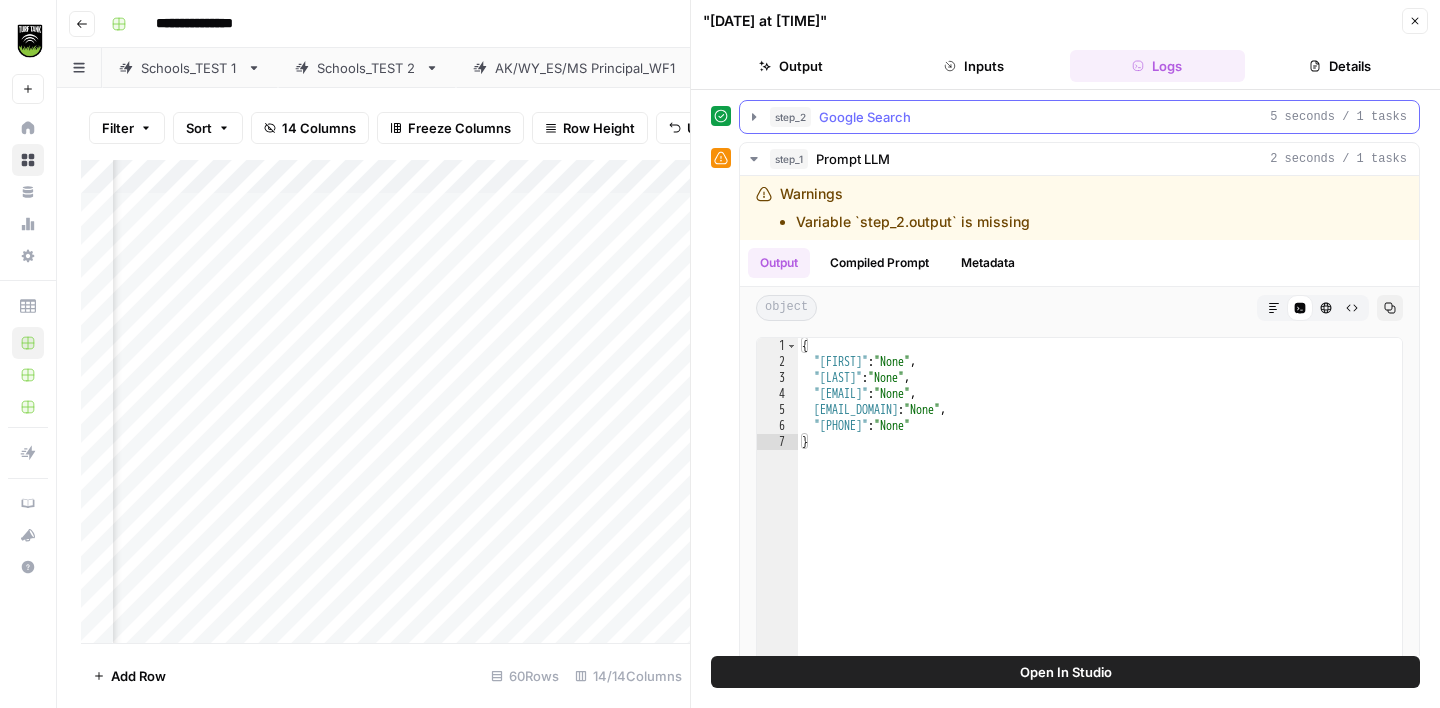 click on "Google Search" at bounding box center [865, 117] 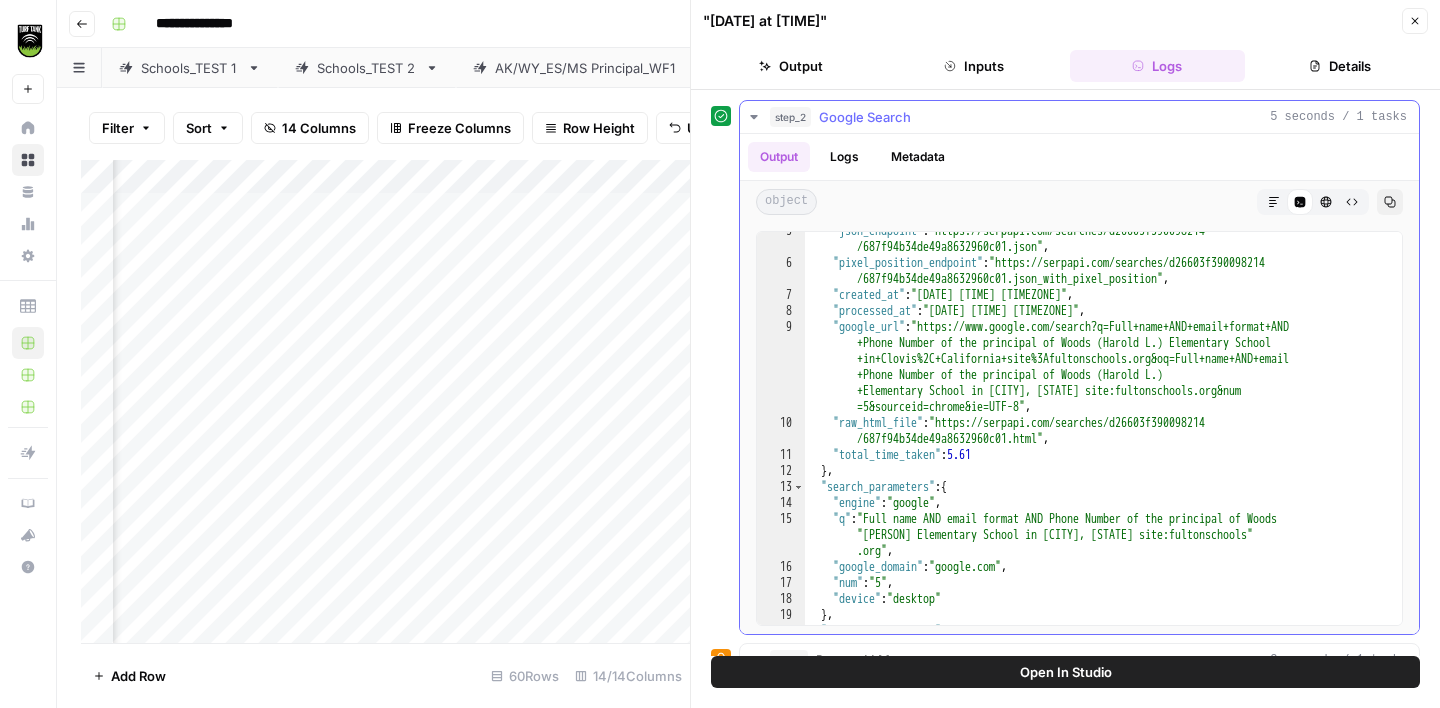 scroll, scrollTop: 69, scrollLeft: 0, axis: vertical 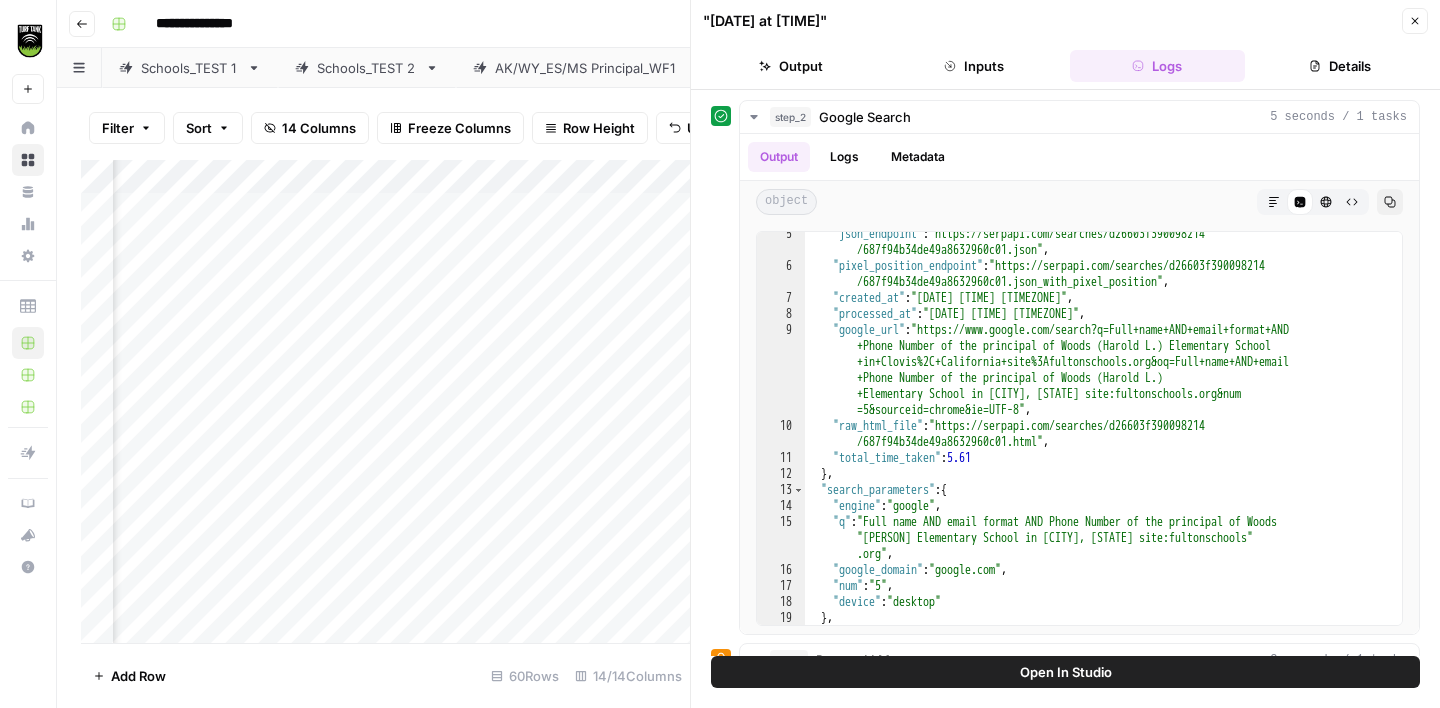 click on "Close" at bounding box center [1415, 21] 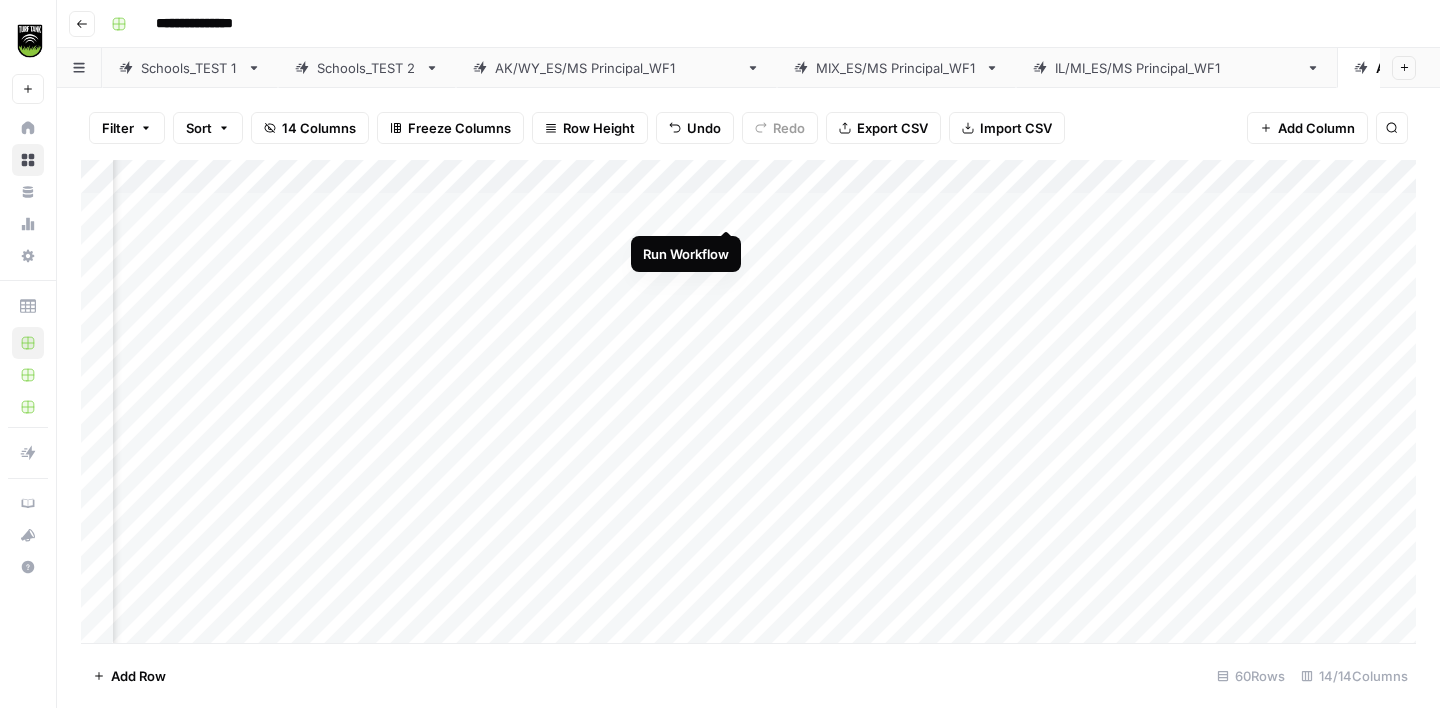 click on "Add Column" at bounding box center (748, 401) 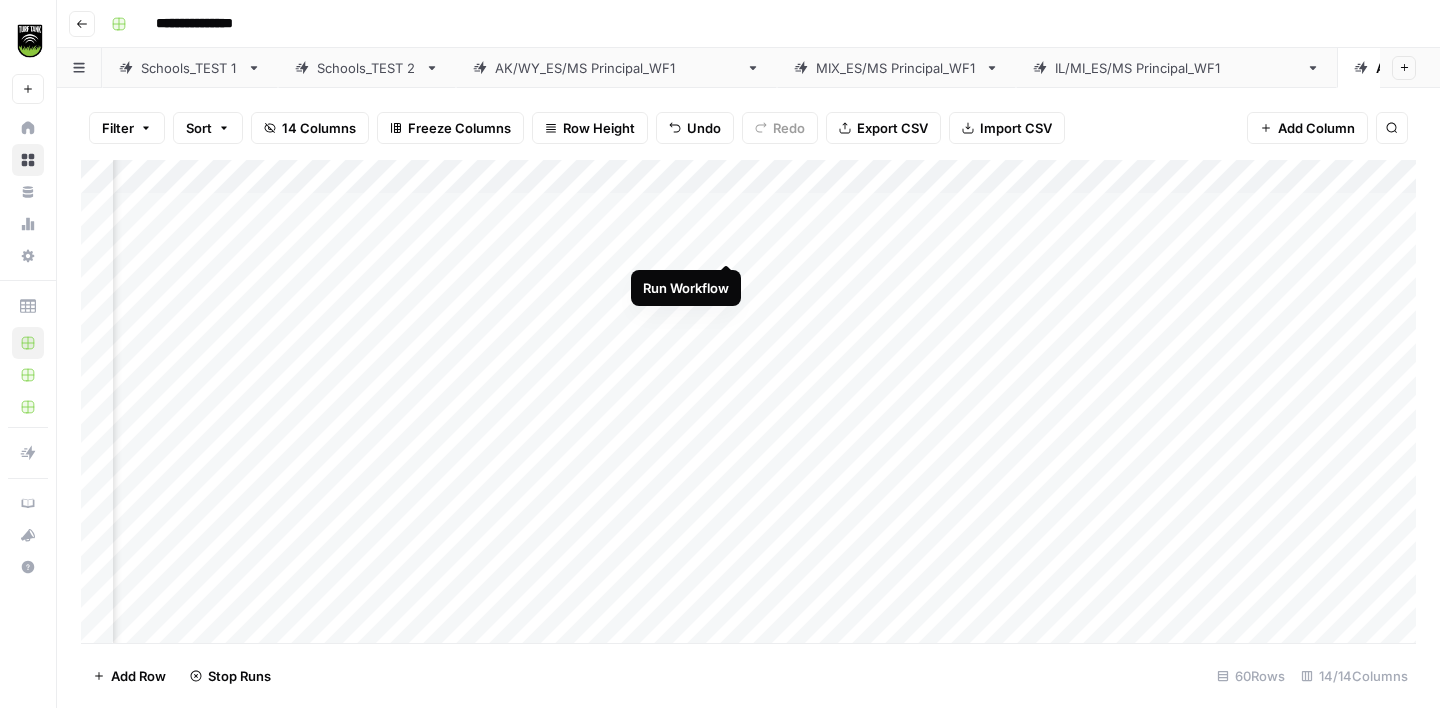 click on "Add Column" at bounding box center [748, 401] 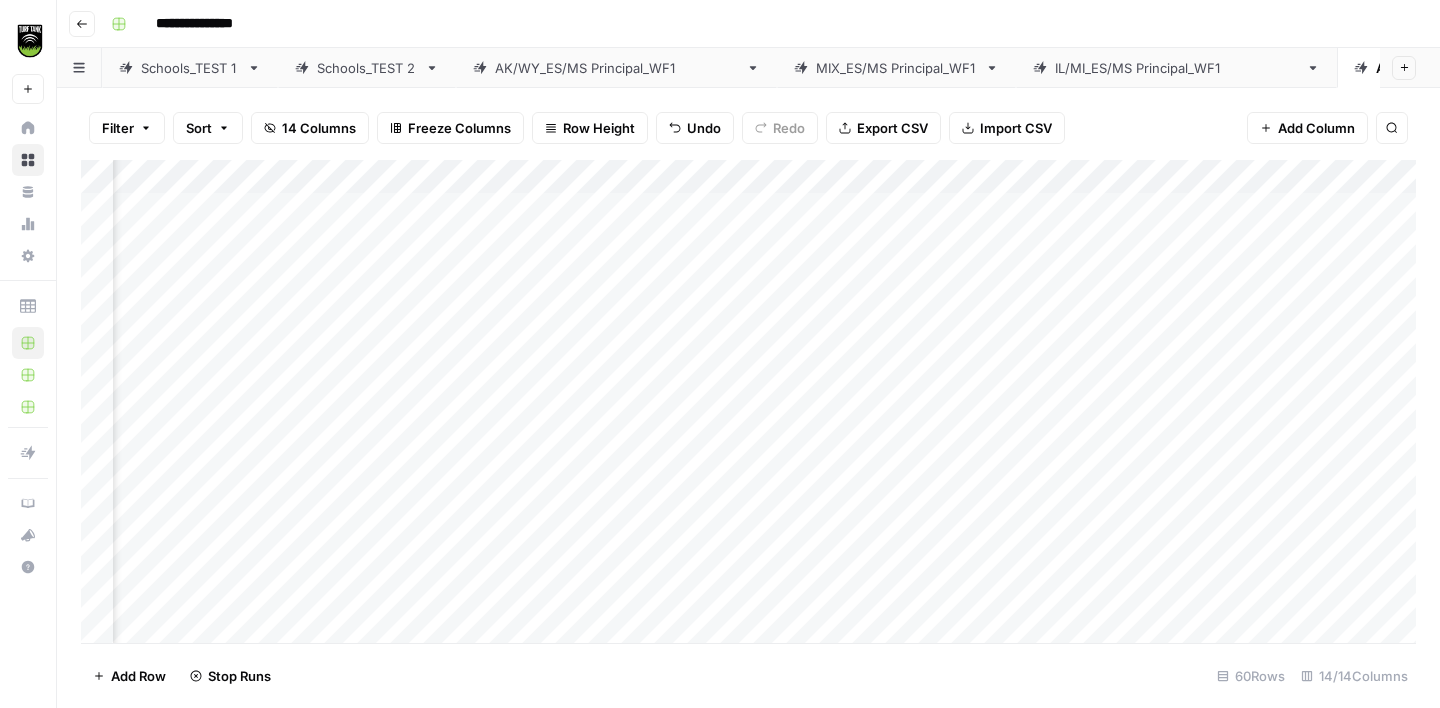 click on "Add Column" at bounding box center [748, 401] 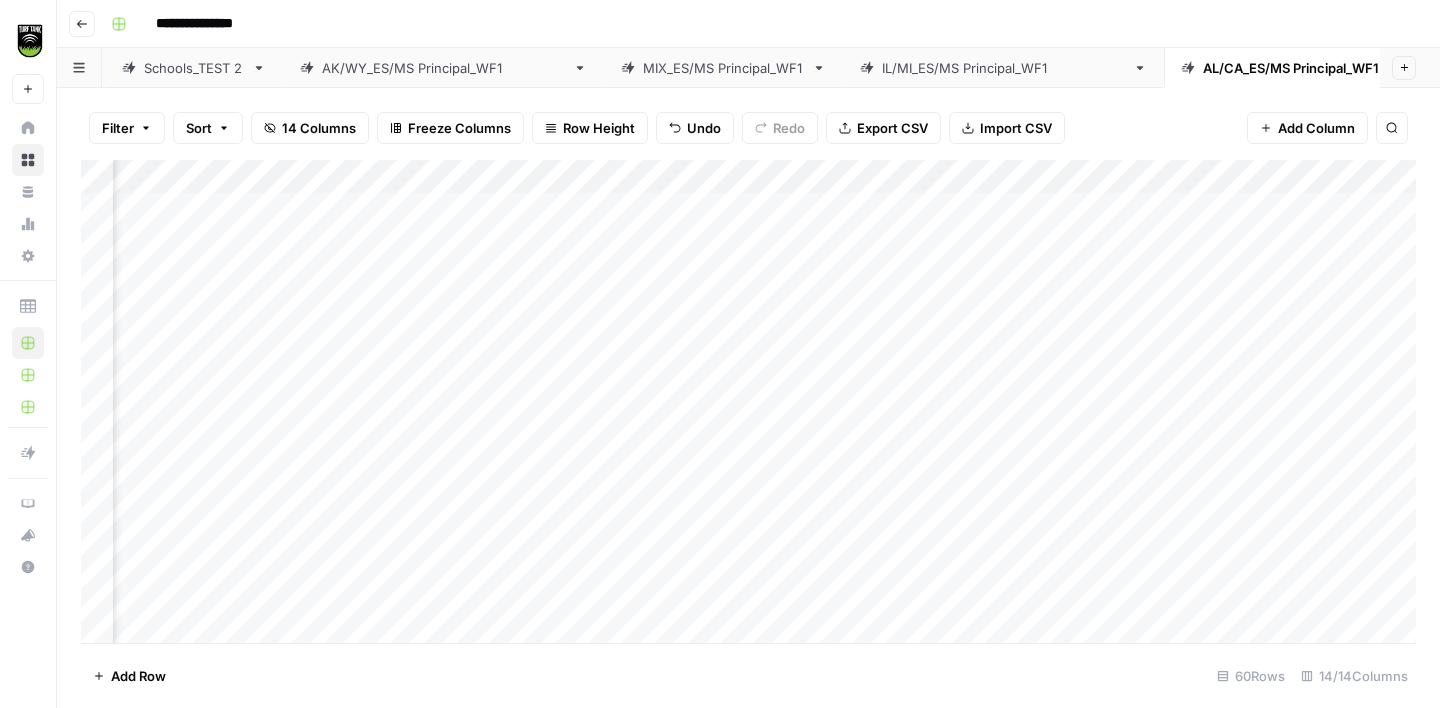 scroll, scrollTop: 0, scrollLeft: 344, axis: horizontal 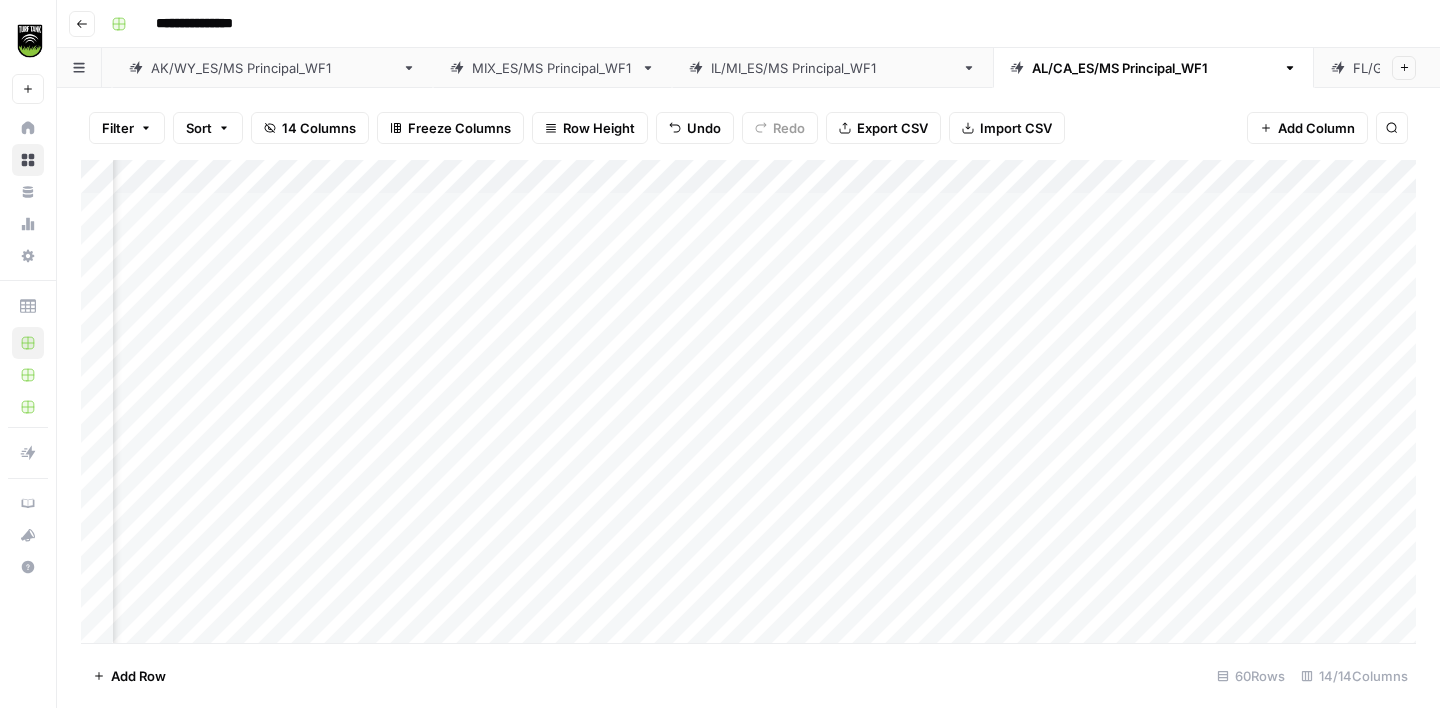 click on "FL/GA_ES/MS Principal_WF1" at bounding box center (1474, 68) 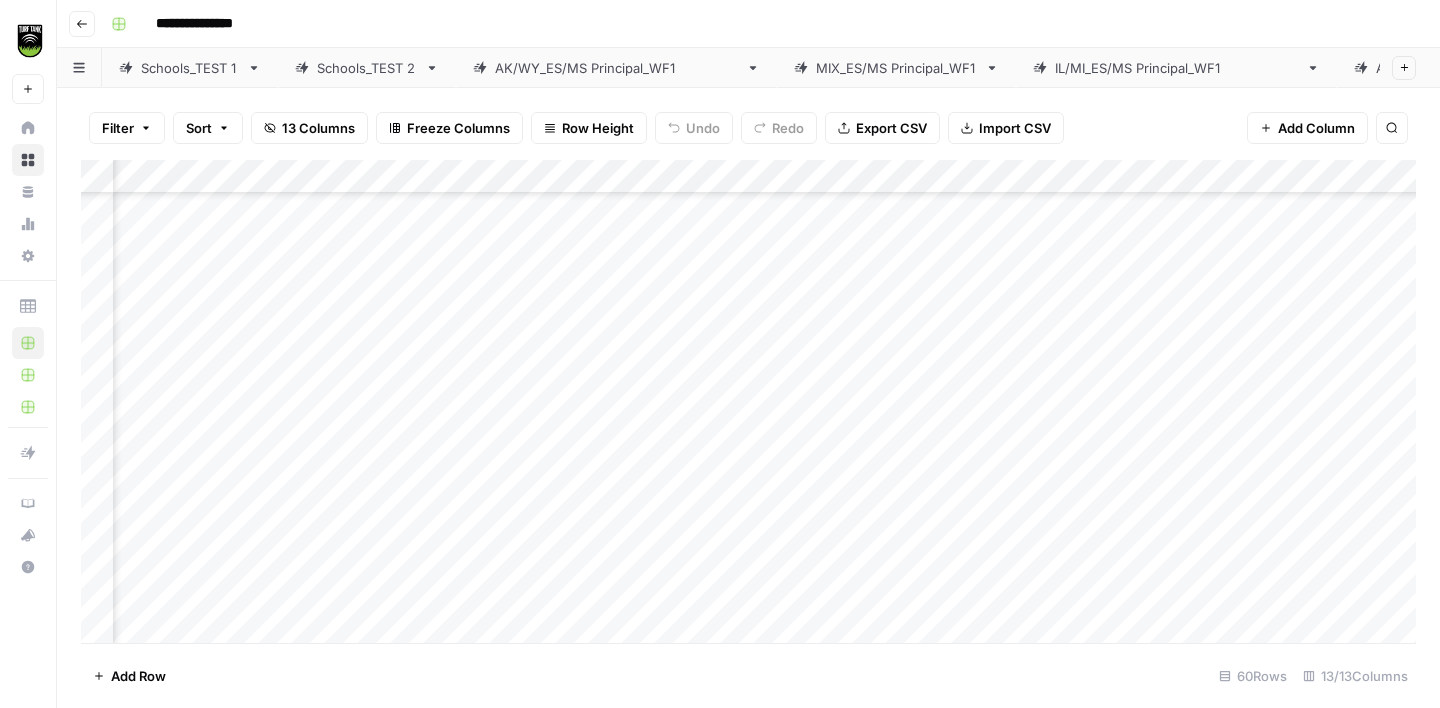 scroll, scrollTop: 0, scrollLeft: 398, axis: horizontal 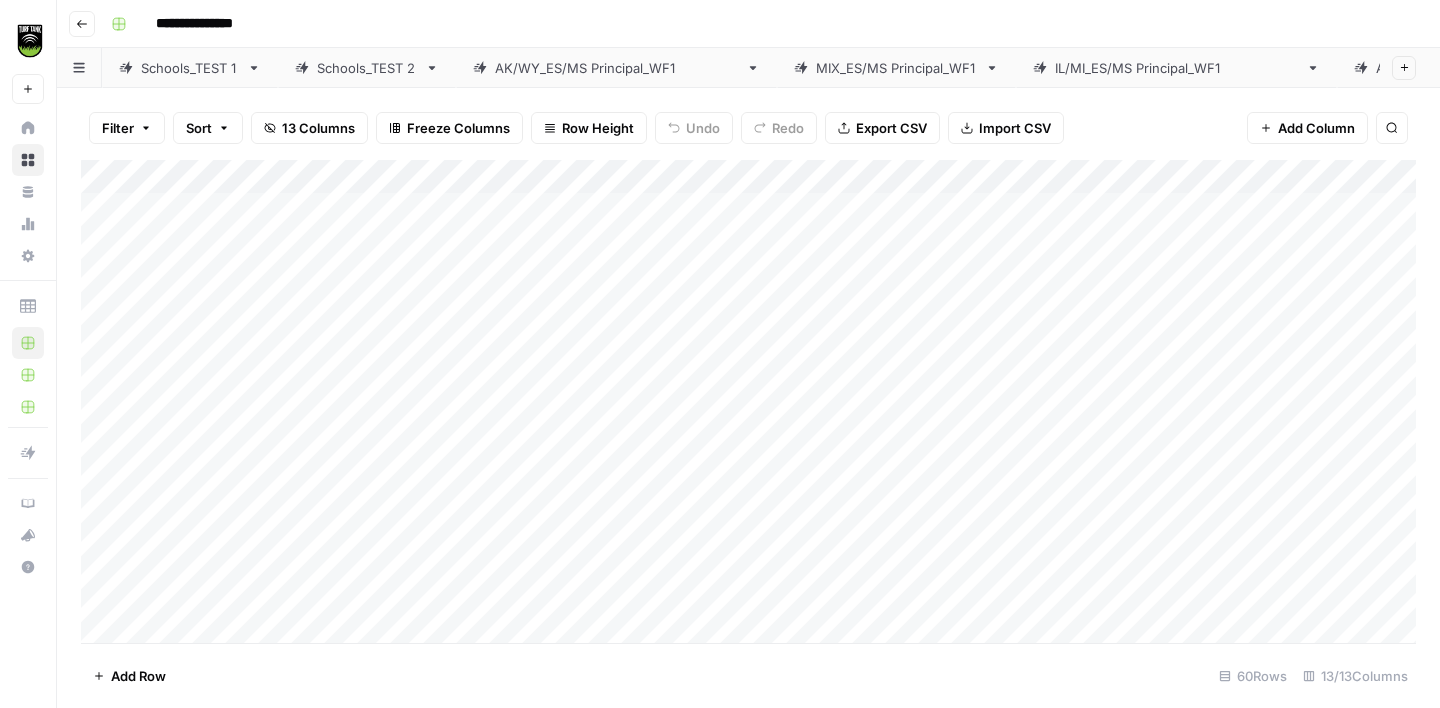 click on "[STATE]/[STATE]_ES/MS Principal_WF1" at bounding box center [1497, 68] 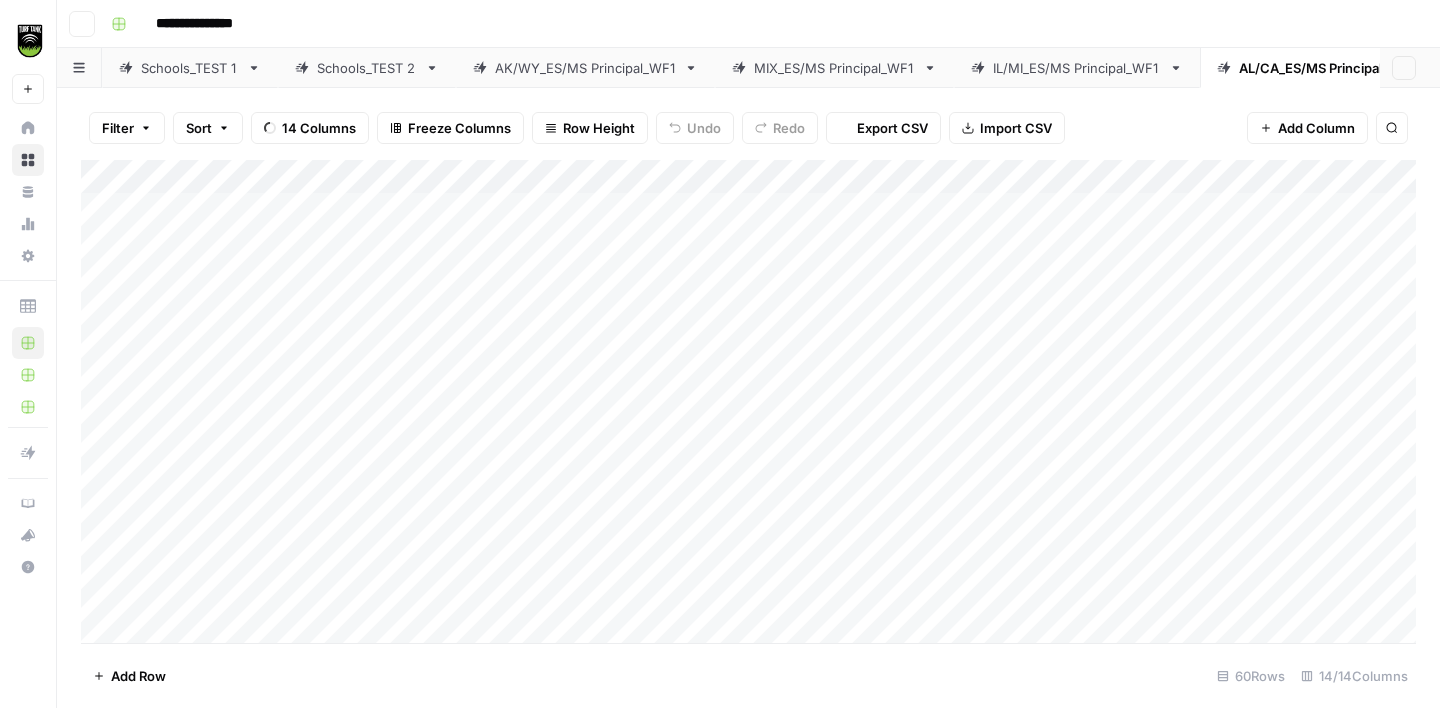 scroll, scrollTop: 0, scrollLeft: 0, axis: both 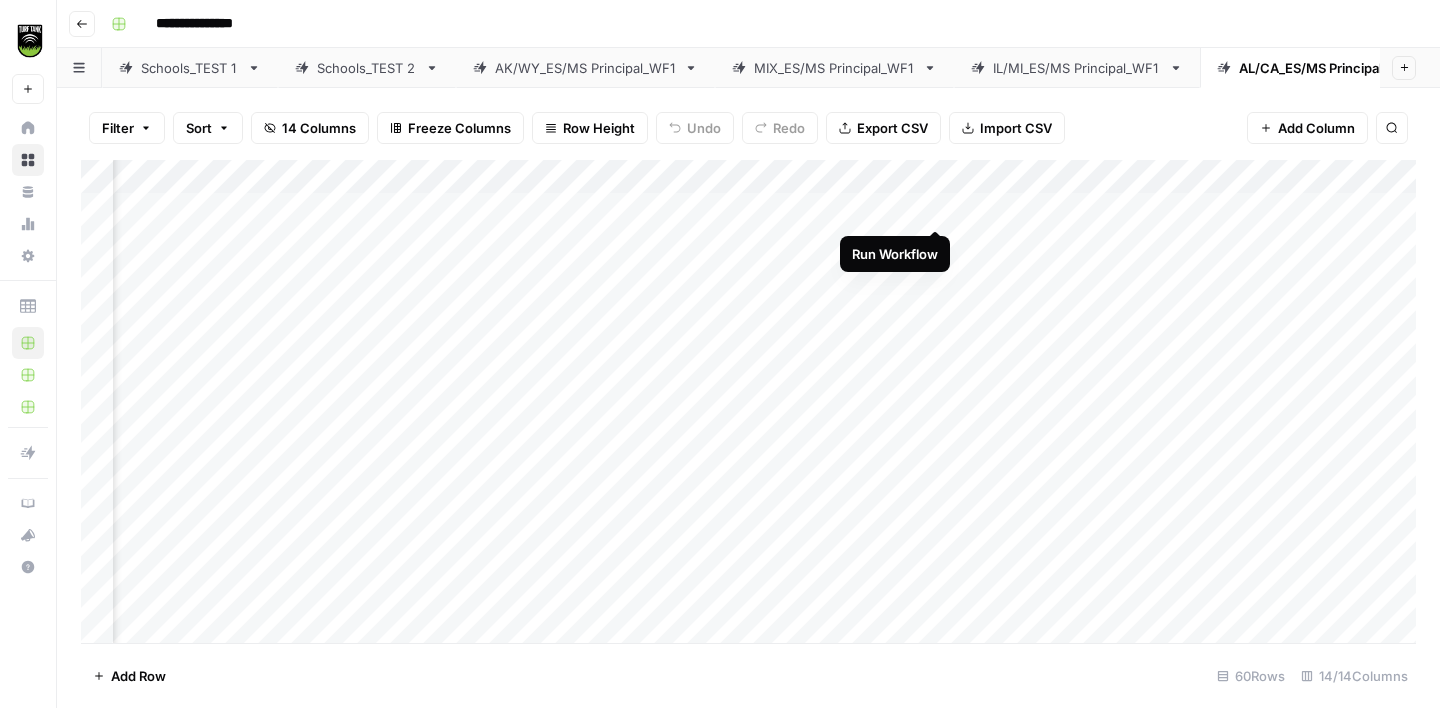 click on "Add Column" at bounding box center (748, 401) 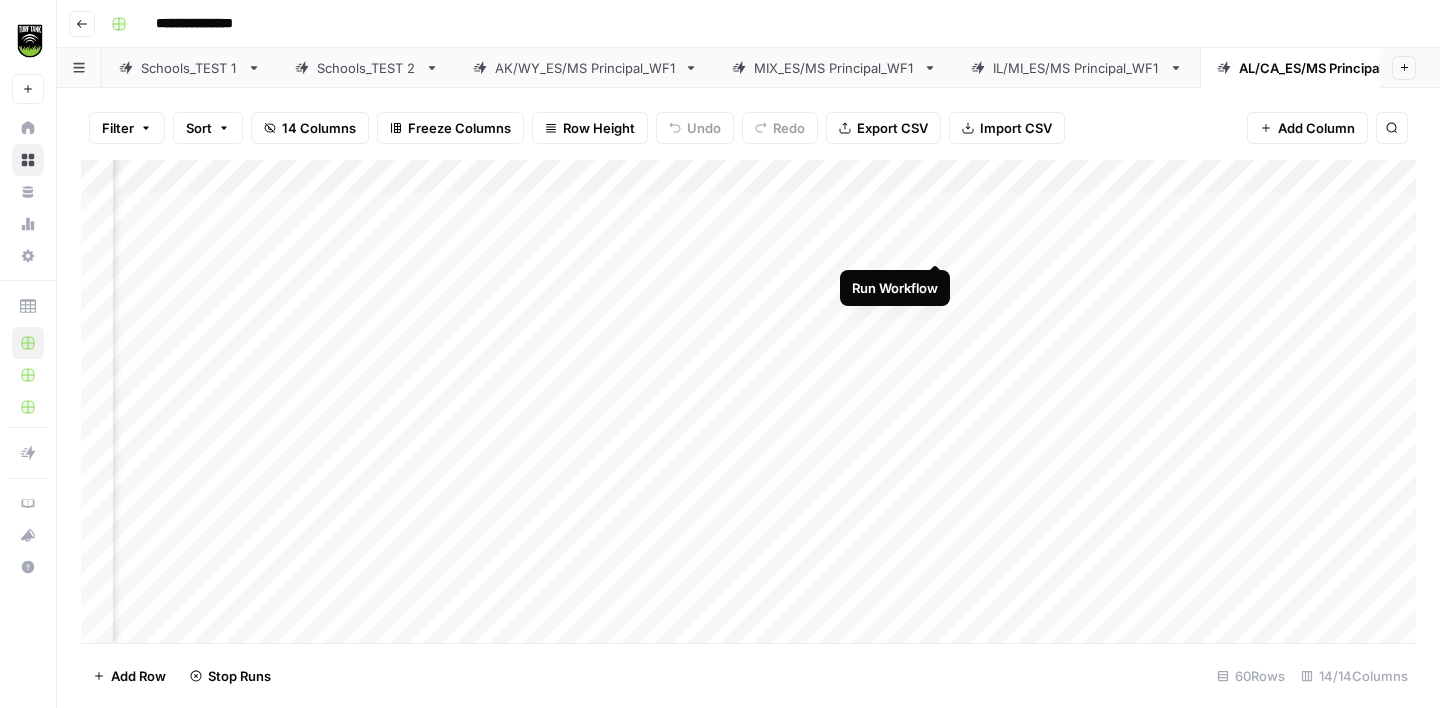 click on "Add Column" at bounding box center [748, 401] 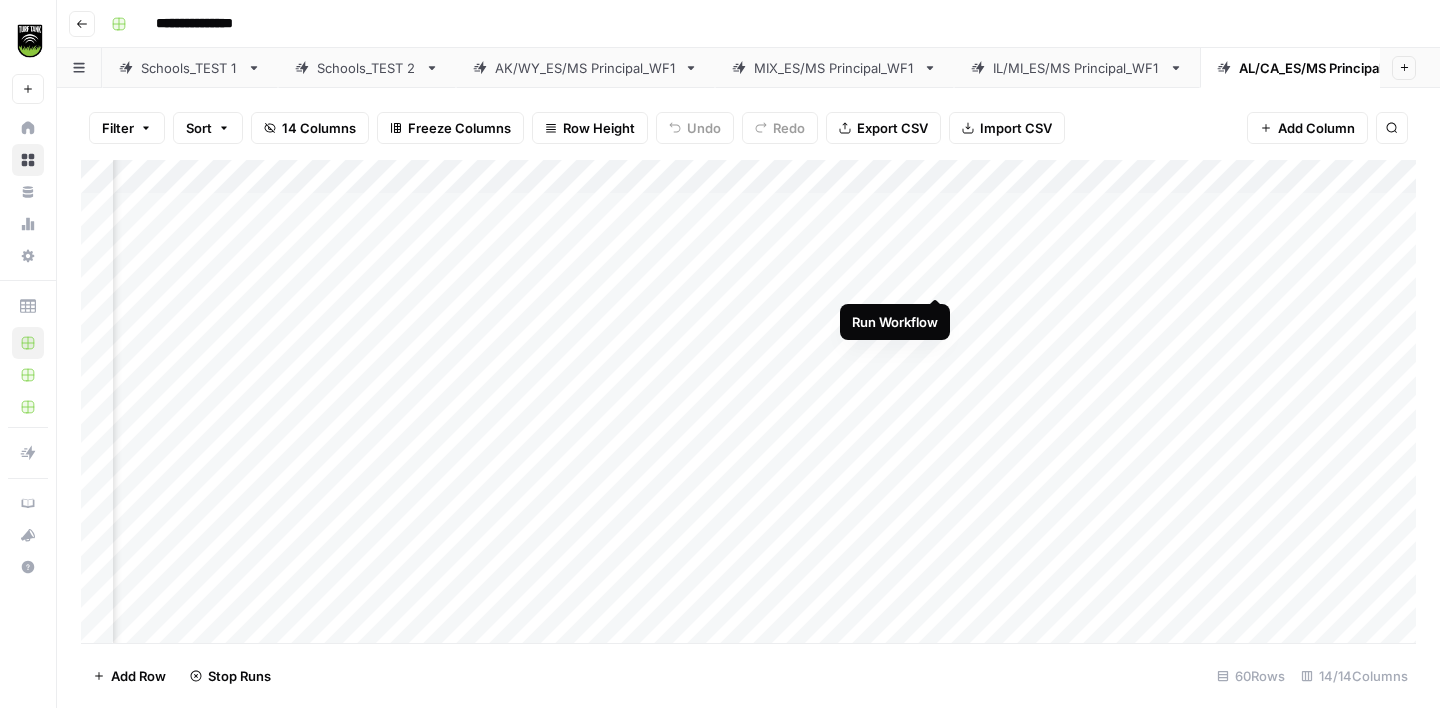 click on "Add Column" at bounding box center [748, 401] 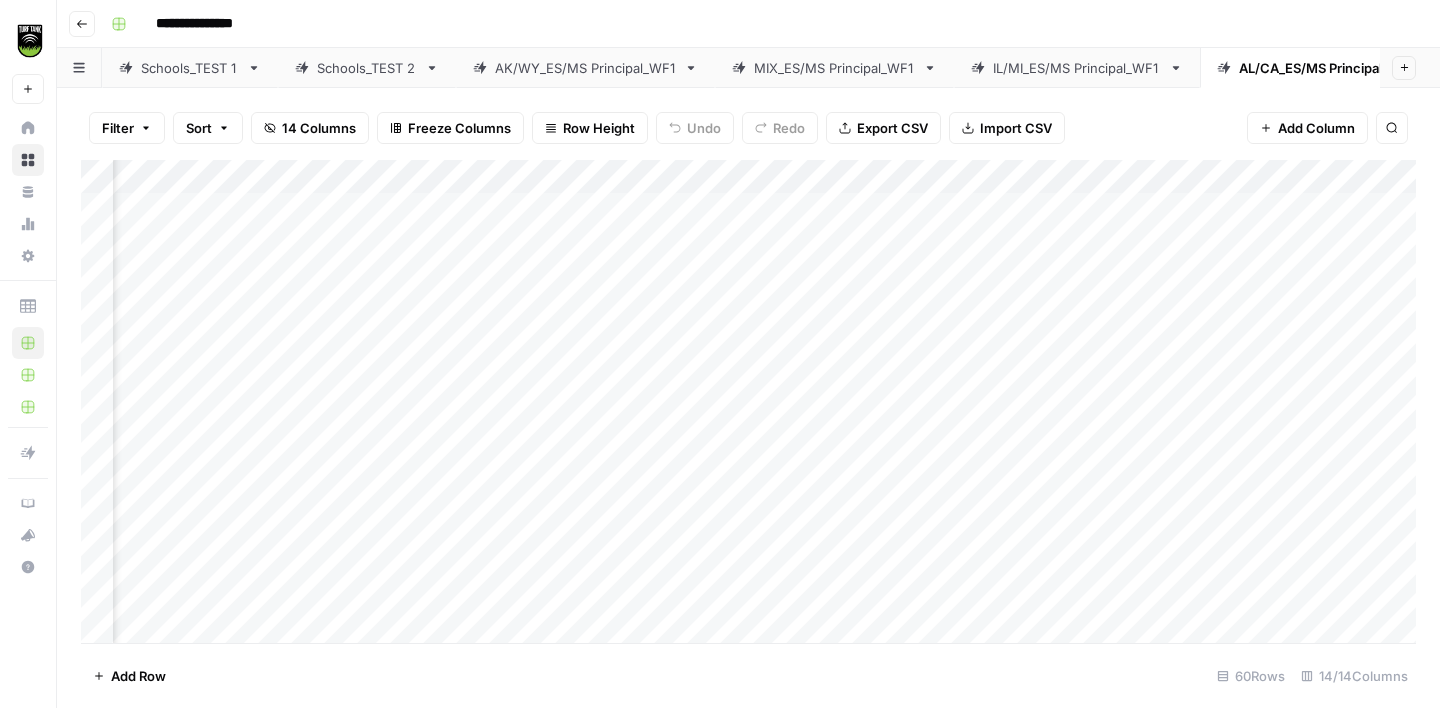 scroll, scrollTop: 0, scrollLeft: 344, axis: horizontal 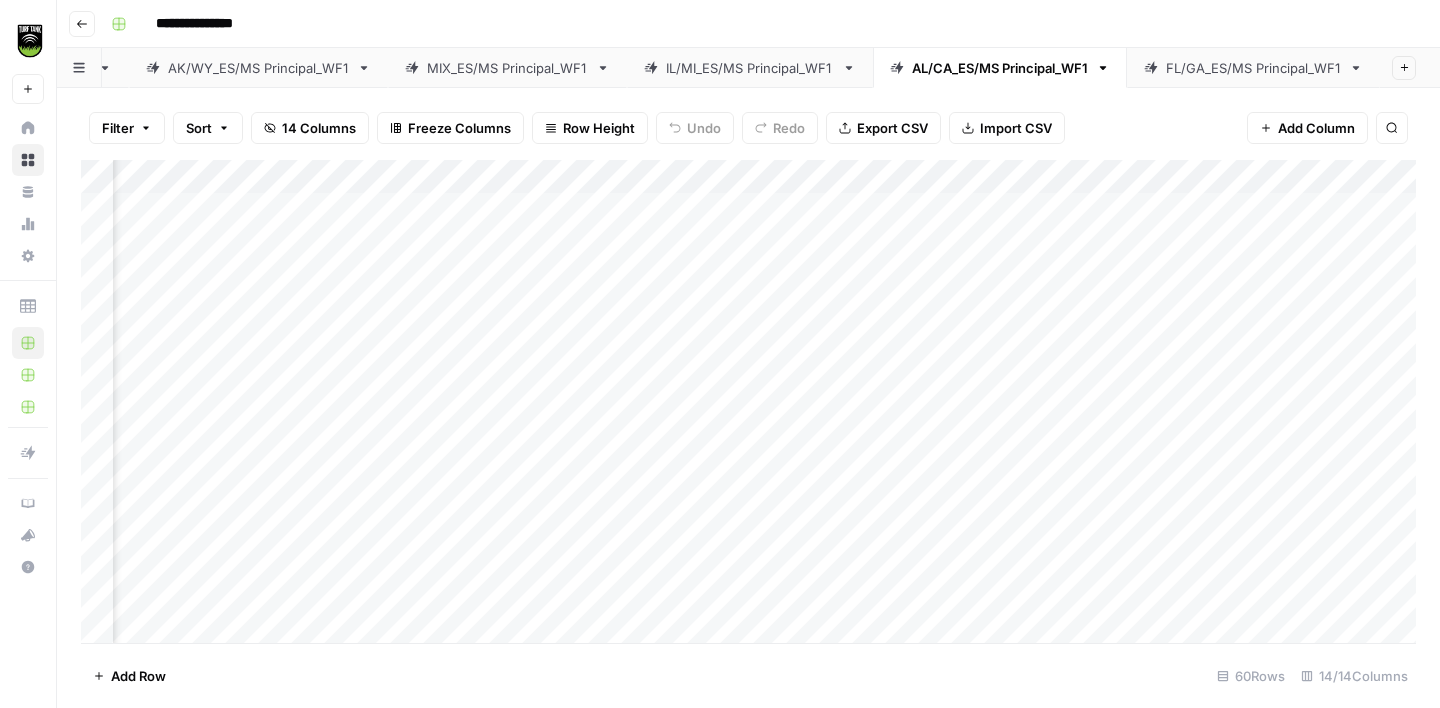 click on "FL/GA_ES/MS Principal_WF1" at bounding box center (1253, 68) 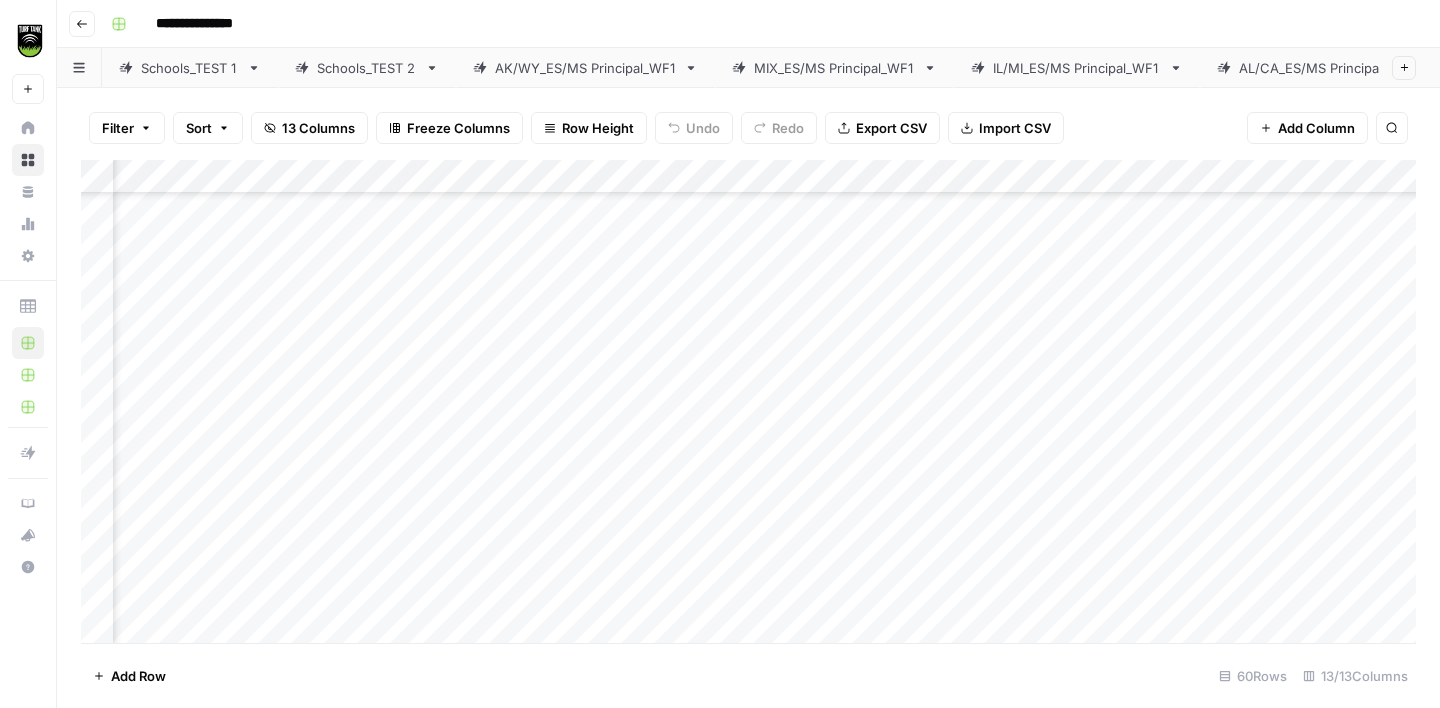 scroll, scrollTop: 339, scrollLeft: 136, axis: both 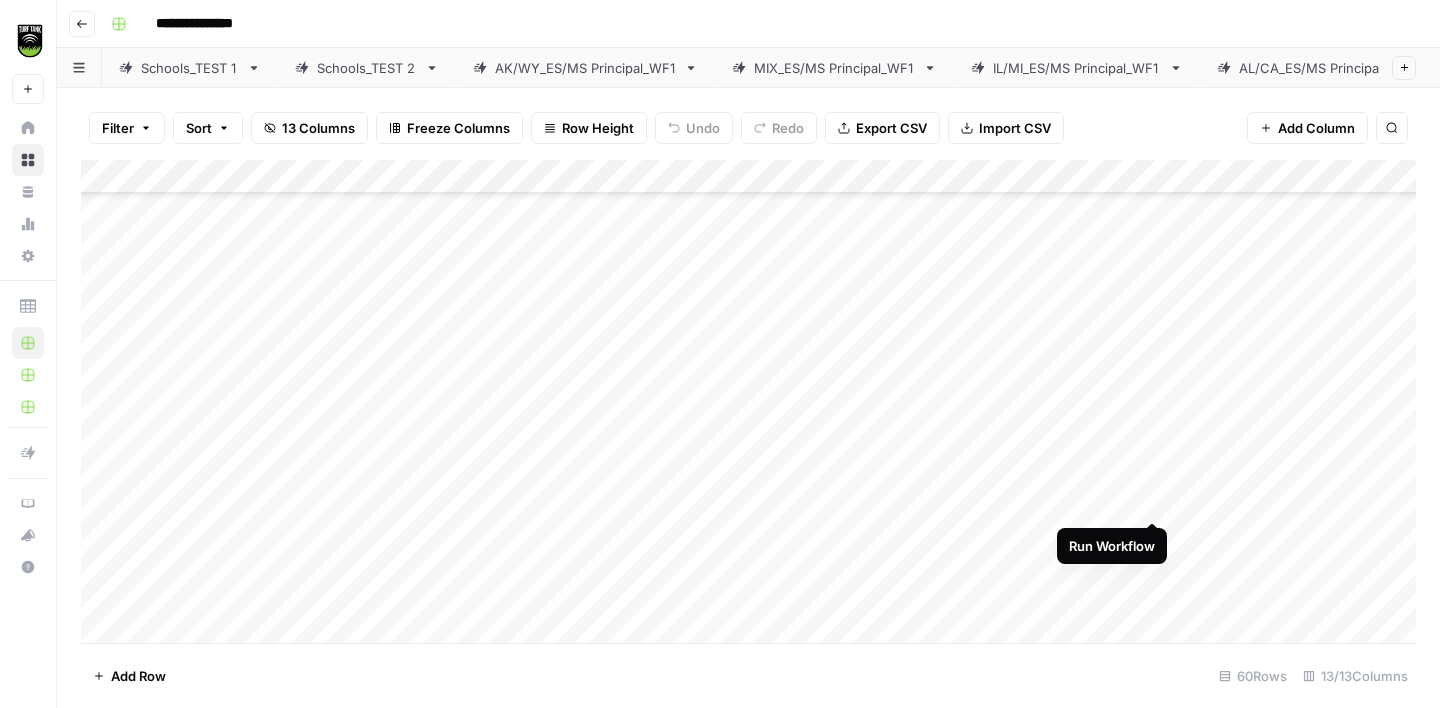 click on "Add Column" at bounding box center (748, 401) 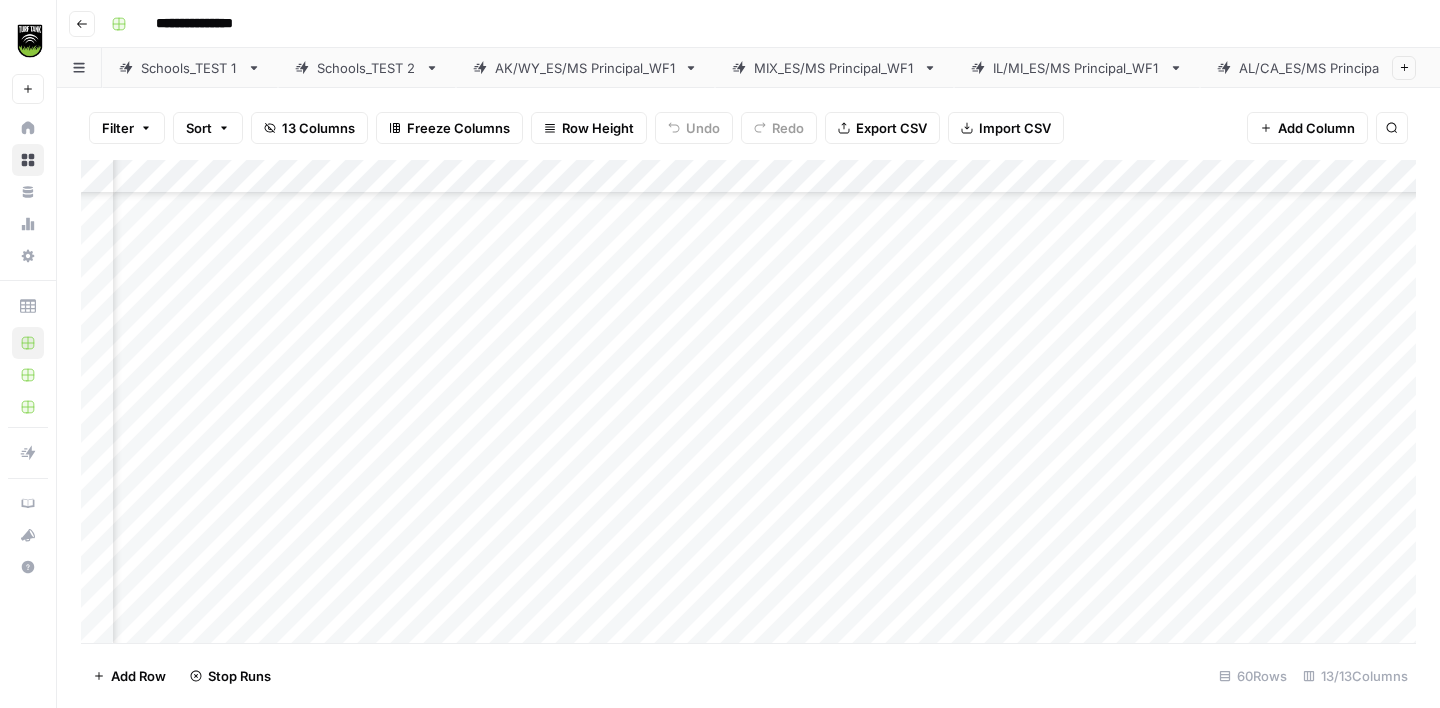 scroll, scrollTop: 320, scrollLeft: 233, axis: both 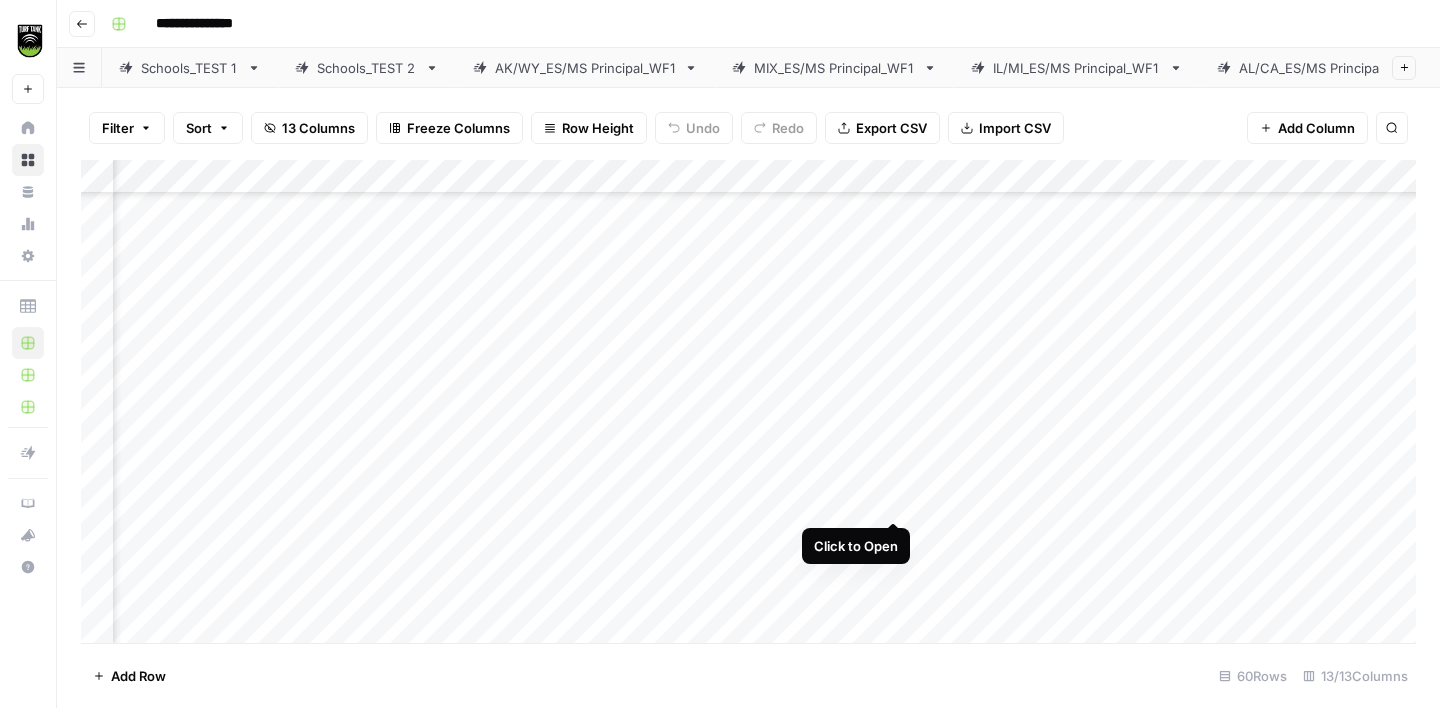 click on "Add Column" at bounding box center (748, 401) 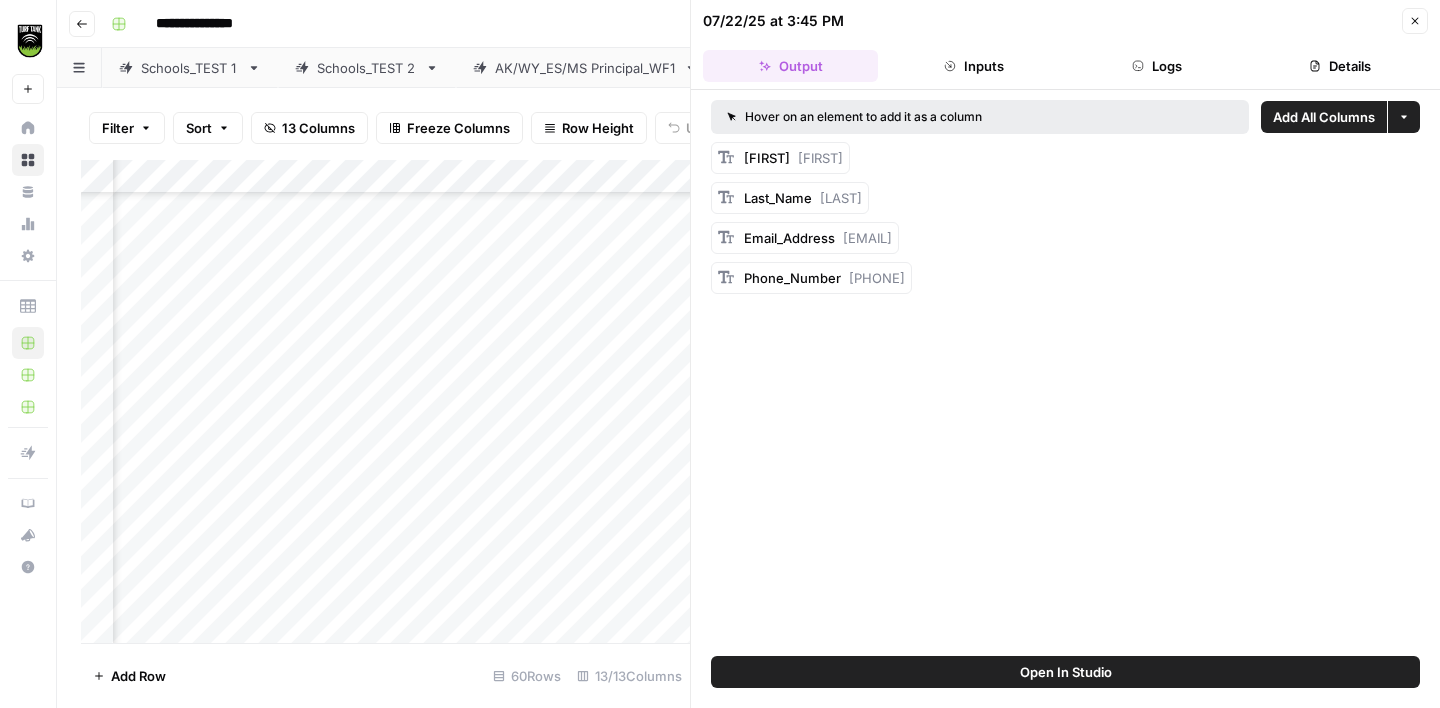 click on "Details" at bounding box center [1340, 66] 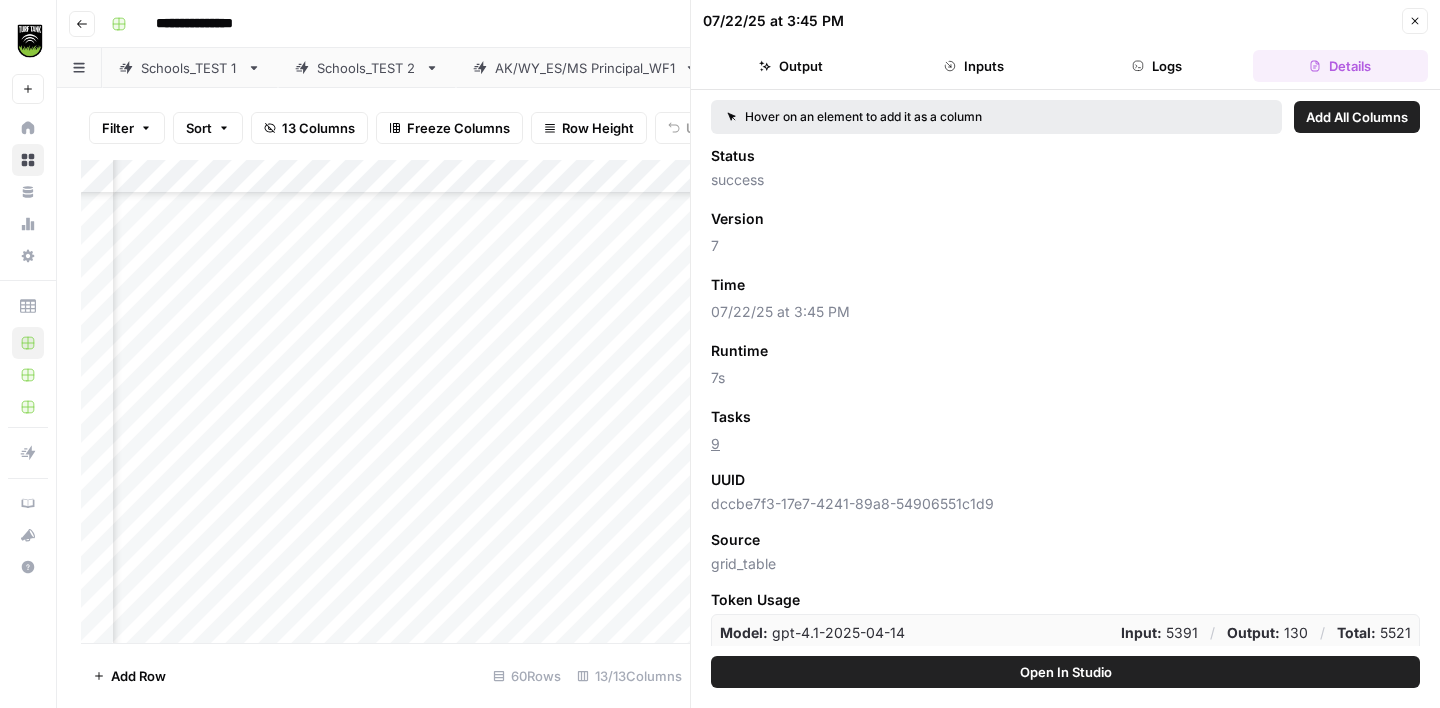 click 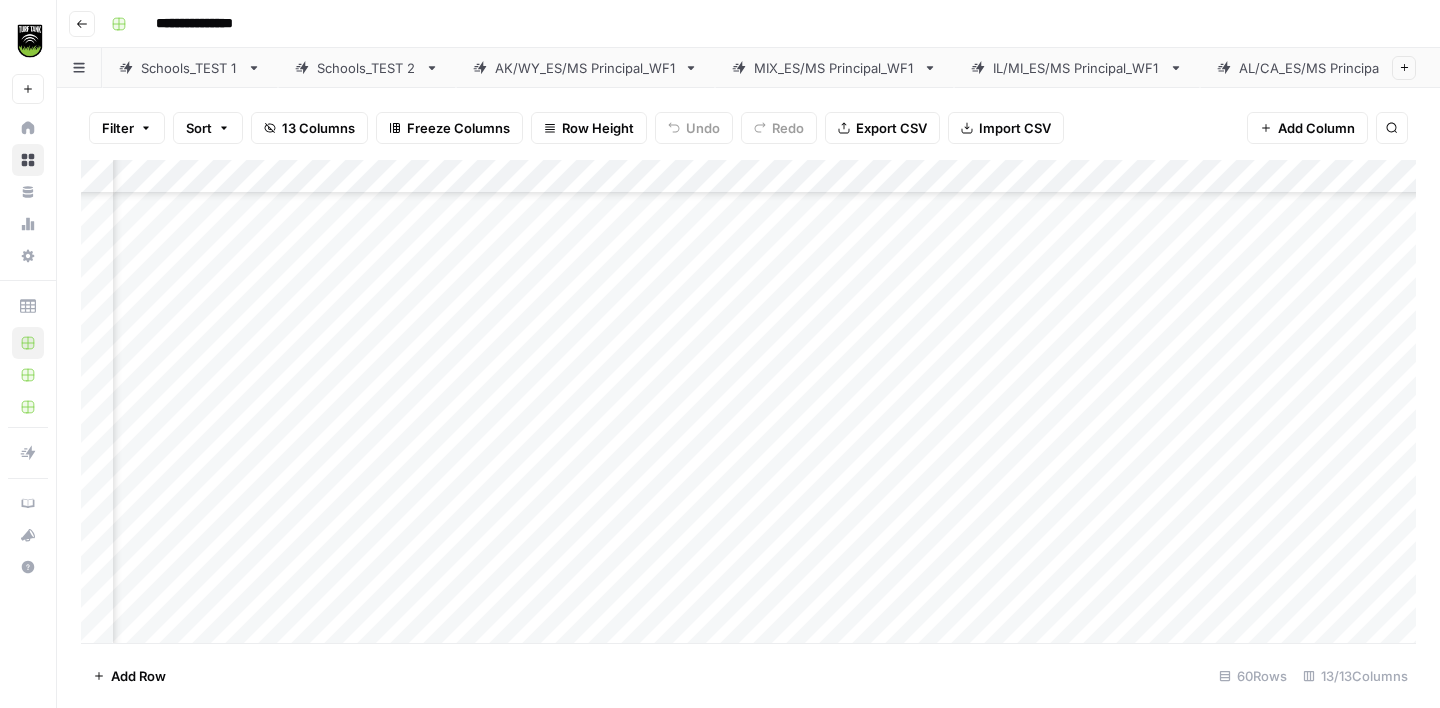 scroll, scrollTop: 320, scrollLeft: 107, axis: both 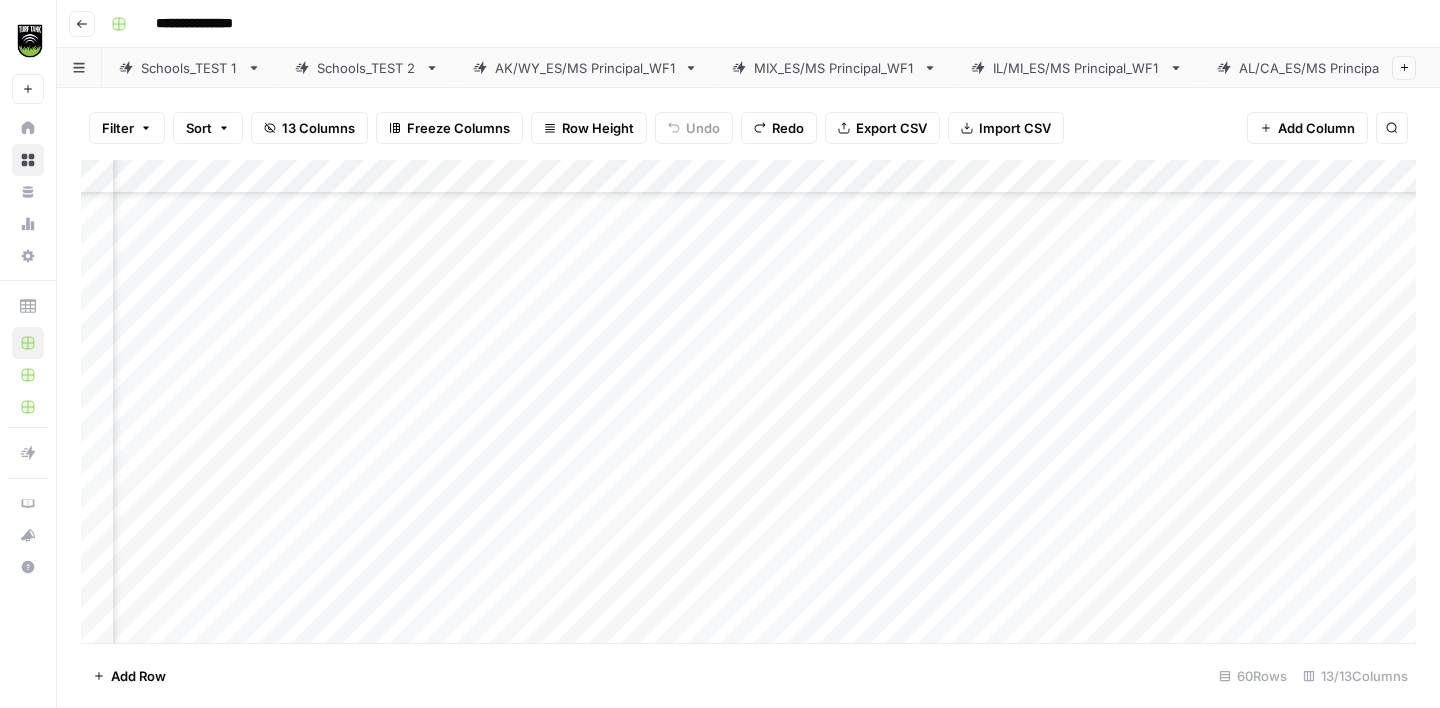 click on "AL/CA_ES/MS Principal_WF1" at bounding box center [1327, 68] 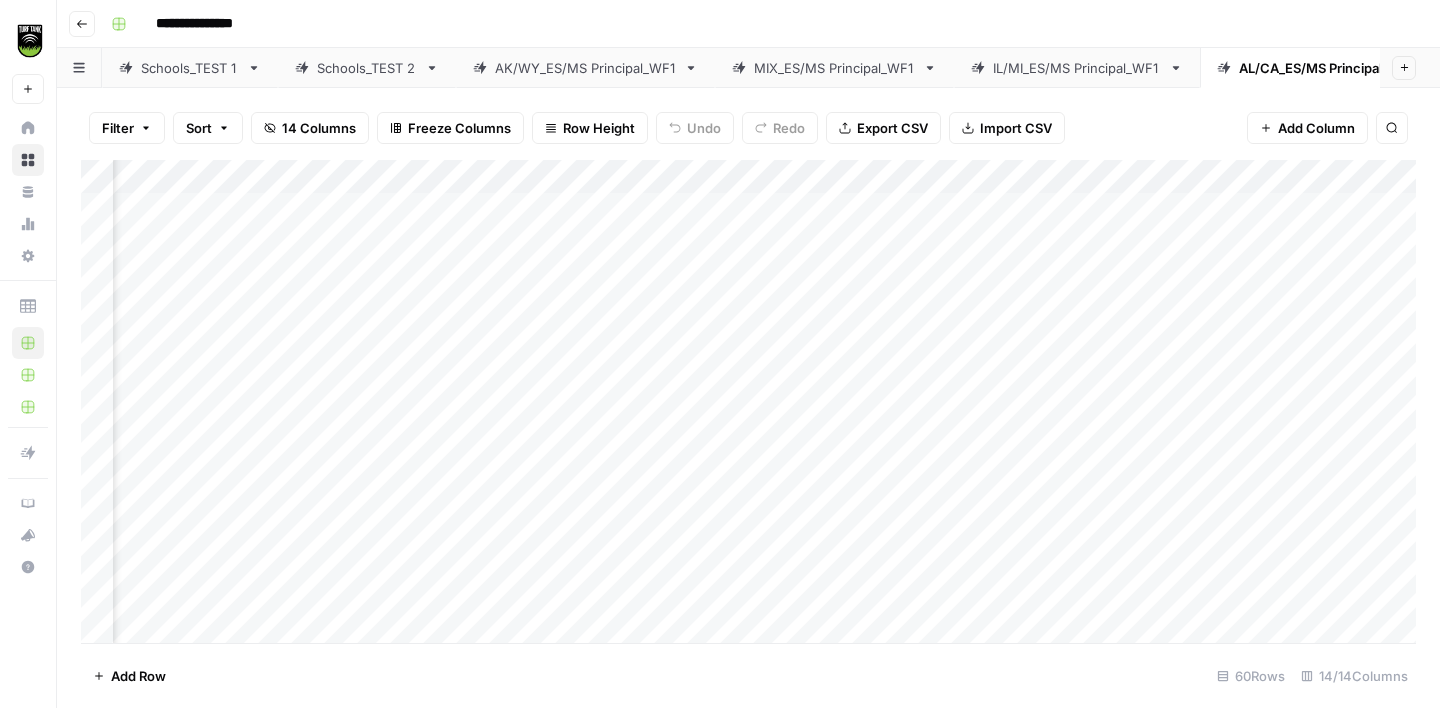 scroll, scrollTop: 0, scrollLeft: 200, axis: horizontal 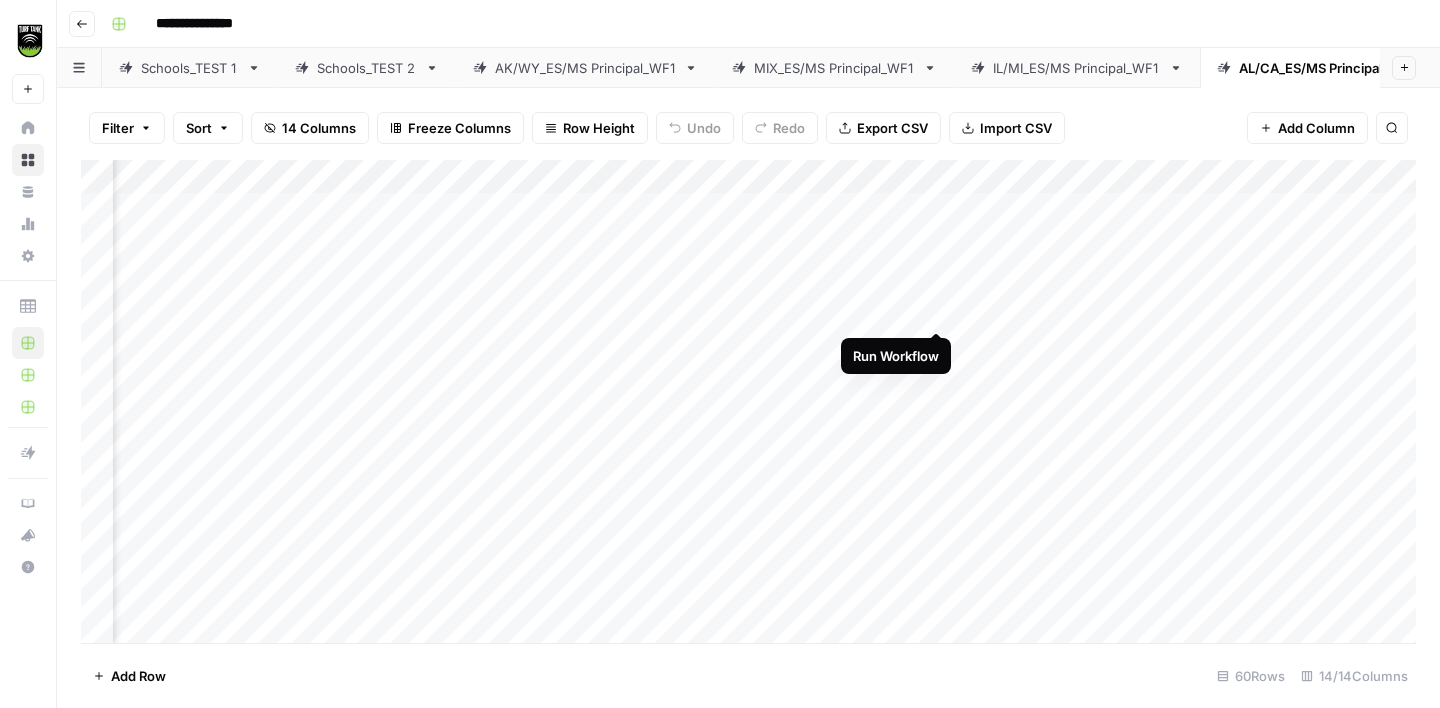 click on "Add Column" at bounding box center [748, 401] 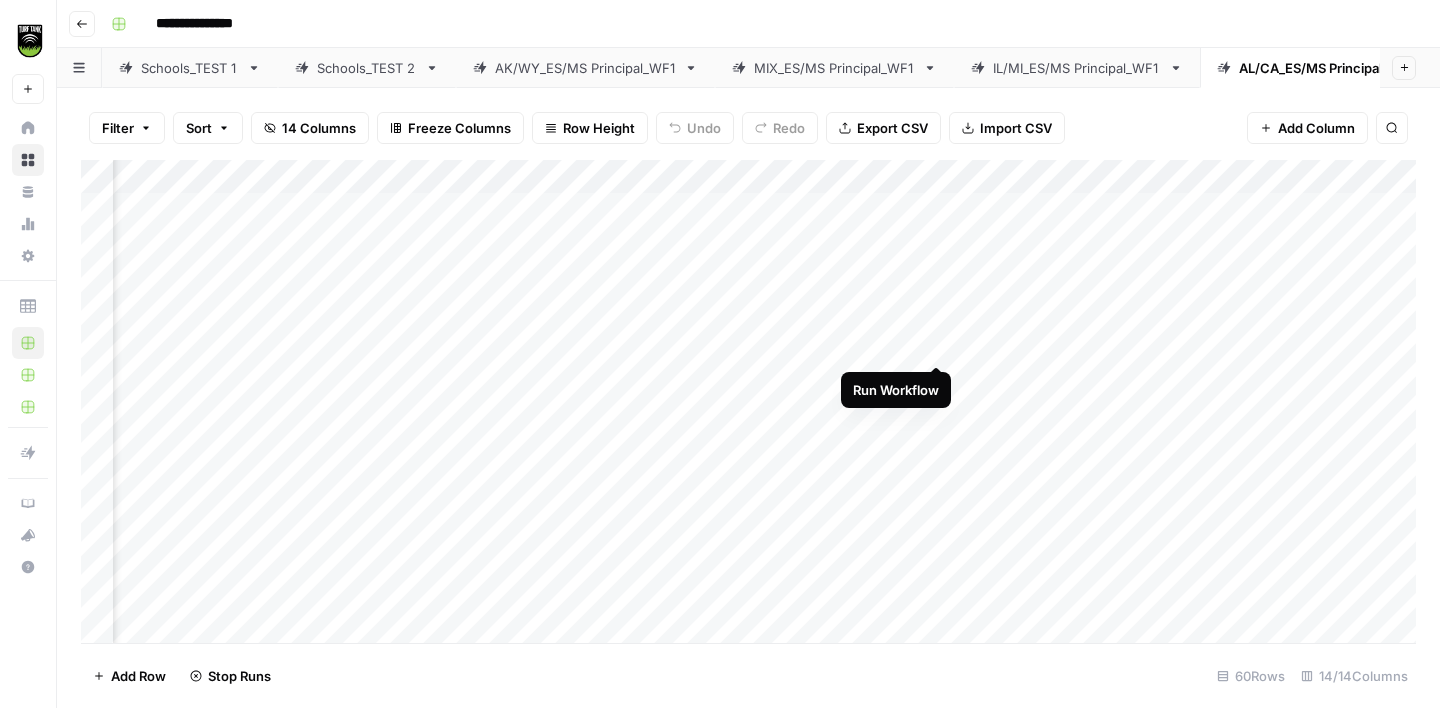 click on "Add Column" at bounding box center [748, 401] 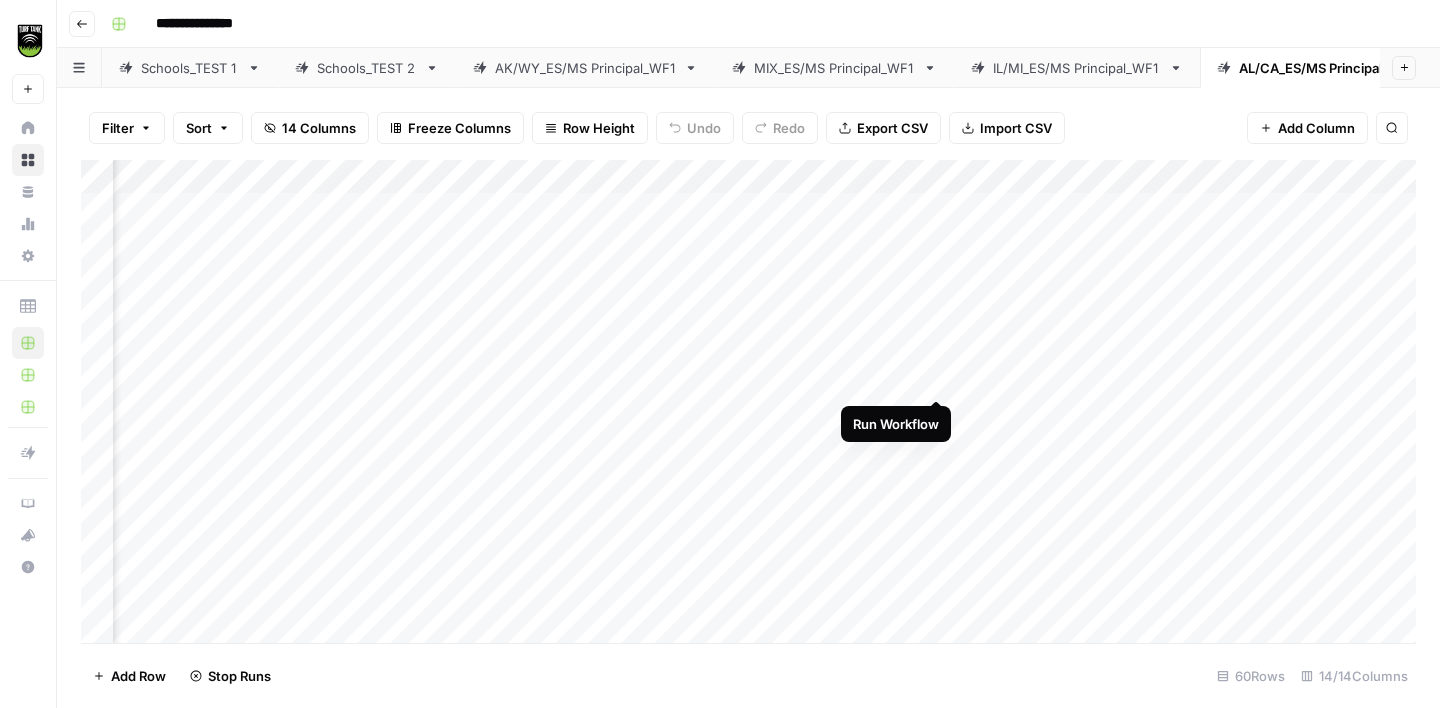 click on "Add Column" at bounding box center [748, 401] 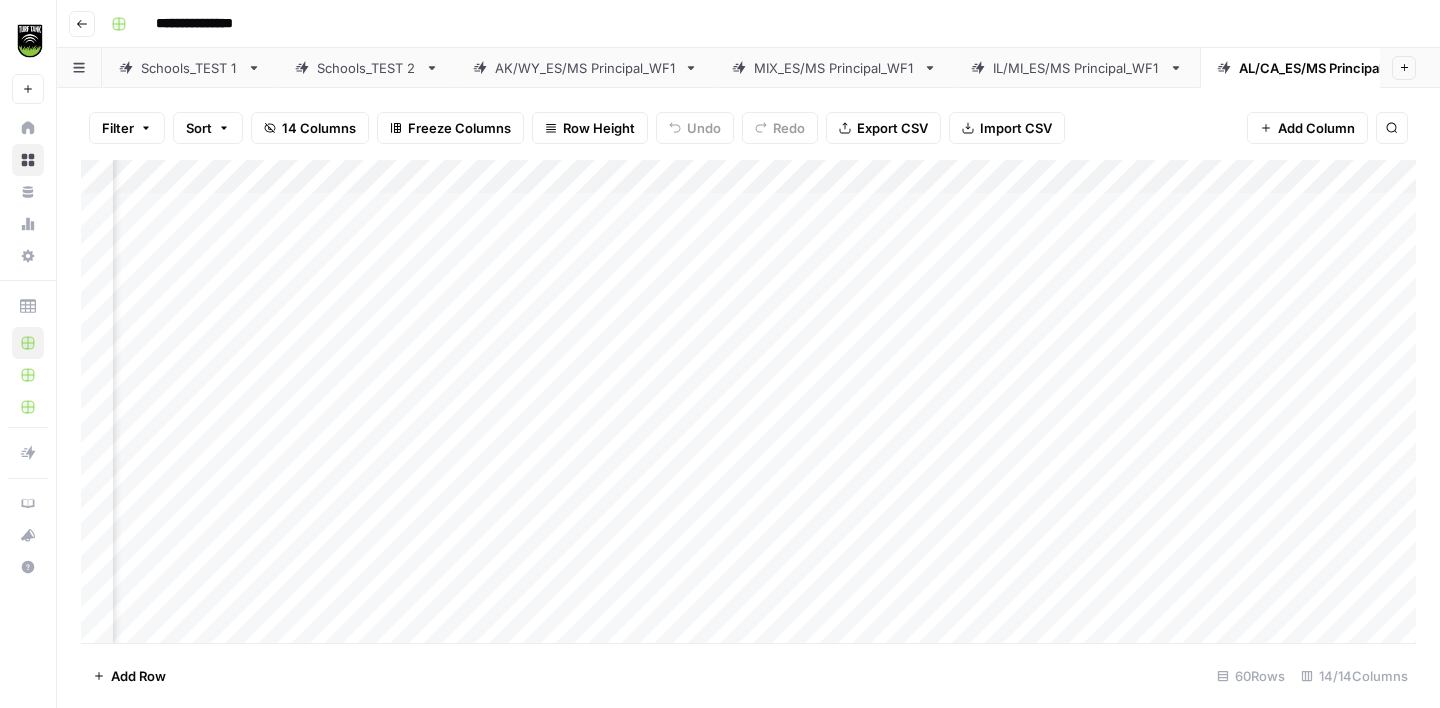 scroll, scrollTop: 0, scrollLeft: 157, axis: horizontal 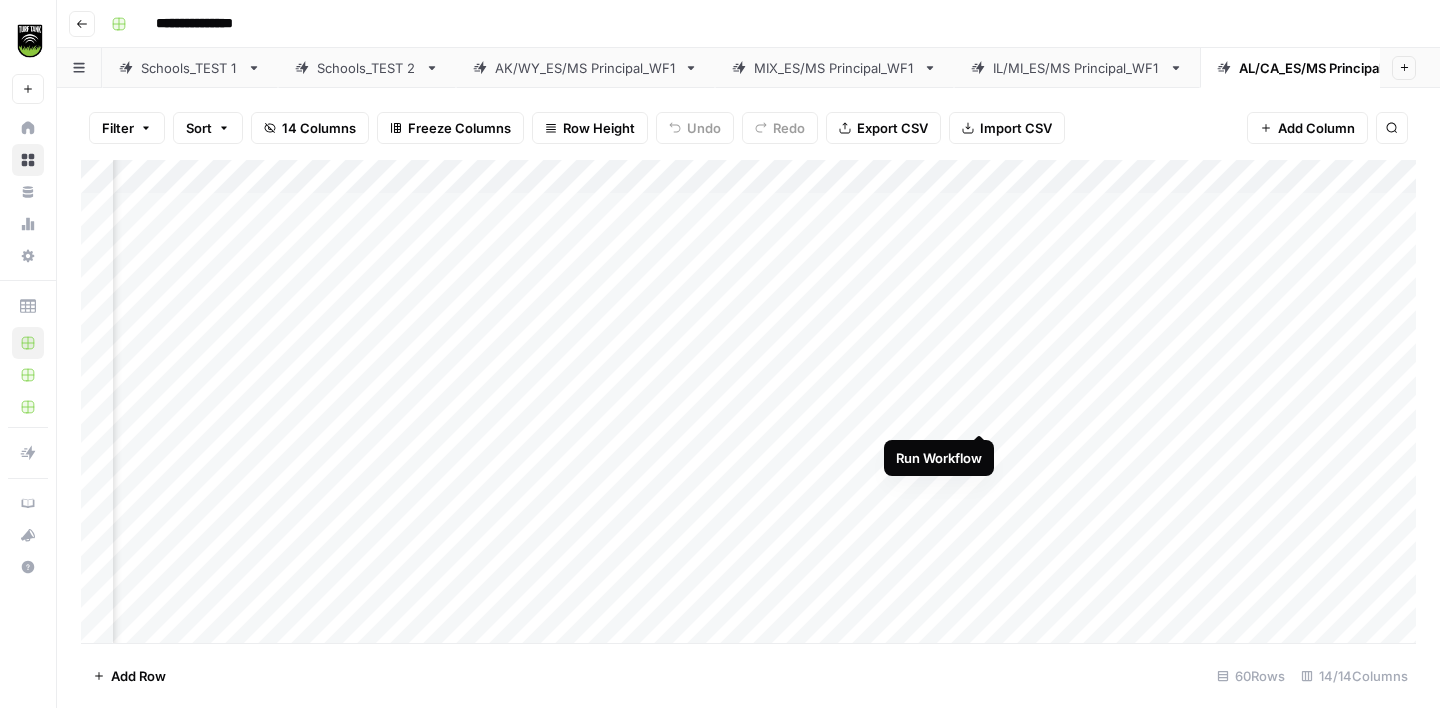 click on "Add Column" at bounding box center [748, 401] 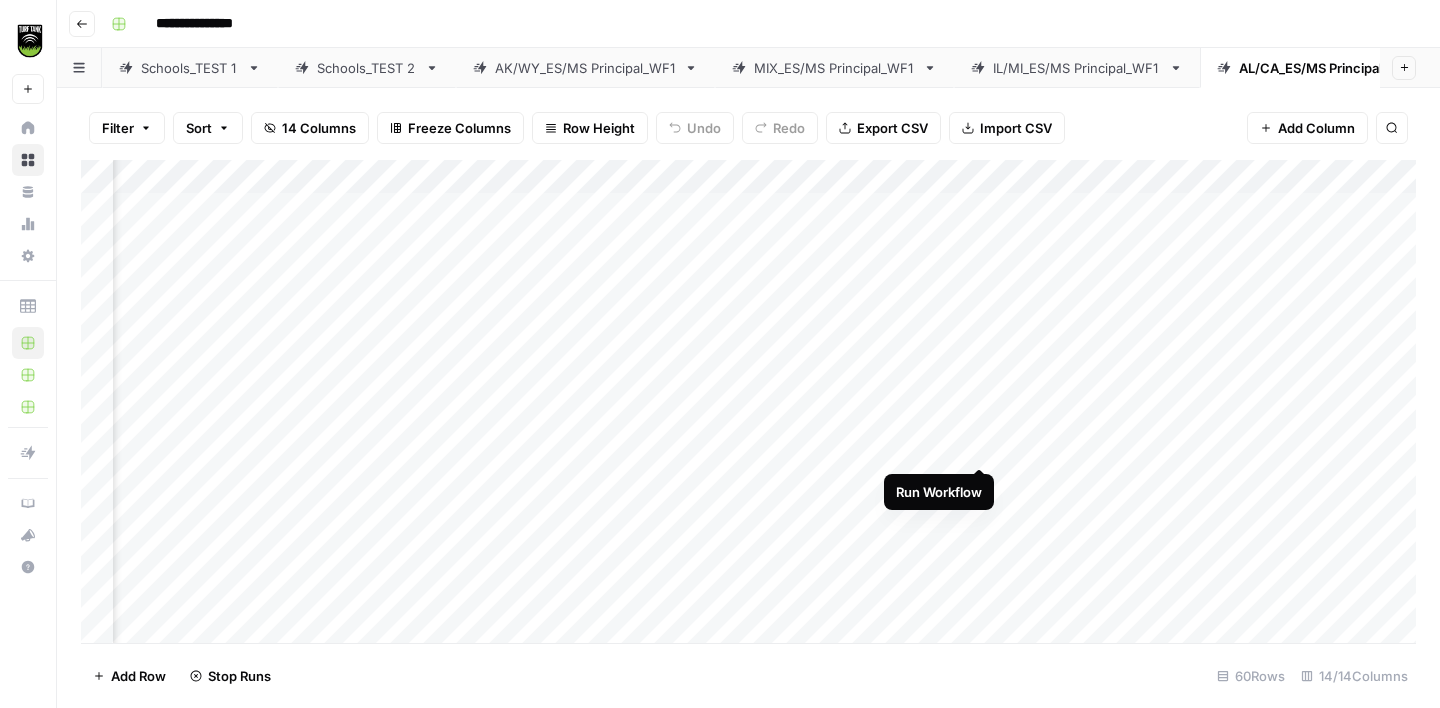 click on "Add Column" at bounding box center [748, 401] 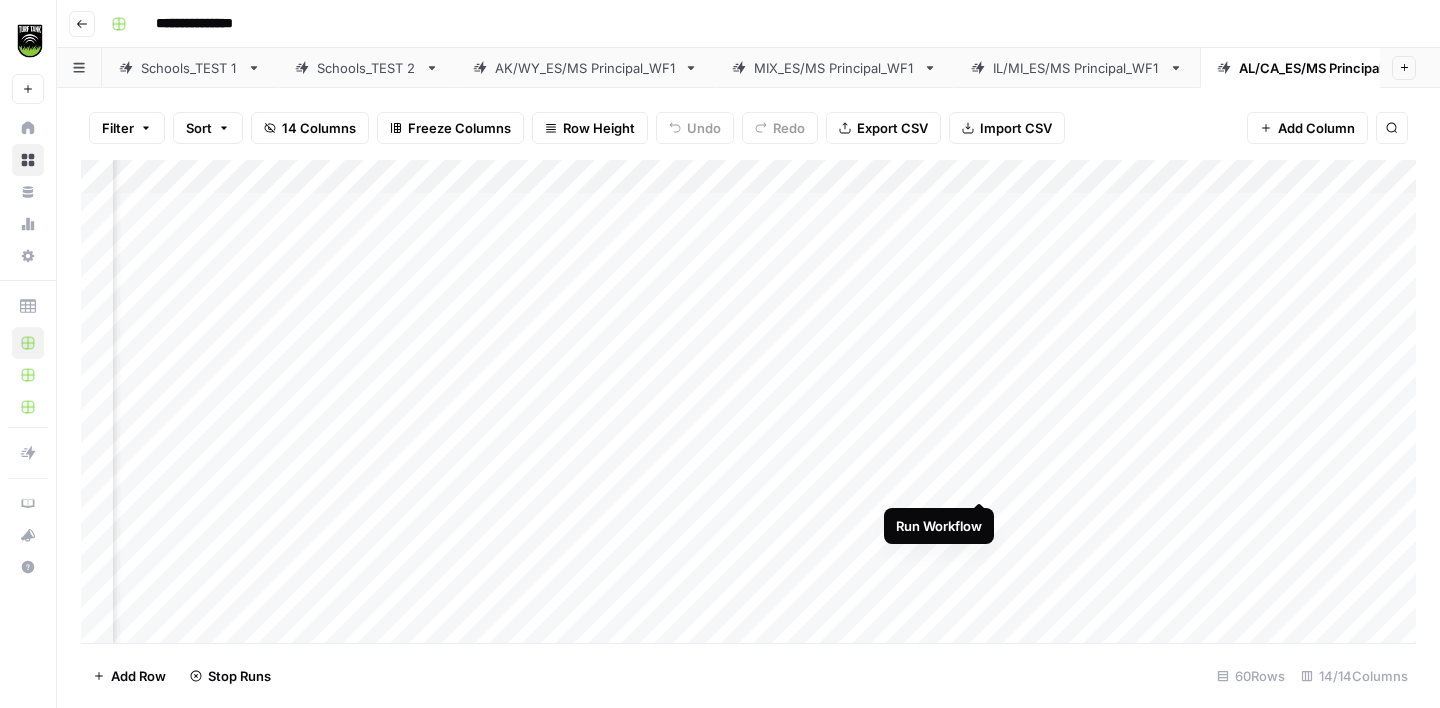 click on "Add Column" at bounding box center (748, 401) 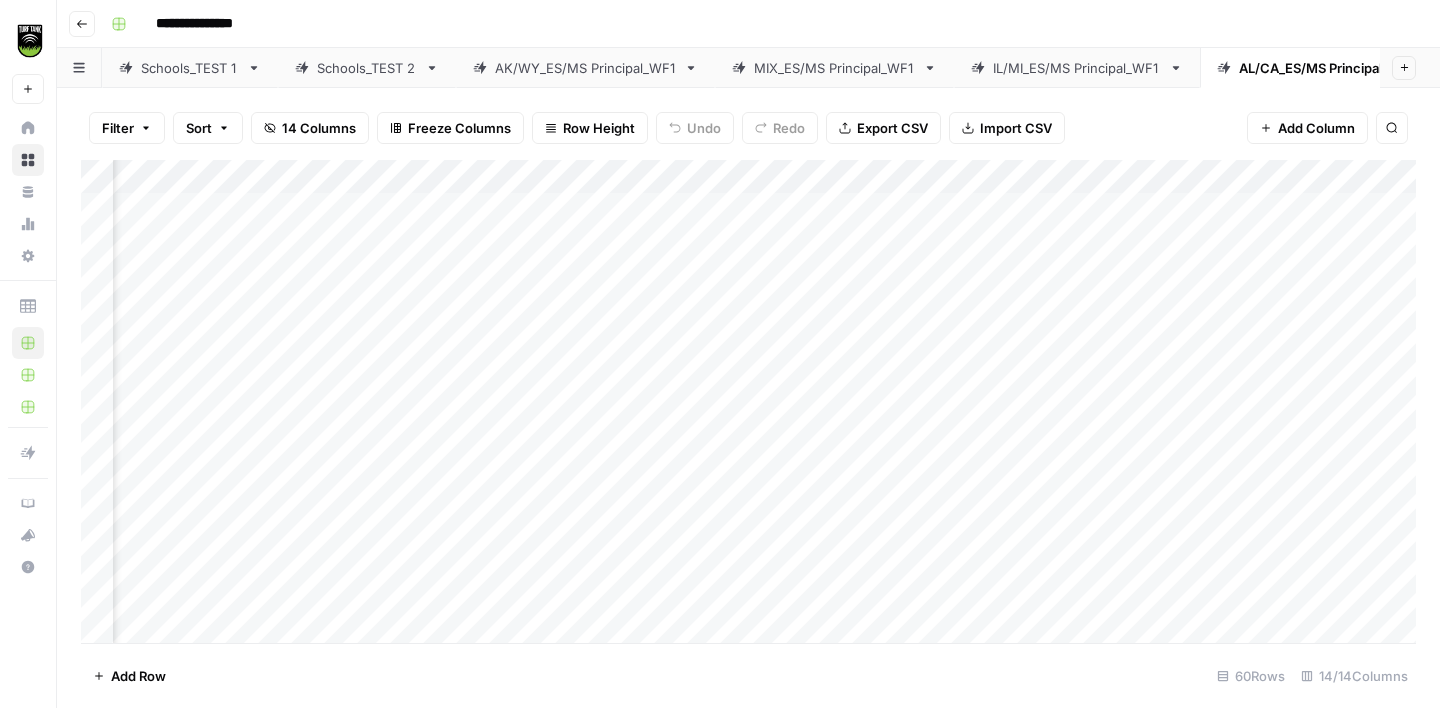 scroll, scrollTop: 0, scrollLeft: 340, axis: horizontal 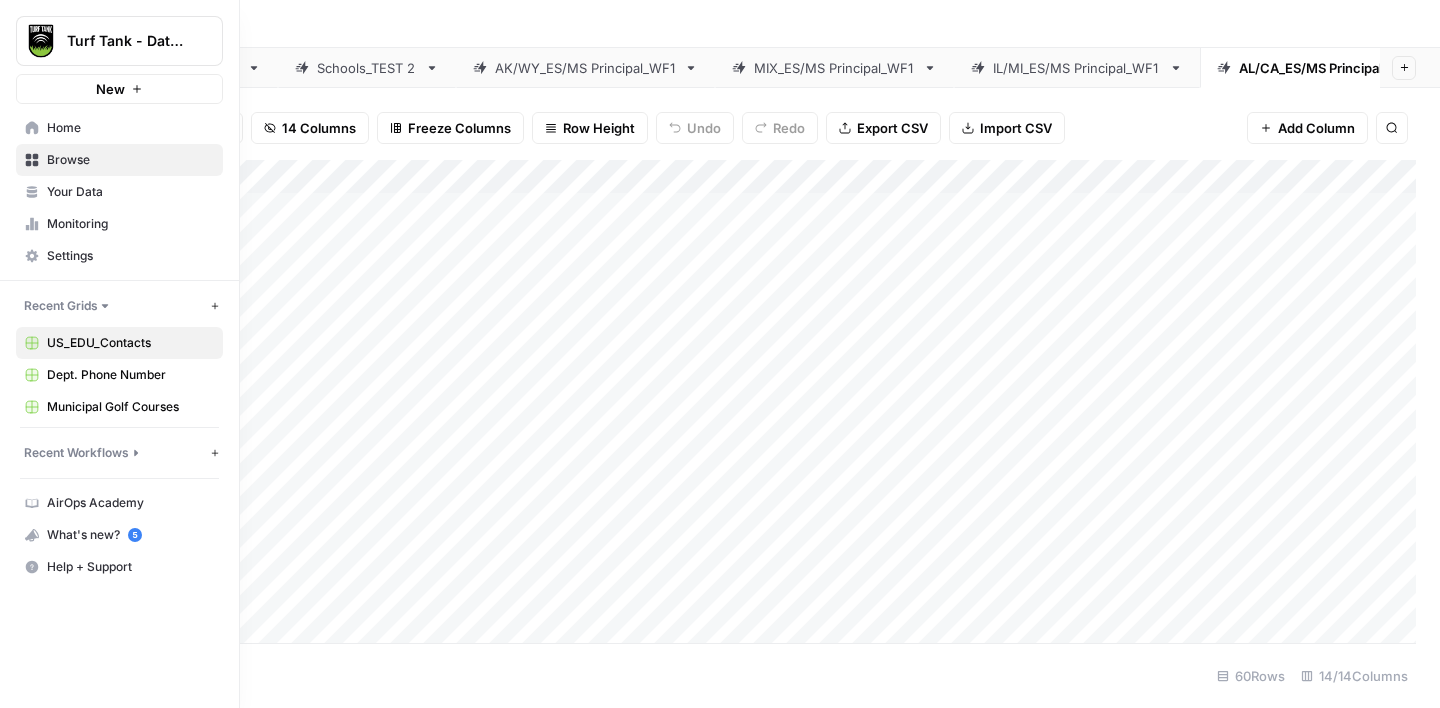click on "Monitoring" at bounding box center [130, 224] 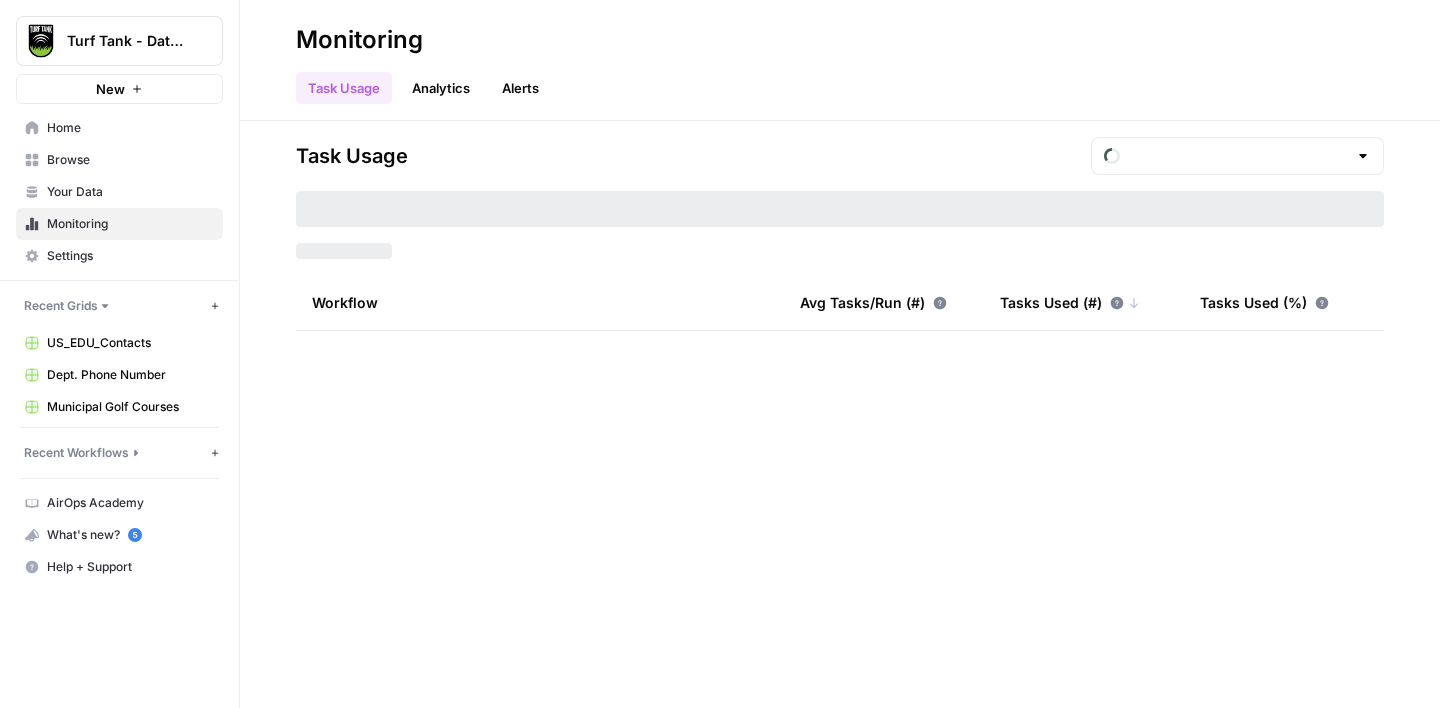 type on "July Tasks" 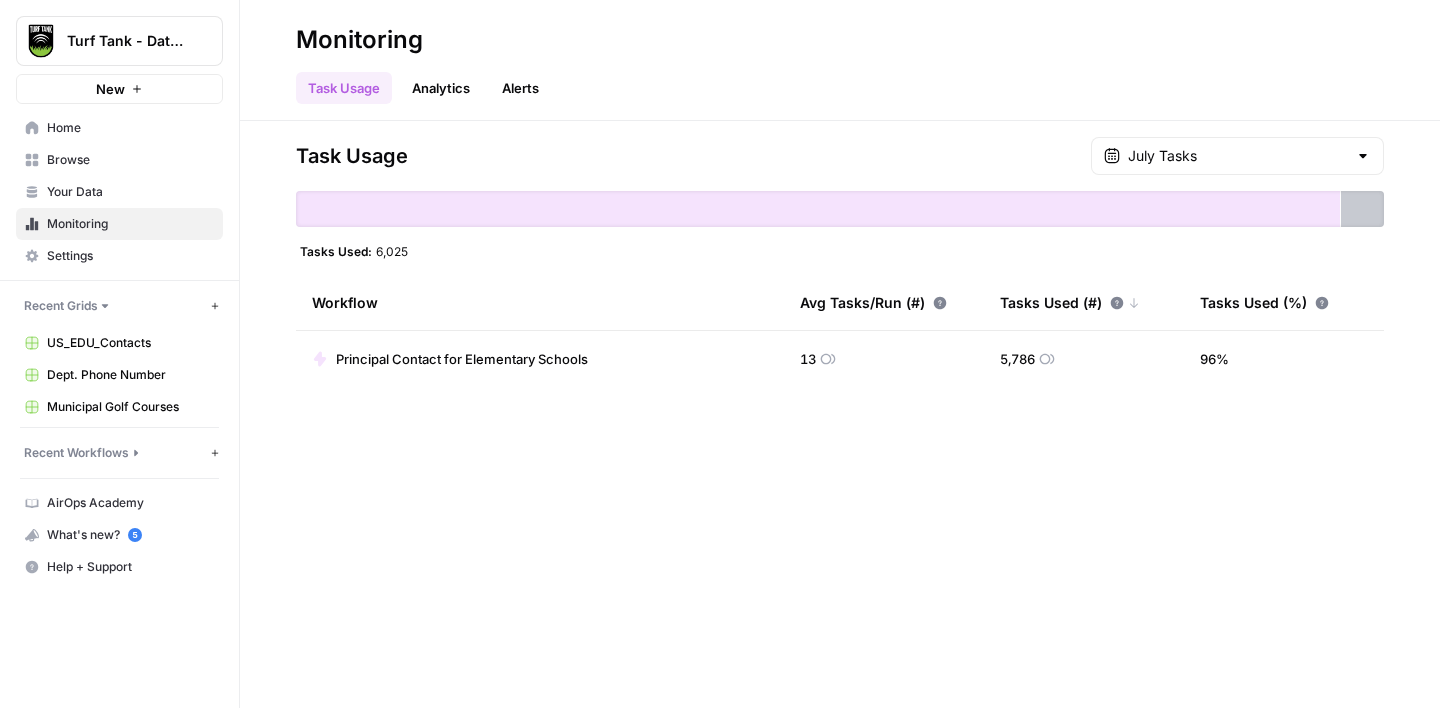 click on "Home" at bounding box center [130, 128] 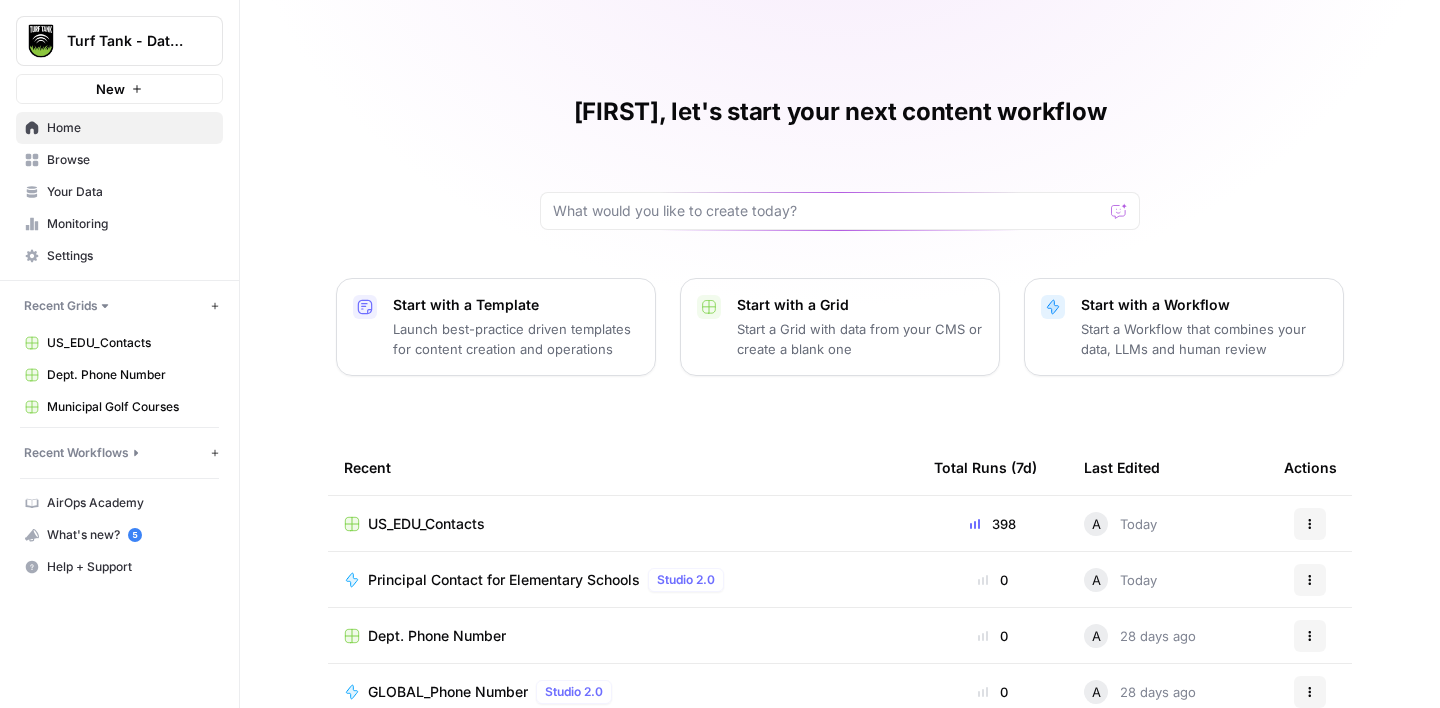 click on "US_EDU_Contacts" at bounding box center [426, 524] 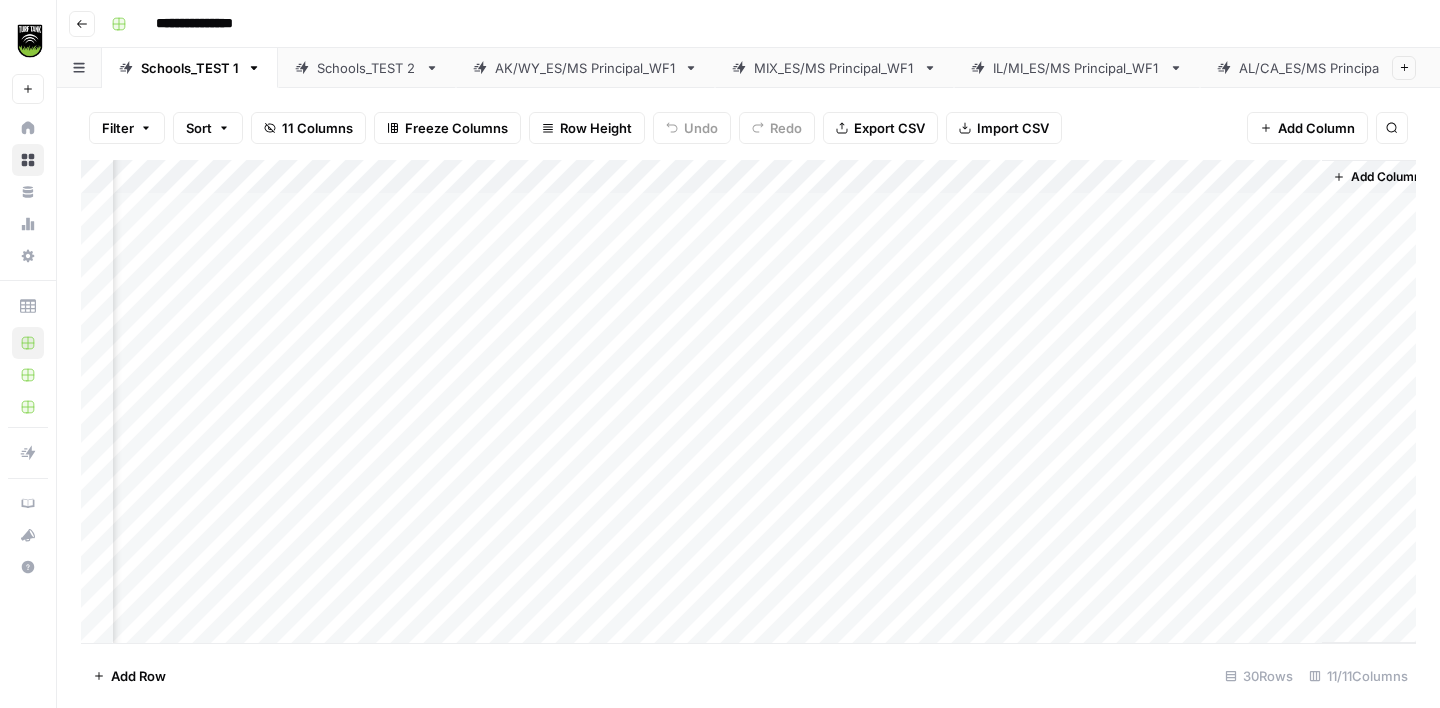 scroll, scrollTop: 0, scrollLeft: 807, axis: horizontal 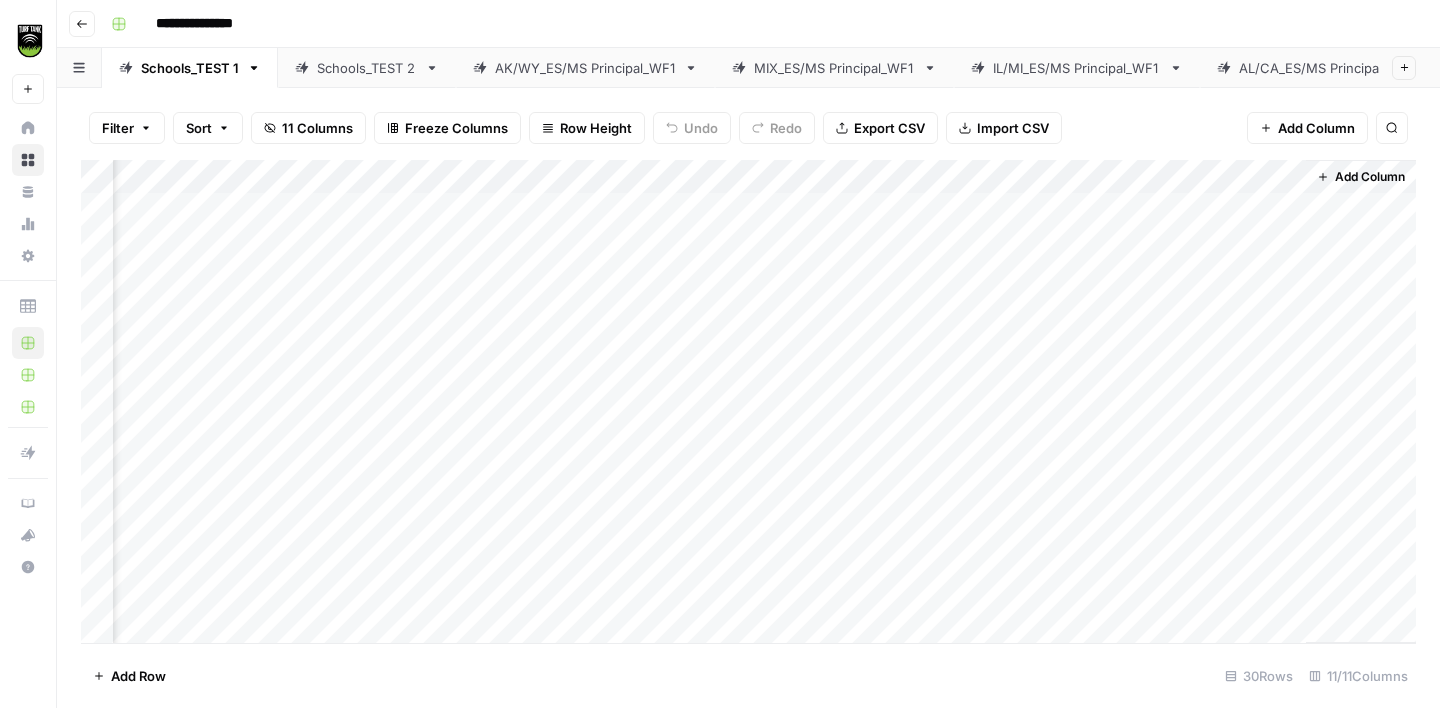 click 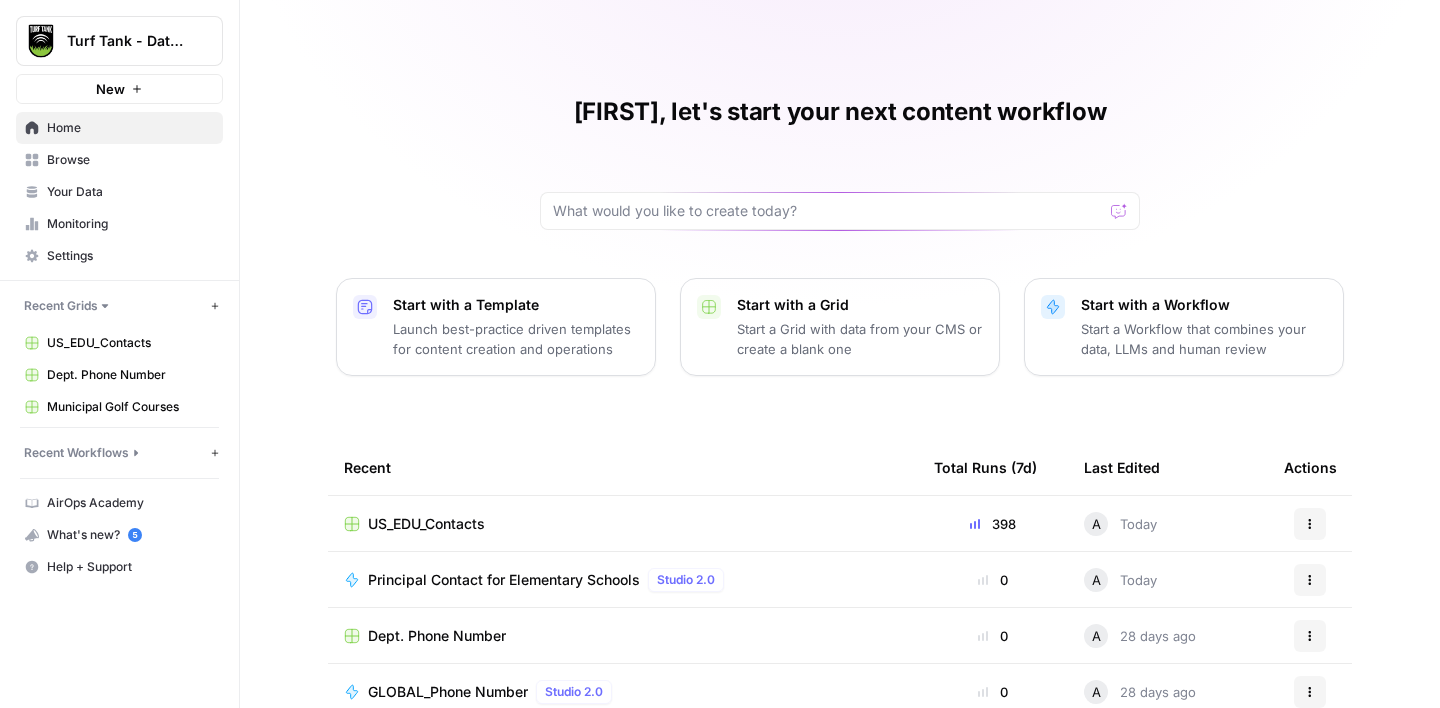 click 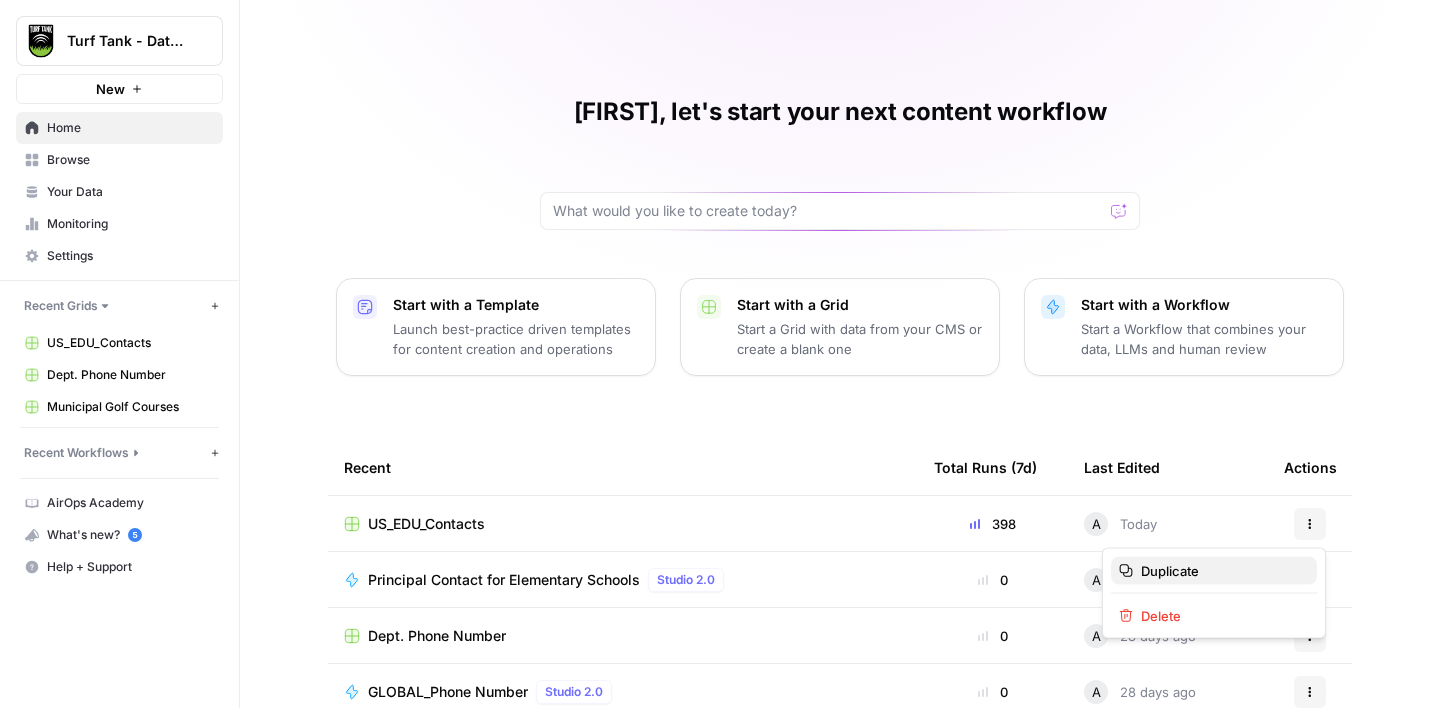 click on "Duplicate" at bounding box center (1221, 571) 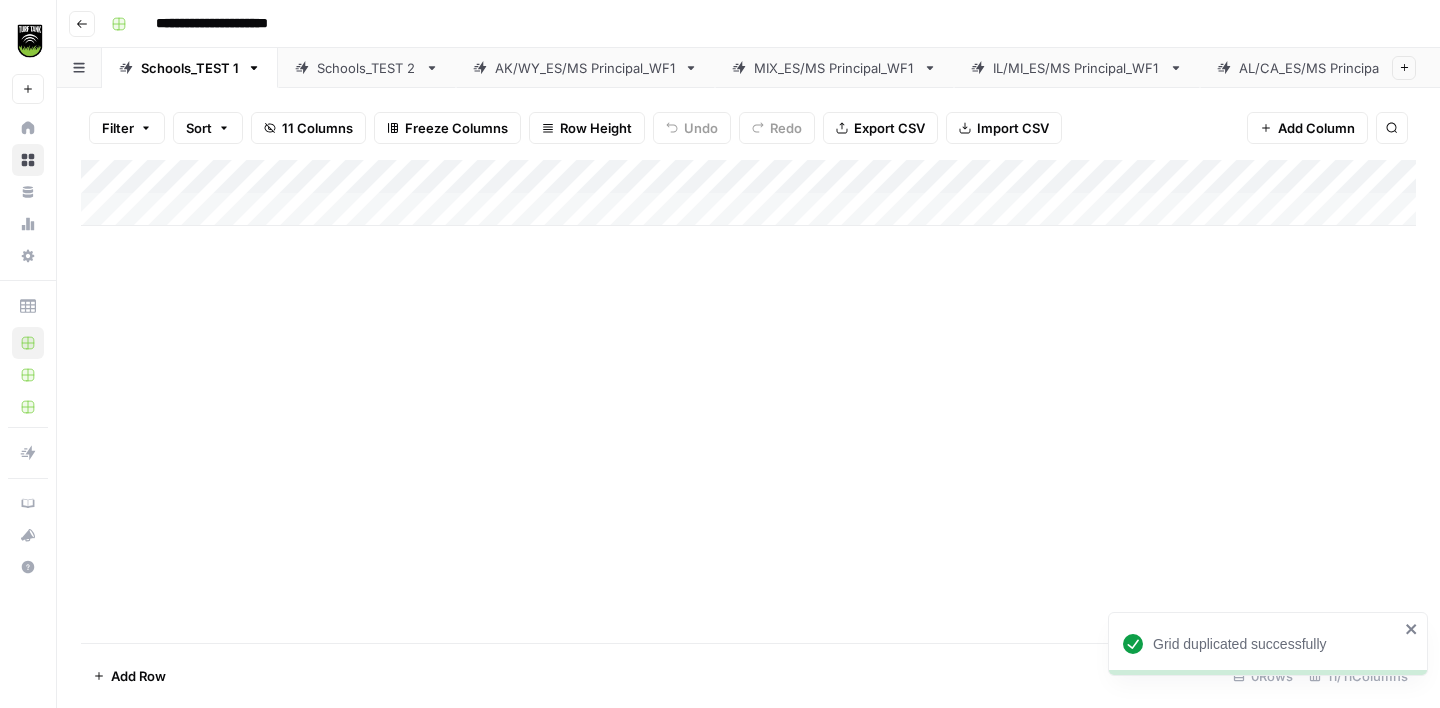 click on "Schools_TEST 2" at bounding box center (367, 68) 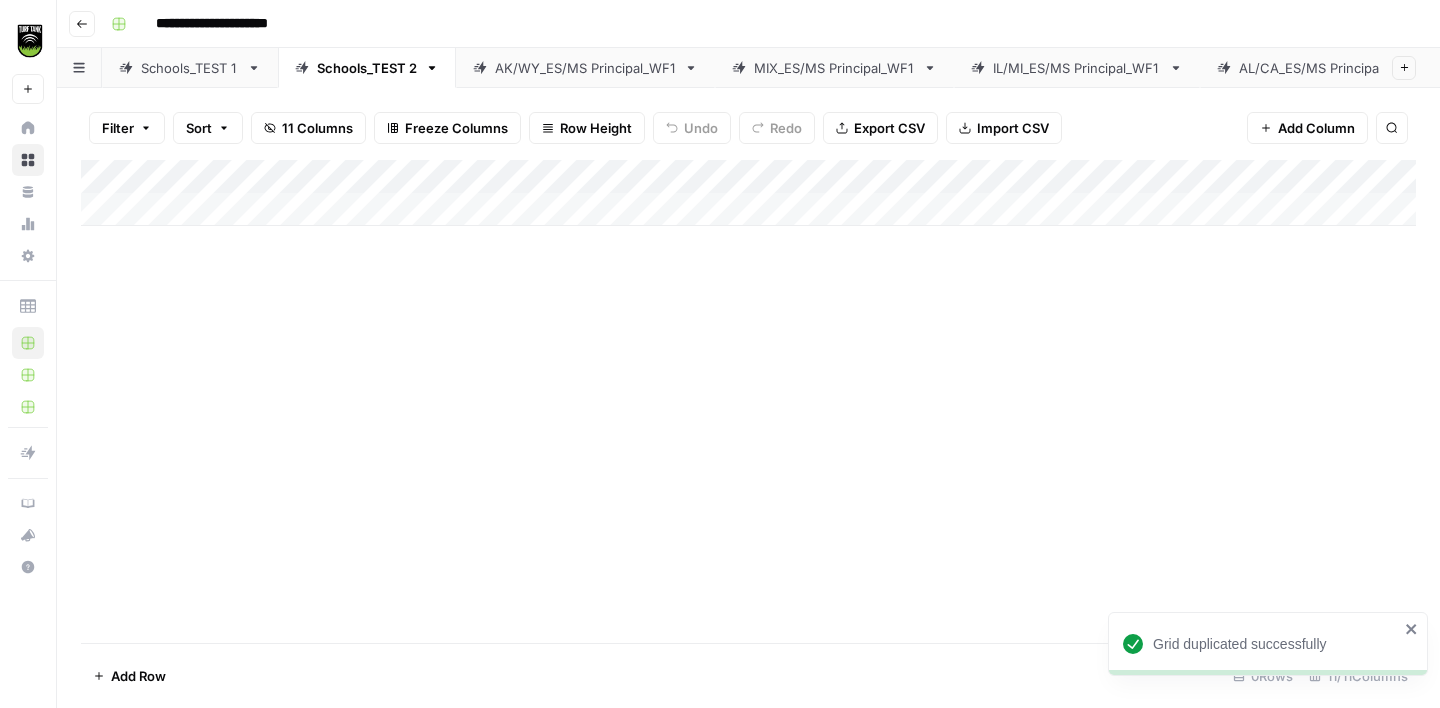 click on "Go back" at bounding box center (82, 24) 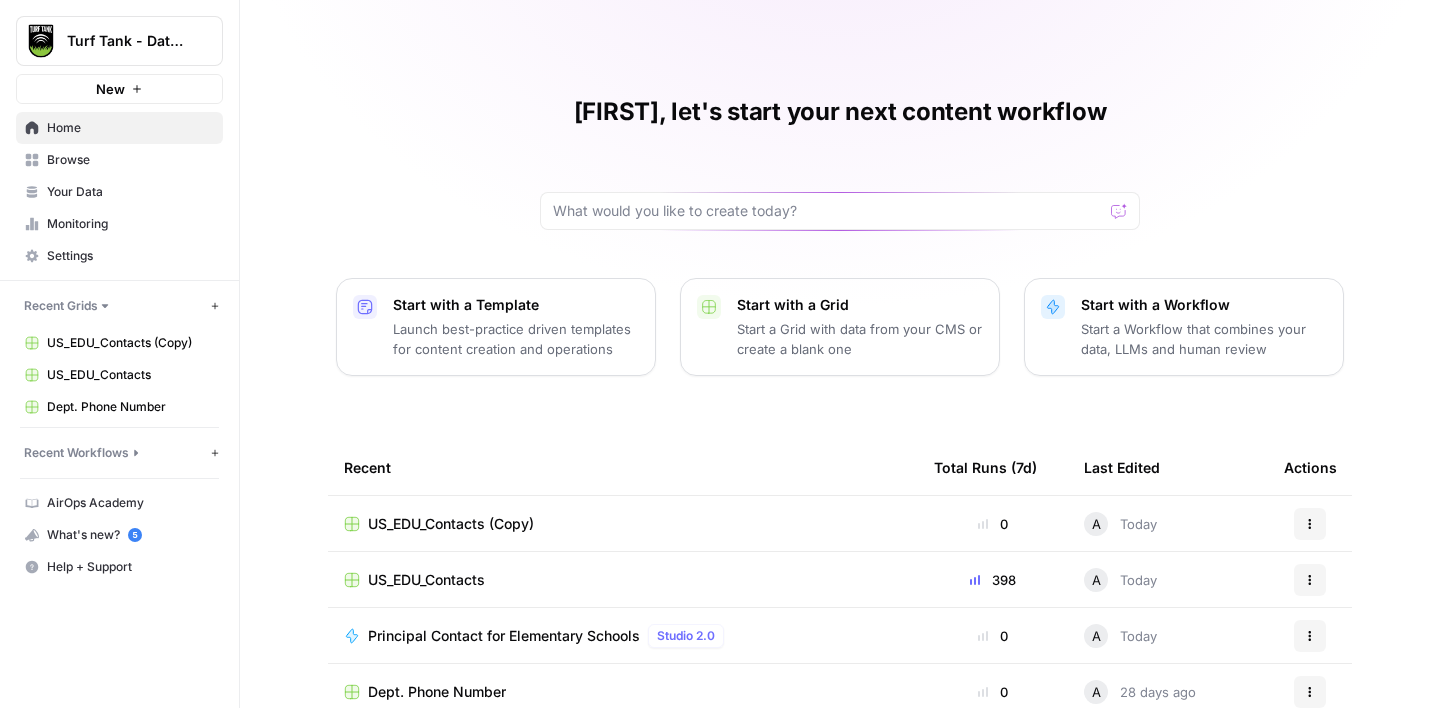 click 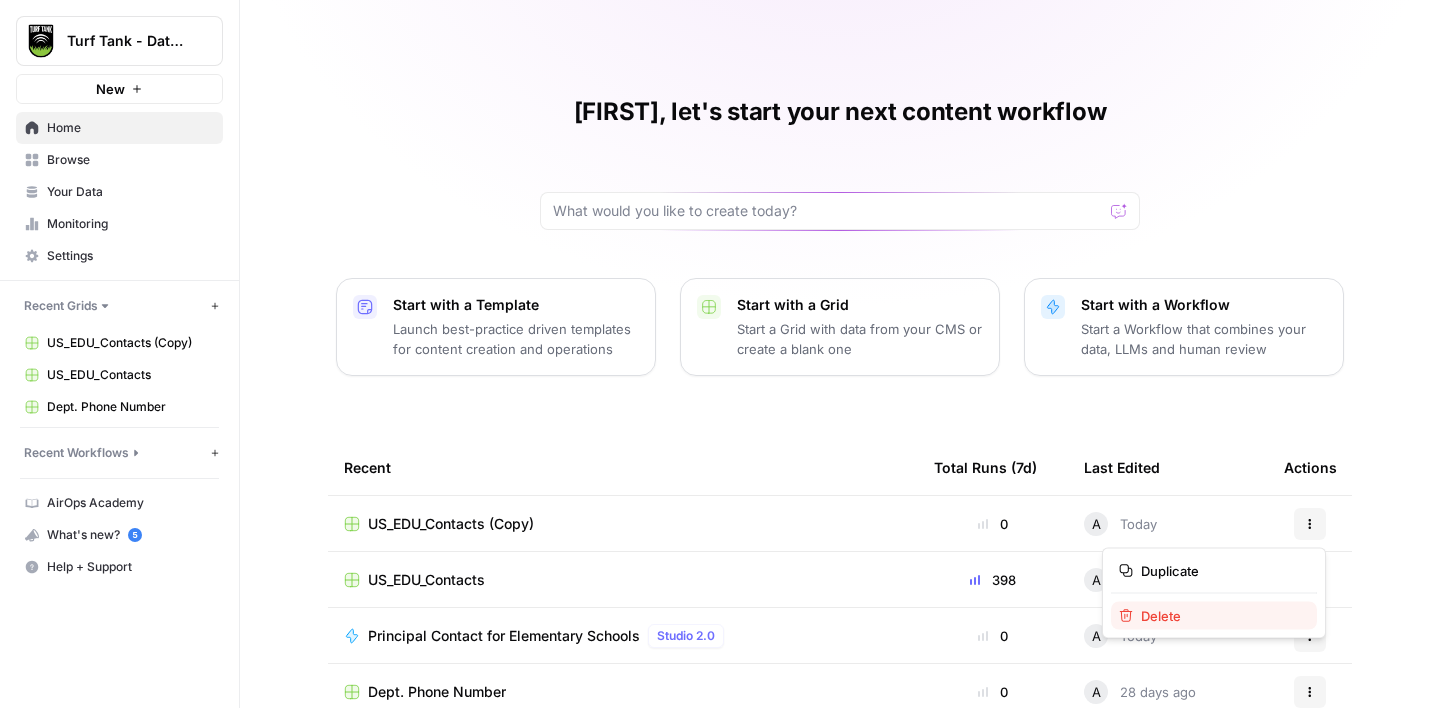 click on "Delete" at bounding box center [1221, 616] 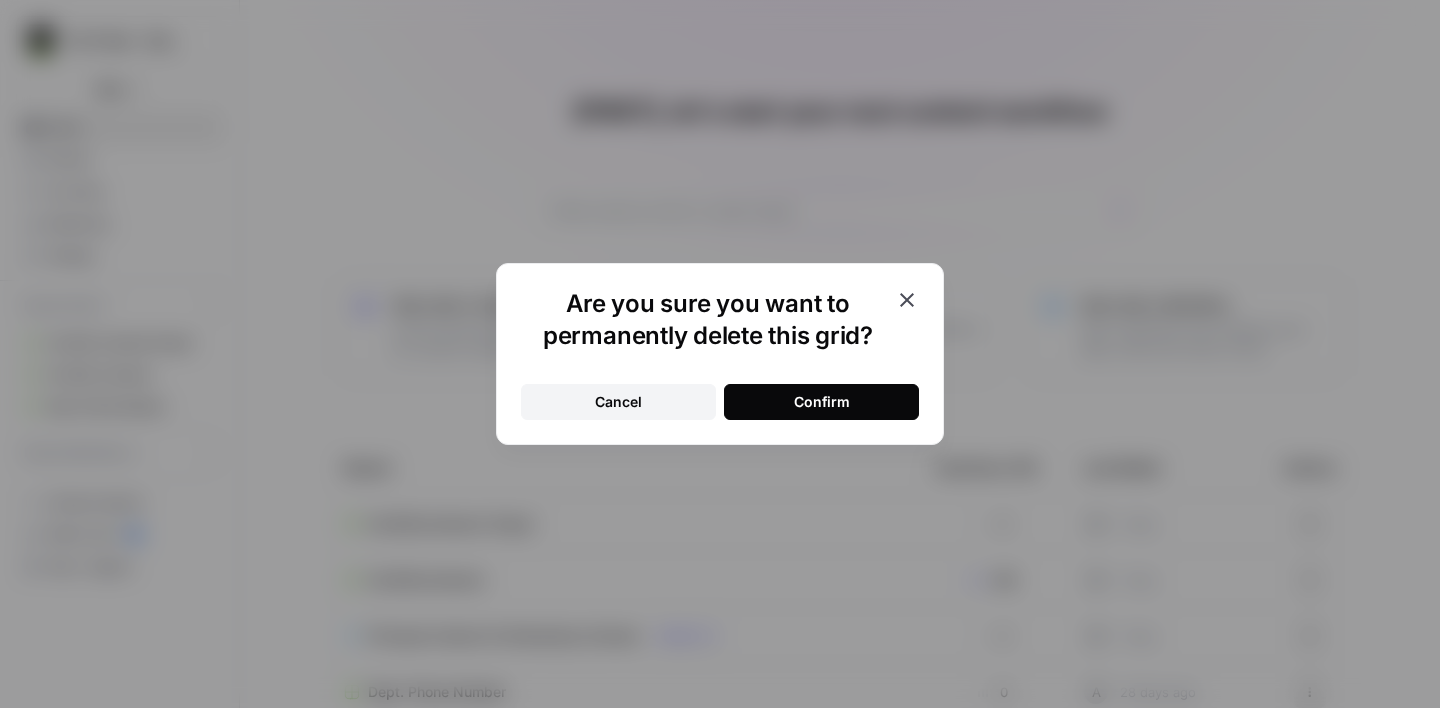 click on "Confirm" at bounding box center [821, 402] 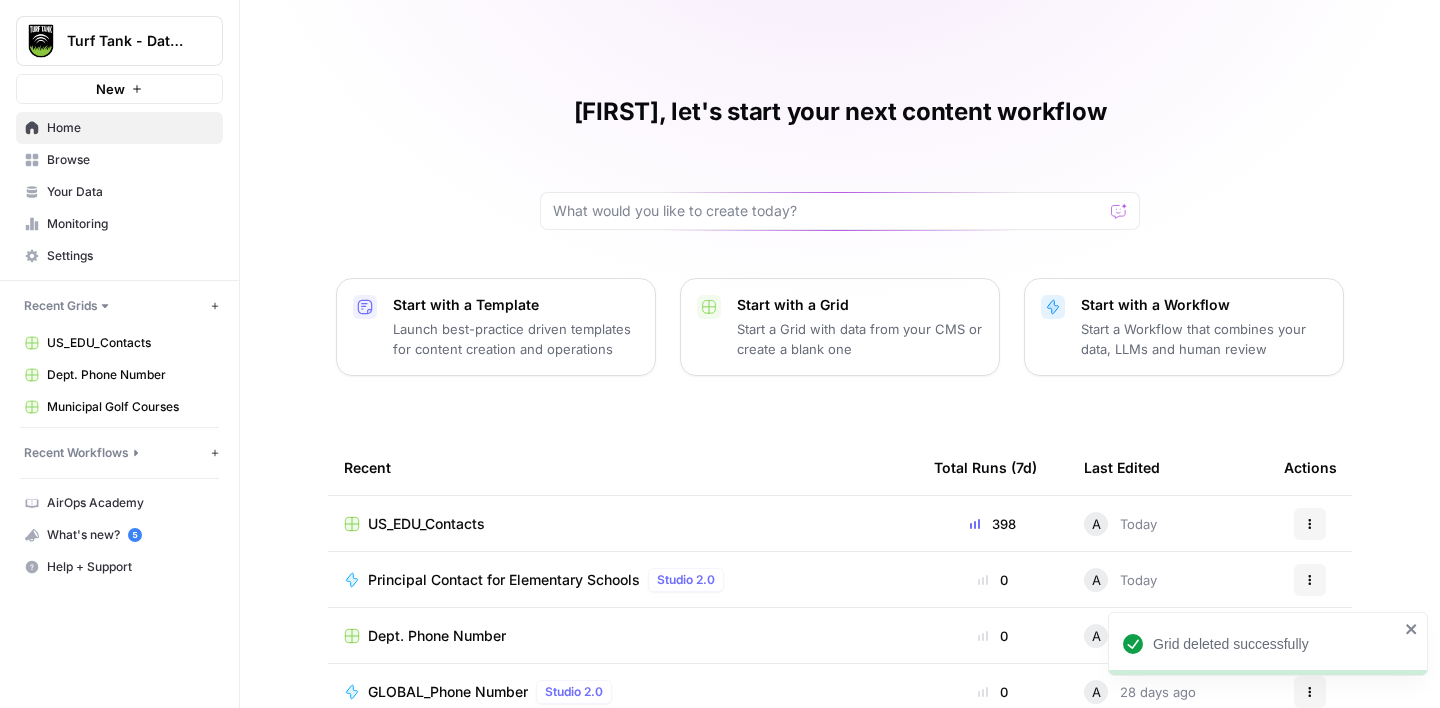 click on "US_EDU_Contacts" at bounding box center [623, 524] 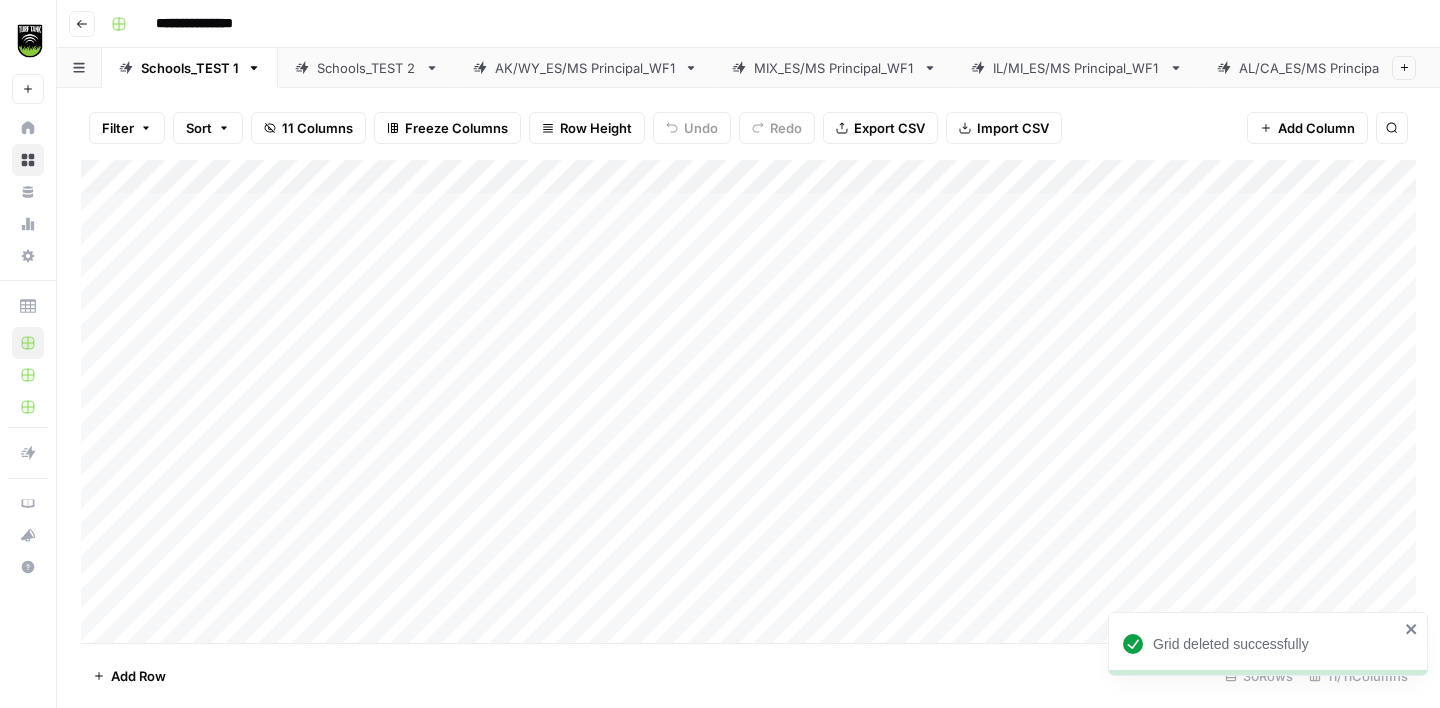 scroll, scrollTop: 0, scrollLeft: 344, axis: horizontal 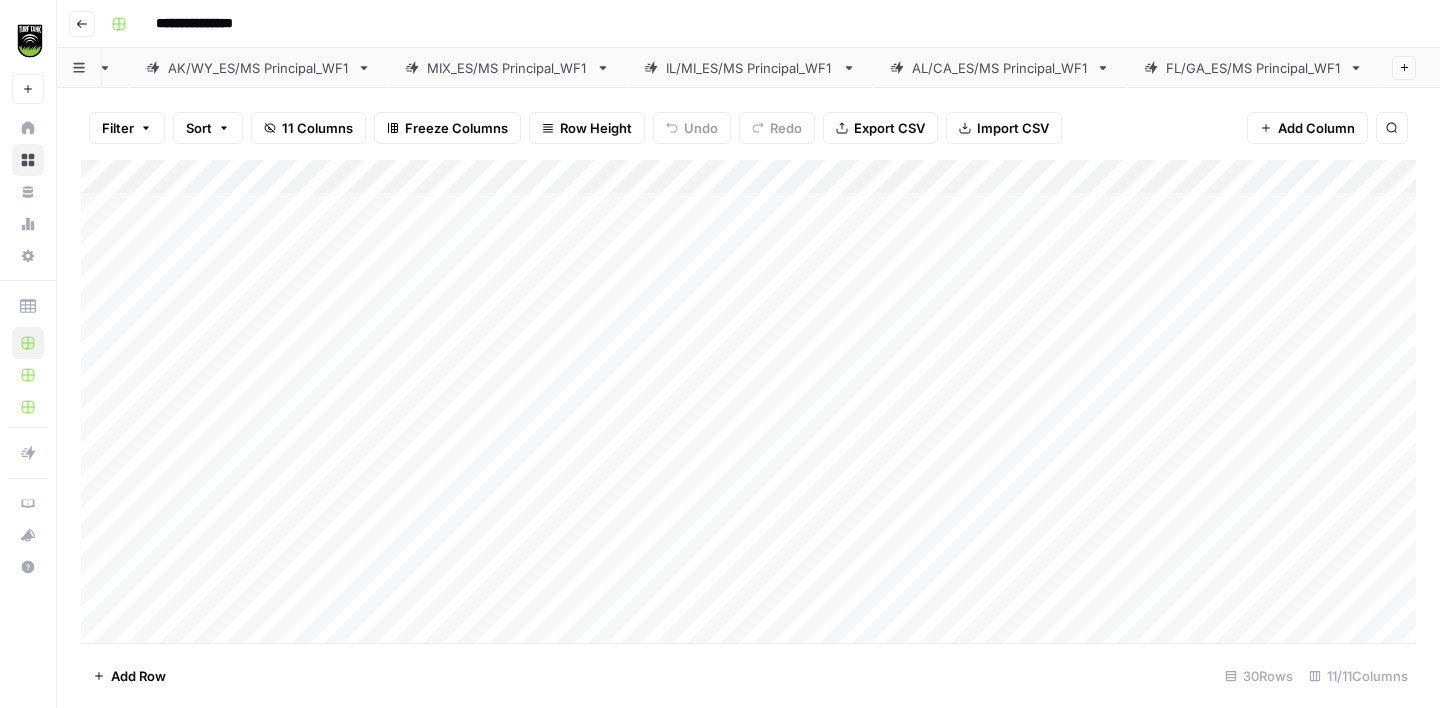 click 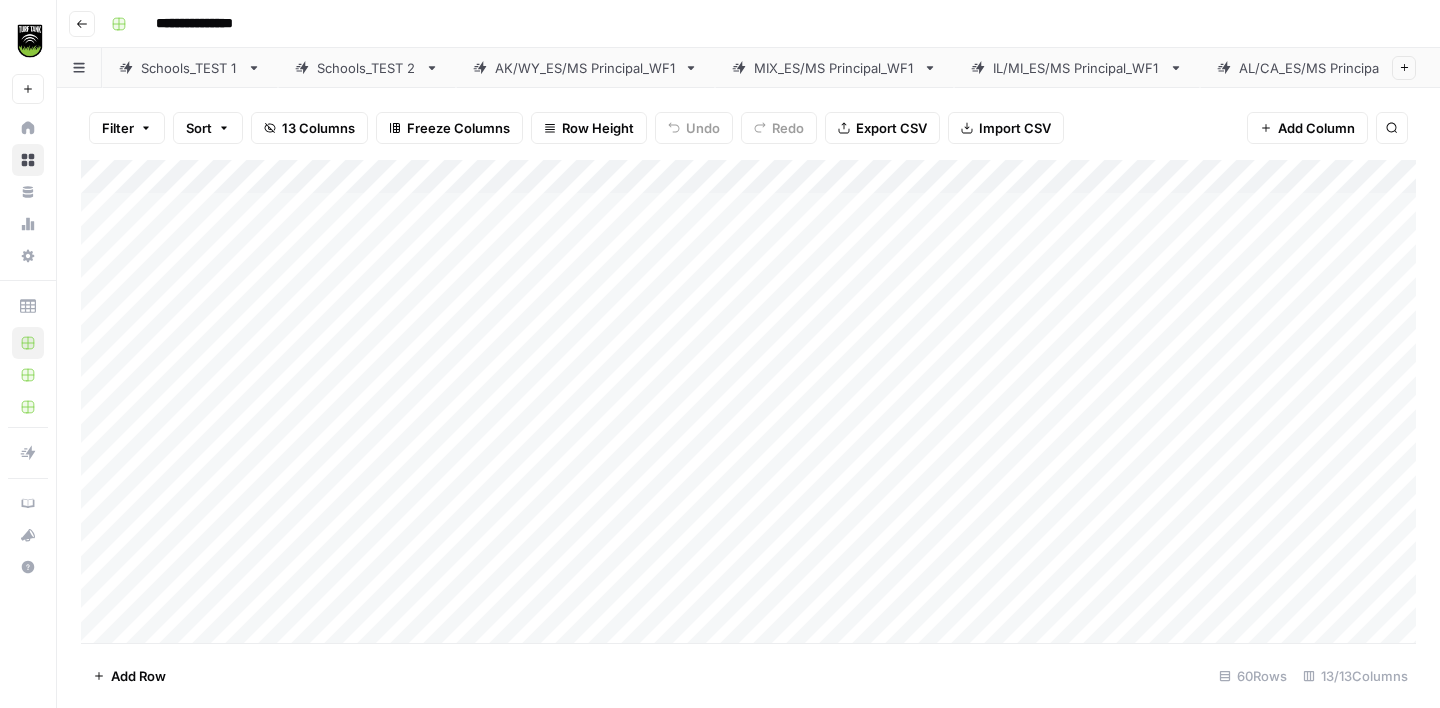 scroll, scrollTop: 0, scrollLeft: 344, axis: horizontal 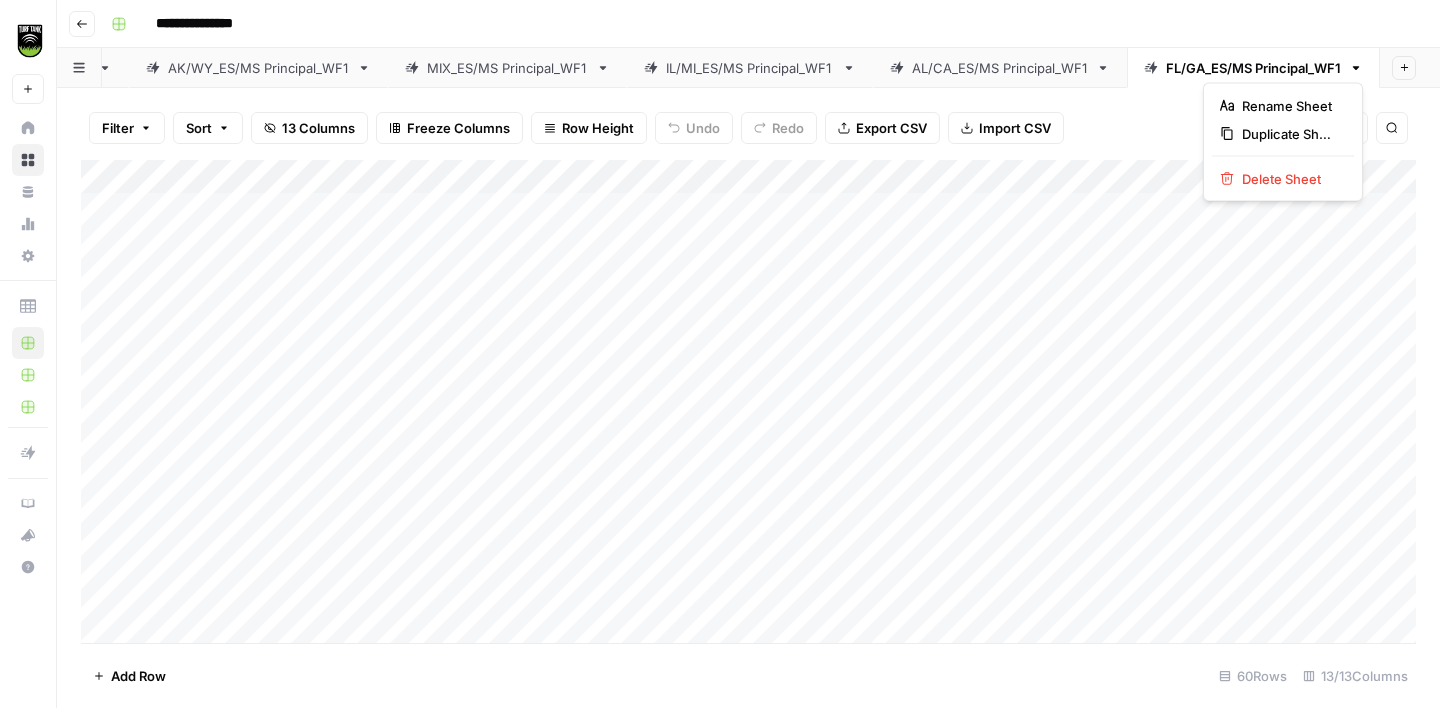 click 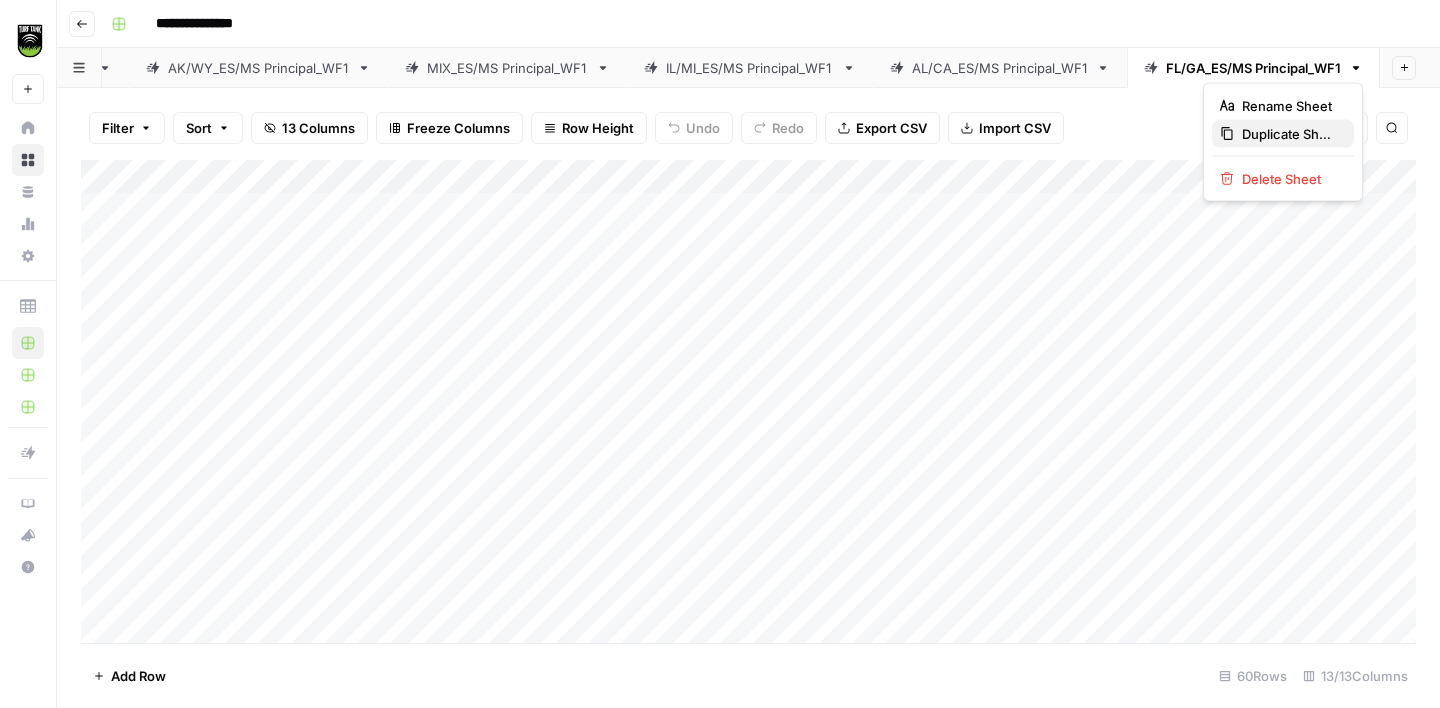 click on "Duplicate Sheet" at bounding box center [1290, 134] 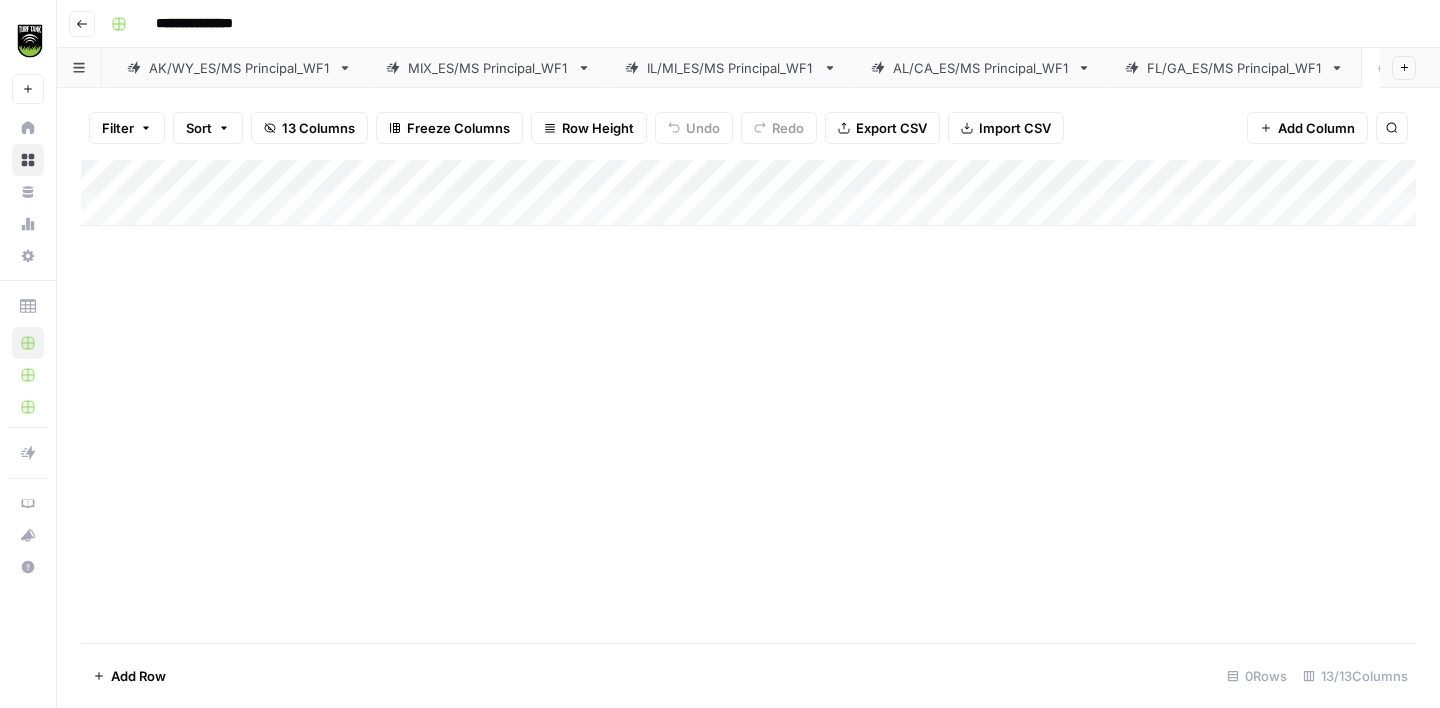 scroll, scrollTop: 0, scrollLeft: 600, axis: horizontal 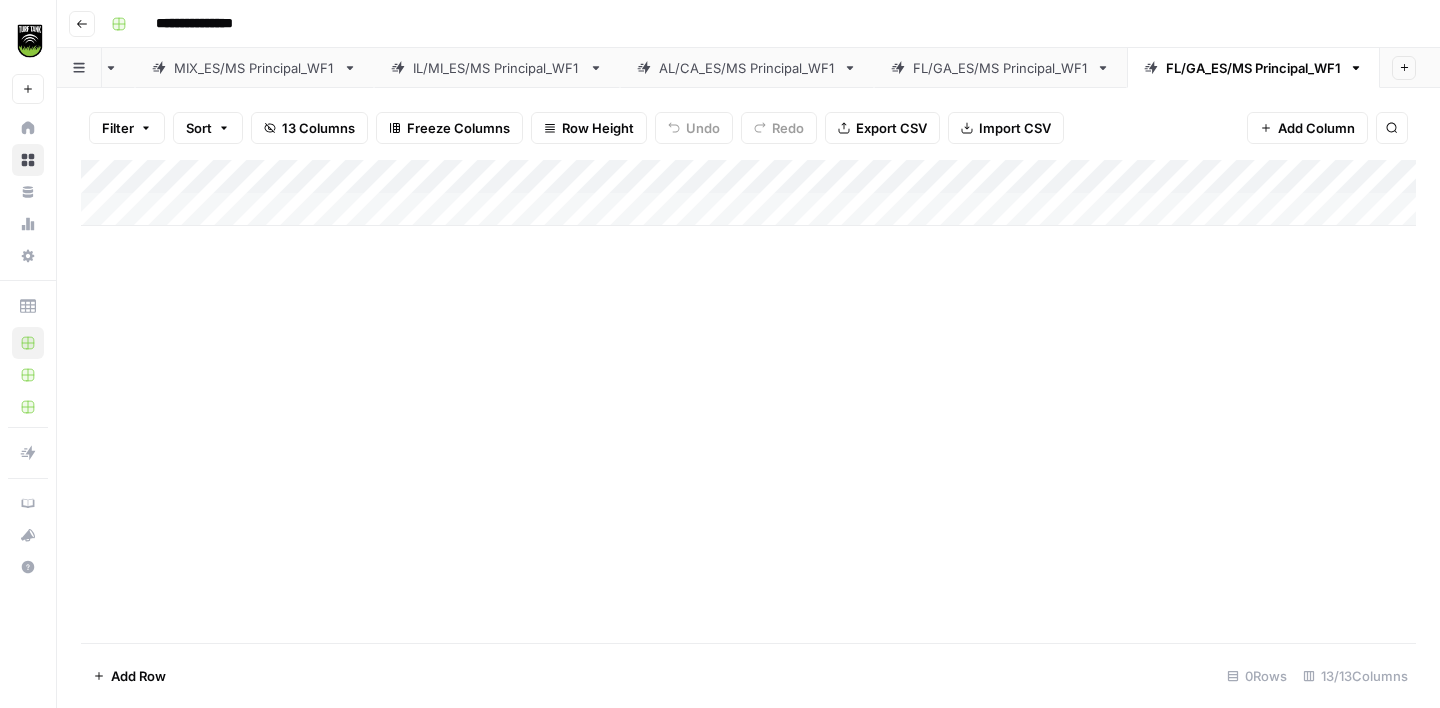 click on "FL/GA_ES/MS Principal_WF1" at bounding box center [1253, 68] 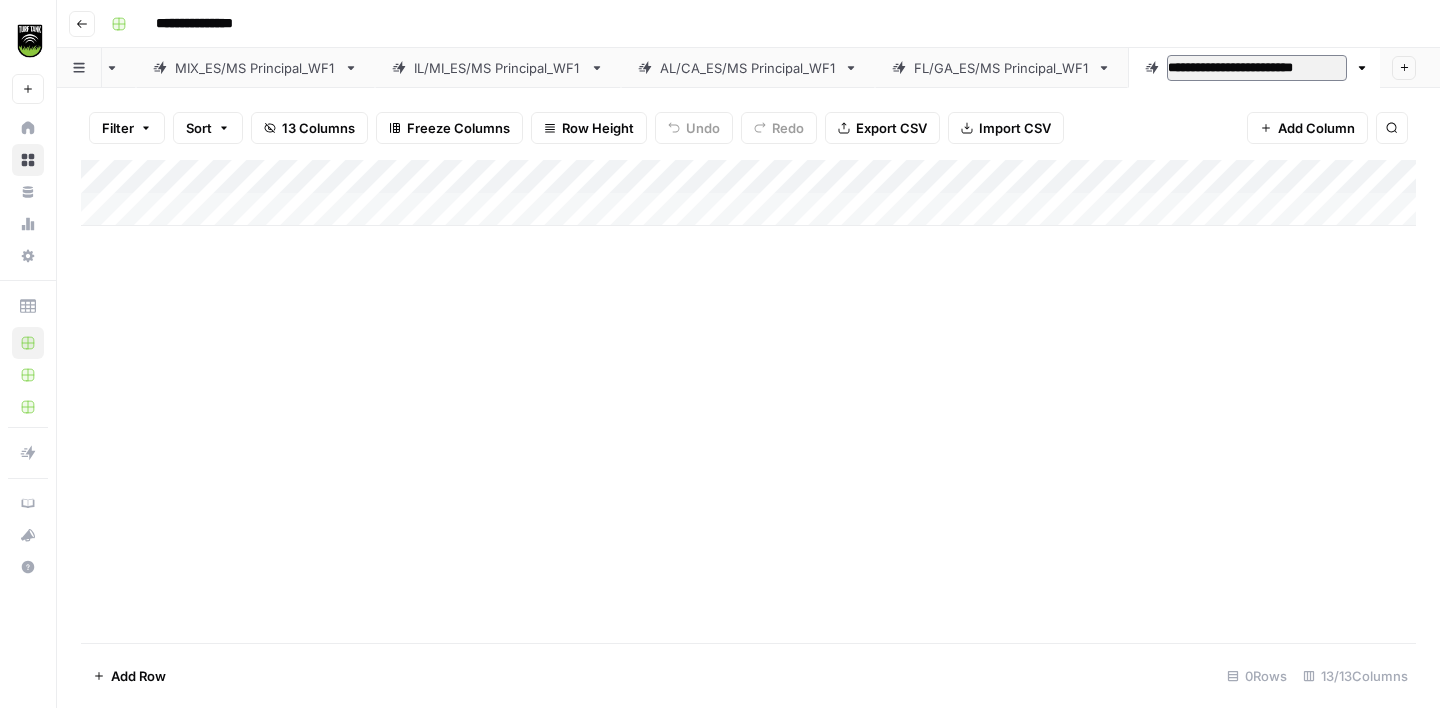click on "**********" at bounding box center (1257, 68) 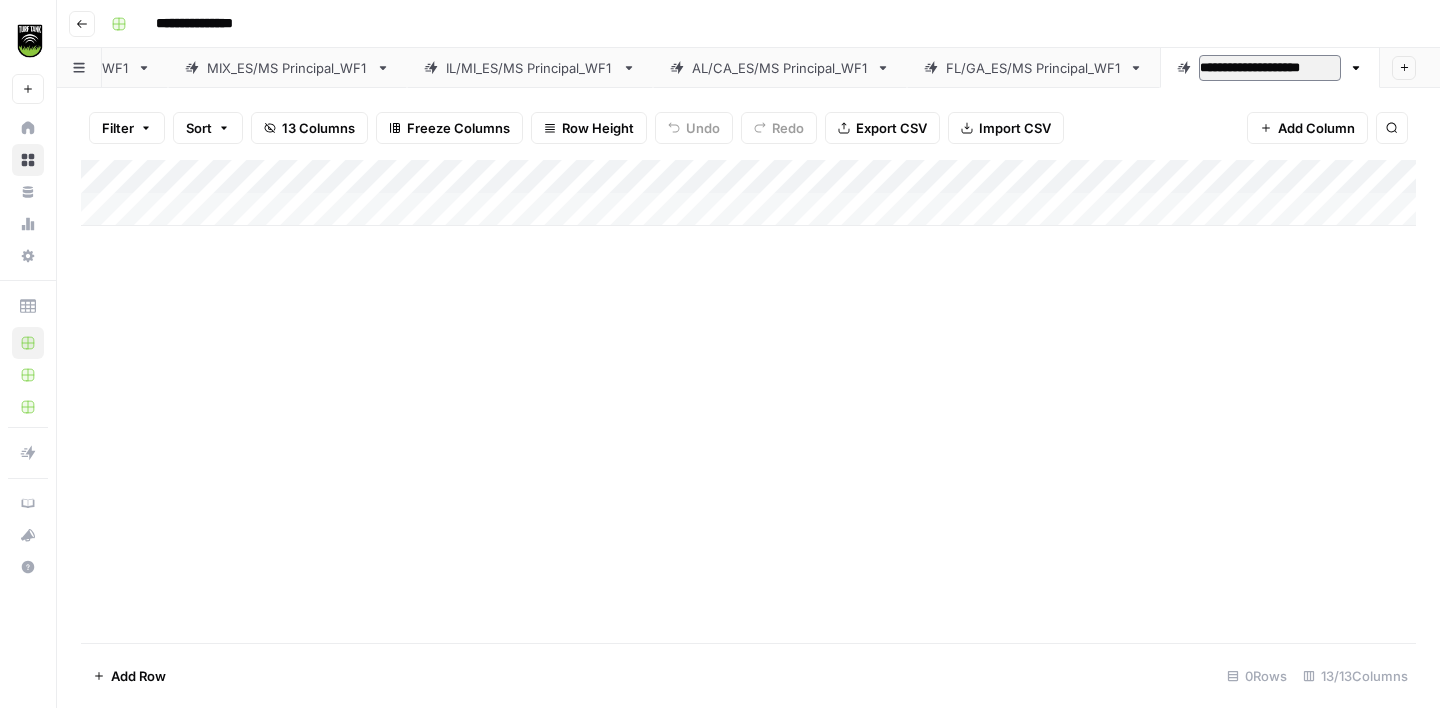 scroll, scrollTop: 0, scrollLeft: 564, axis: horizontal 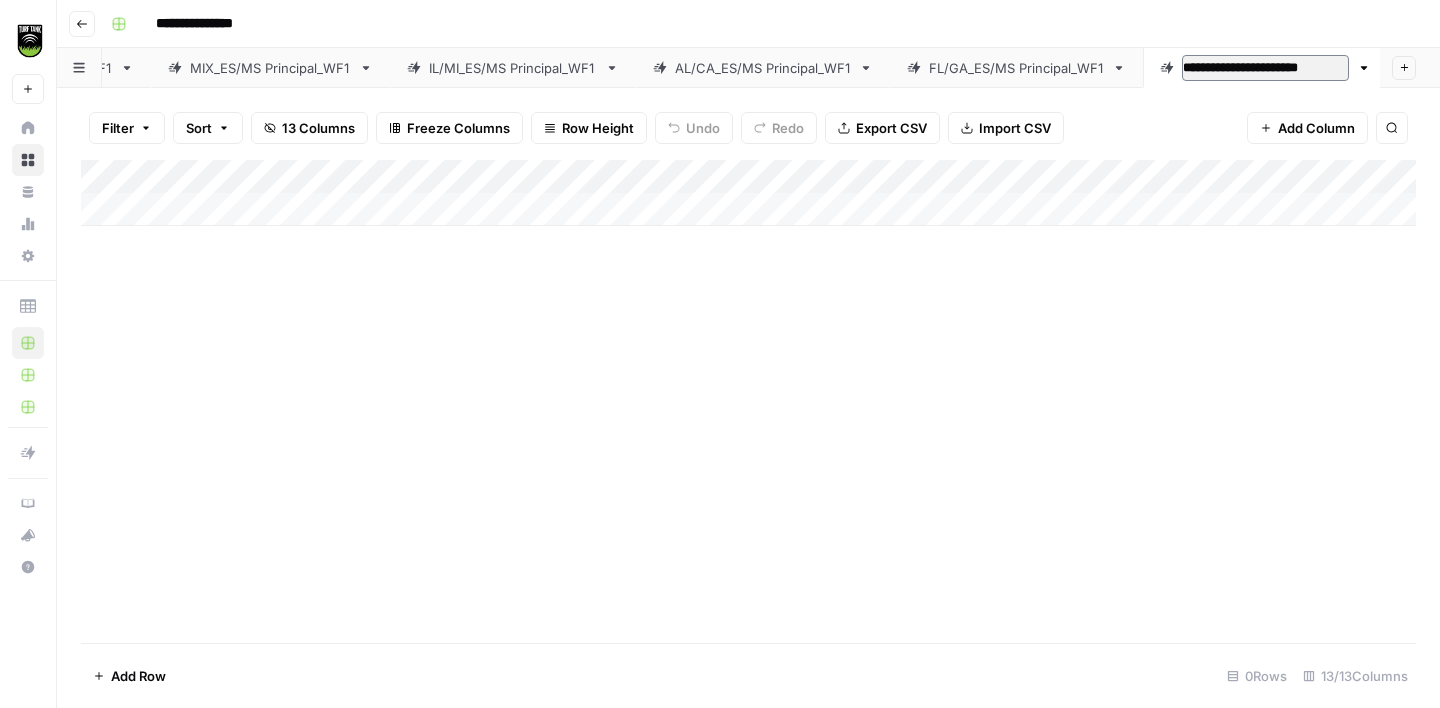 type on "**********" 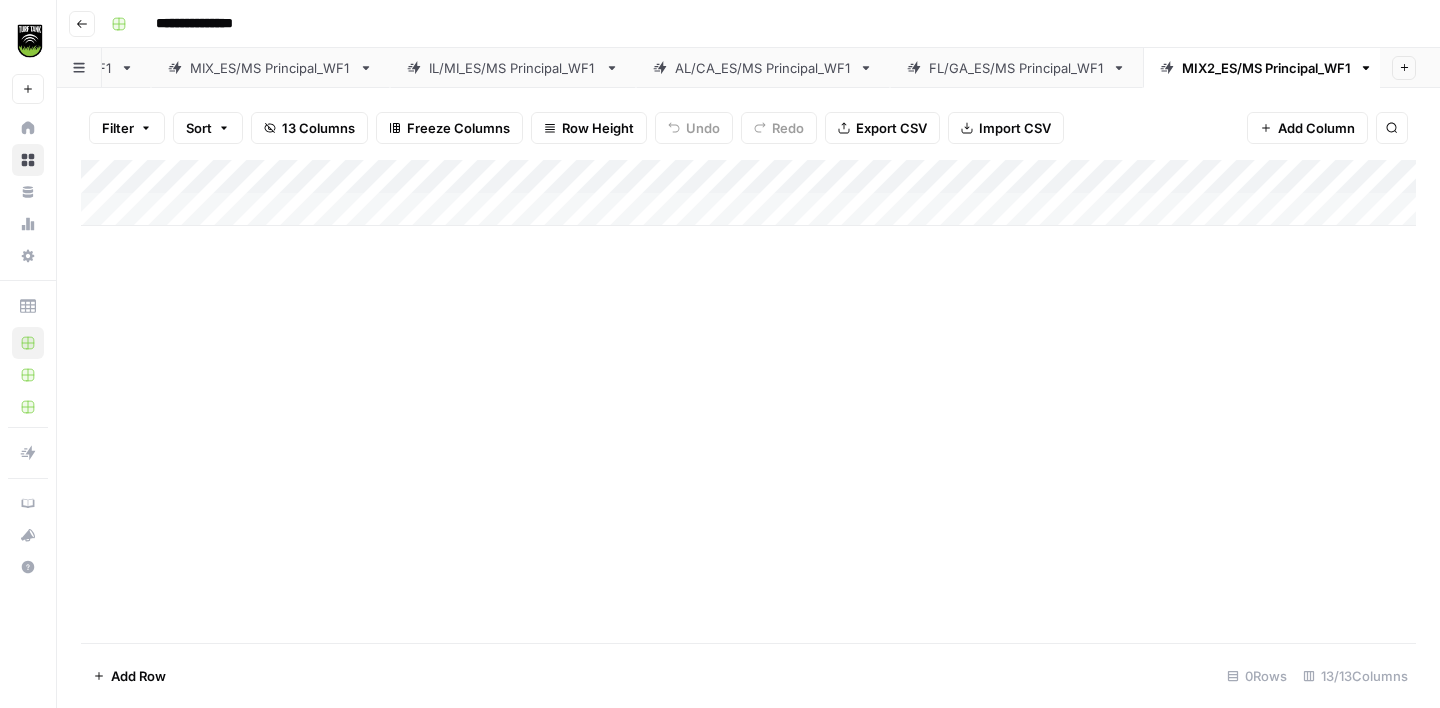 click on "Import CSV" at bounding box center [1015, 128] 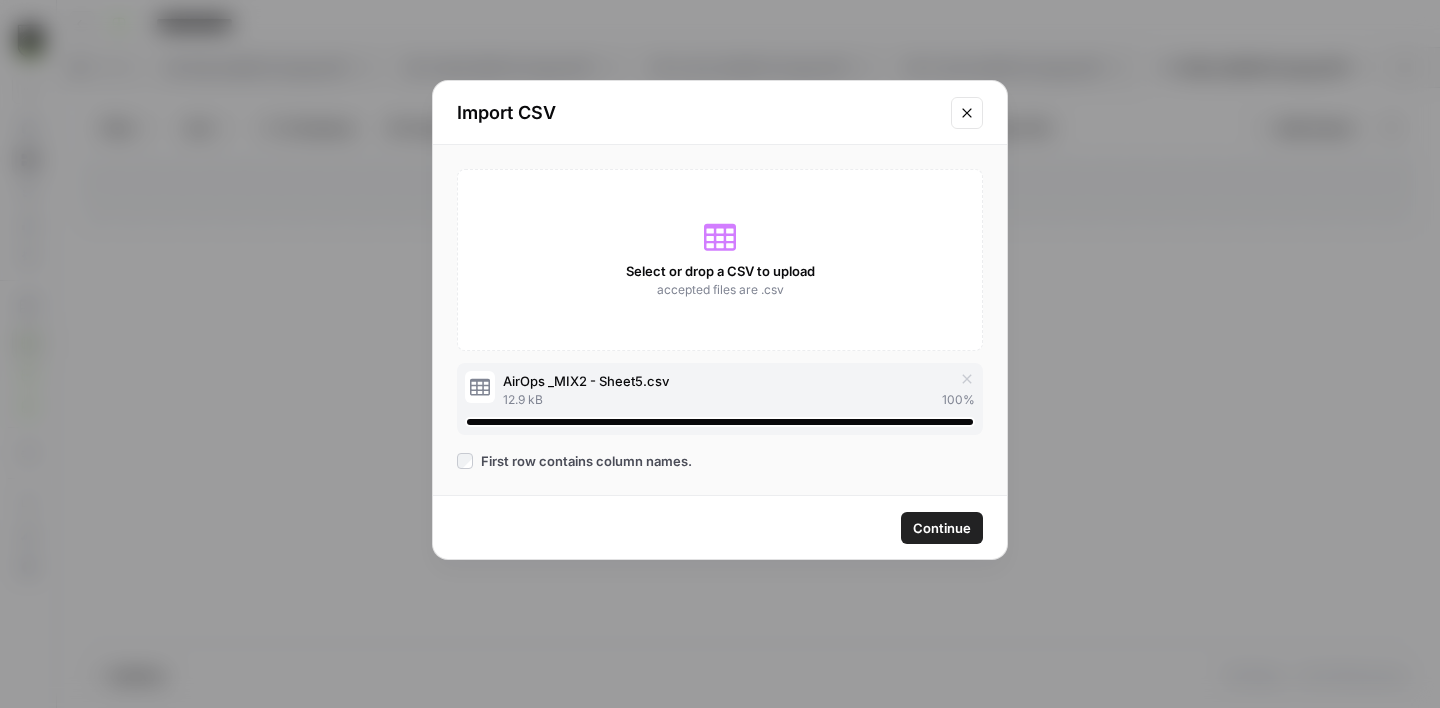 click on "Continue" at bounding box center [942, 528] 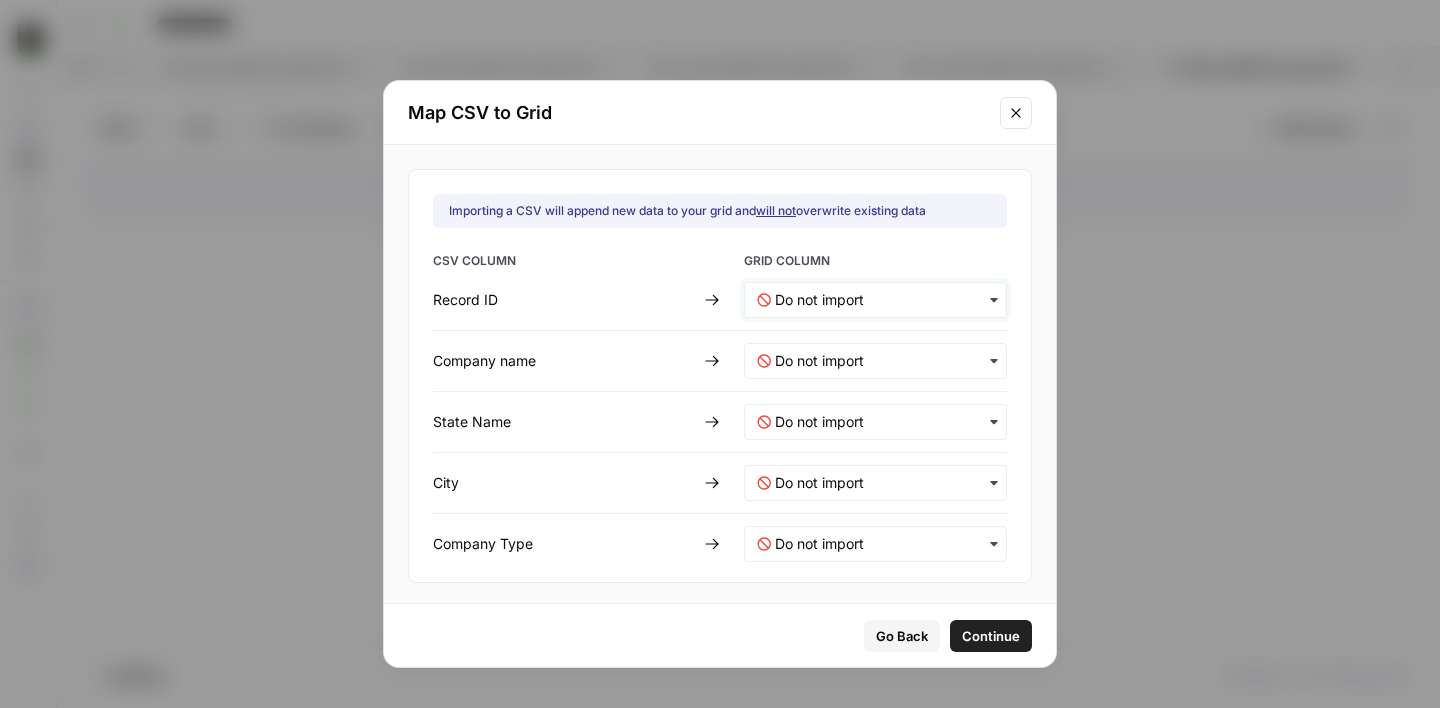 click at bounding box center [884, 300] 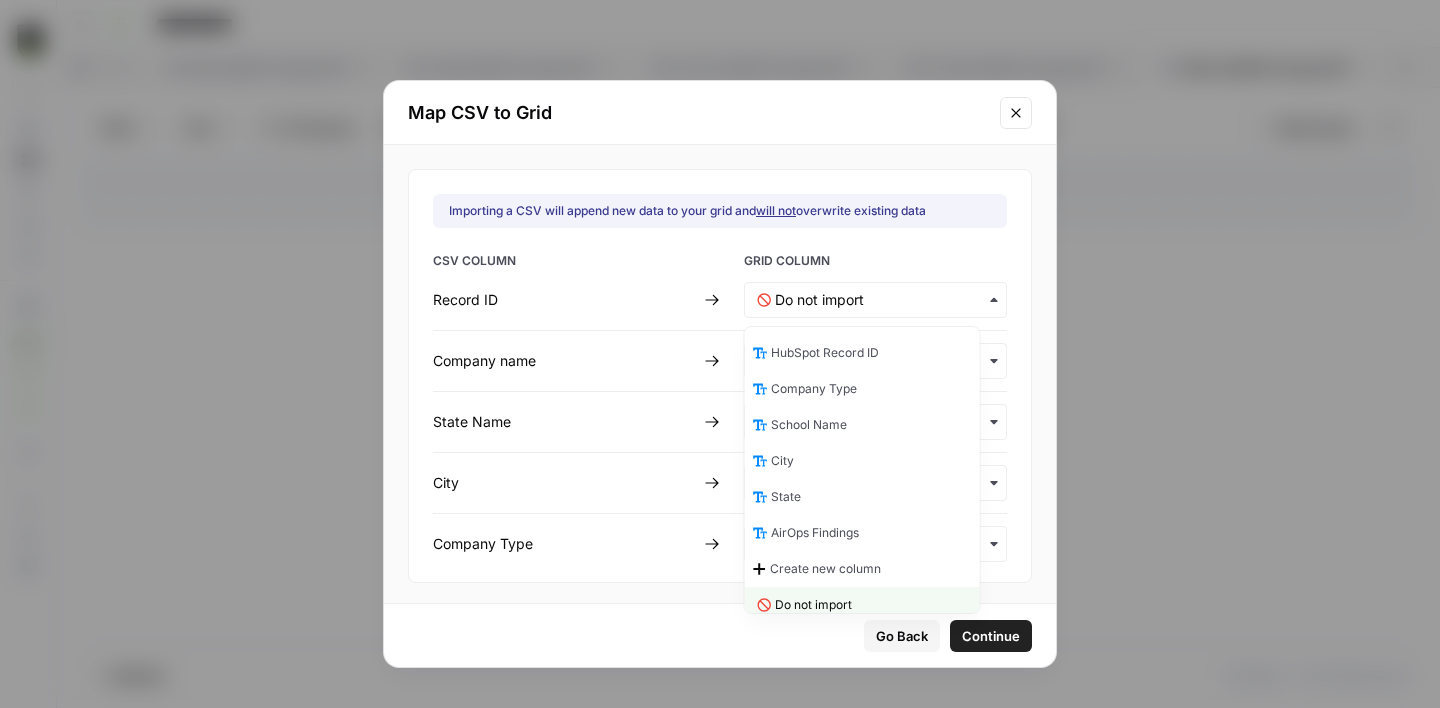 click on "HubSpot Record ID" at bounding box center (825, 353) 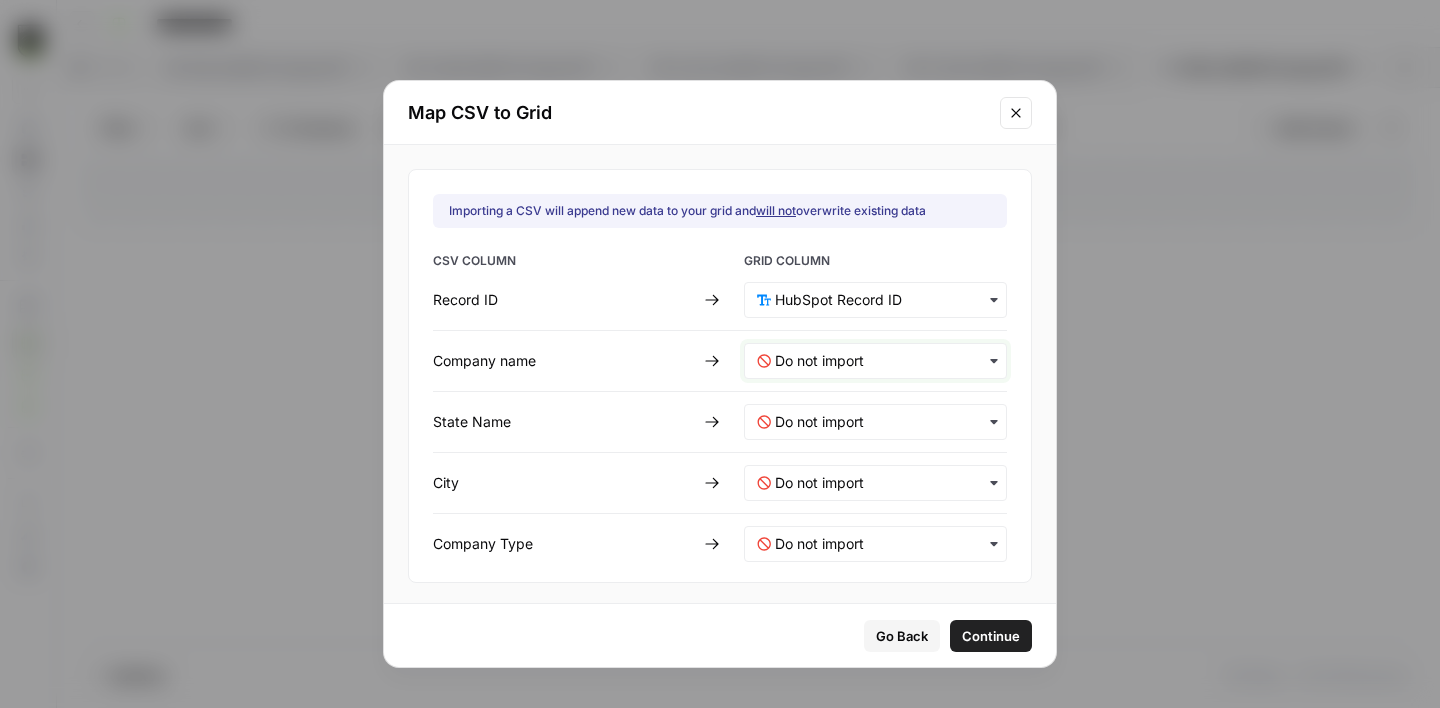 click at bounding box center [884, 361] 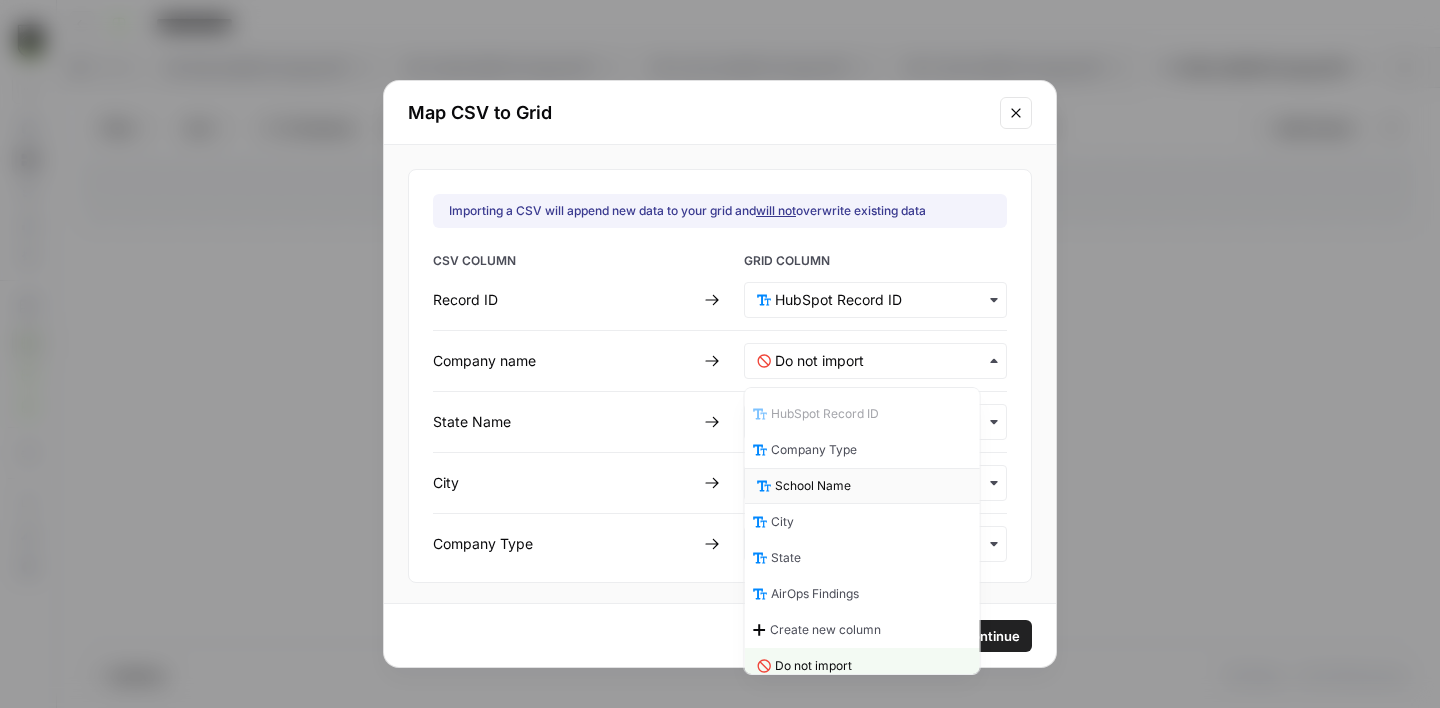 click on "School Name" at bounding box center [813, 486] 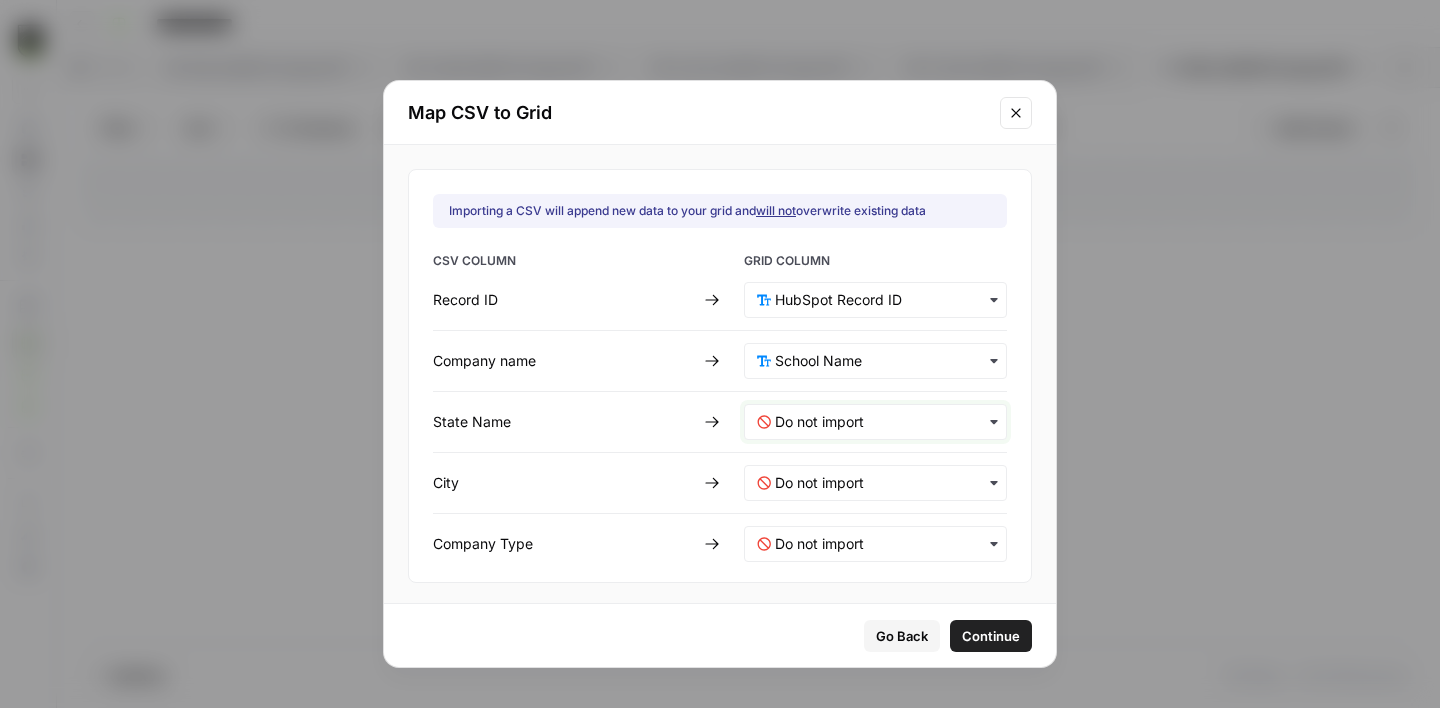 click at bounding box center [884, 422] 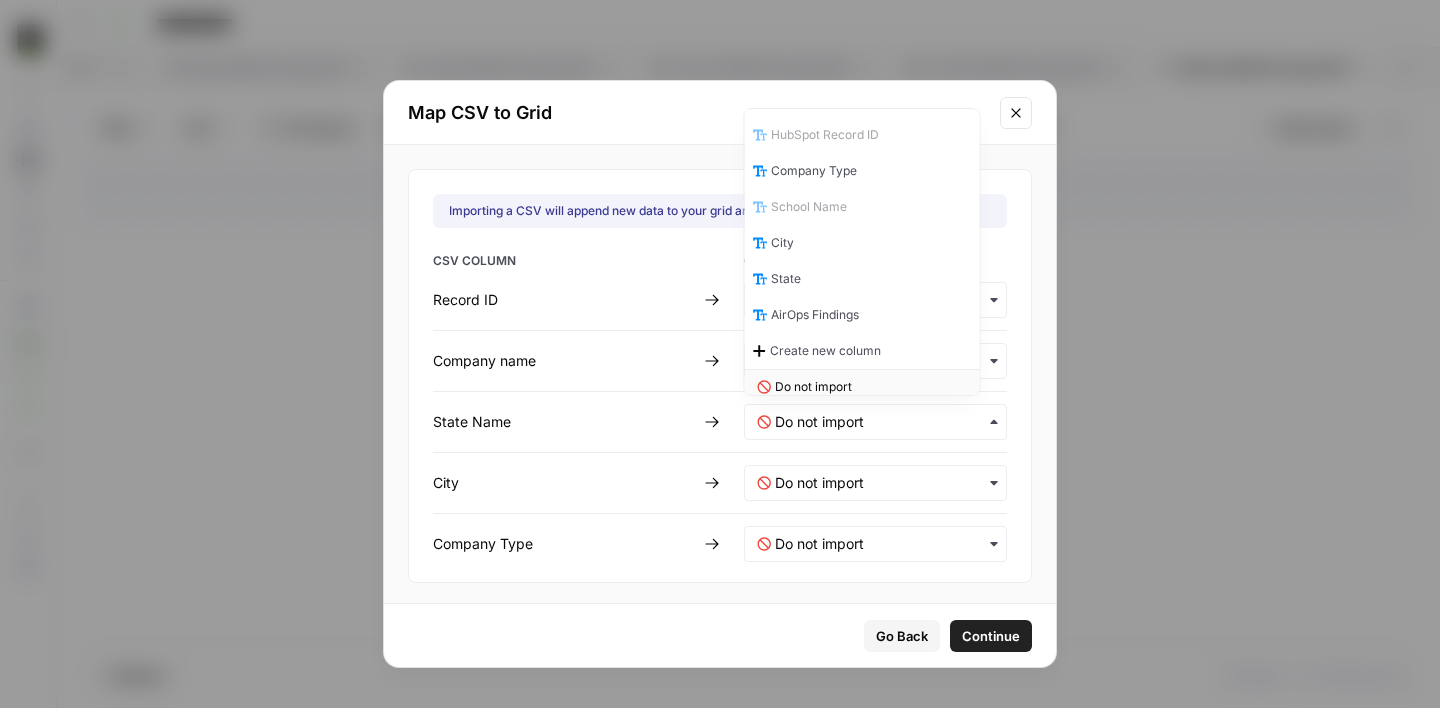 scroll, scrollTop: 10, scrollLeft: 0, axis: vertical 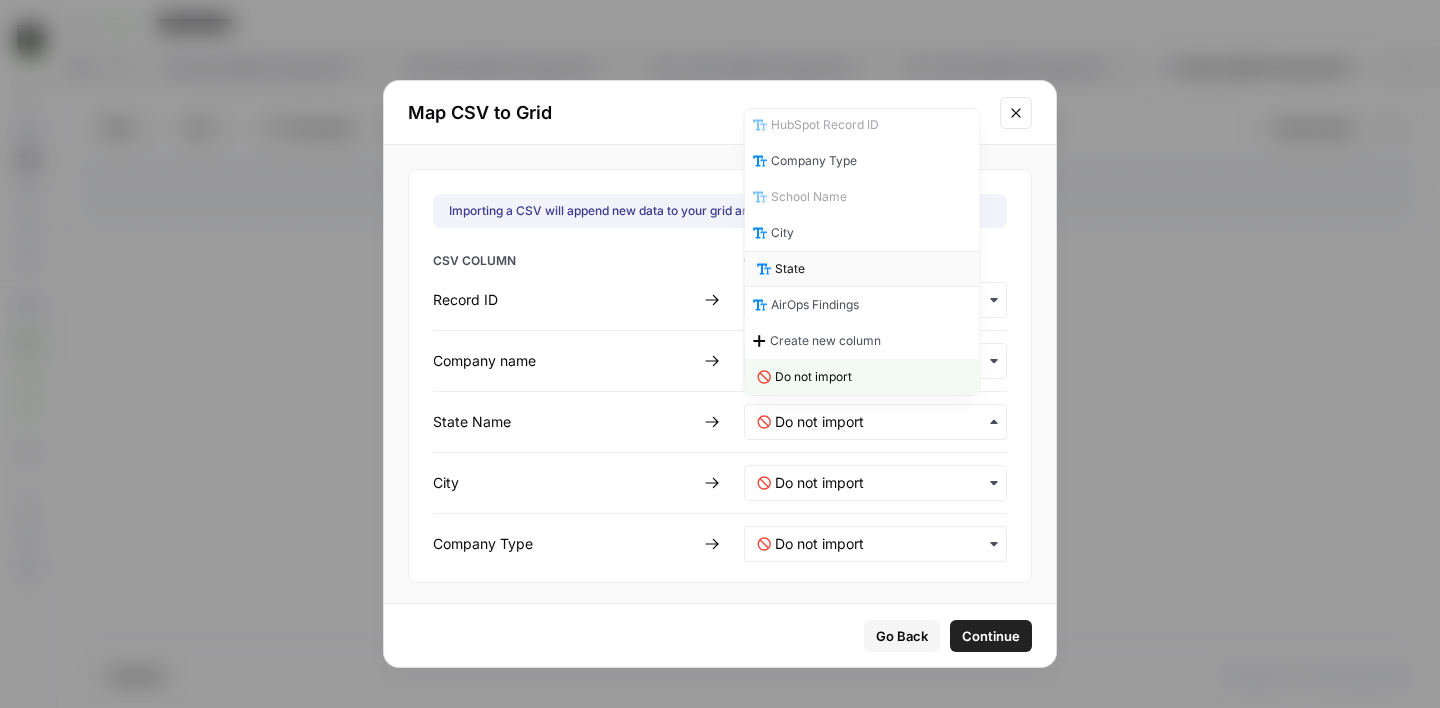 click on "State" at bounding box center (862, 269) 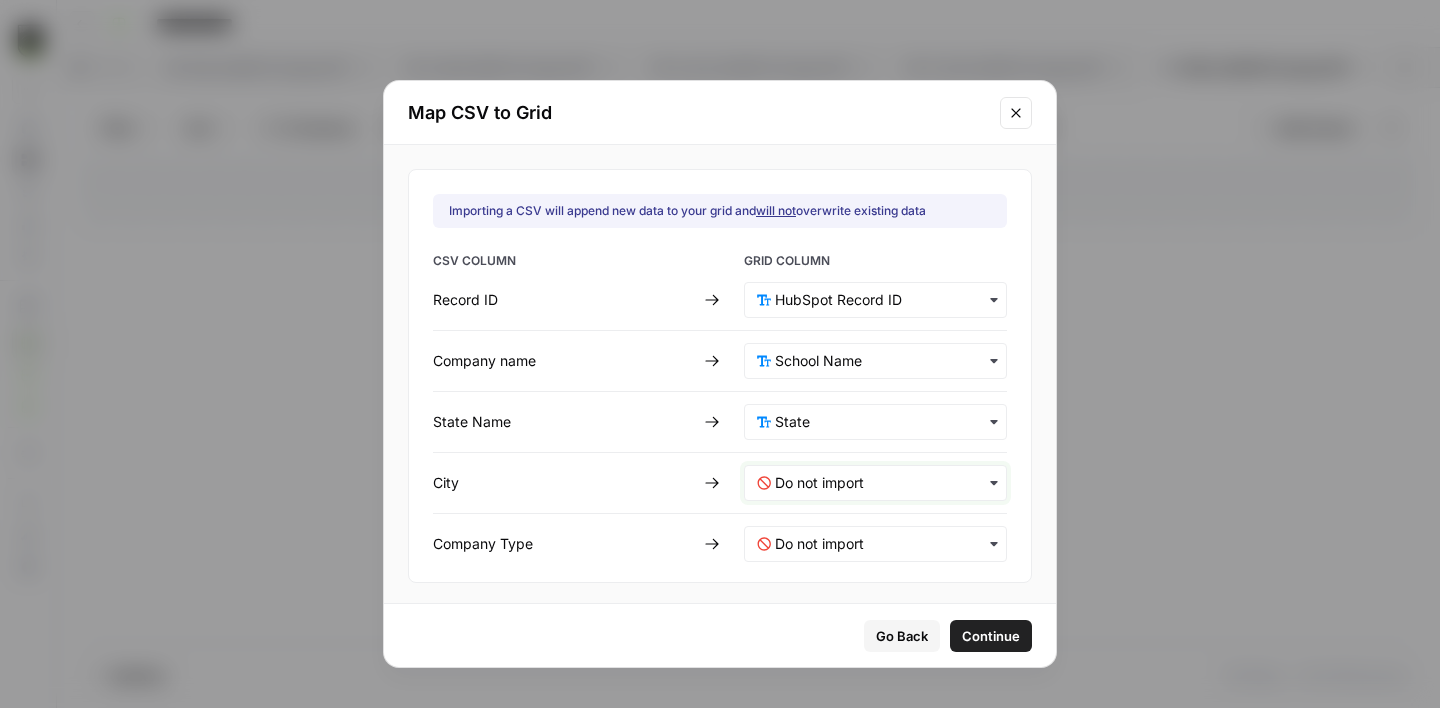 click at bounding box center [884, 483] 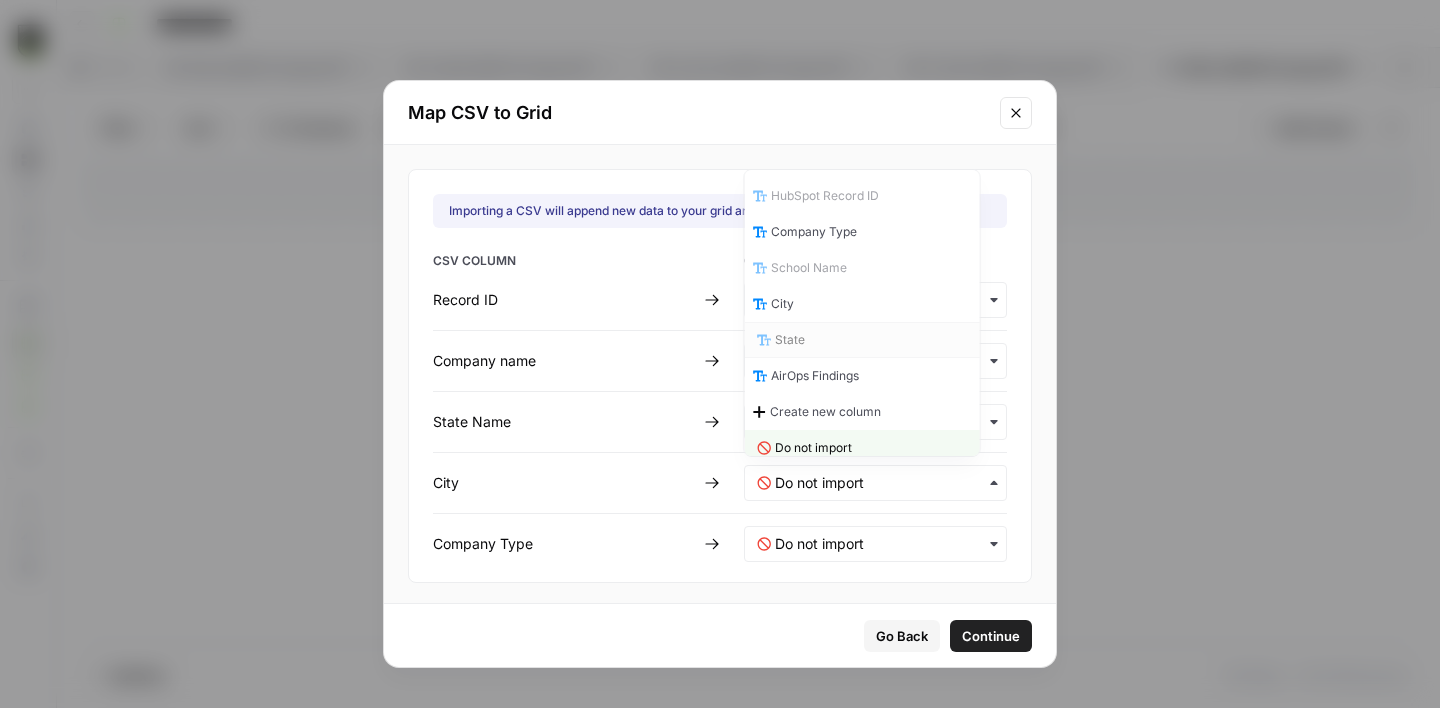 scroll, scrollTop: 10, scrollLeft: 0, axis: vertical 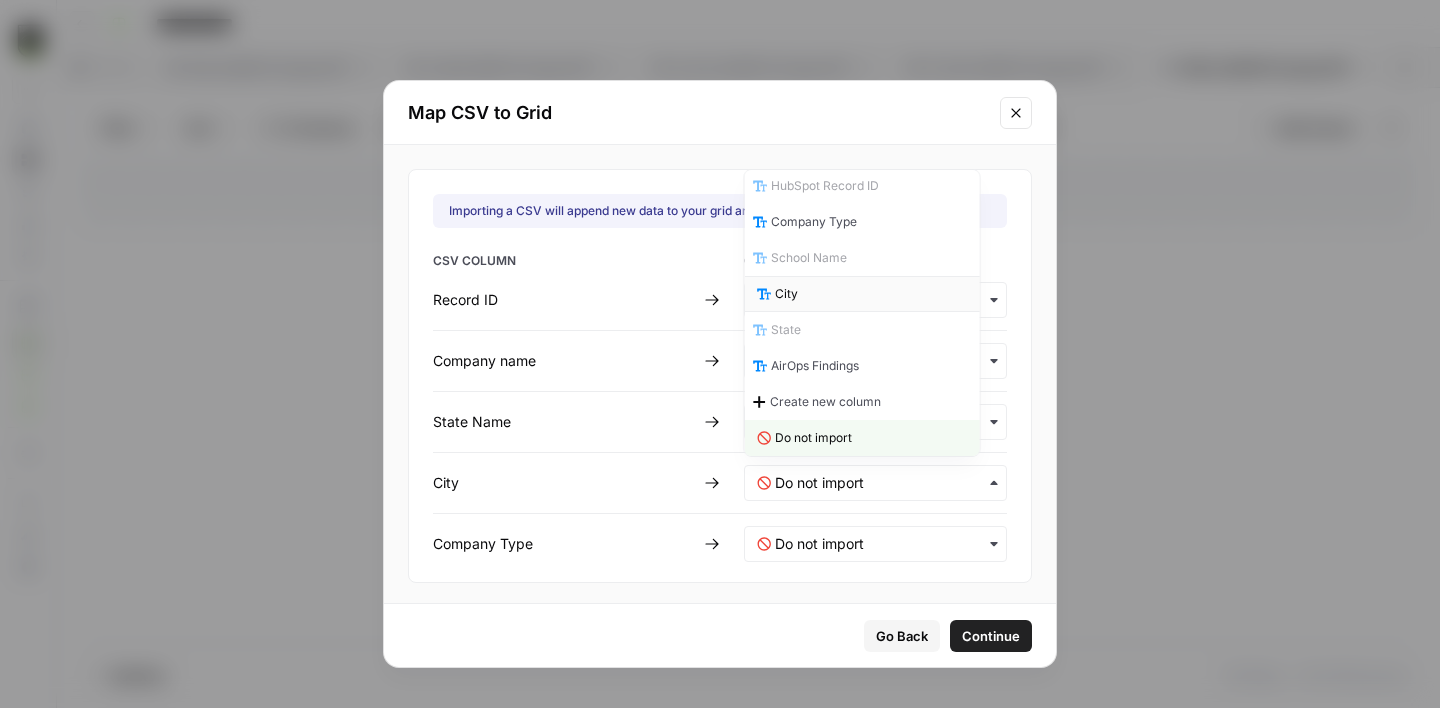 click on "City" at bounding box center (786, 294) 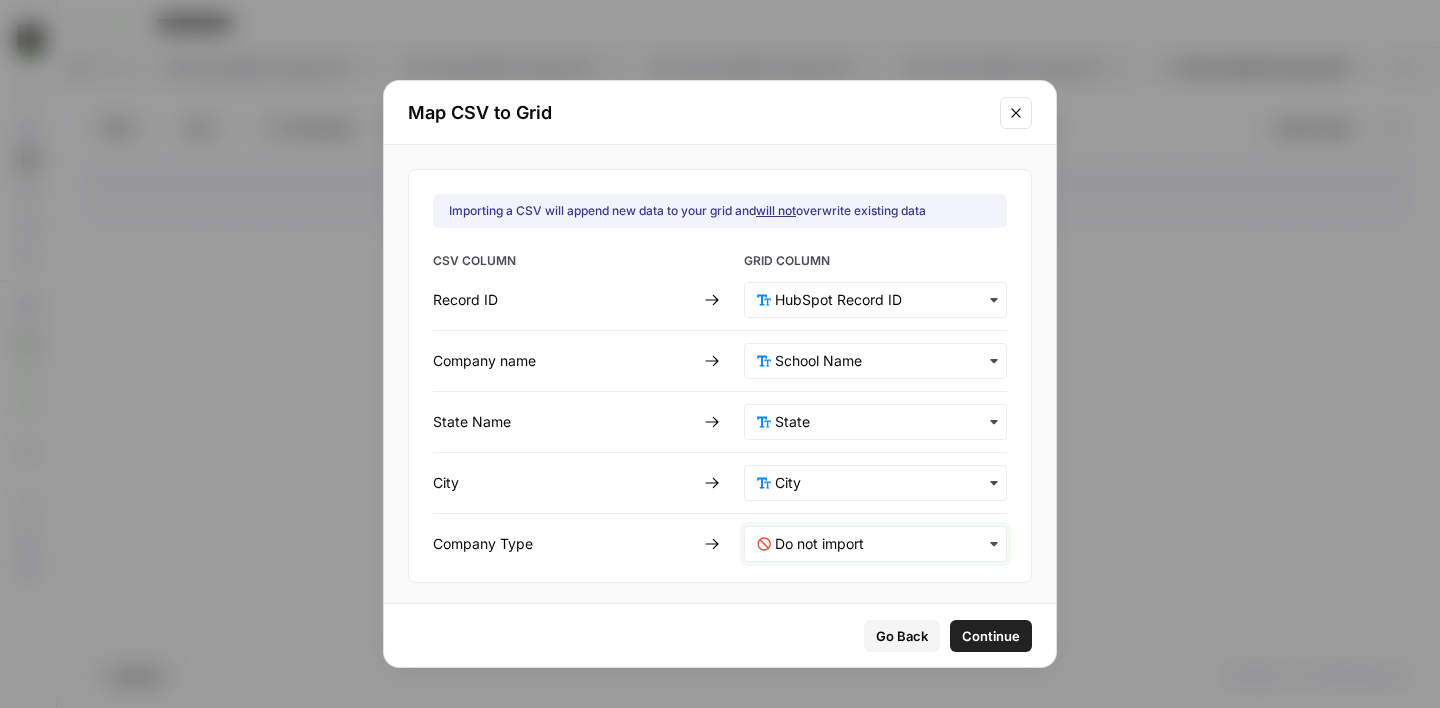 click at bounding box center (884, 544) 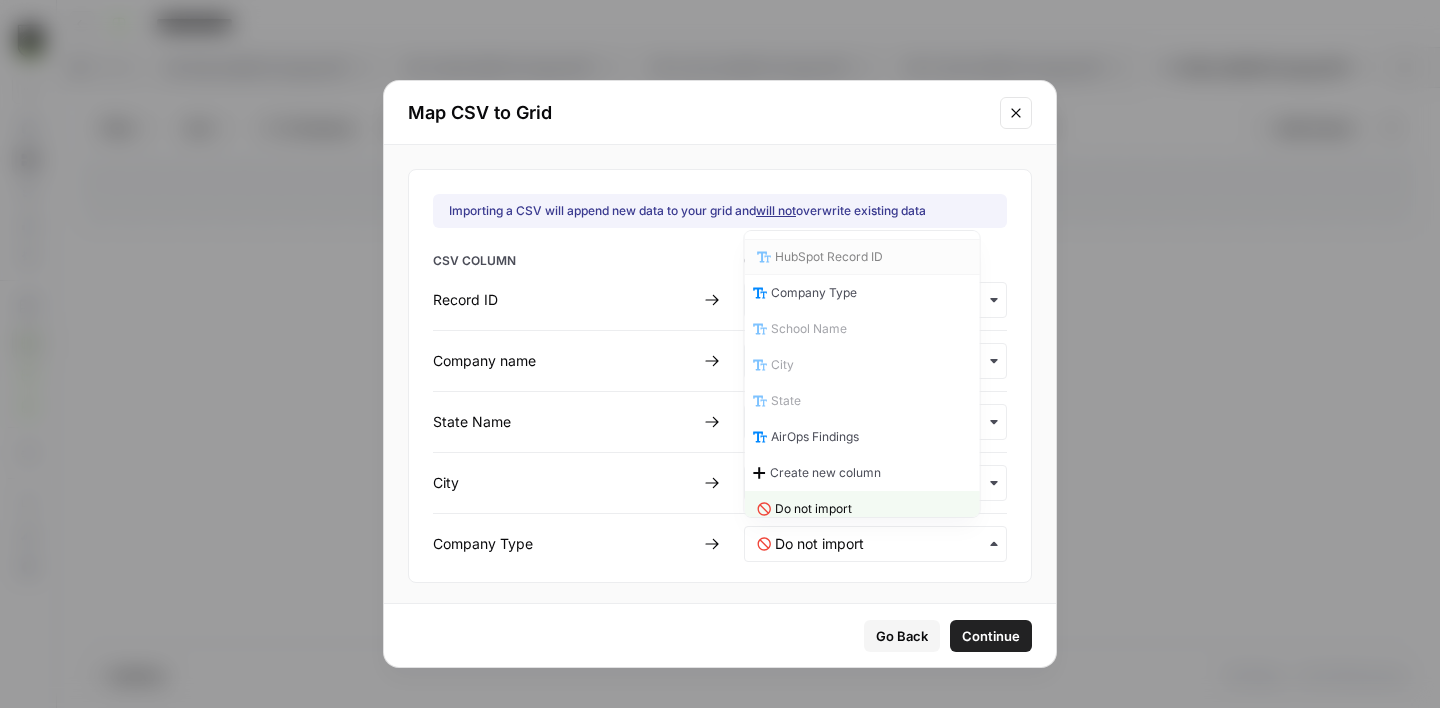 scroll, scrollTop: 8, scrollLeft: 0, axis: vertical 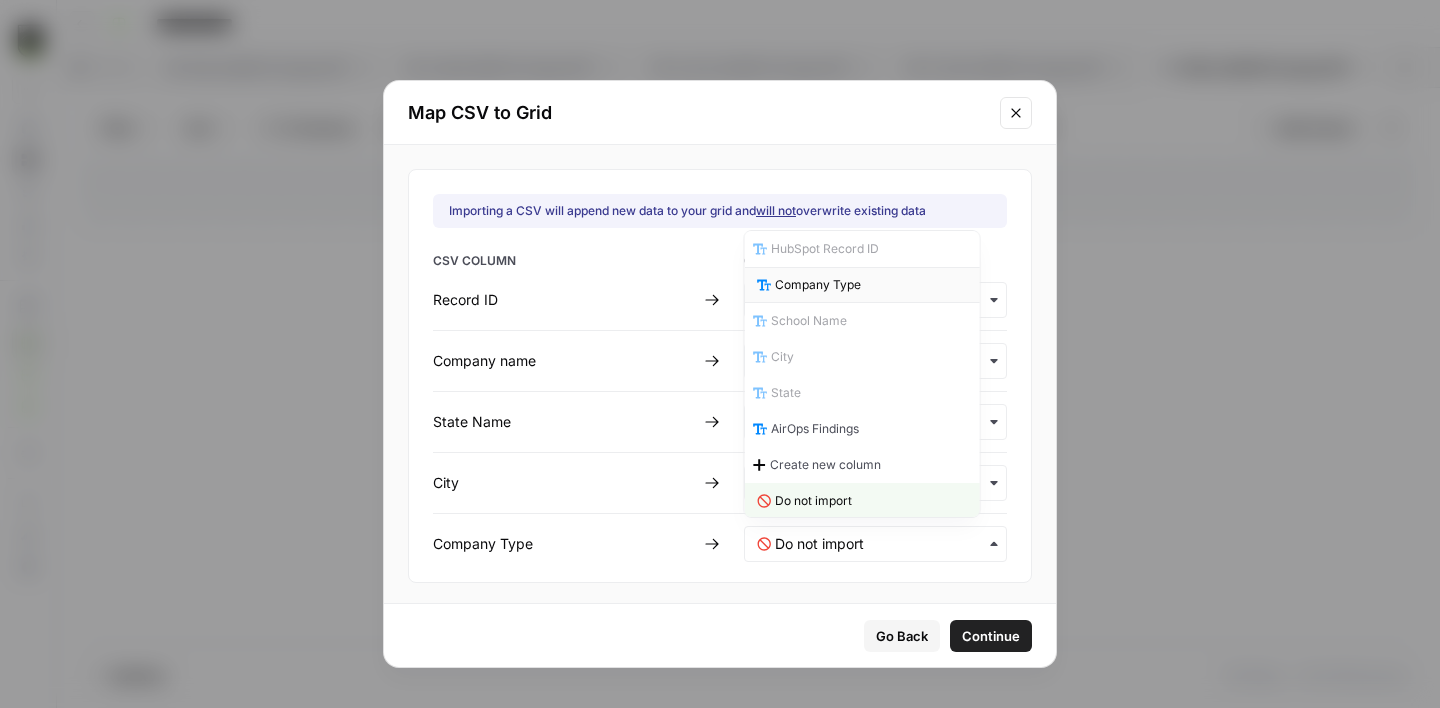 click on "Company Type" at bounding box center (818, 285) 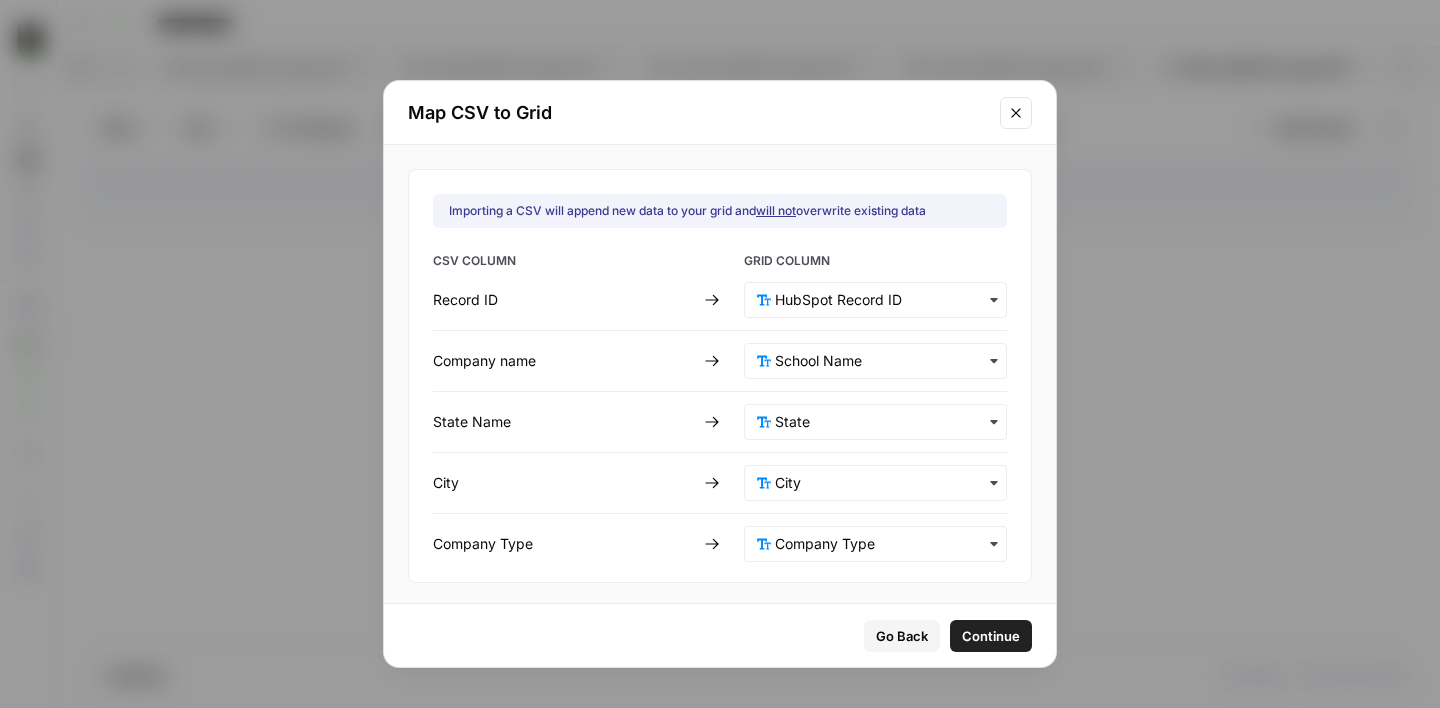 click on "Continue" at bounding box center (991, 636) 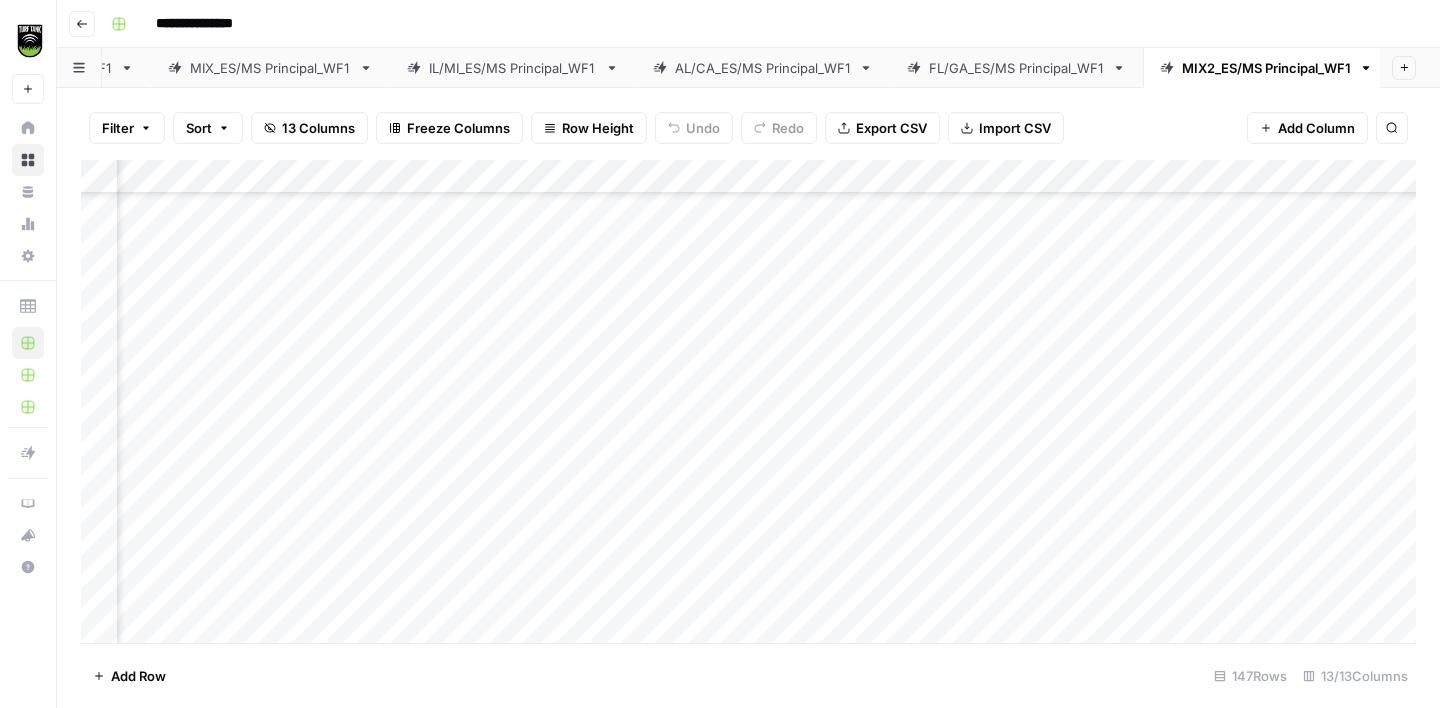 scroll, scrollTop: 0, scrollLeft: 155, axis: horizontal 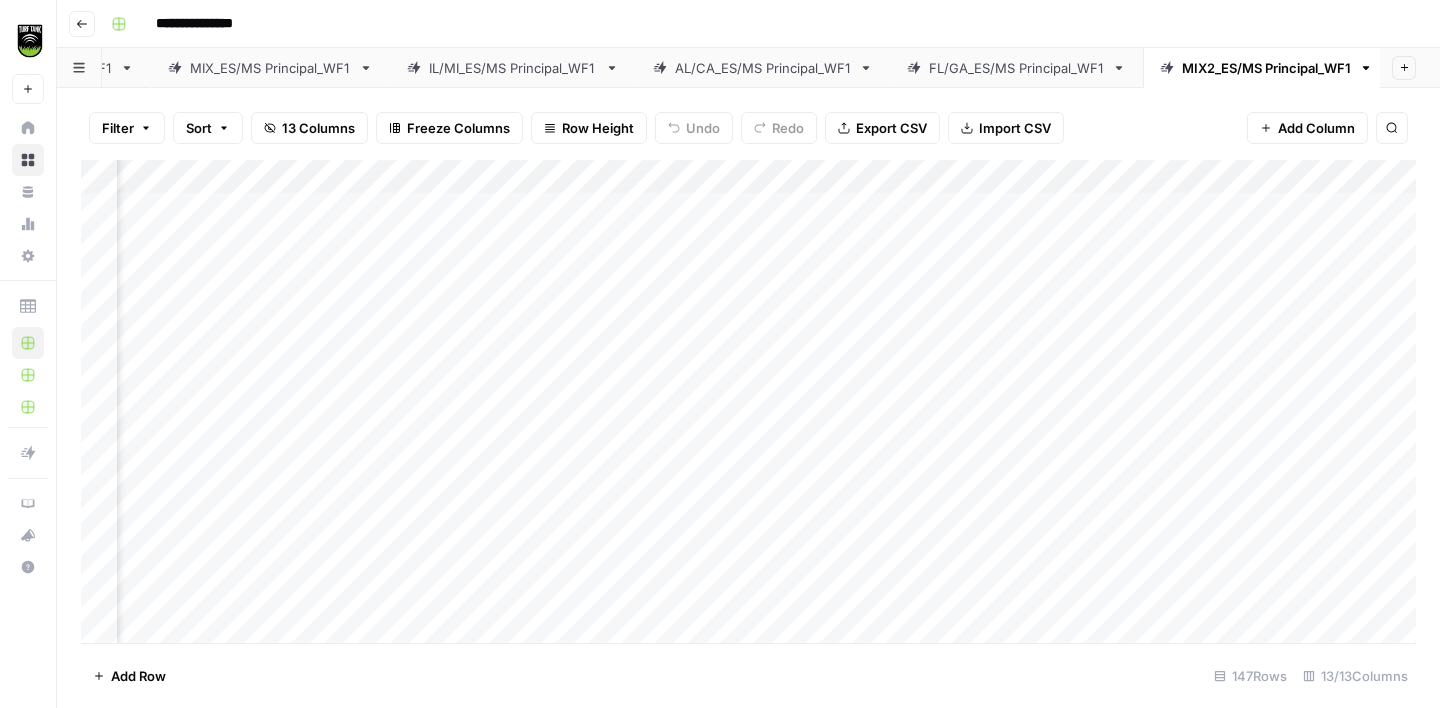 click on "Add Column" at bounding box center (748, 401) 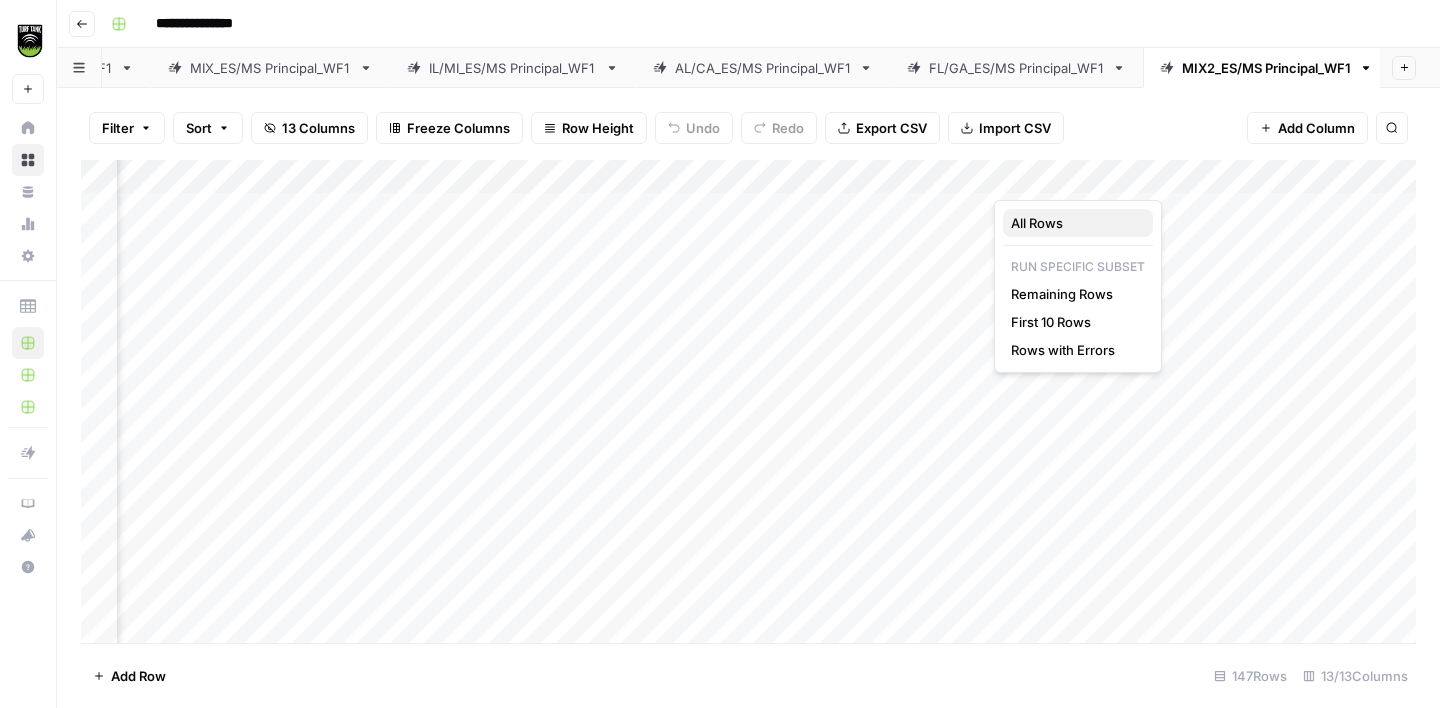 click on "All Rows" at bounding box center [1074, 223] 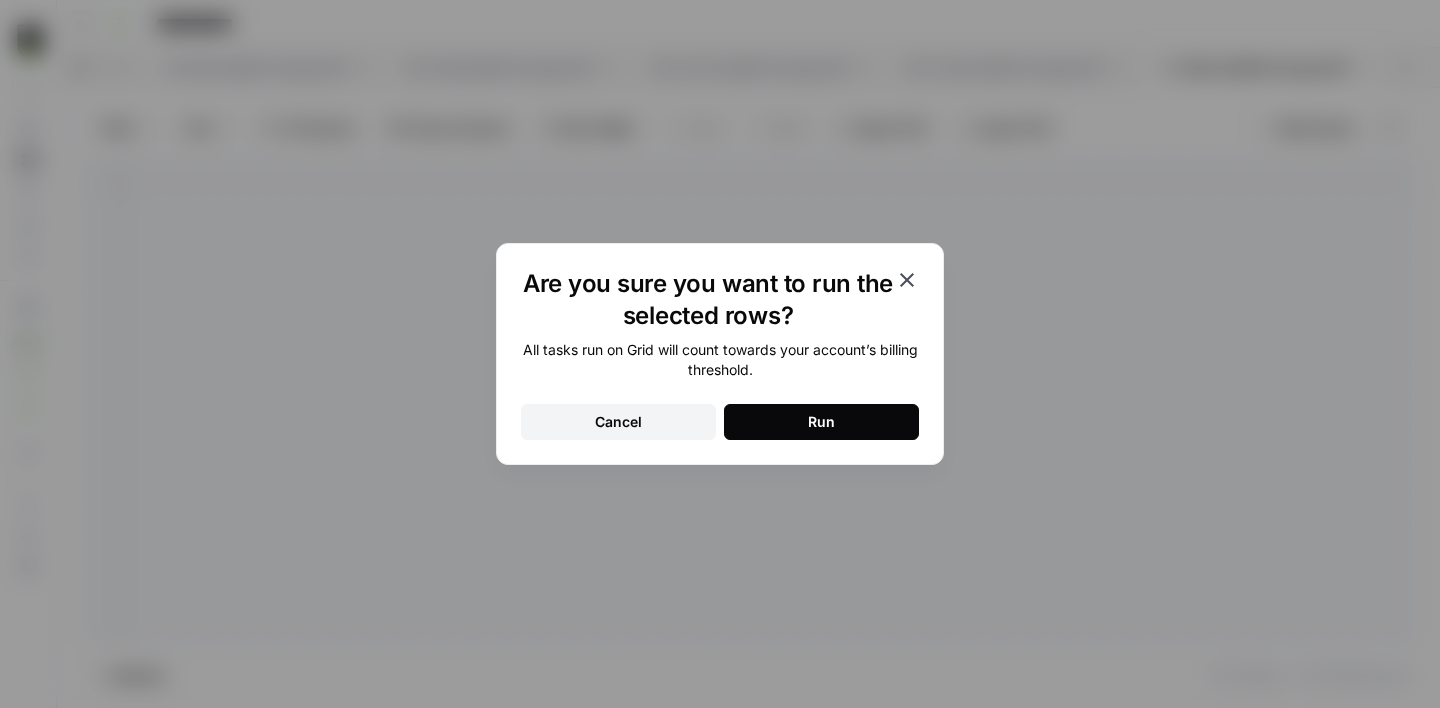 click 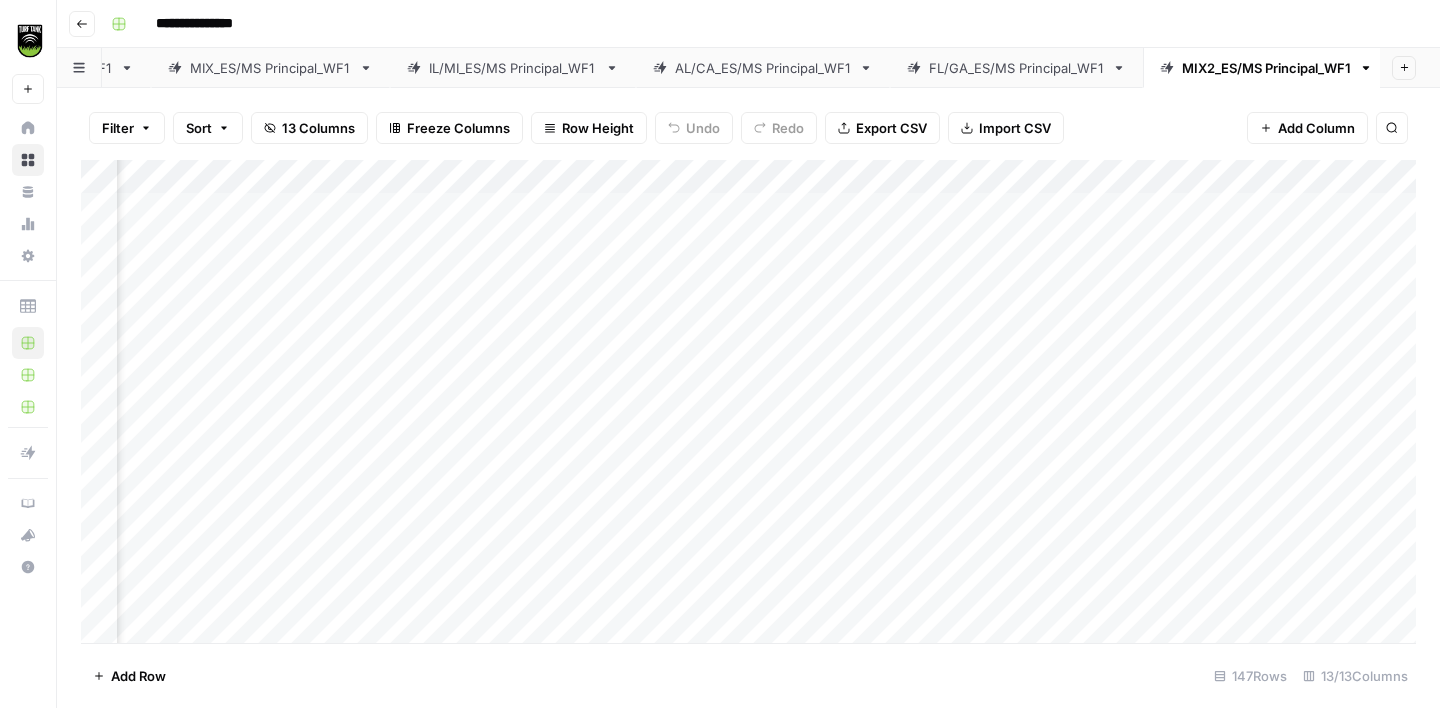 click on "Add Column" at bounding box center [748, 401] 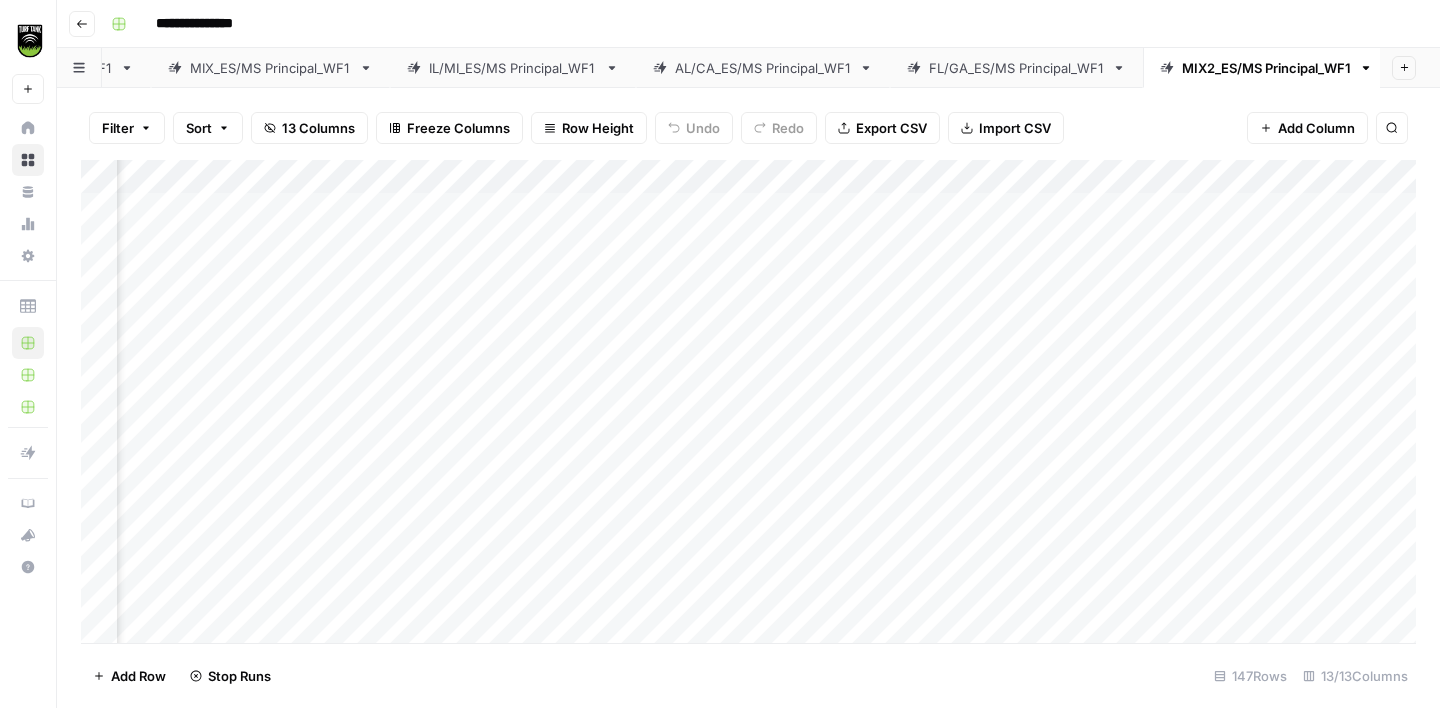 click on "Add Column" at bounding box center [748, 401] 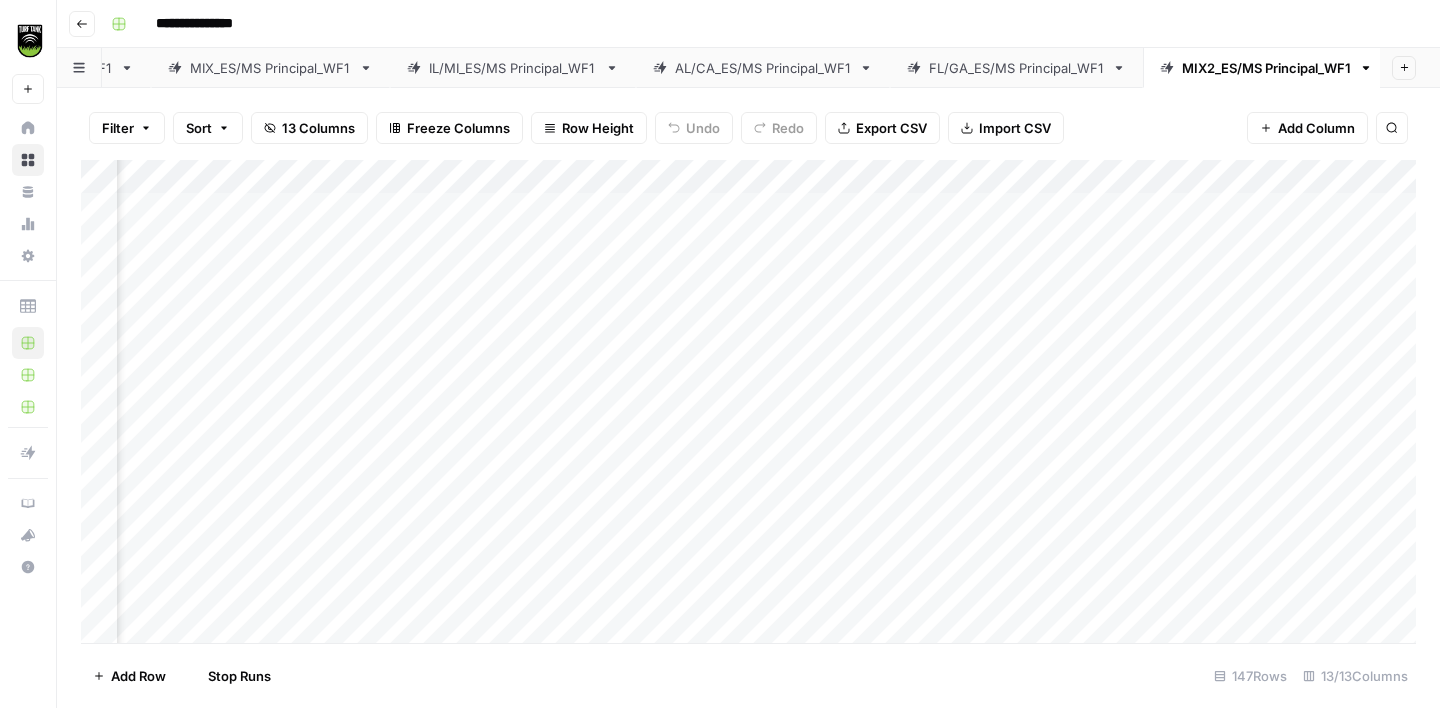 click on "Add Column" at bounding box center [748, 401] 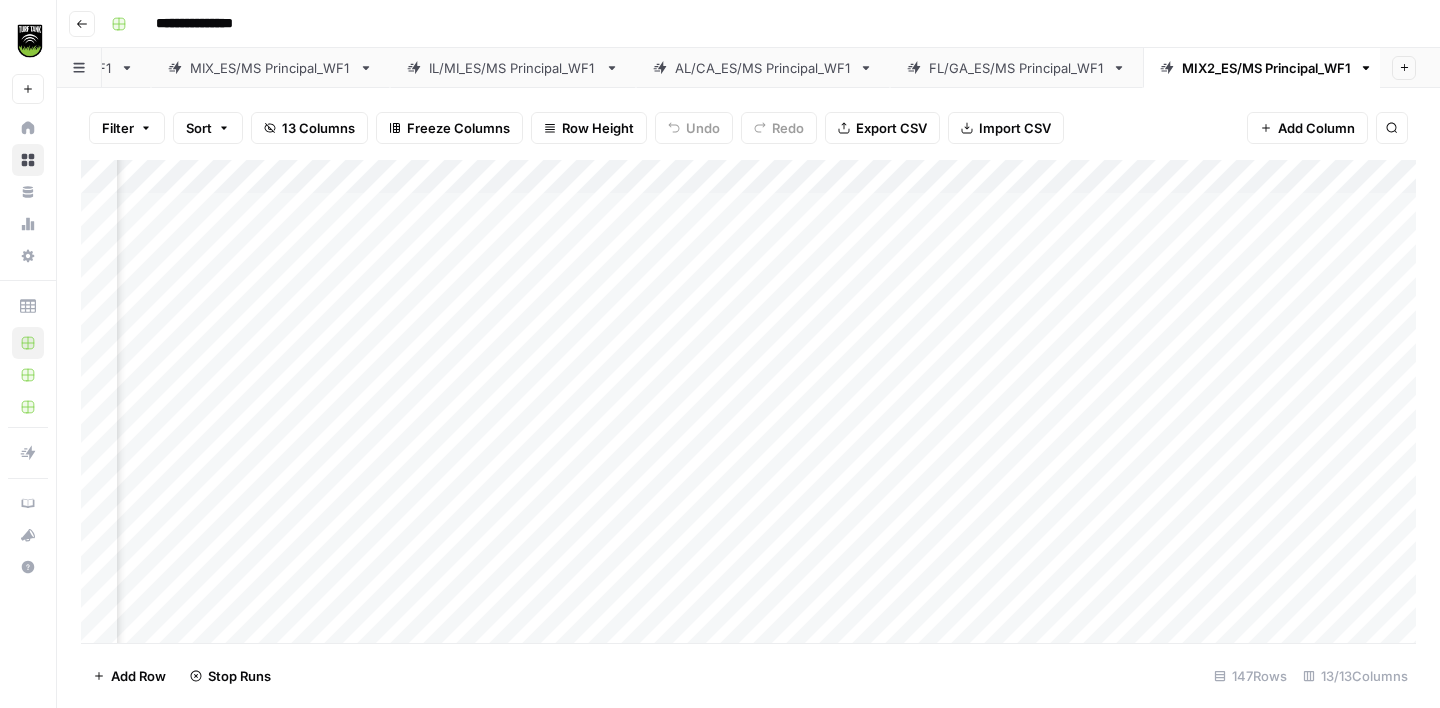 click on "Add Column" at bounding box center (748, 401) 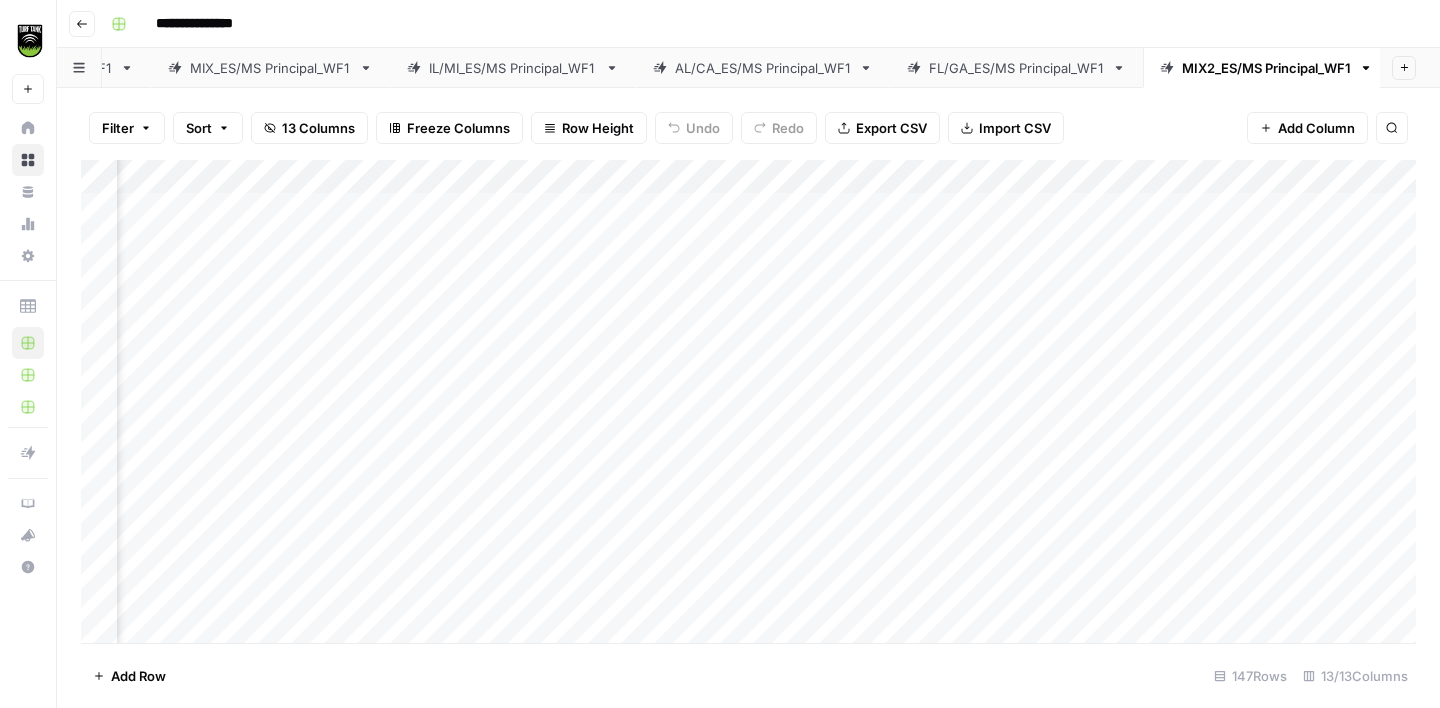 click on "Add Column" at bounding box center [748, 401] 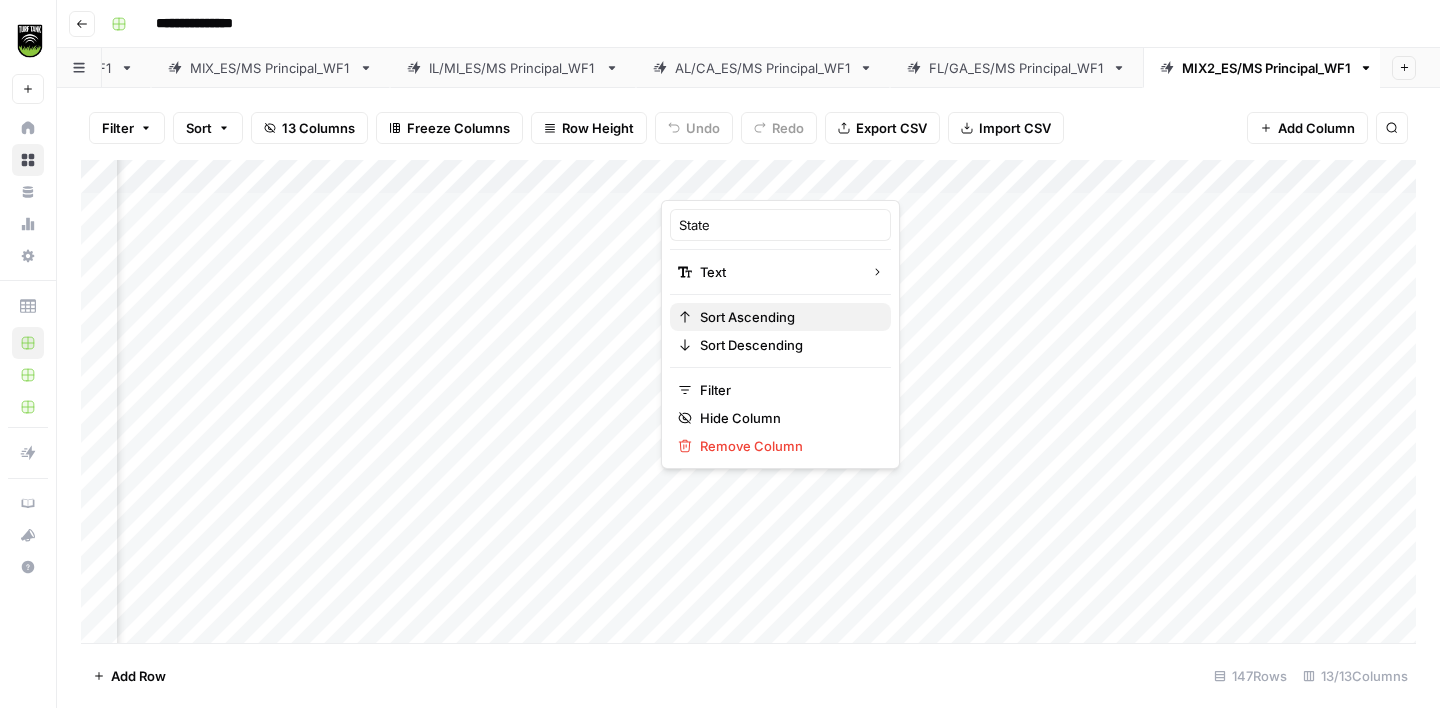 click on "Sort Ascending" at bounding box center [787, 317] 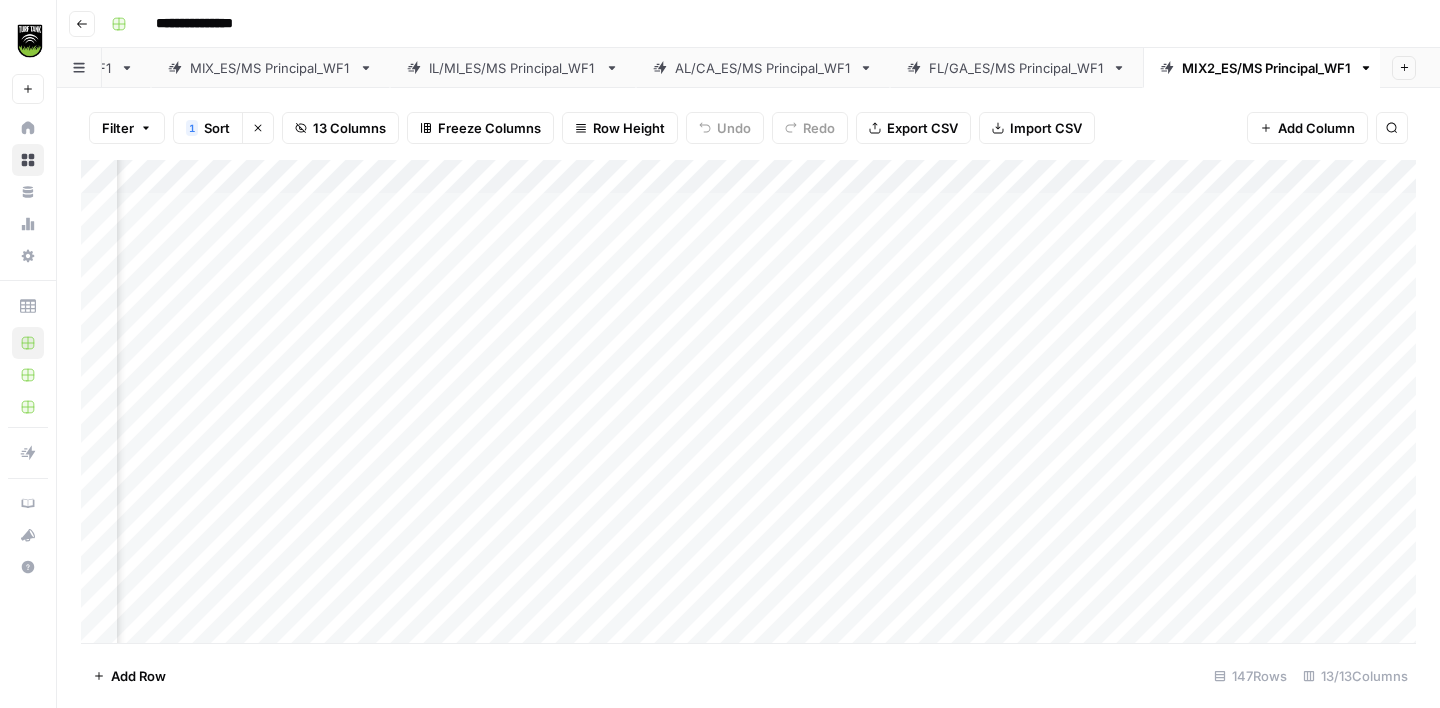click on "Add Column" at bounding box center [748, 401] 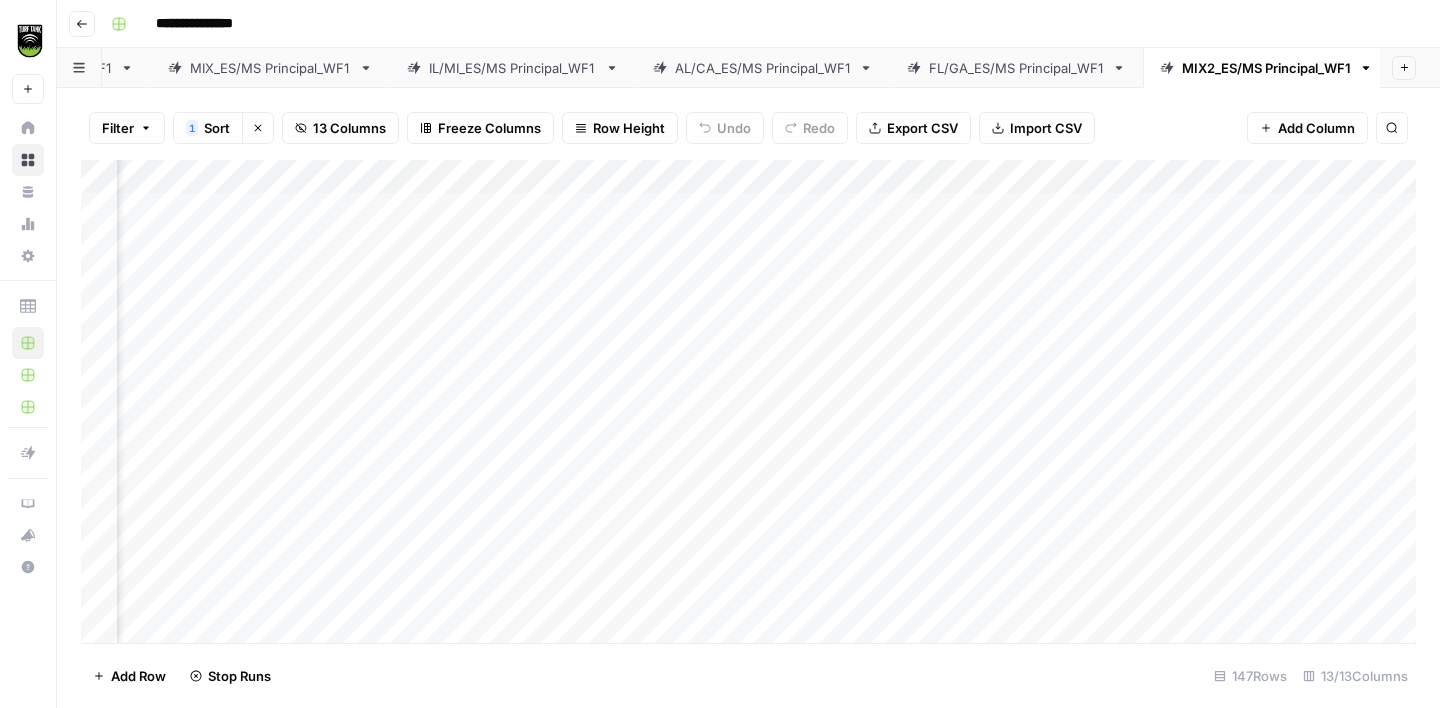 click on "Add Column" at bounding box center (748, 401) 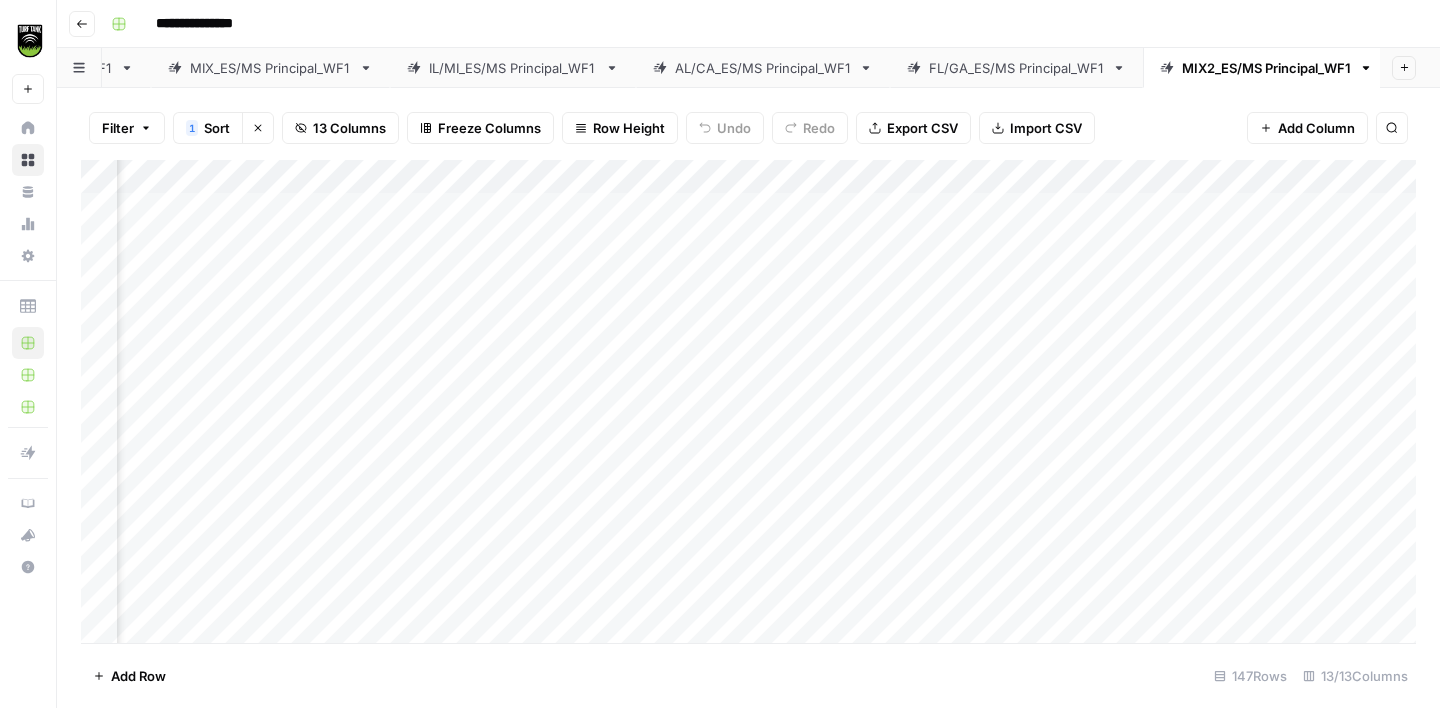 click on "Add Column" at bounding box center [748, 401] 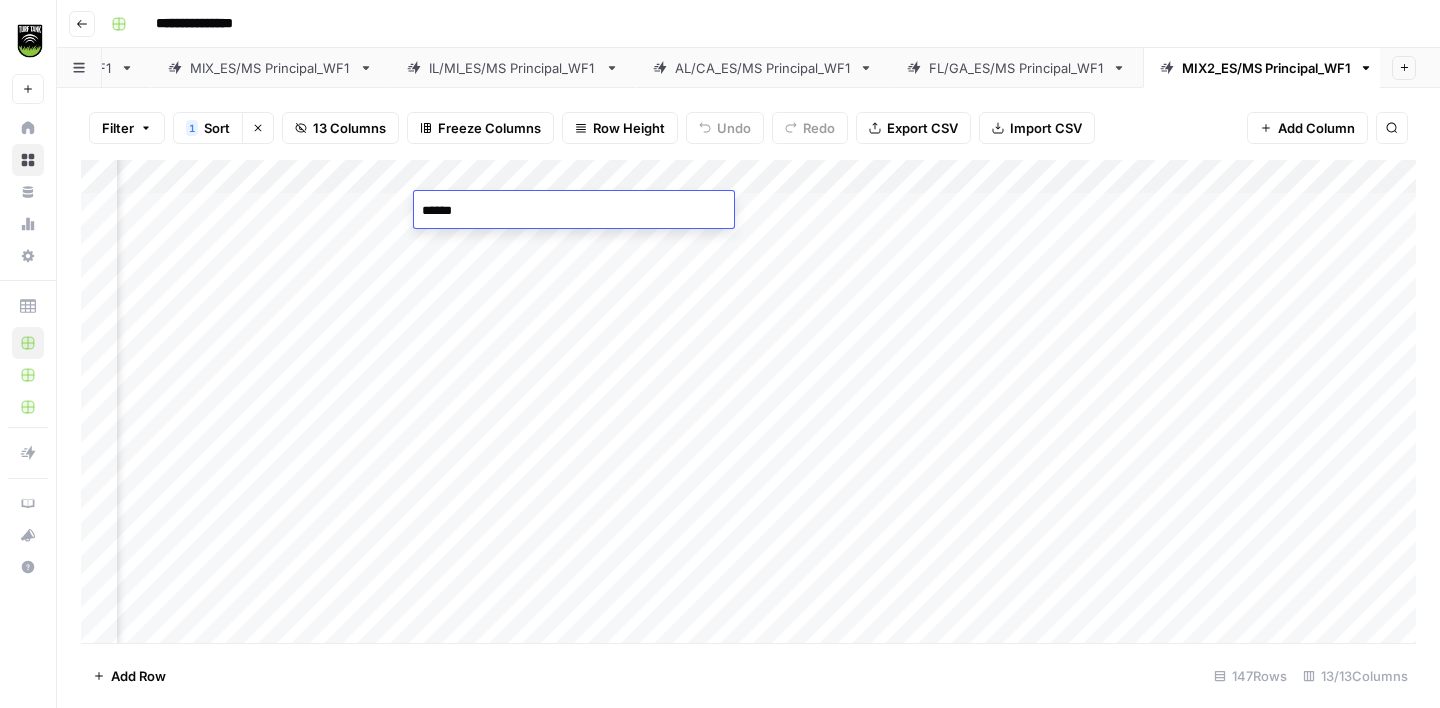 type on "*******" 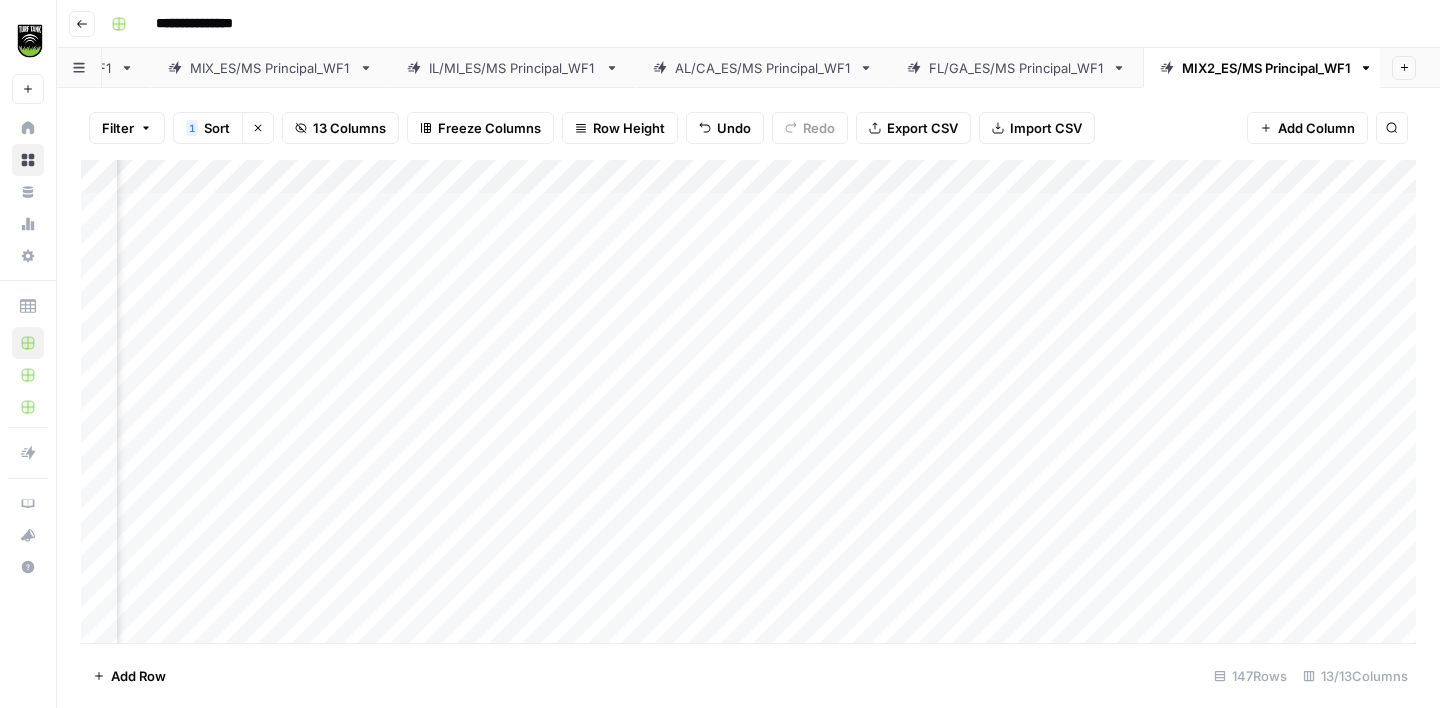 click on "Add Column" at bounding box center (748, 401) 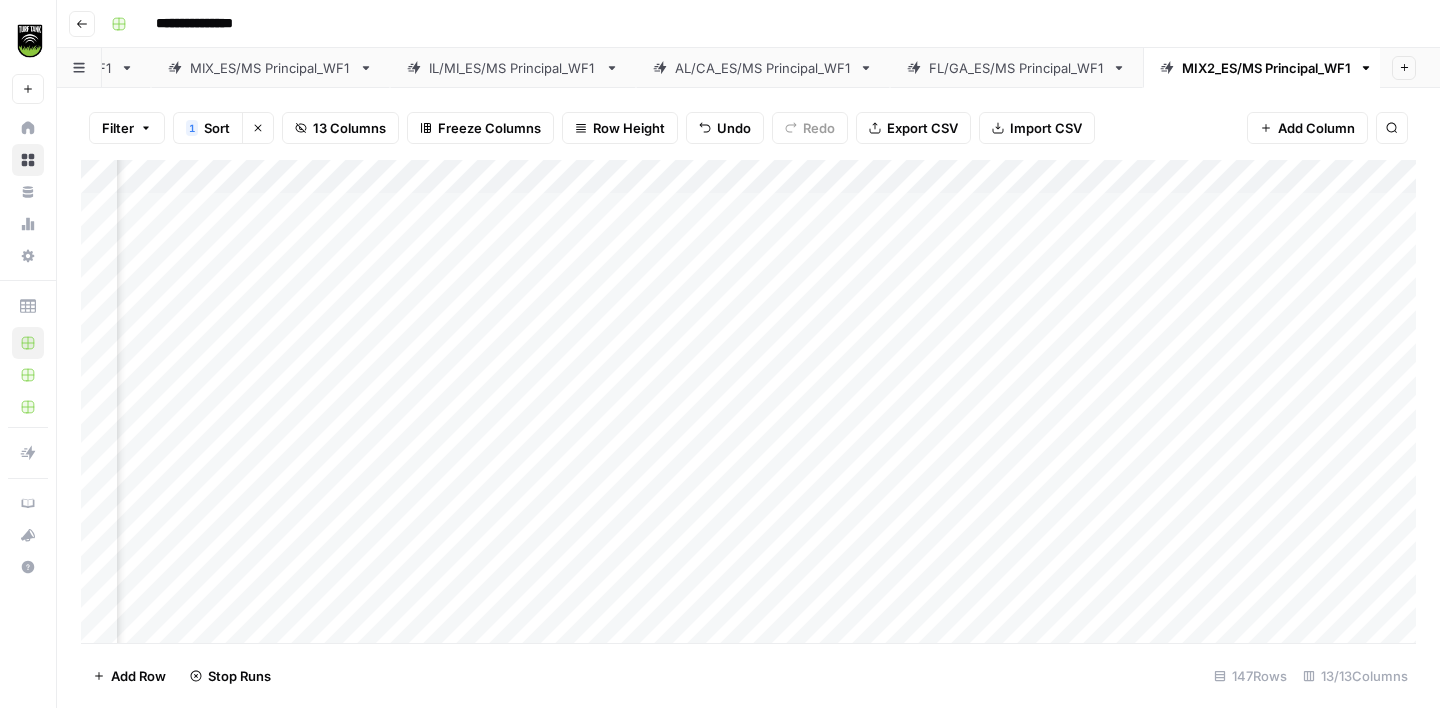 click on "Add Column" at bounding box center (748, 401) 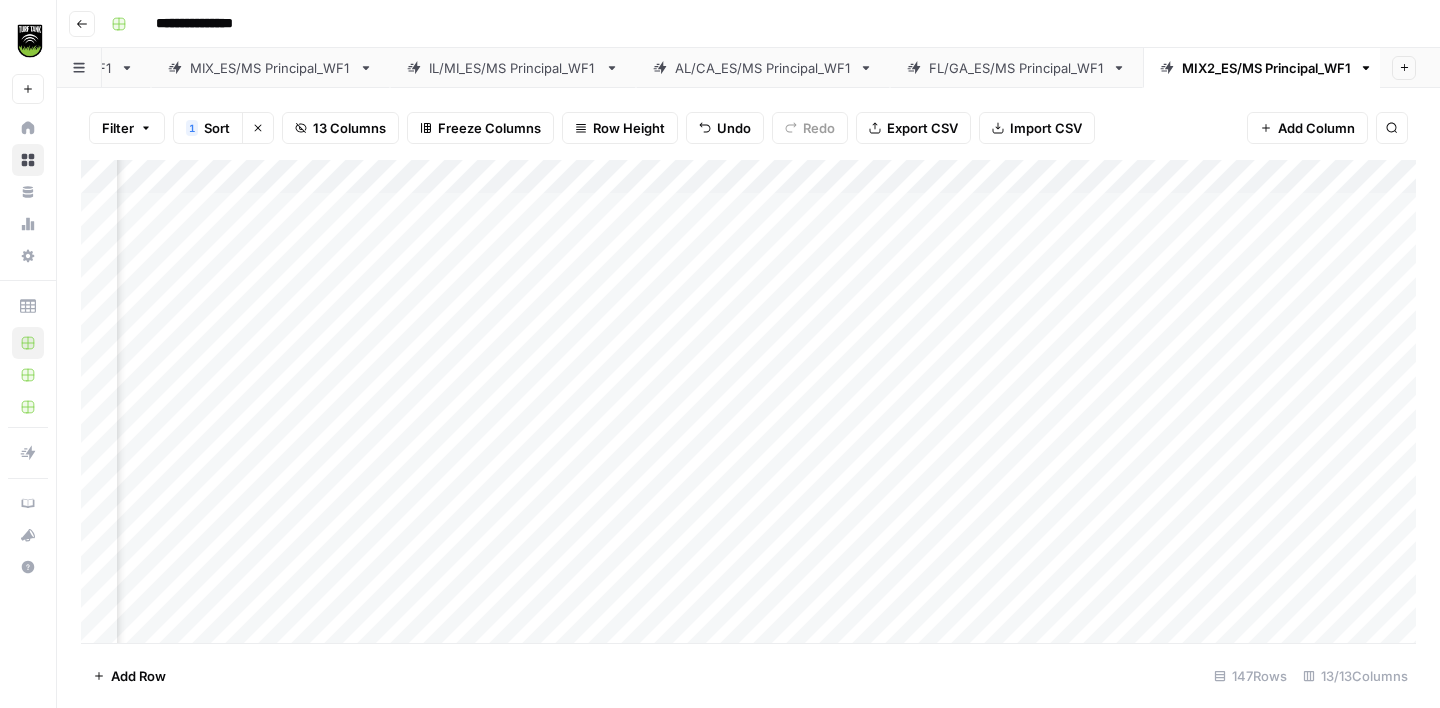 click on "Add Column" at bounding box center (748, 401) 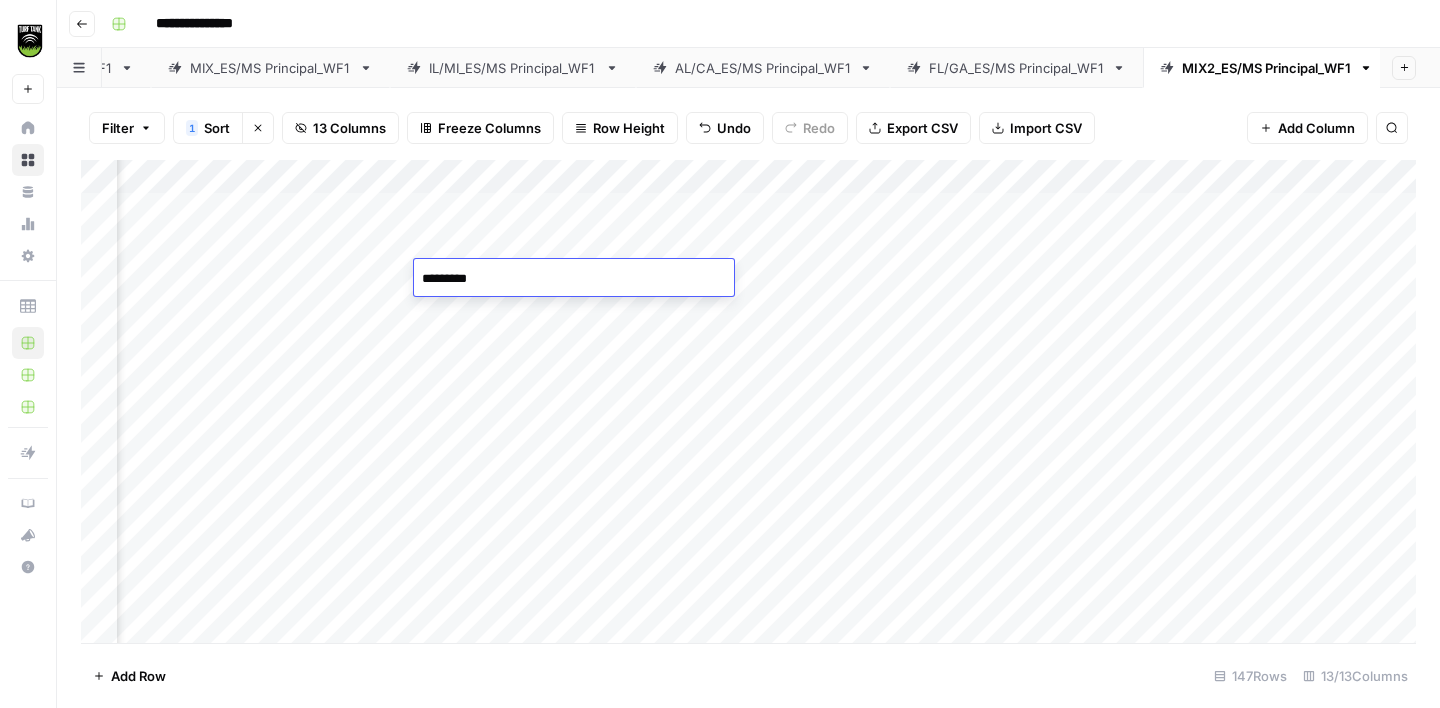 type on "**********" 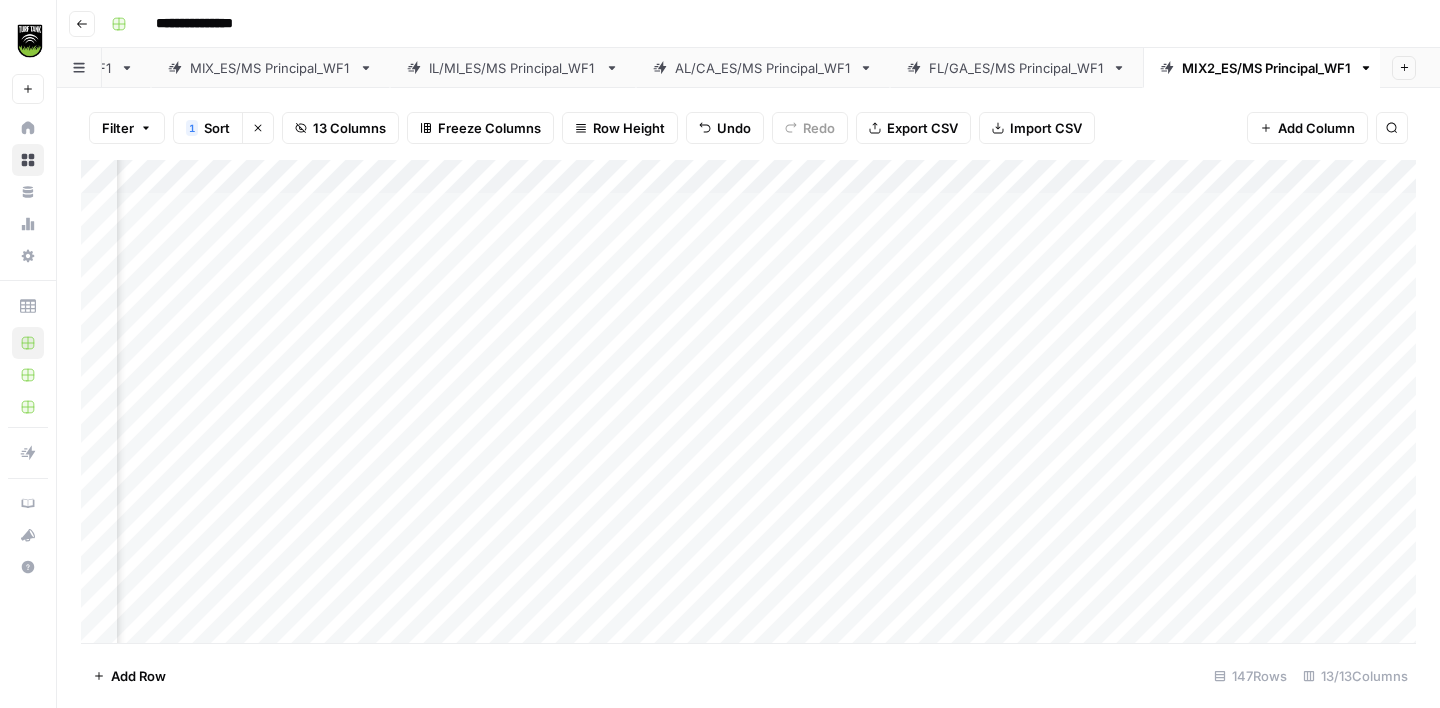 click on "Add Column" at bounding box center [748, 401] 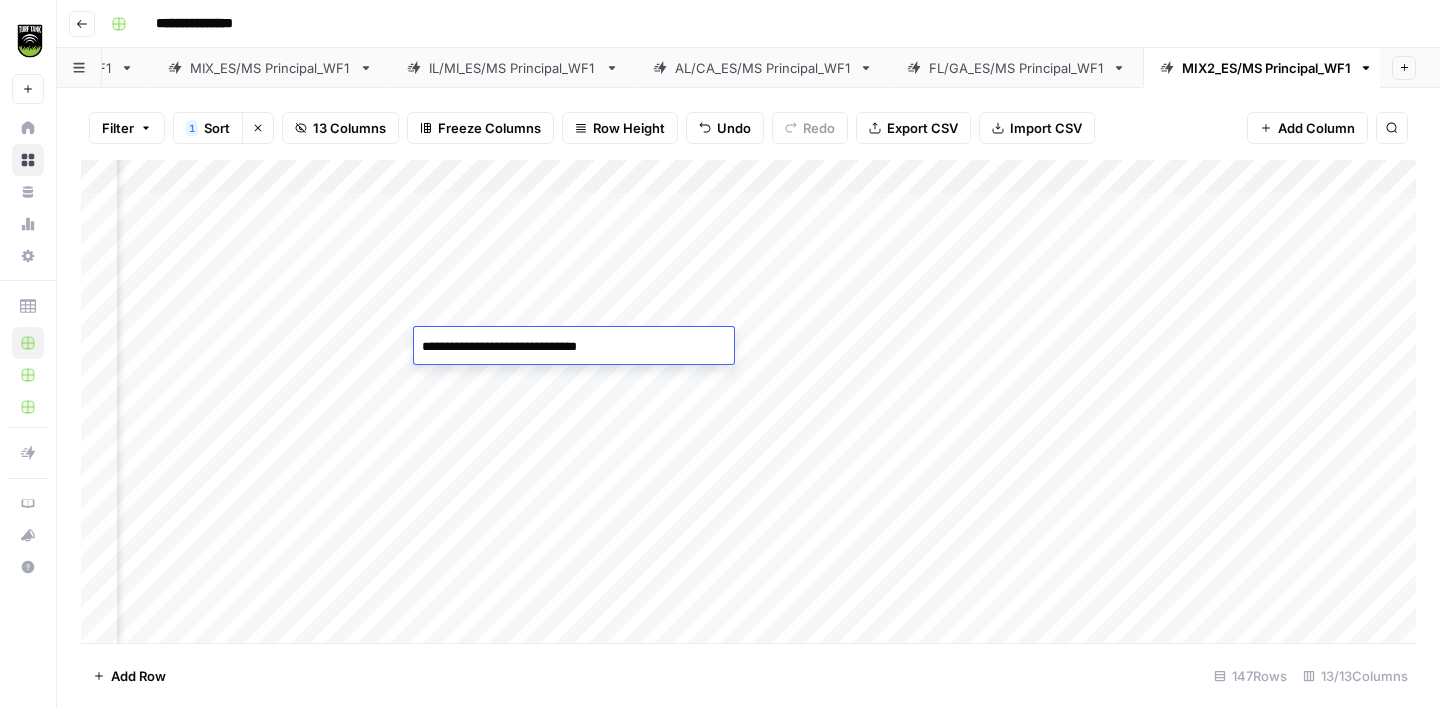 type on "**********" 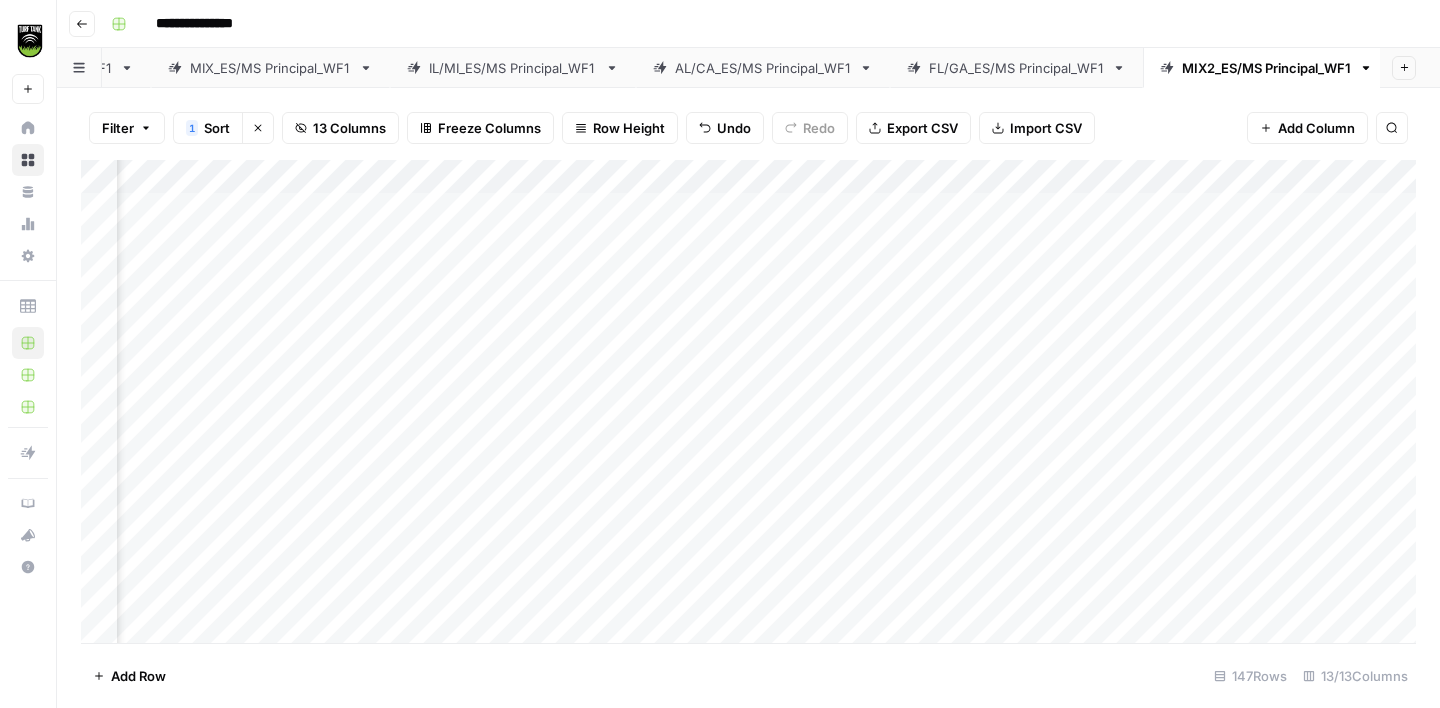 click on "Add Column" at bounding box center [748, 401] 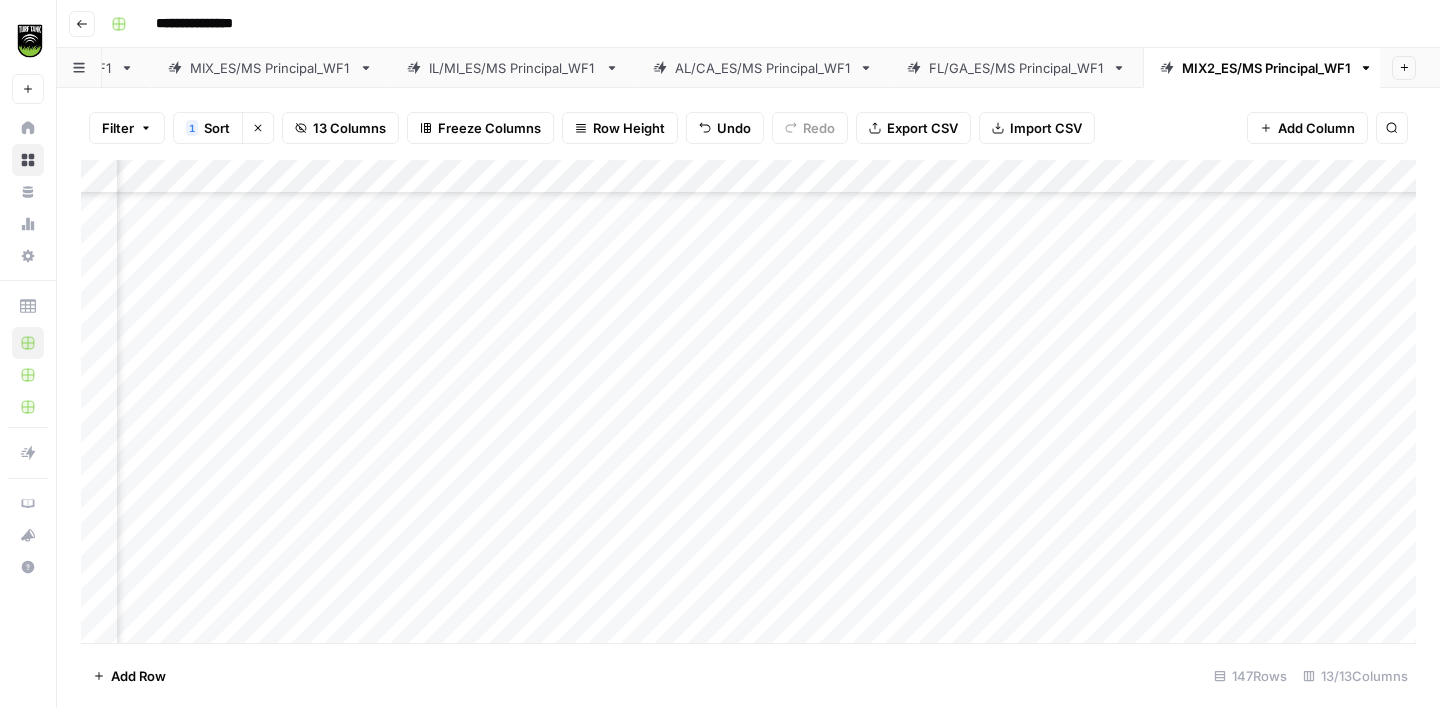 scroll, scrollTop: 2486, scrollLeft: 501, axis: both 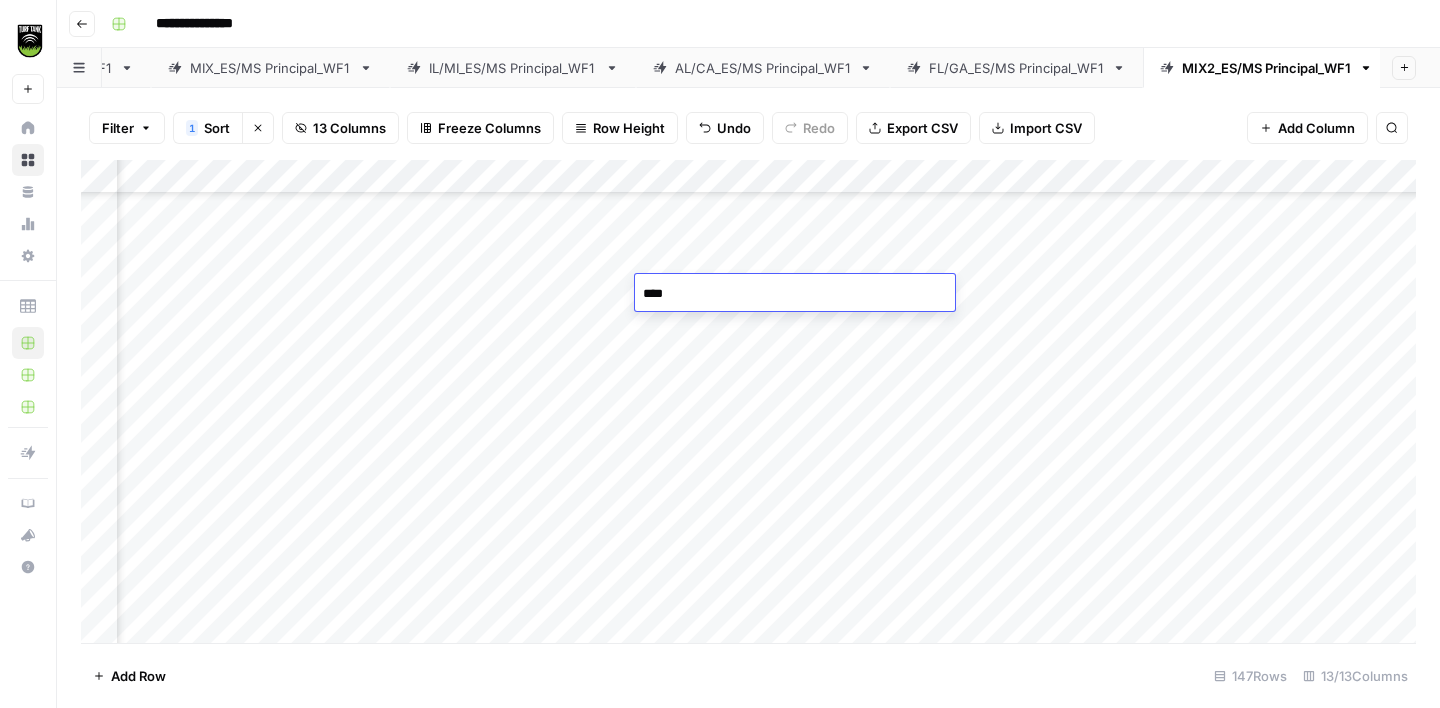 type on "*****" 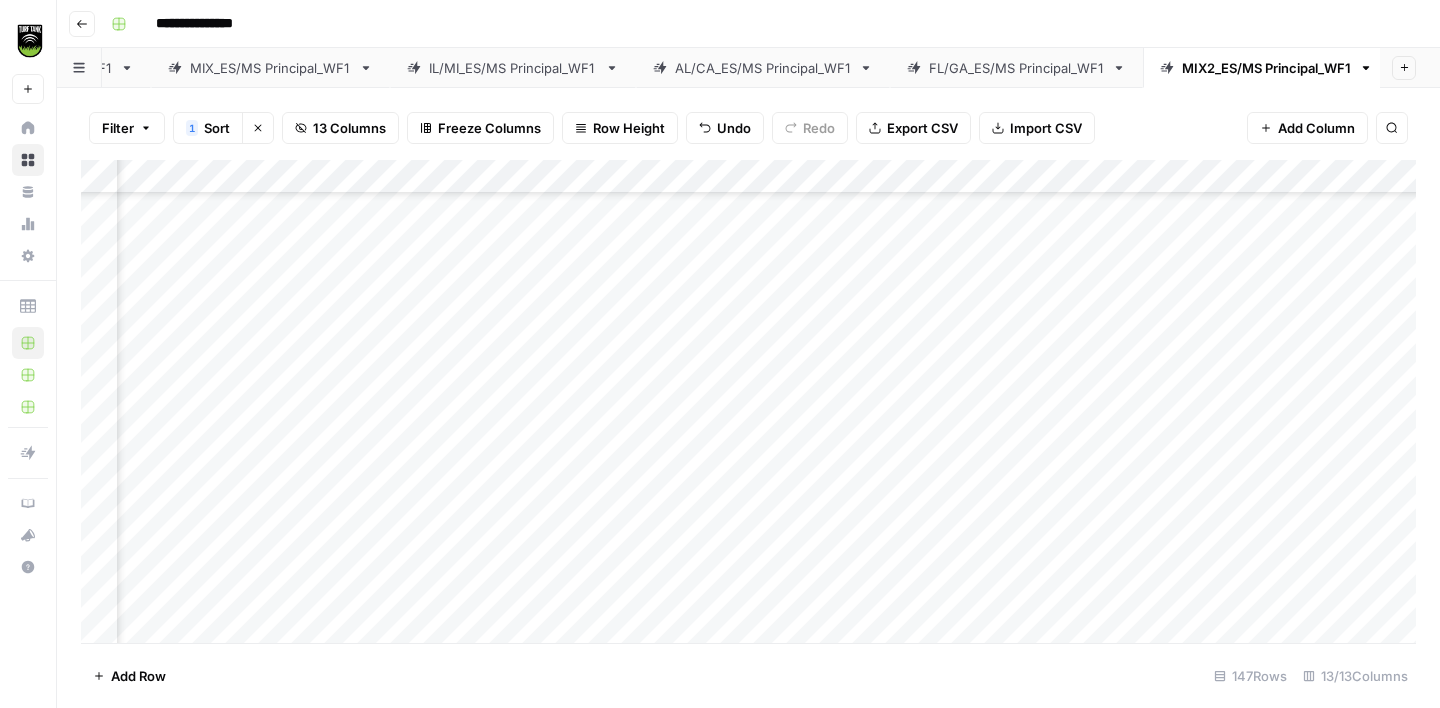 click on "Add Column" at bounding box center [748, 401] 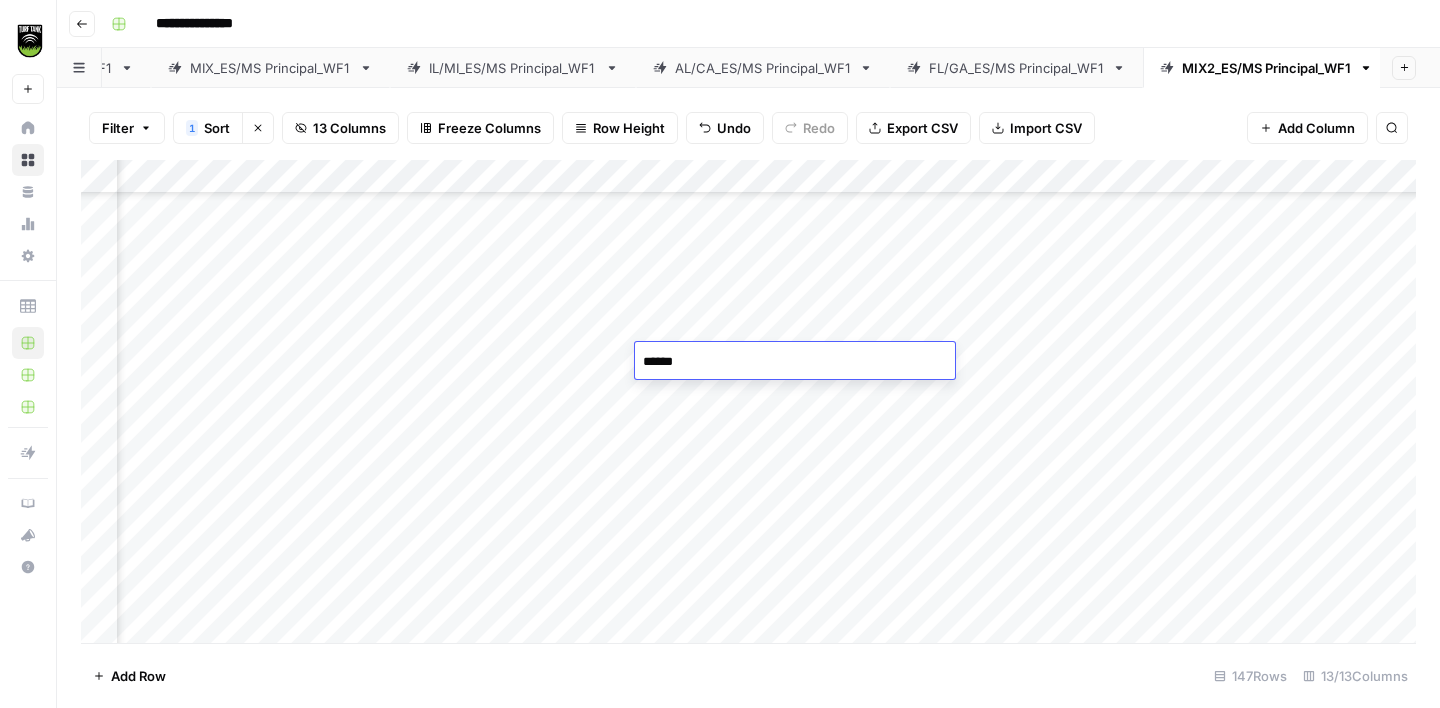 type on "*******" 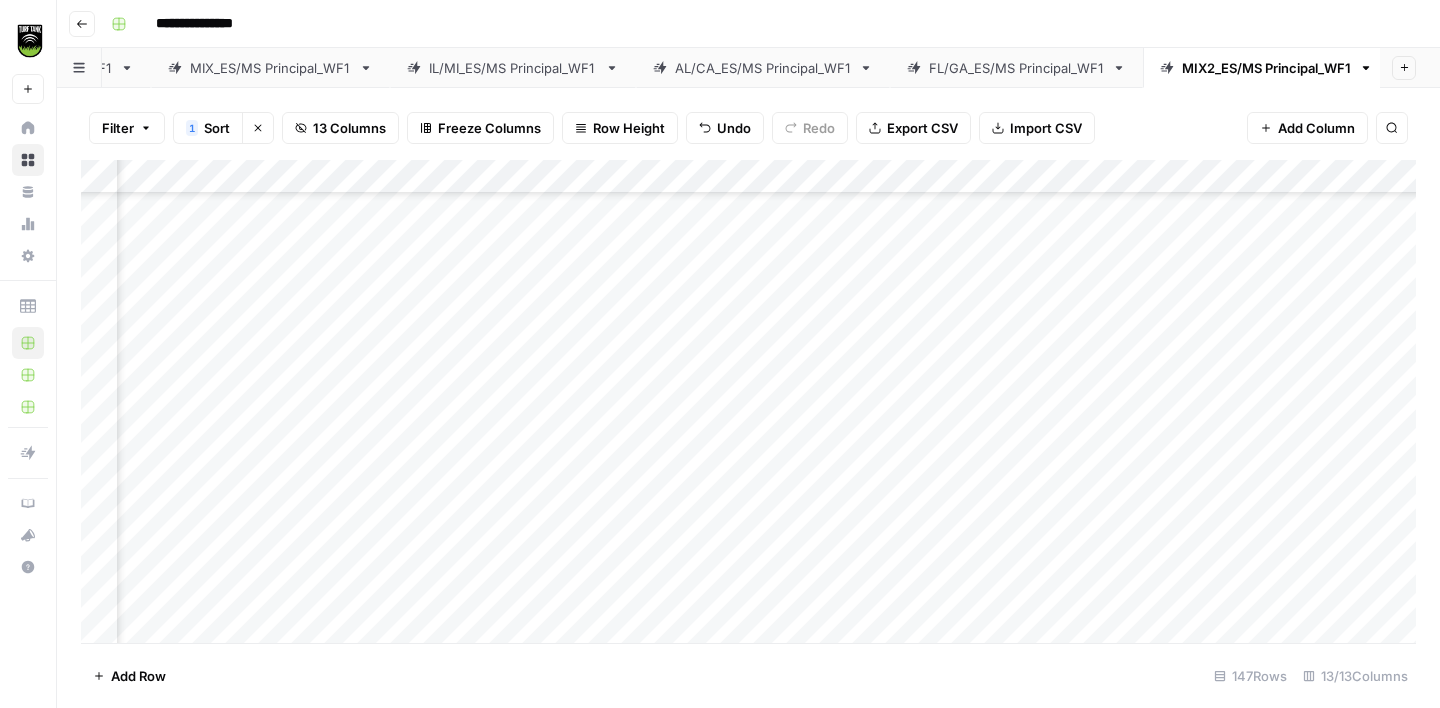 click on "Add Column" at bounding box center (748, 401) 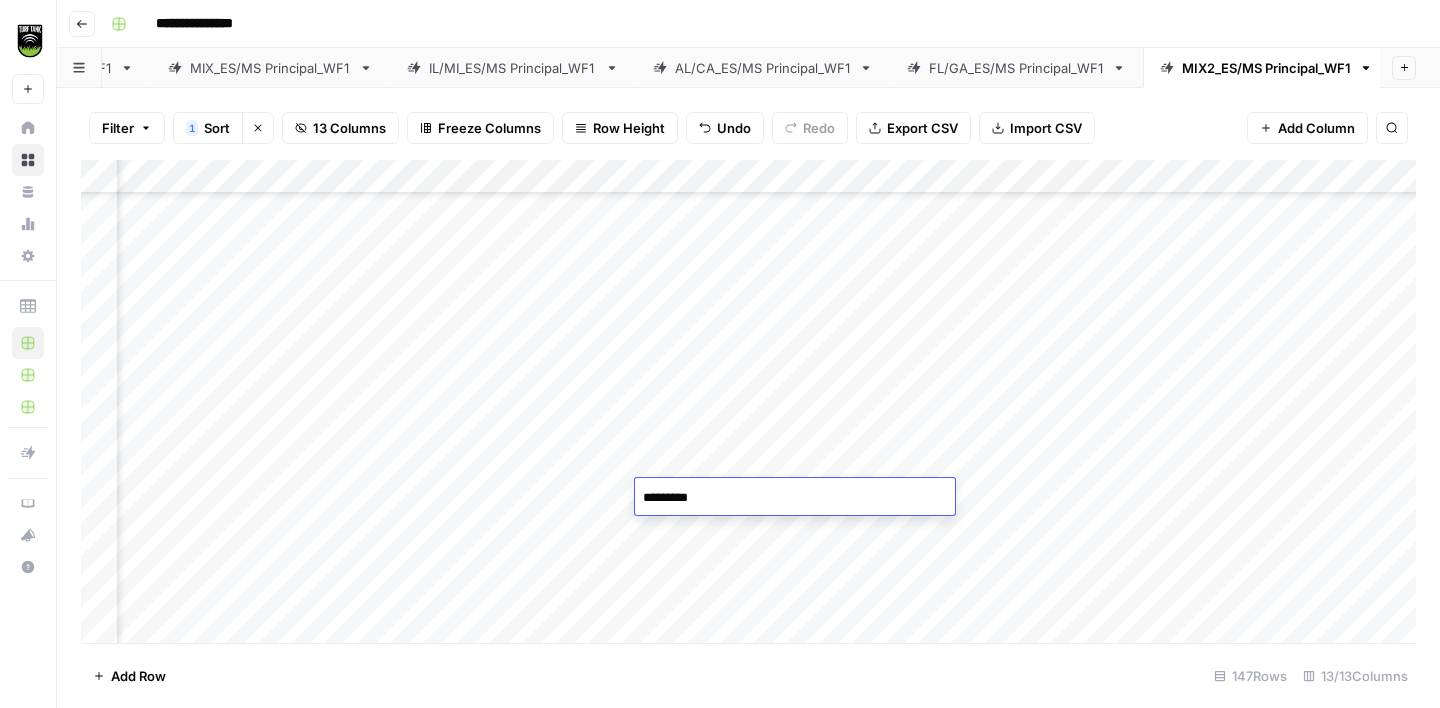 type on "**********" 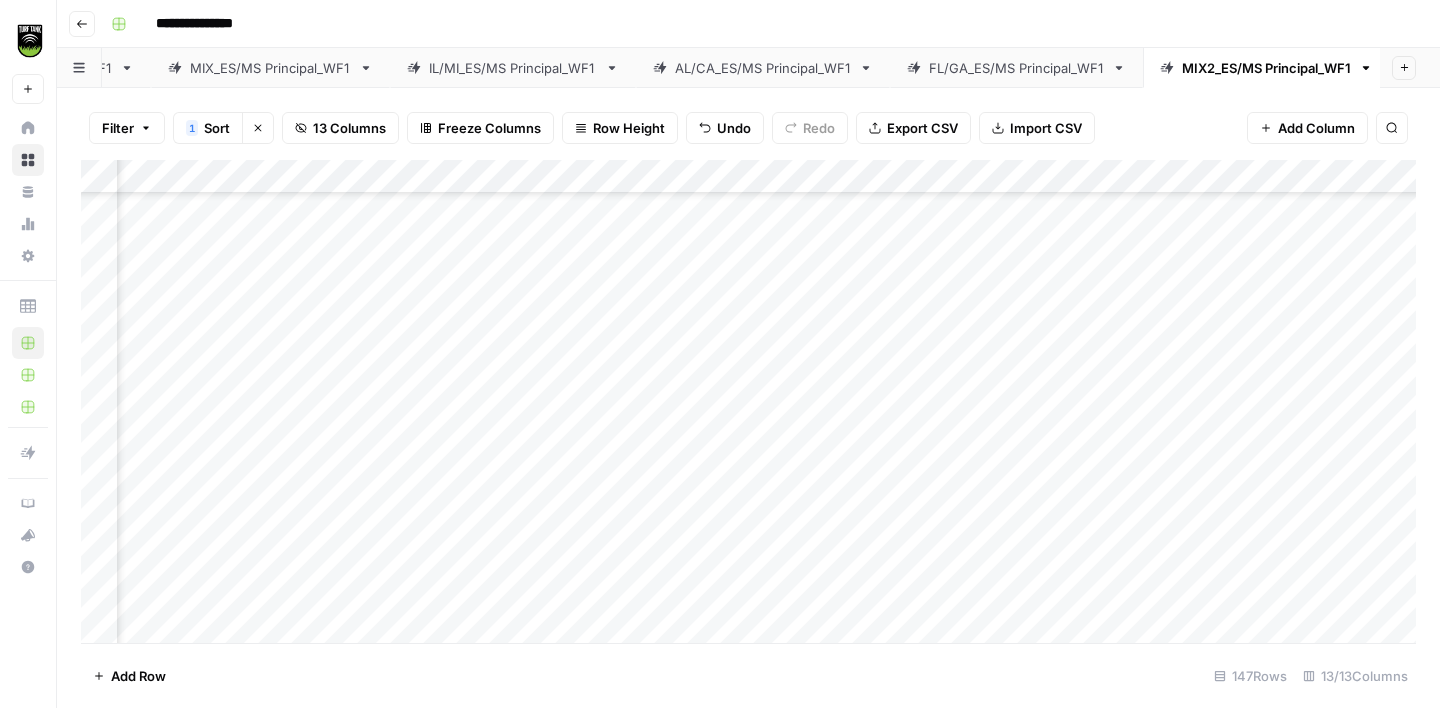 click on "Add Column" at bounding box center [748, 401] 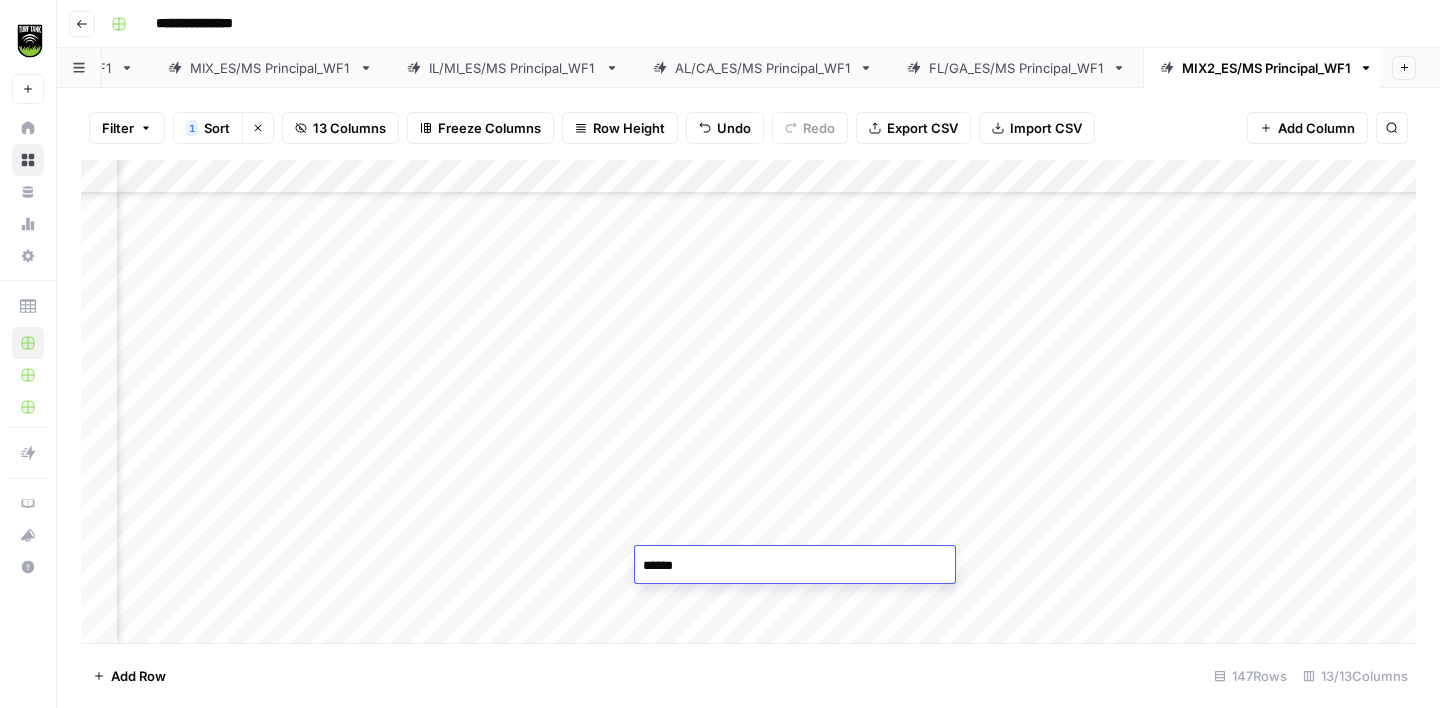type on "*******" 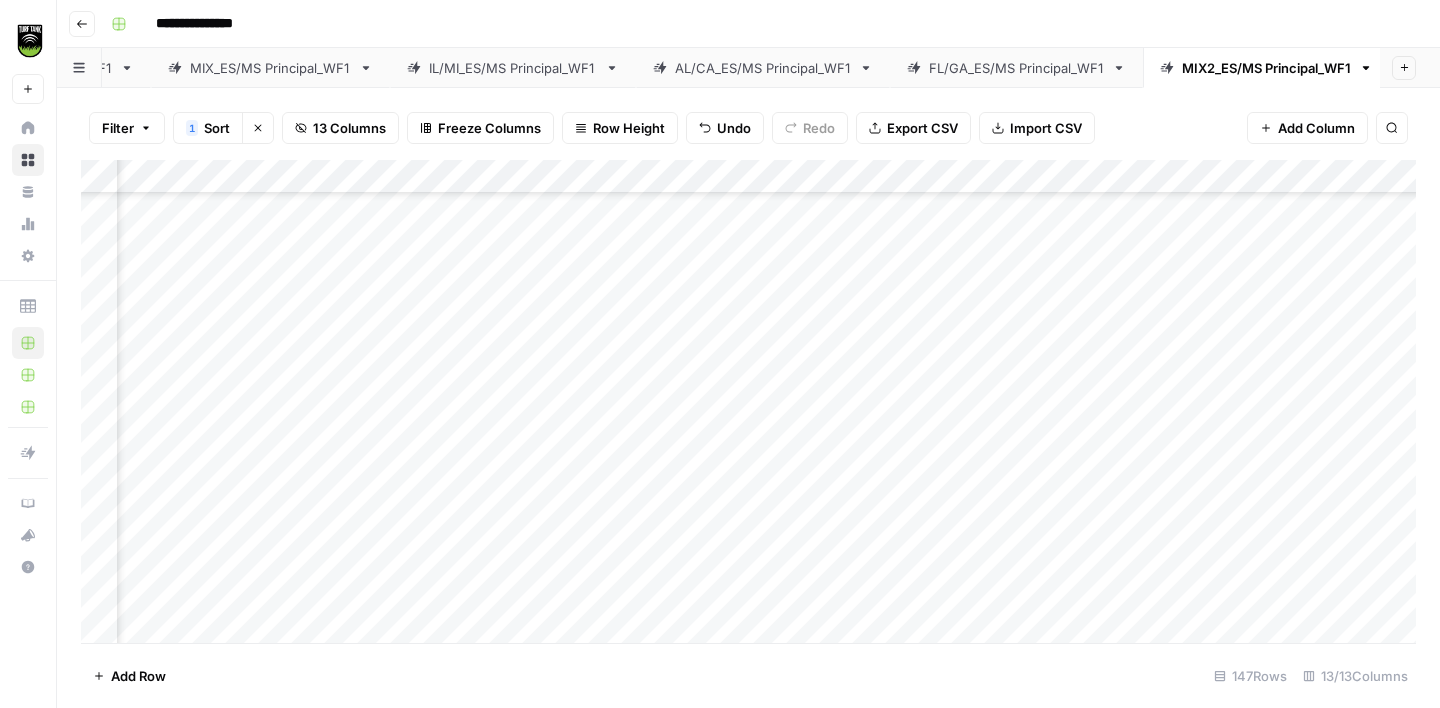 scroll, scrollTop: 4091, scrollLeft: 280, axis: both 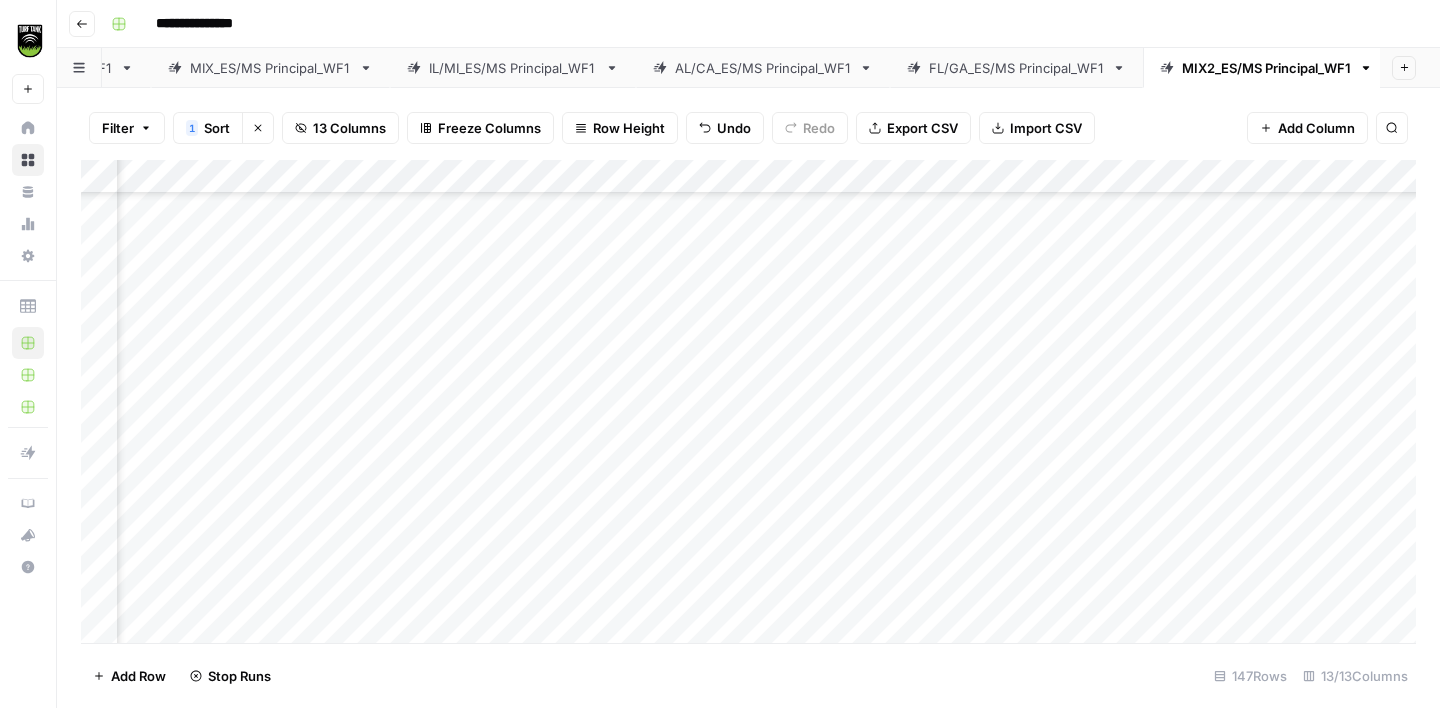 click on "Add Column" at bounding box center (748, 401) 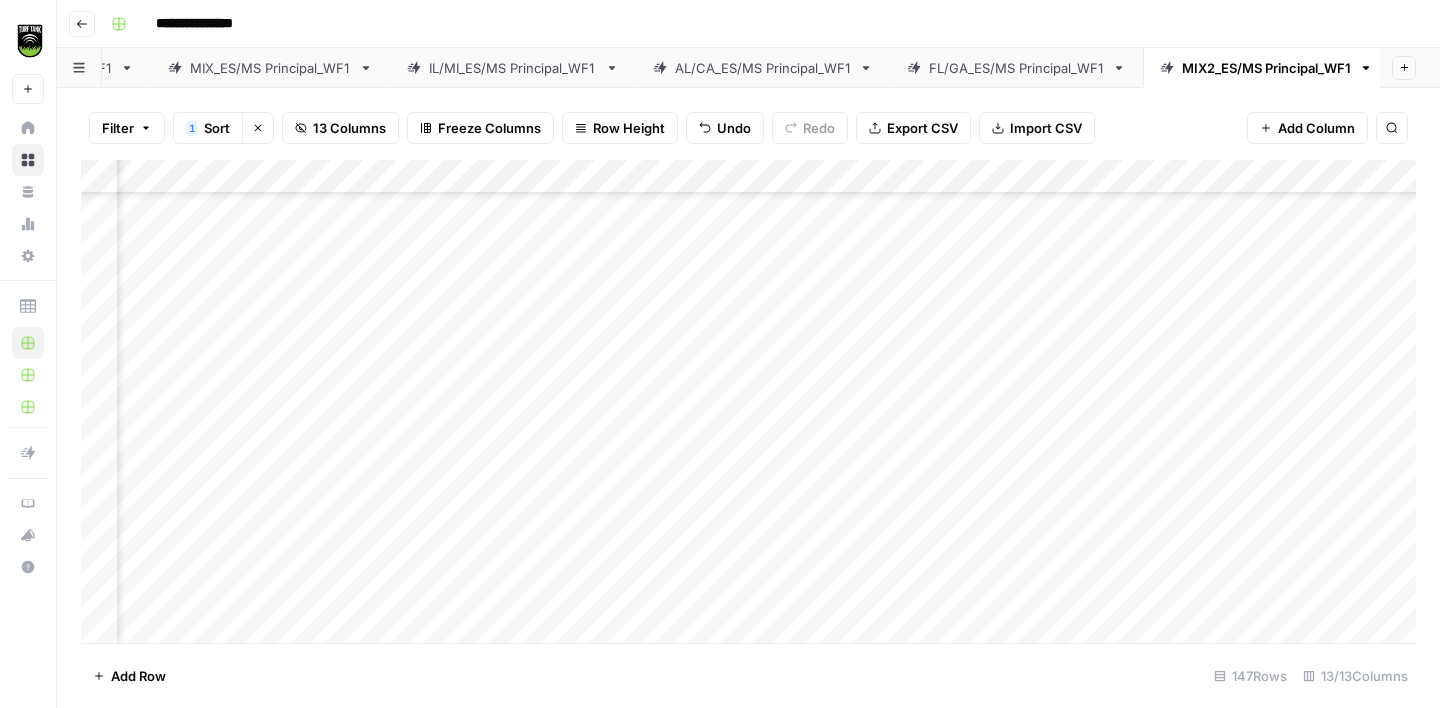 scroll, scrollTop: 4342, scrollLeft: 258, axis: both 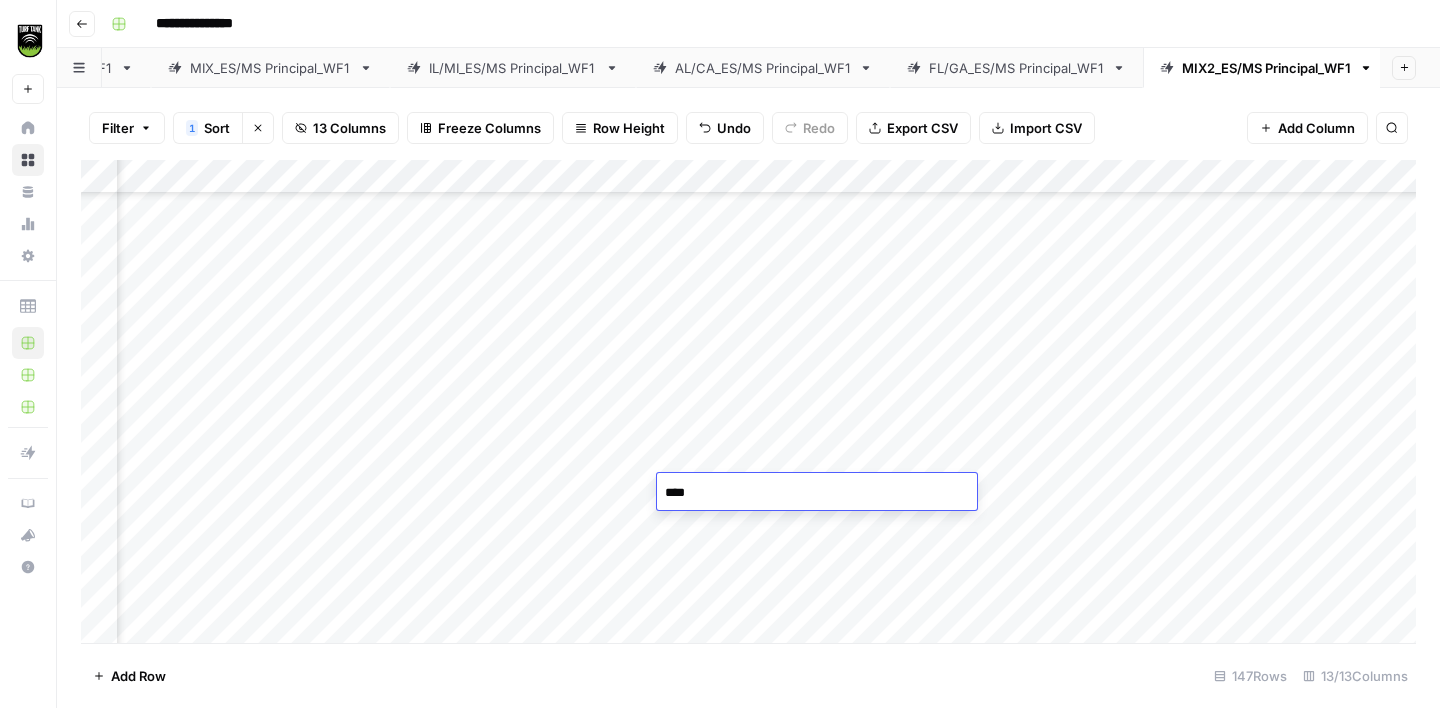 type on "*****" 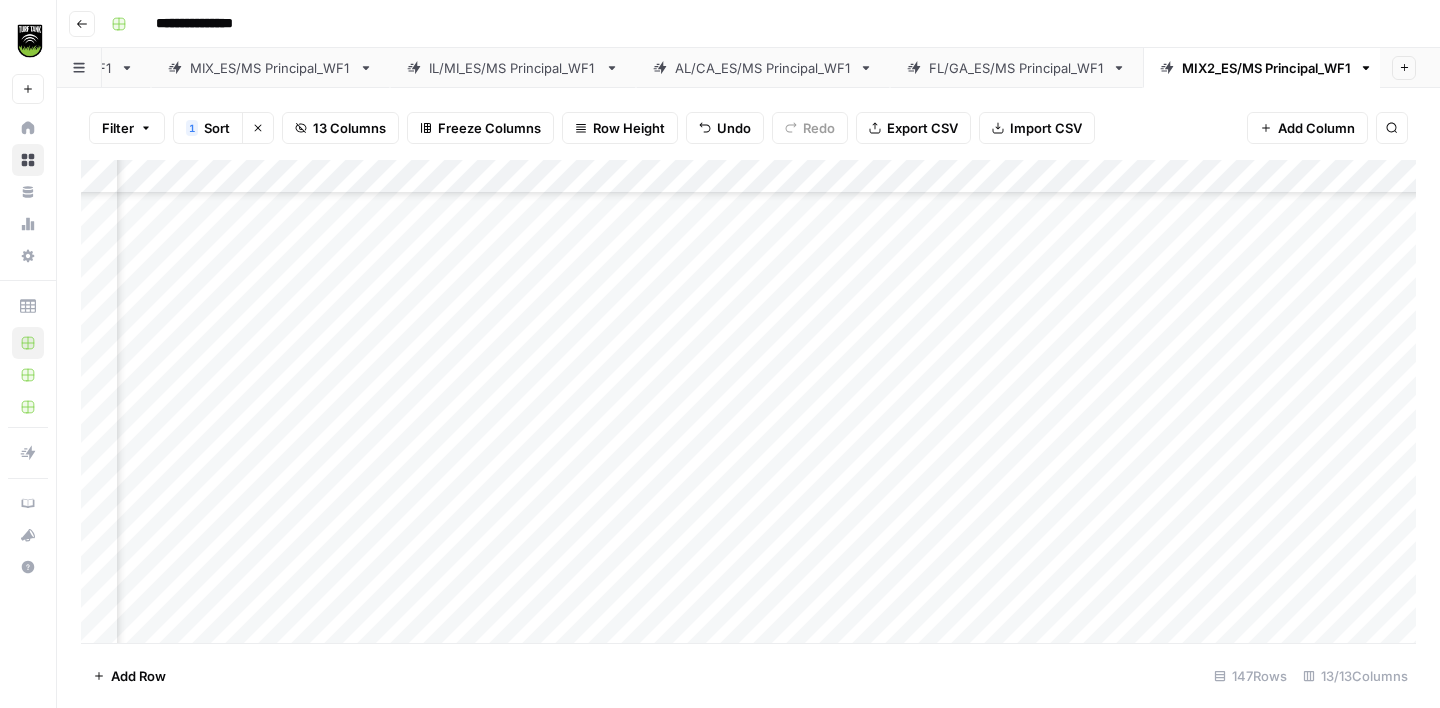 scroll, scrollTop: 3954, scrollLeft: 258, axis: both 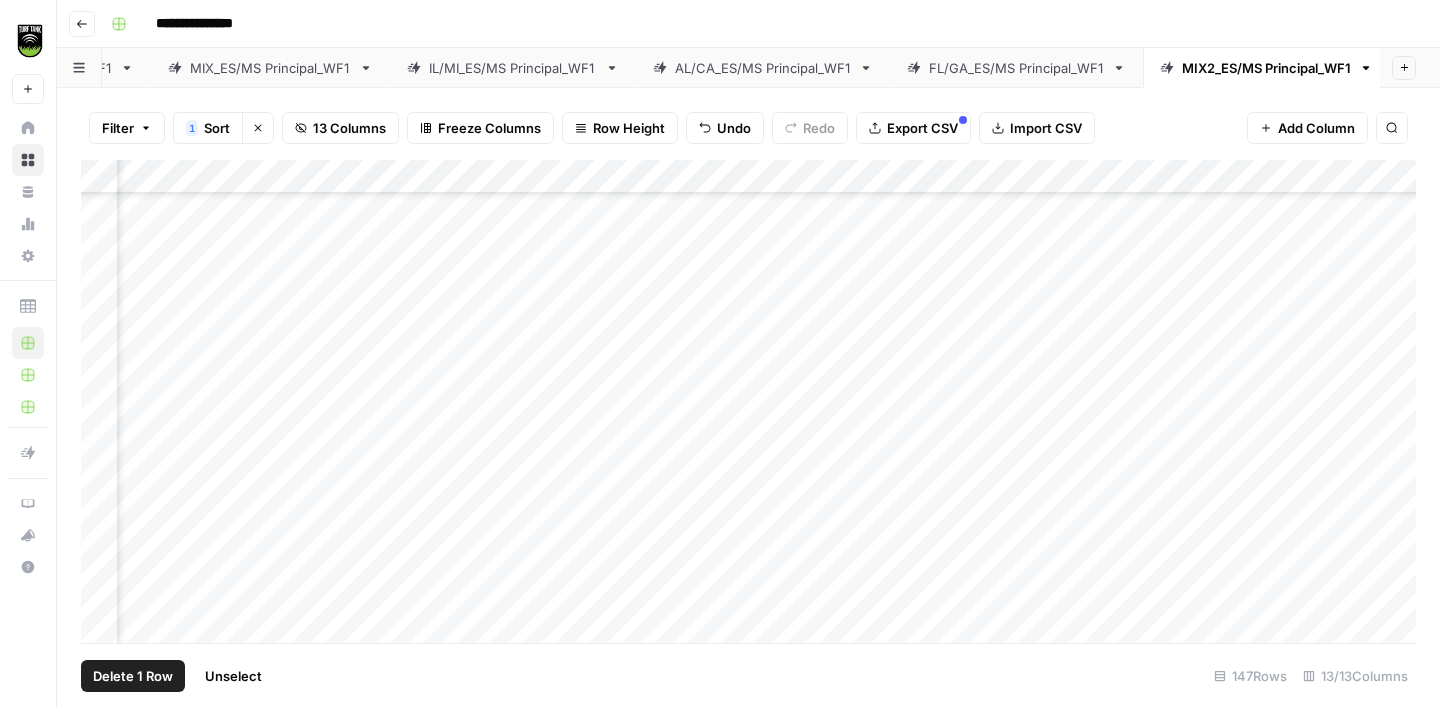 click on "Add Column" at bounding box center (748, 401) 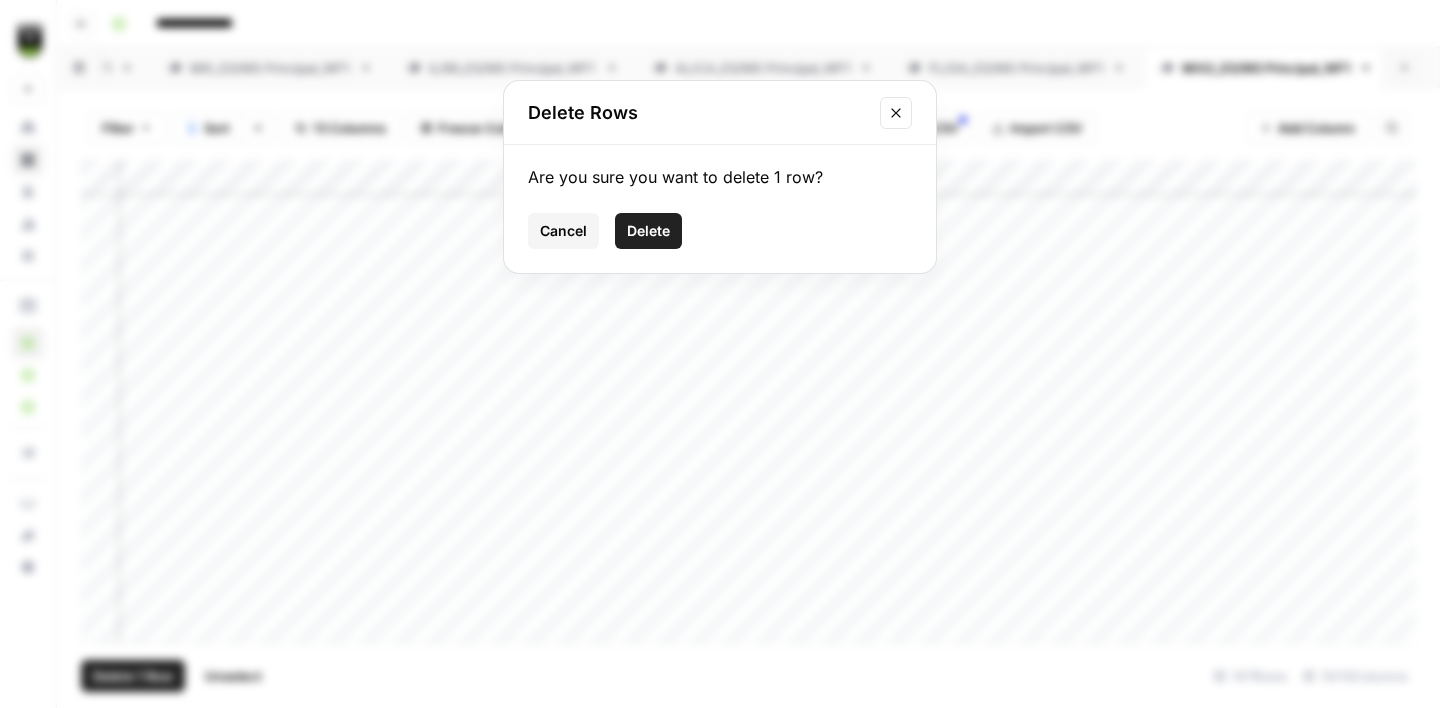 click on "Delete" at bounding box center (648, 231) 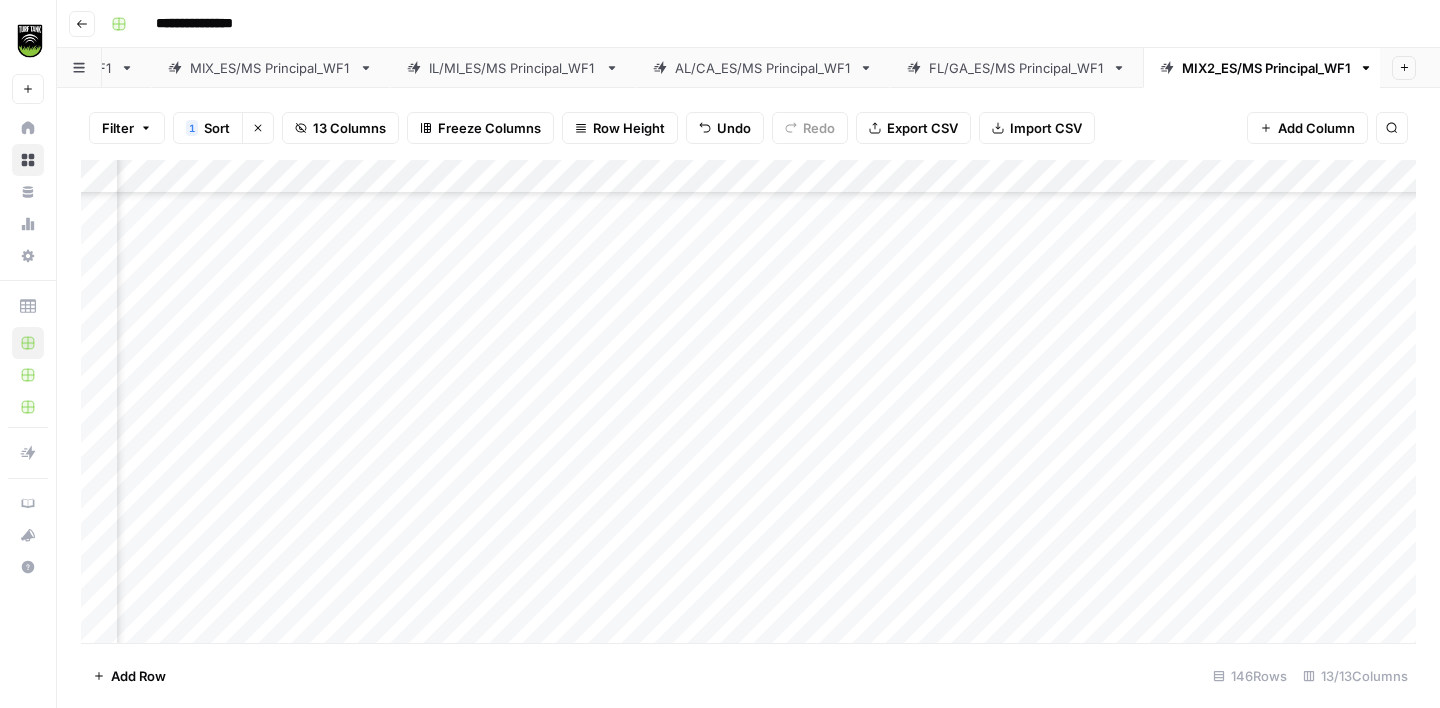 click on "Add Column" at bounding box center [748, 401] 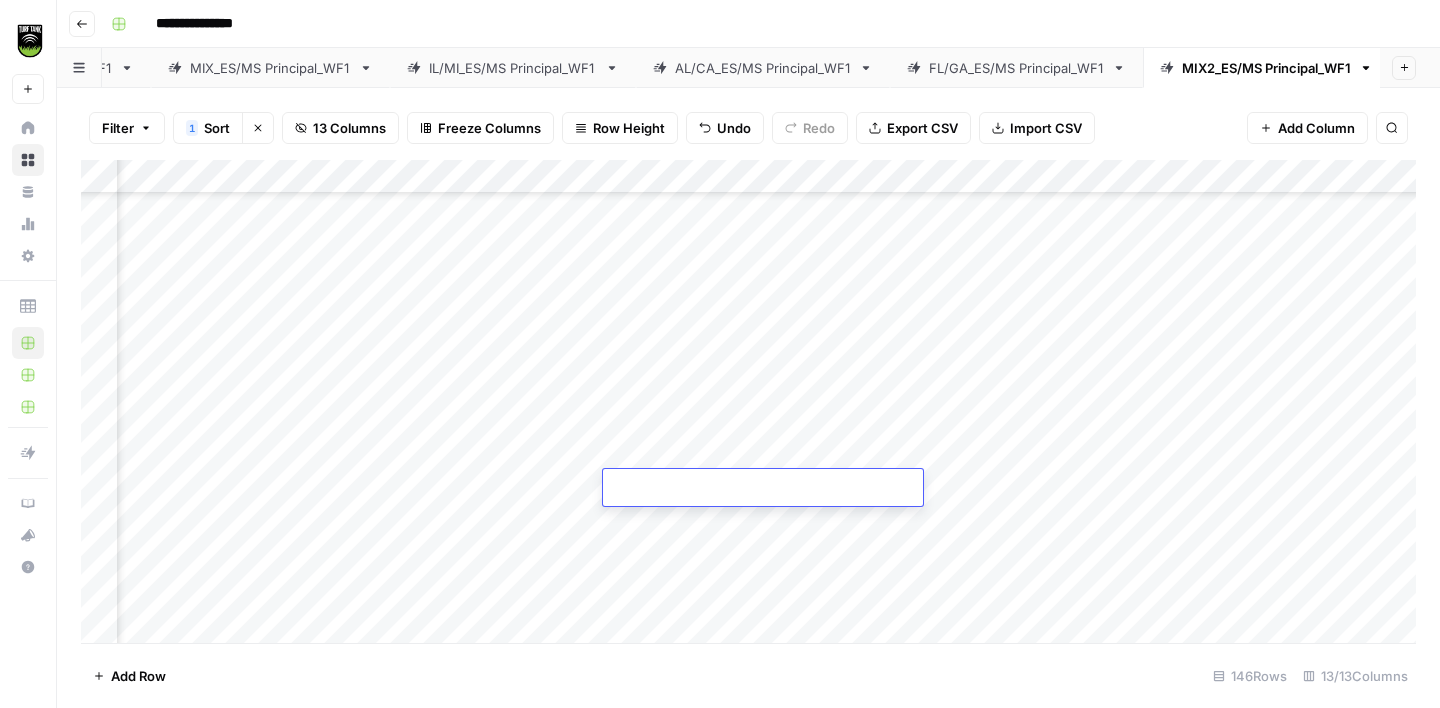 click at bounding box center (763, 489) 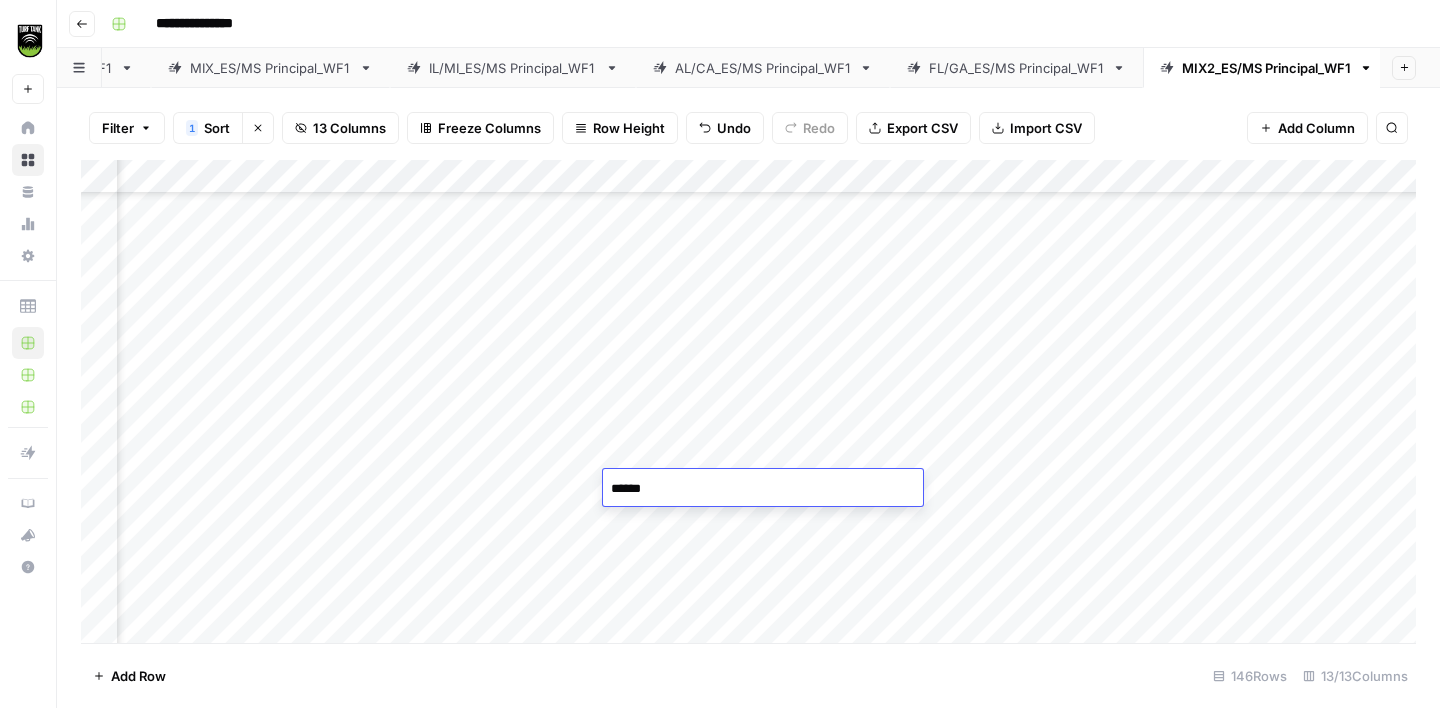 type on "*******" 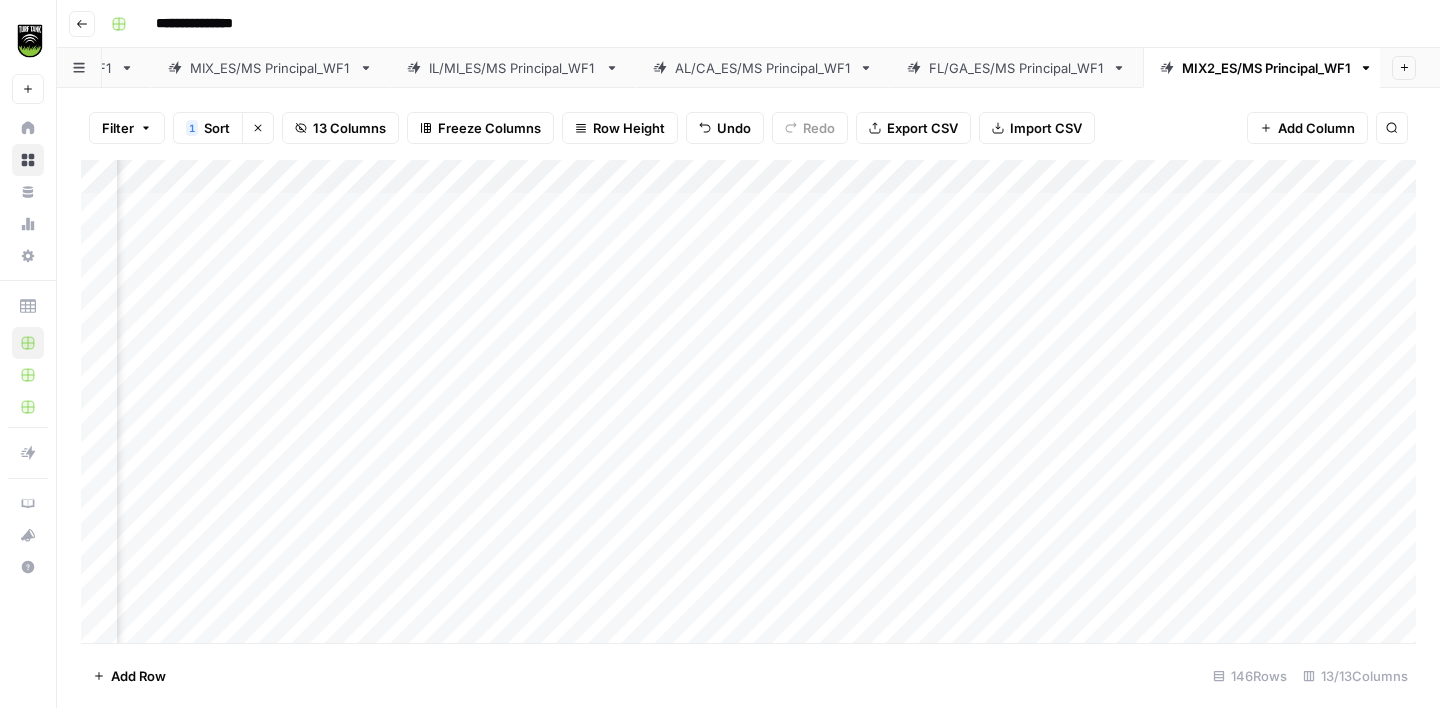 scroll, scrollTop: 0, scrollLeft: 312, axis: horizontal 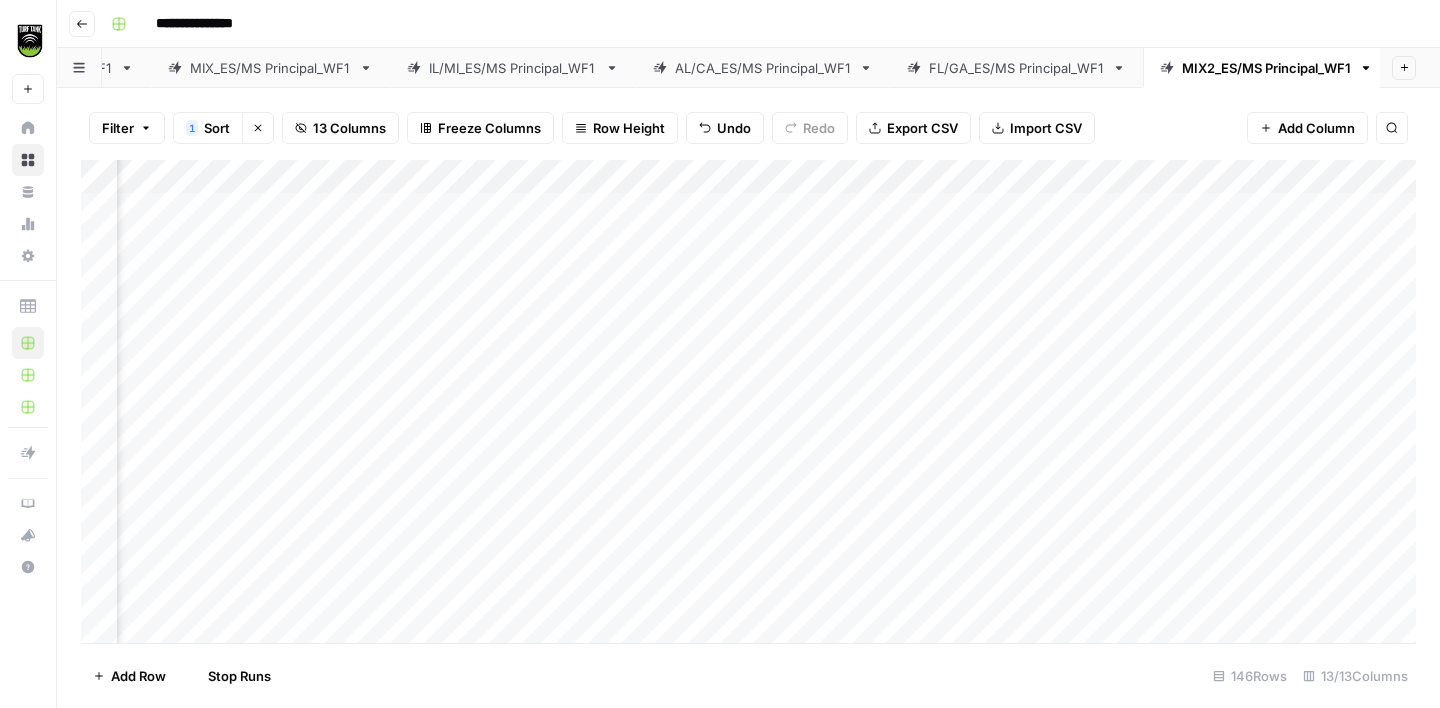 click on "Add Column" at bounding box center [748, 401] 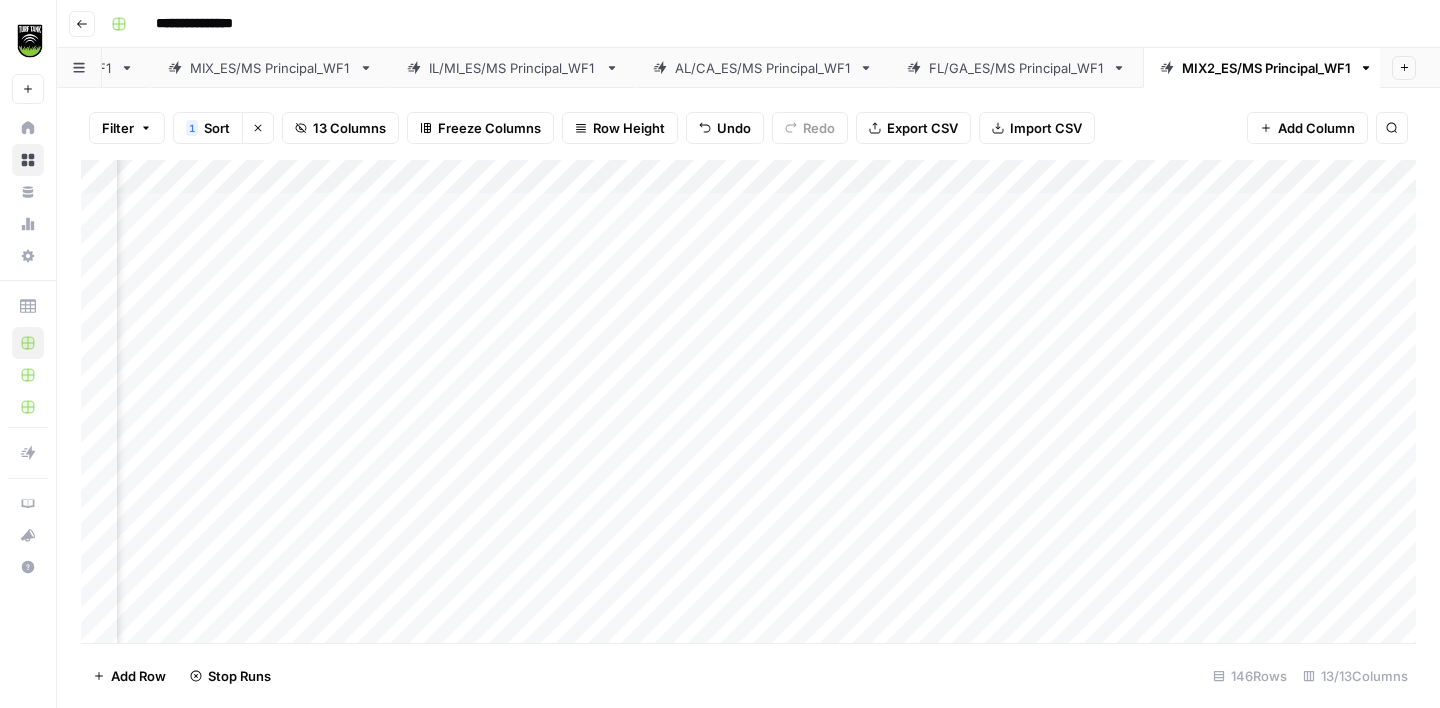 click on "Add Column" at bounding box center [748, 401] 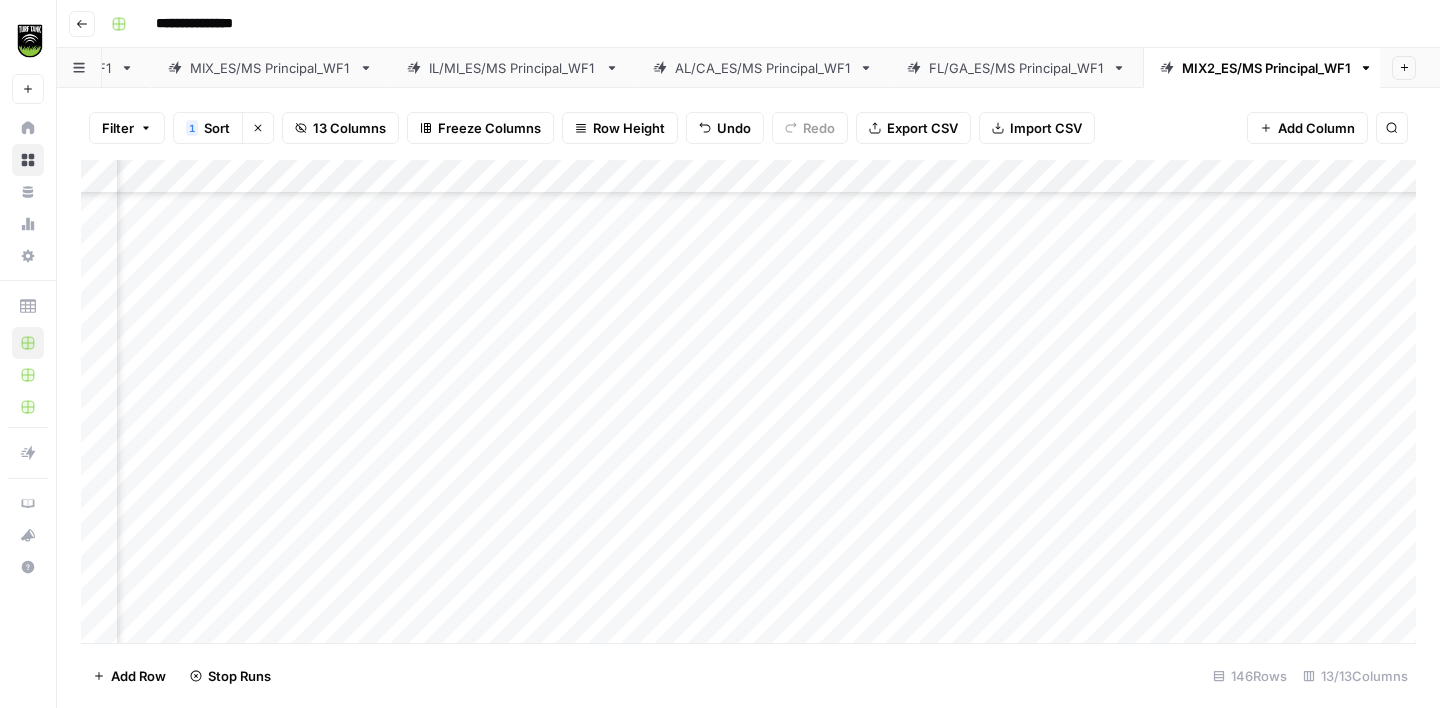 scroll, scrollTop: 148, scrollLeft: 312, axis: both 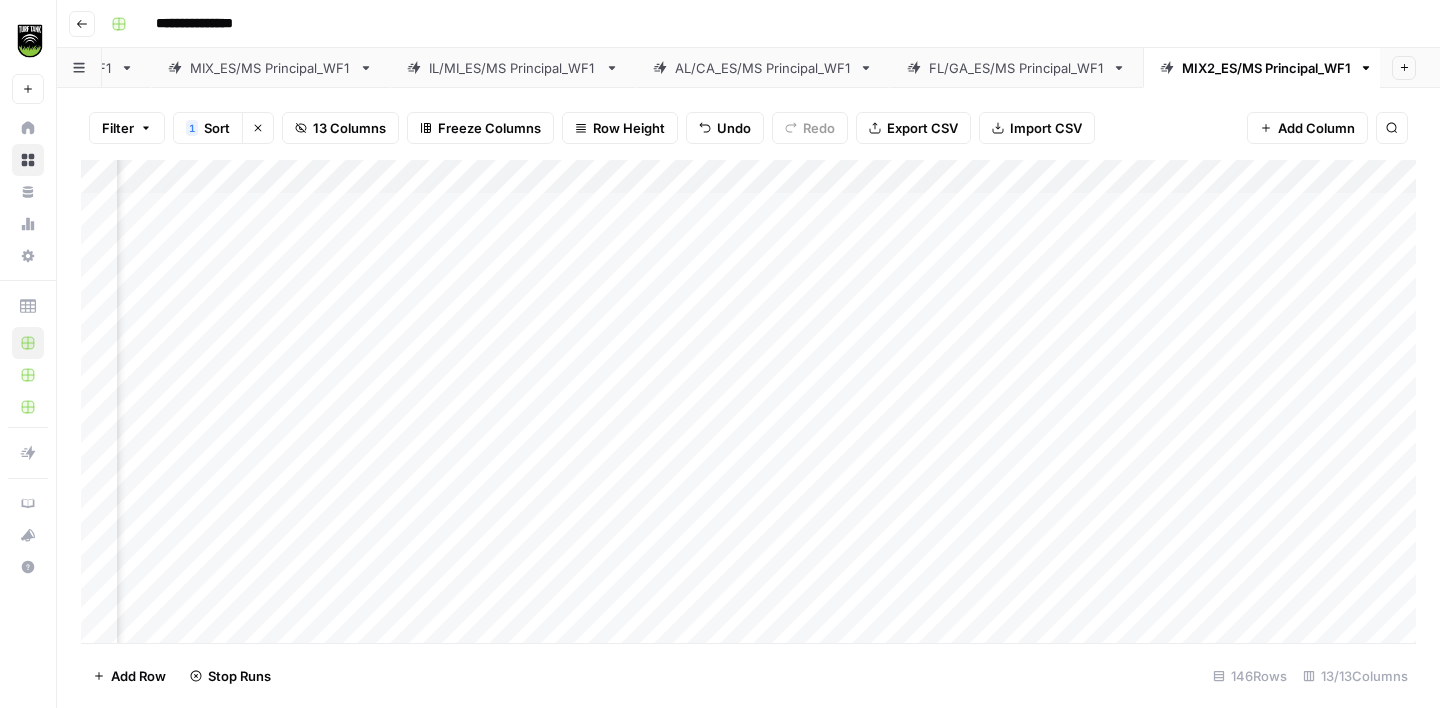 click on "Add Column" at bounding box center (748, 401) 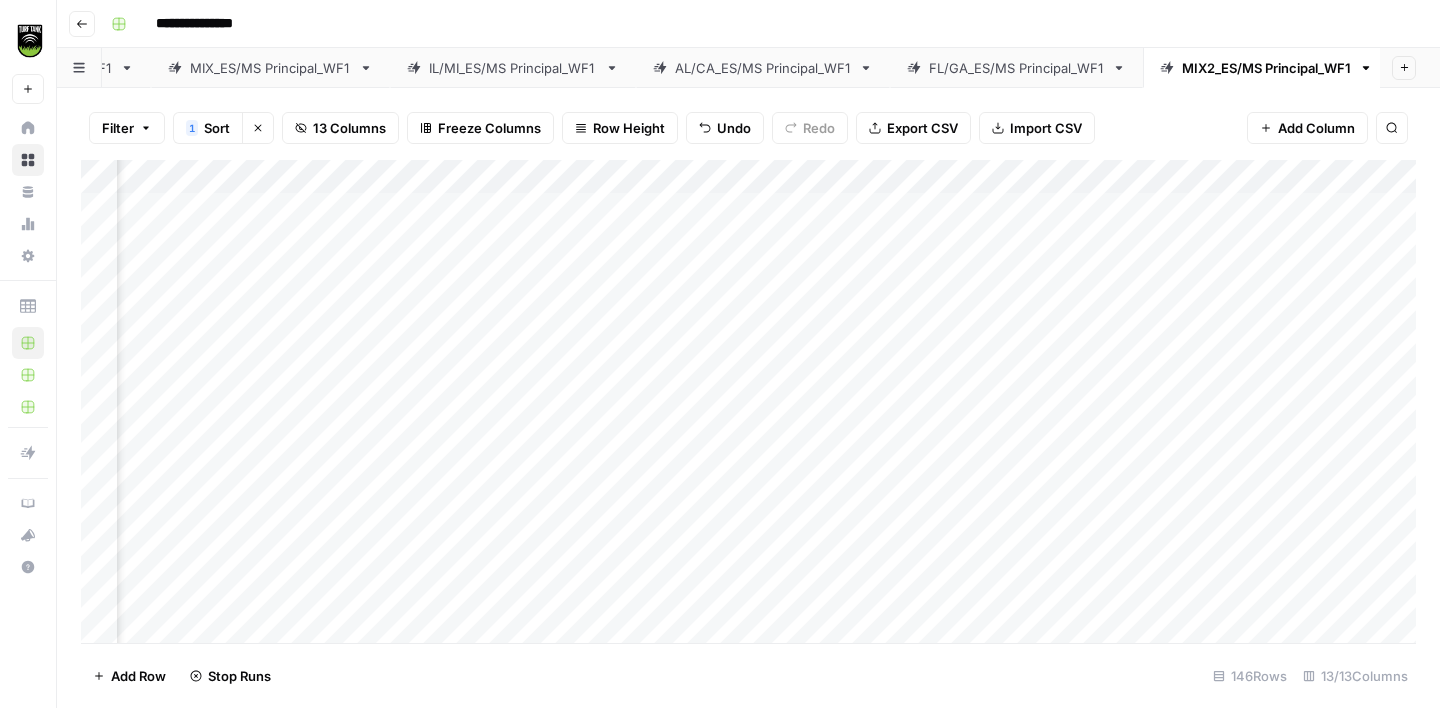 scroll, scrollTop: 0, scrollLeft: 258, axis: horizontal 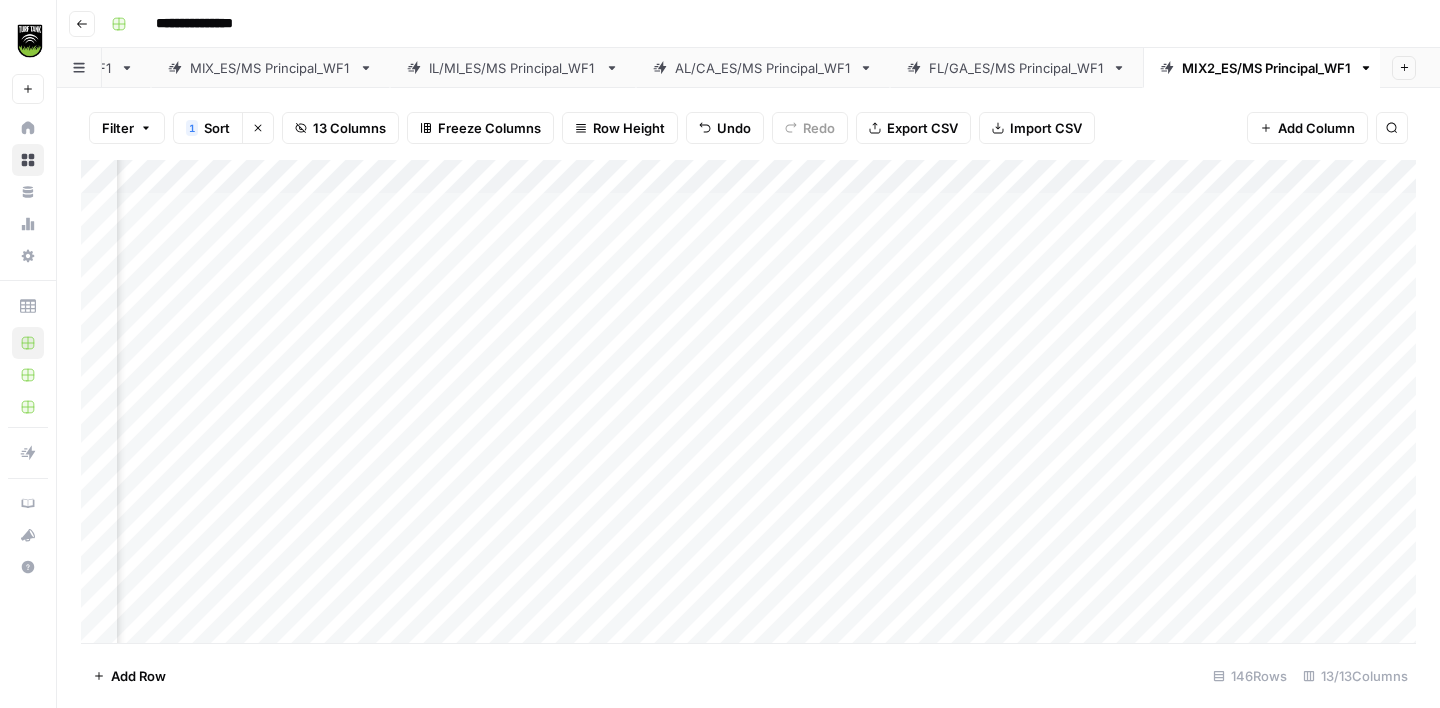 click on "Add Column" at bounding box center [748, 401] 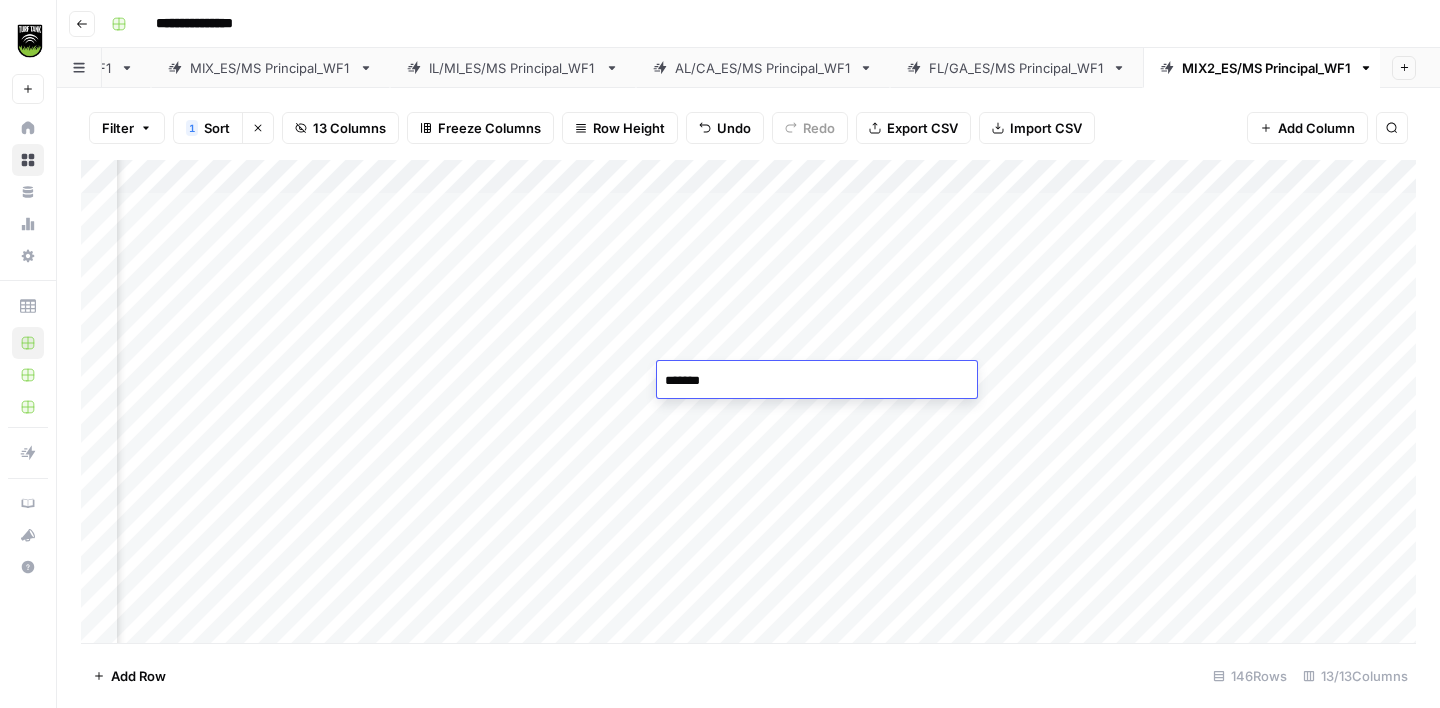 type on "*******" 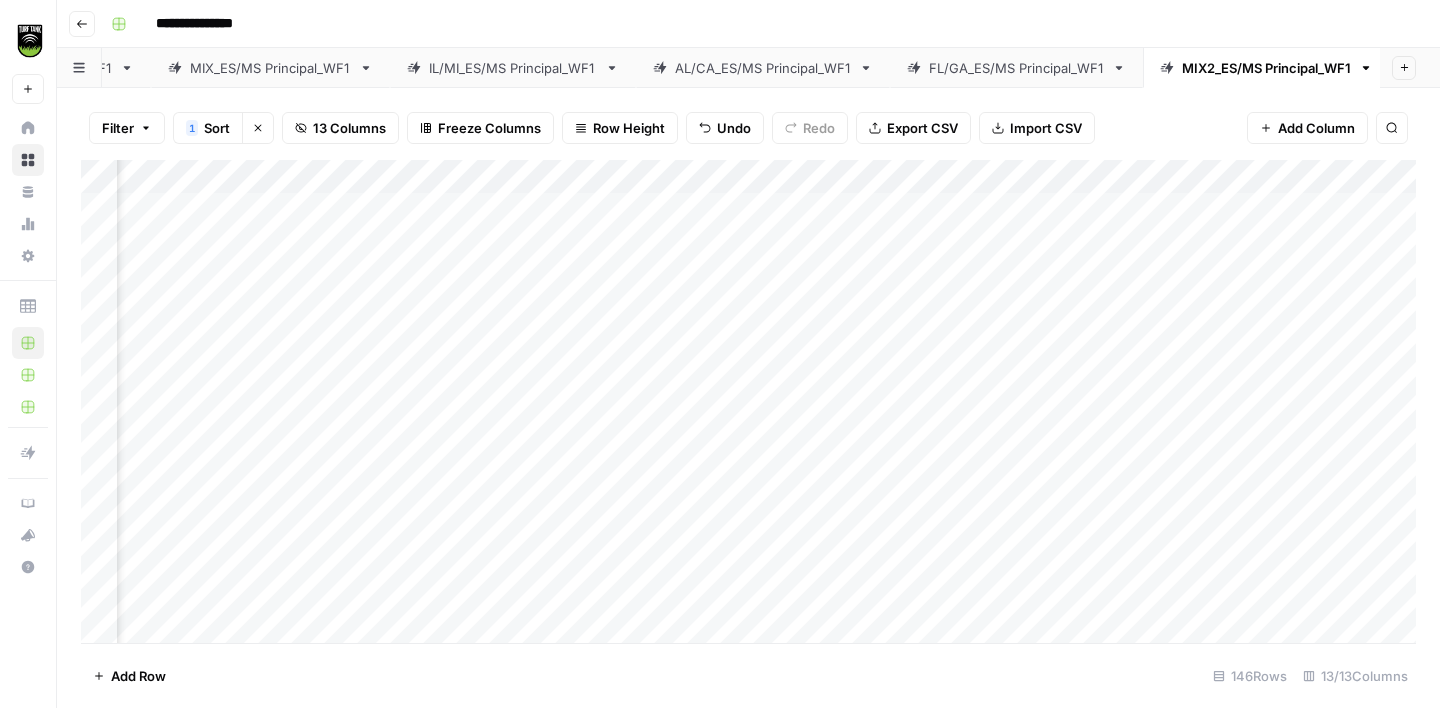 click on "Add Column" at bounding box center (748, 401) 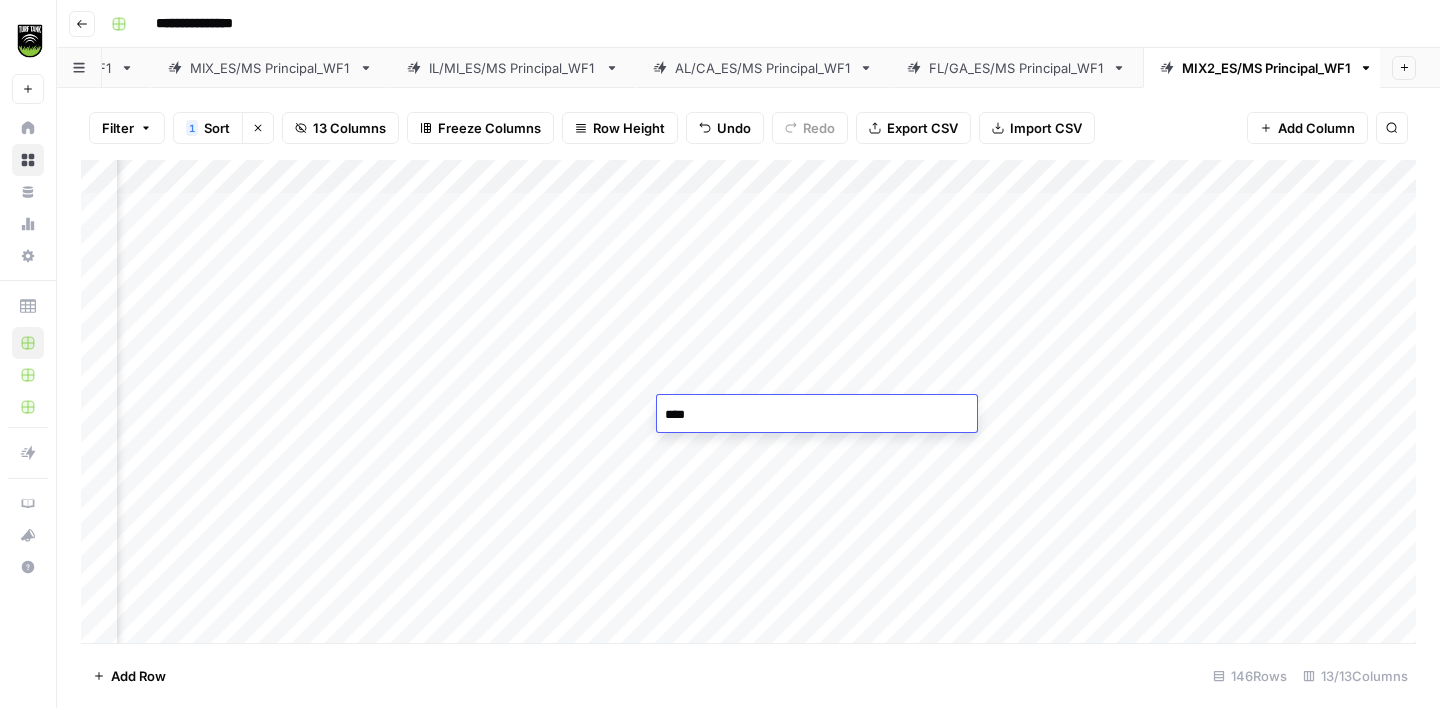 type on "*****" 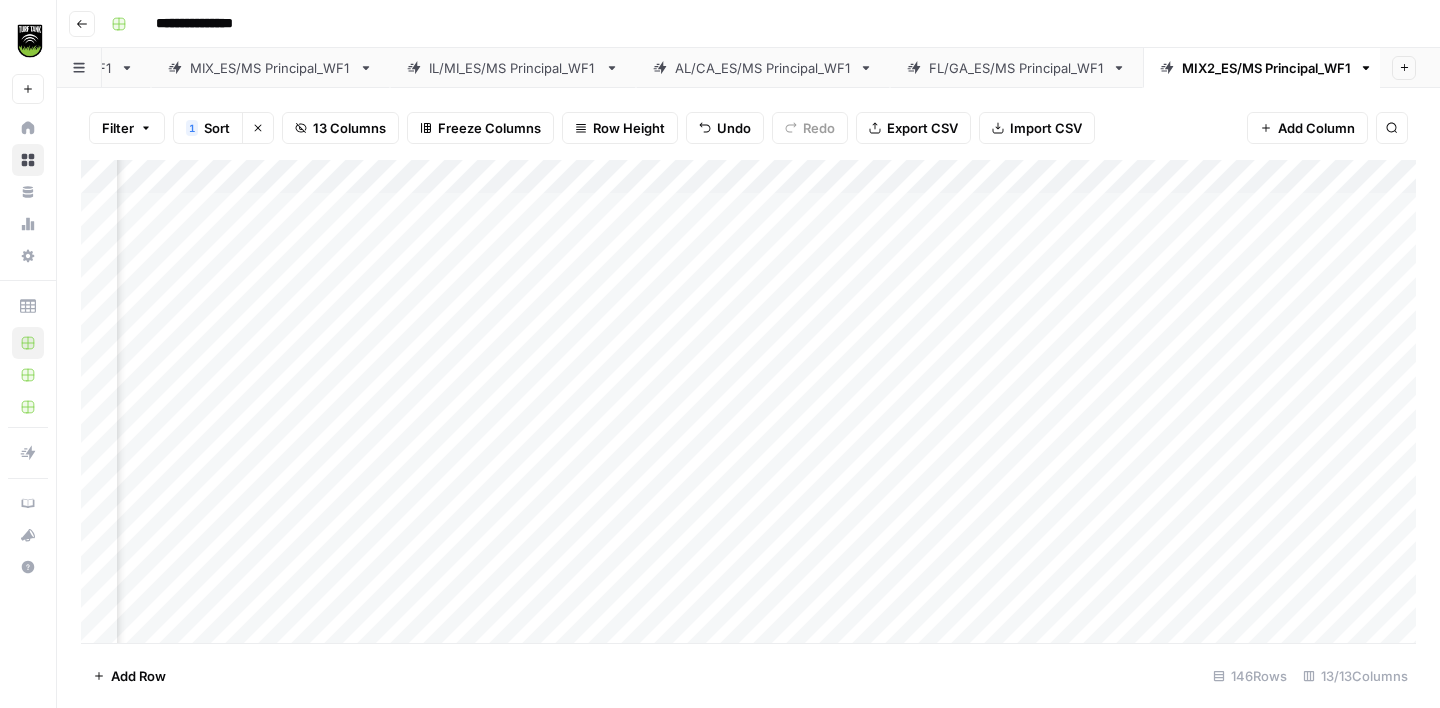click on "Add Column" at bounding box center (748, 401) 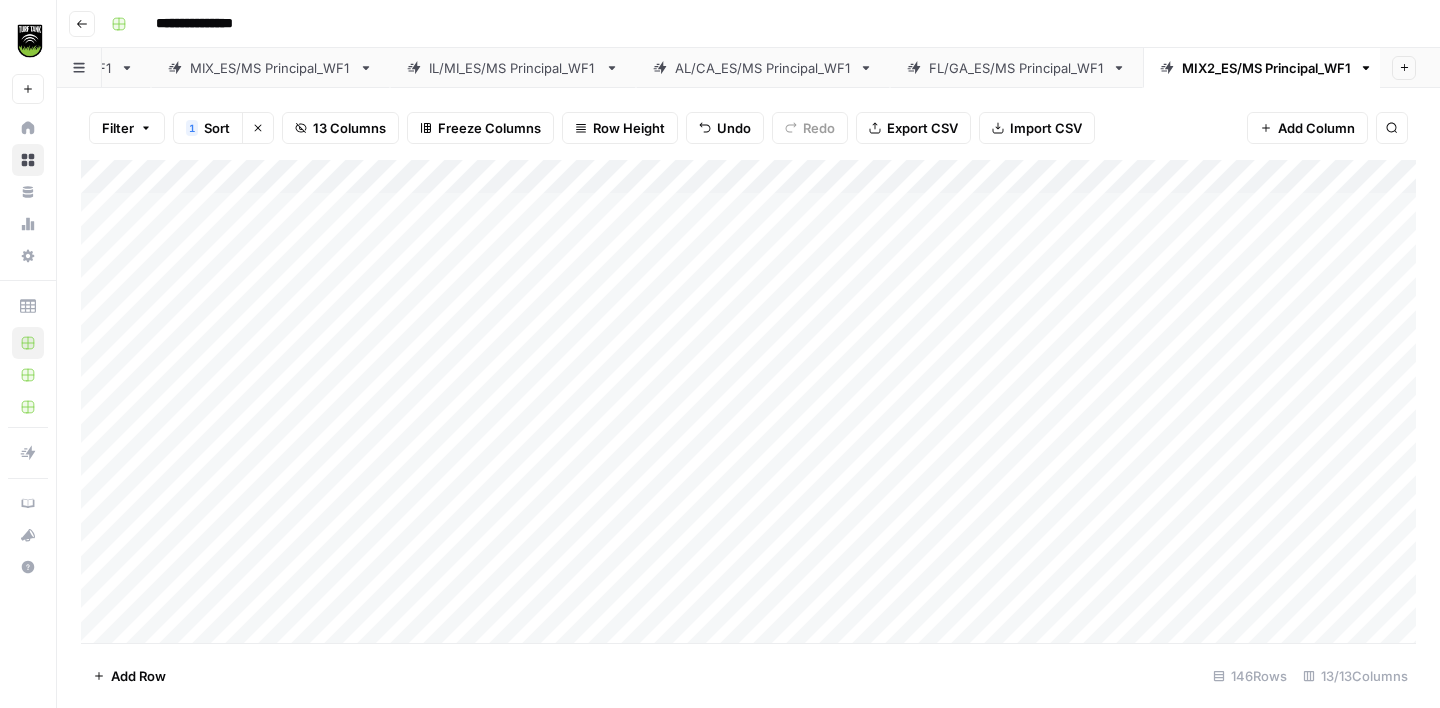 click on "Add Column" at bounding box center [748, 401] 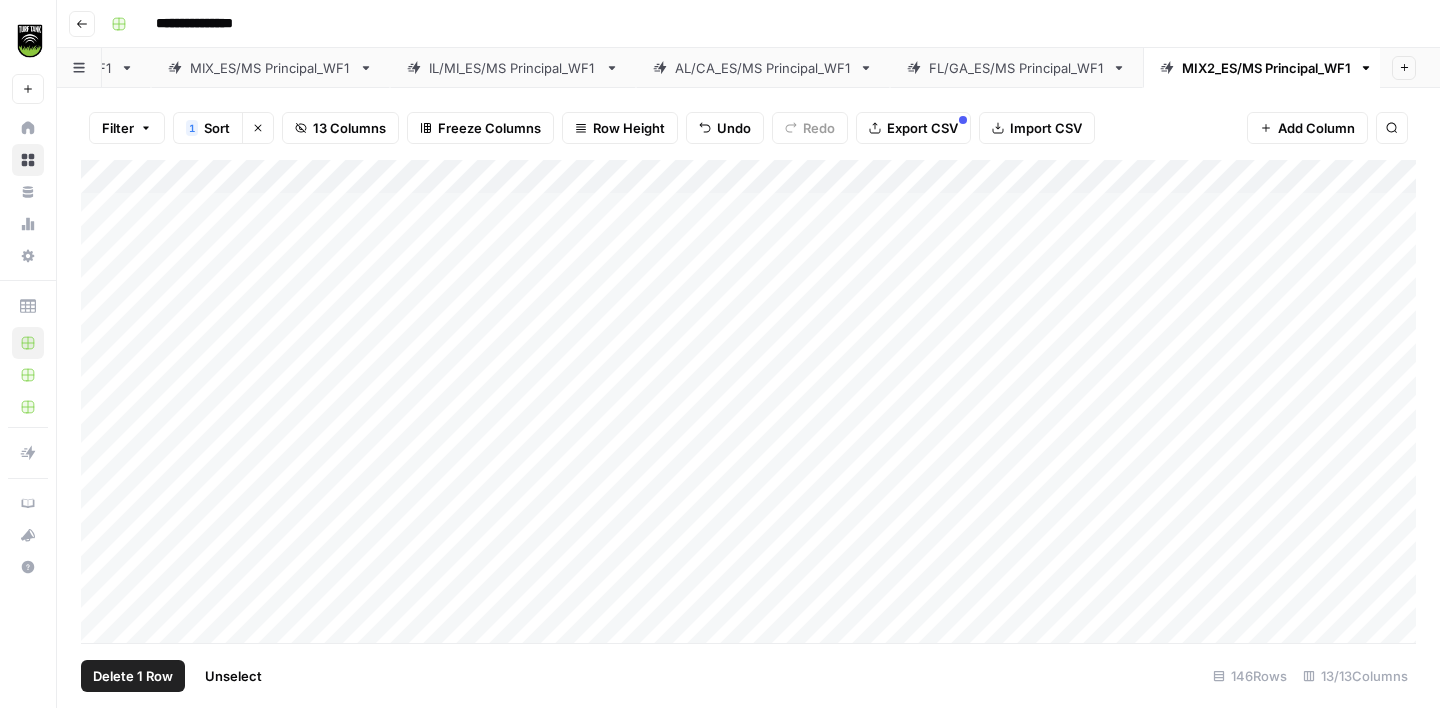 click on "Delete 1 Row" at bounding box center [133, 676] 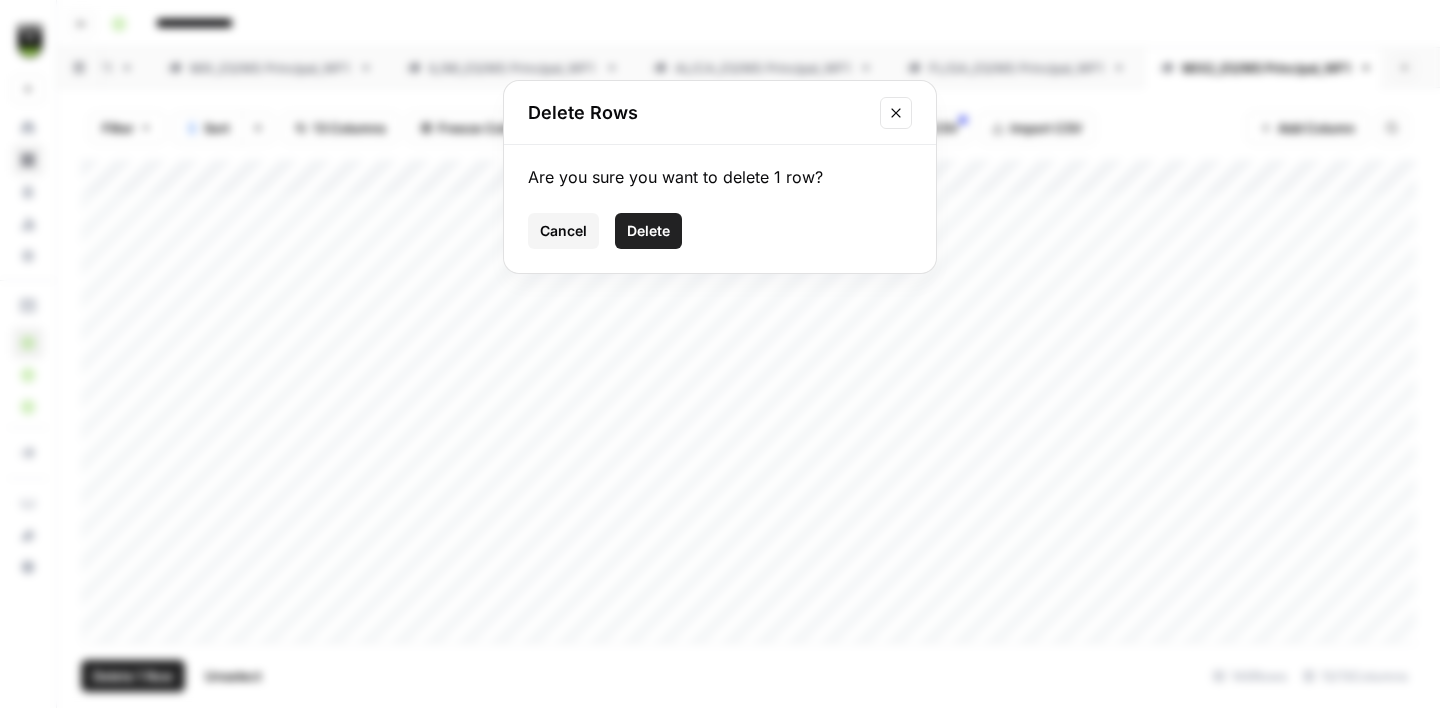 click on "Delete" at bounding box center [648, 231] 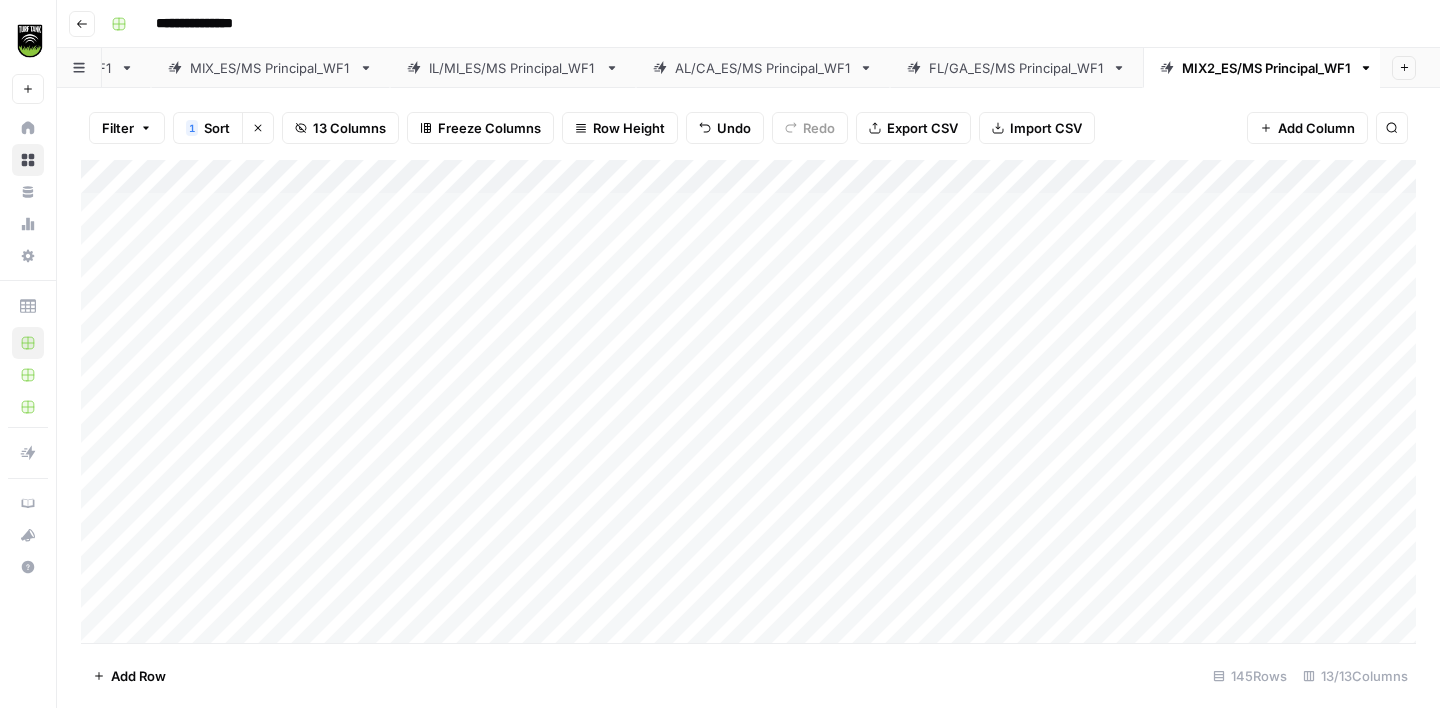 click on "Add Column" at bounding box center [748, 401] 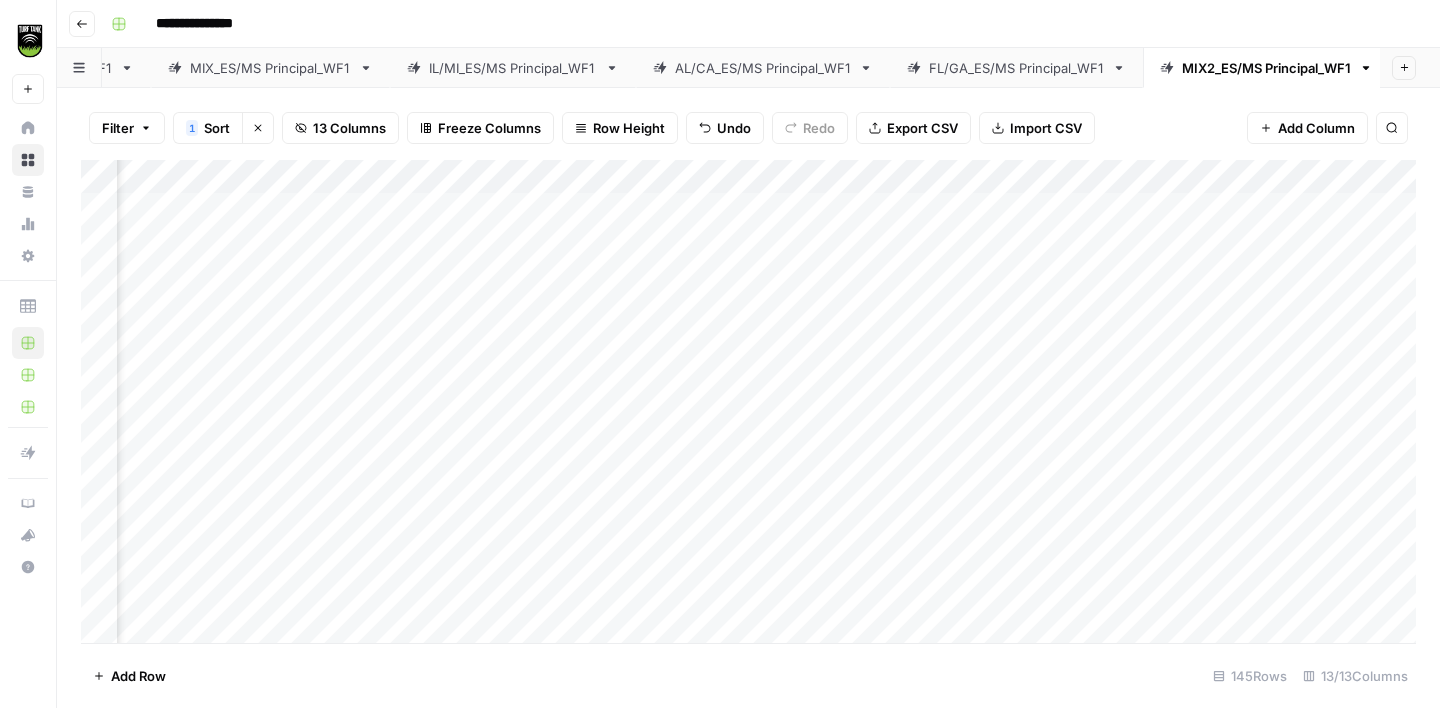 scroll, scrollTop: 0, scrollLeft: 398, axis: horizontal 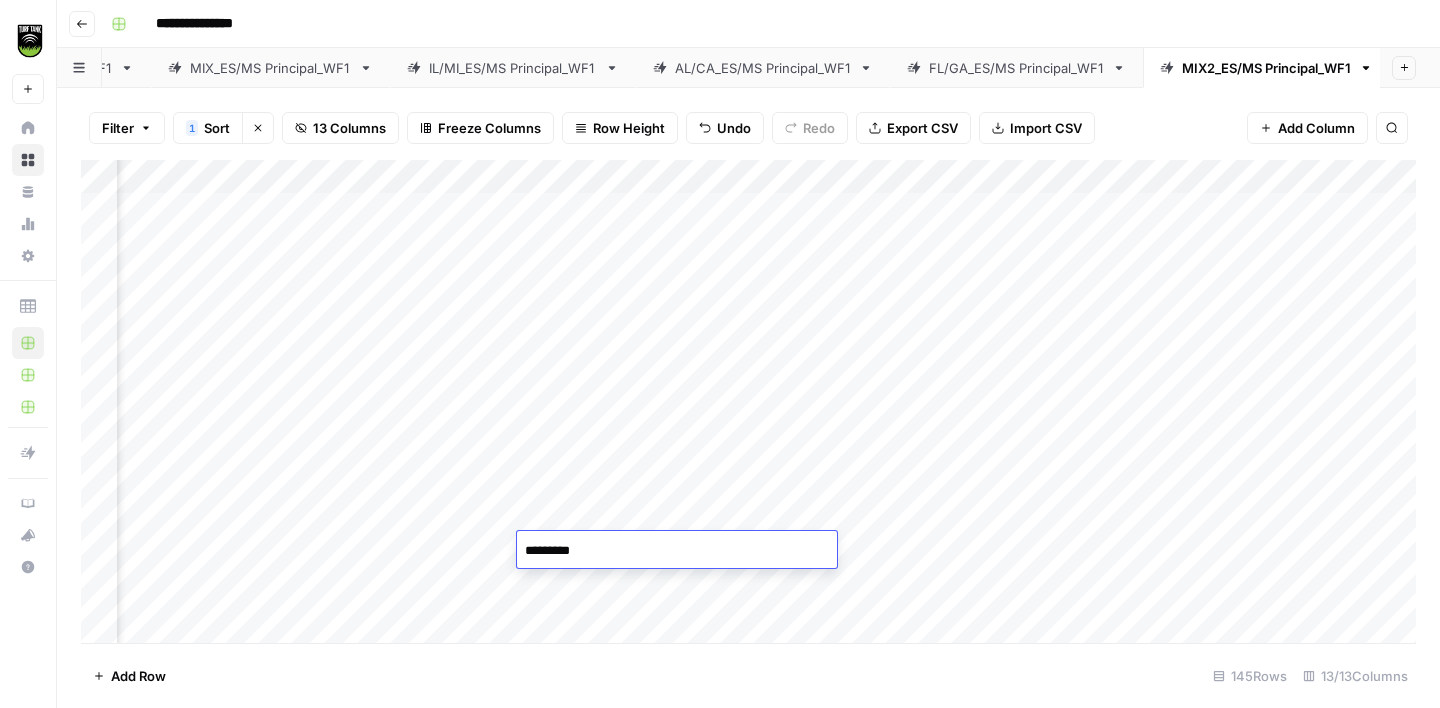 type on "**********" 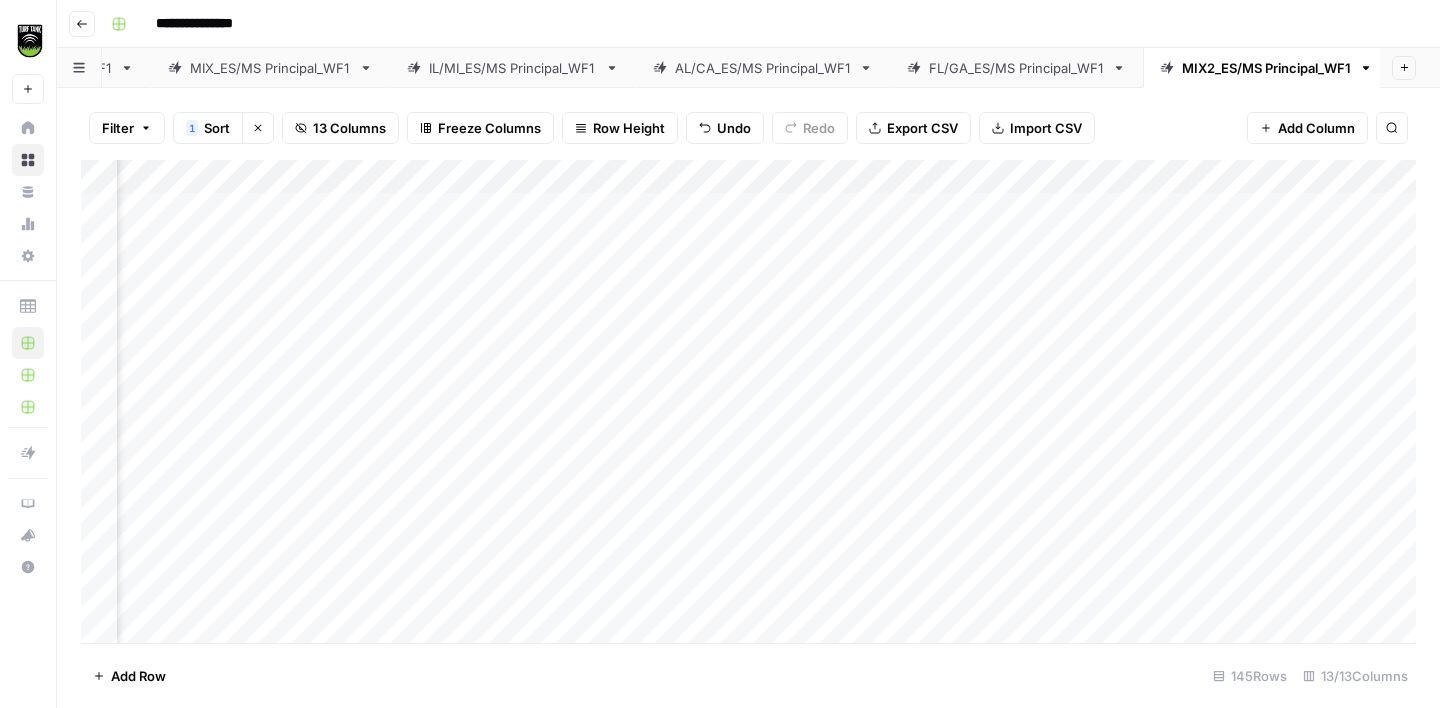 click on "Add Column" at bounding box center (748, 401) 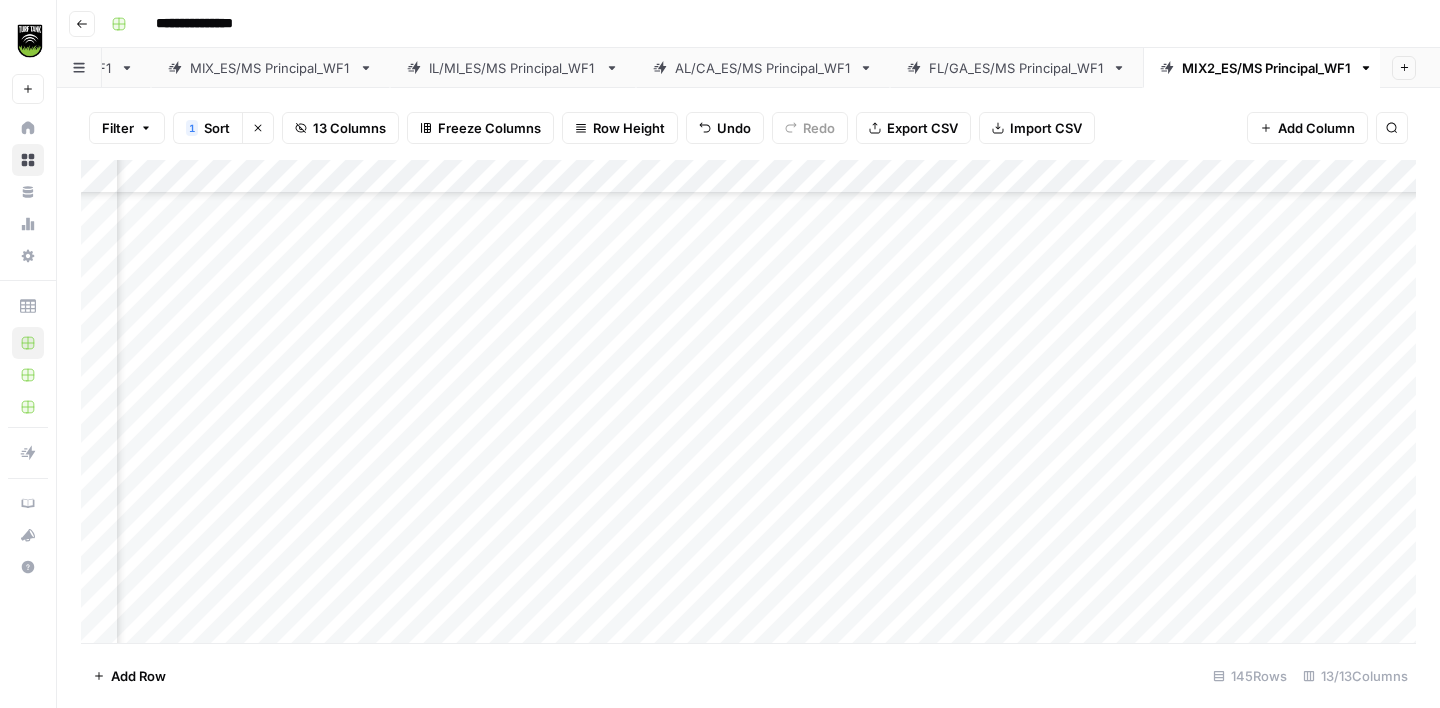 scroll, scrollTop: 364, scrollLeft: 398, axis: both 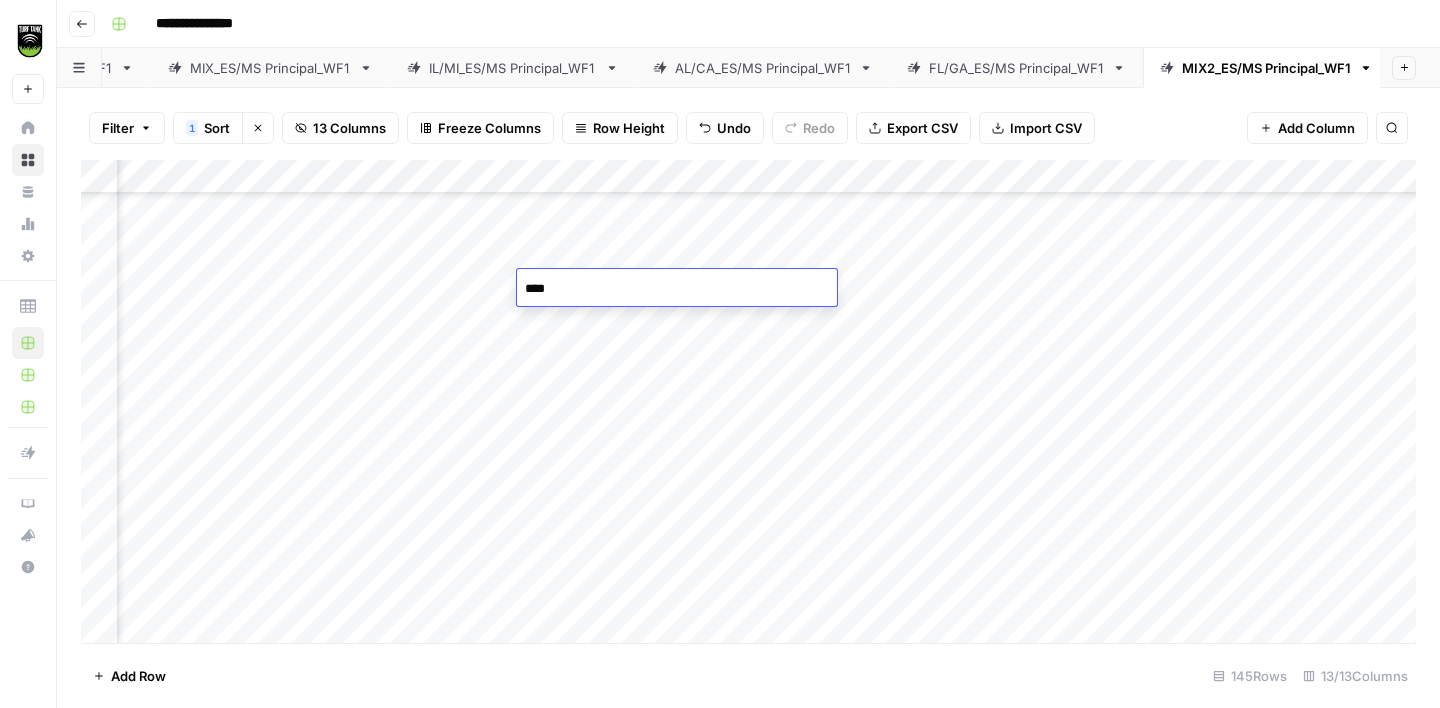 type on "*****" 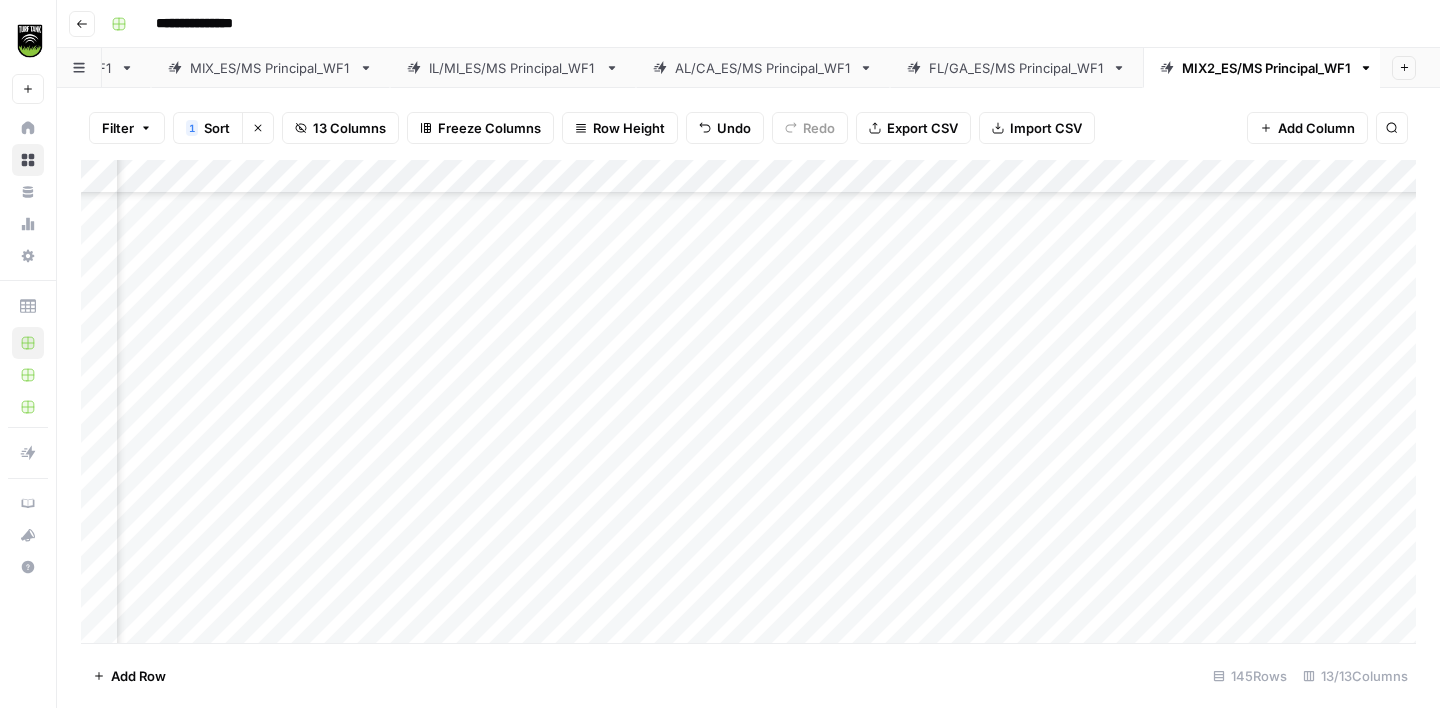 click on "Add Column" at bounding box center [748, 401] 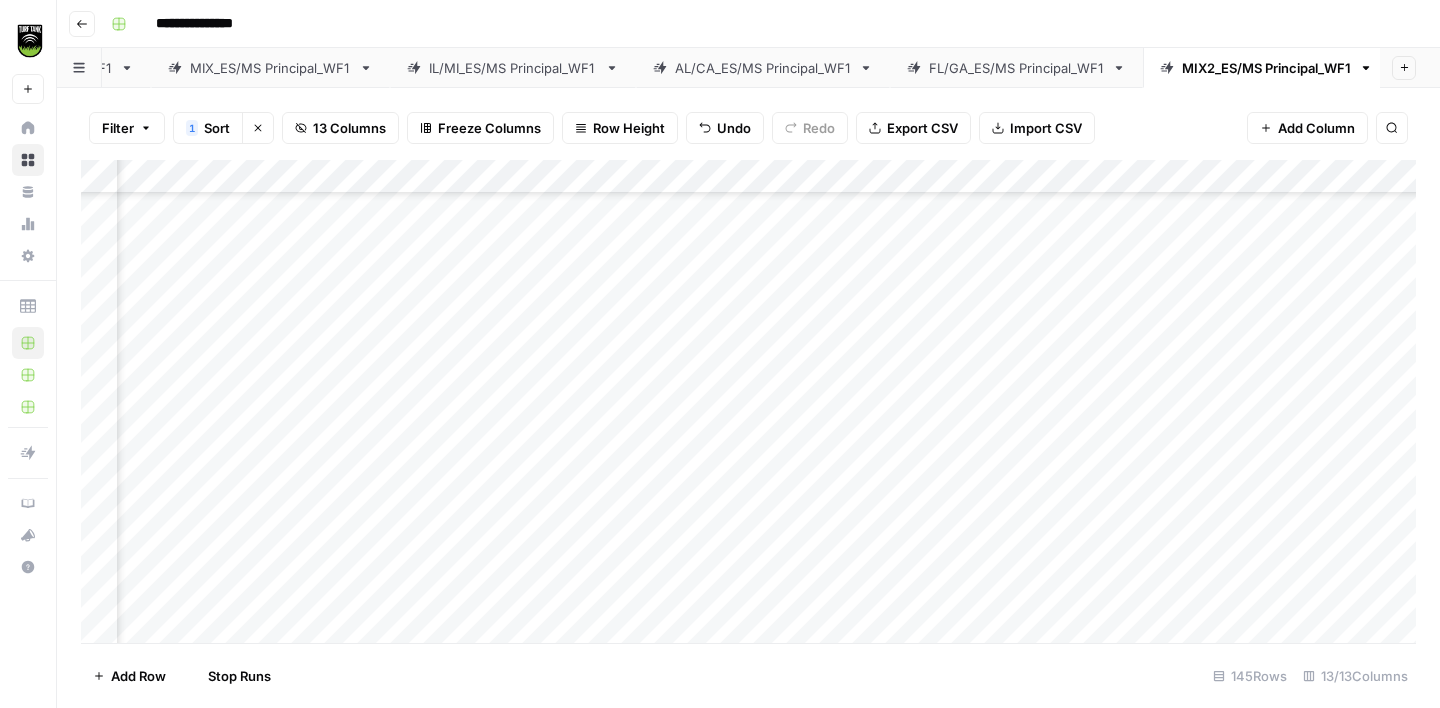 click on "Add Column" at bounding box center (748, 401) 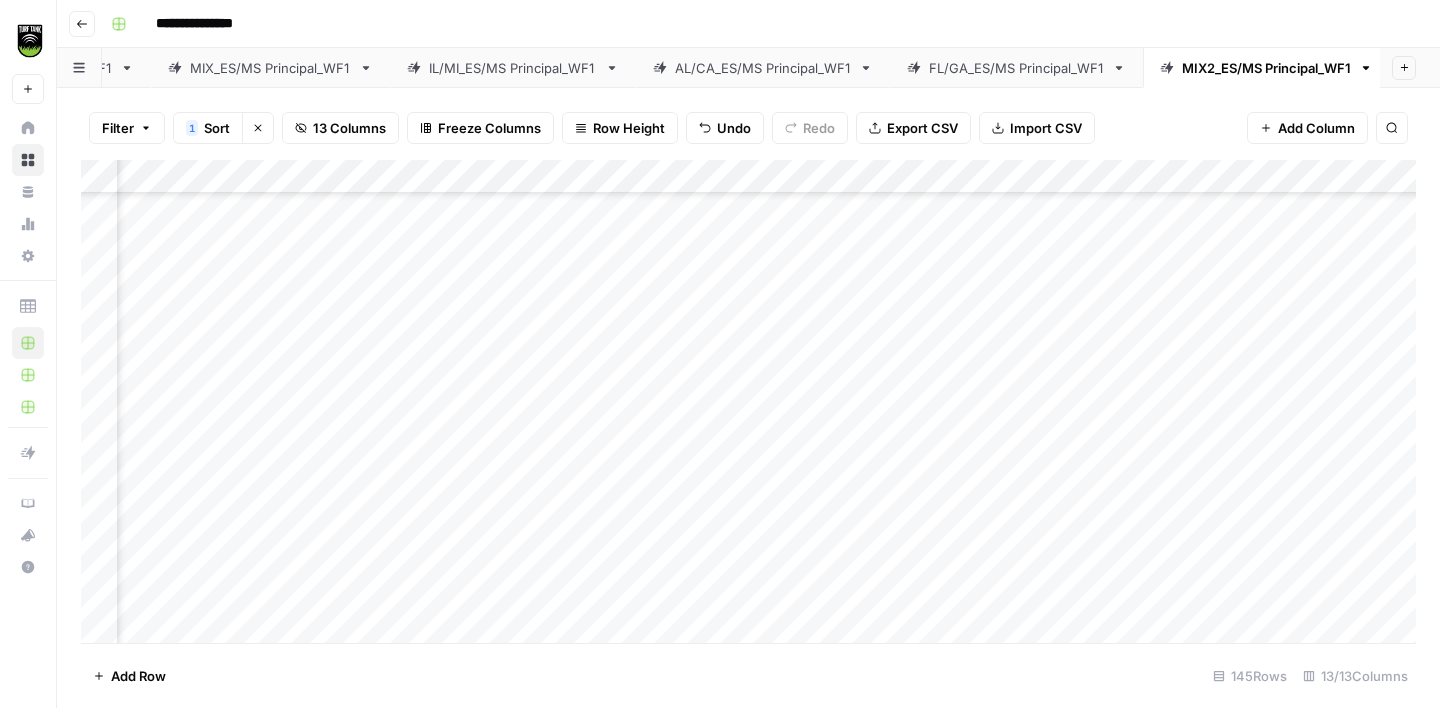 click on "Add Column" at bounding box center (748, 401) 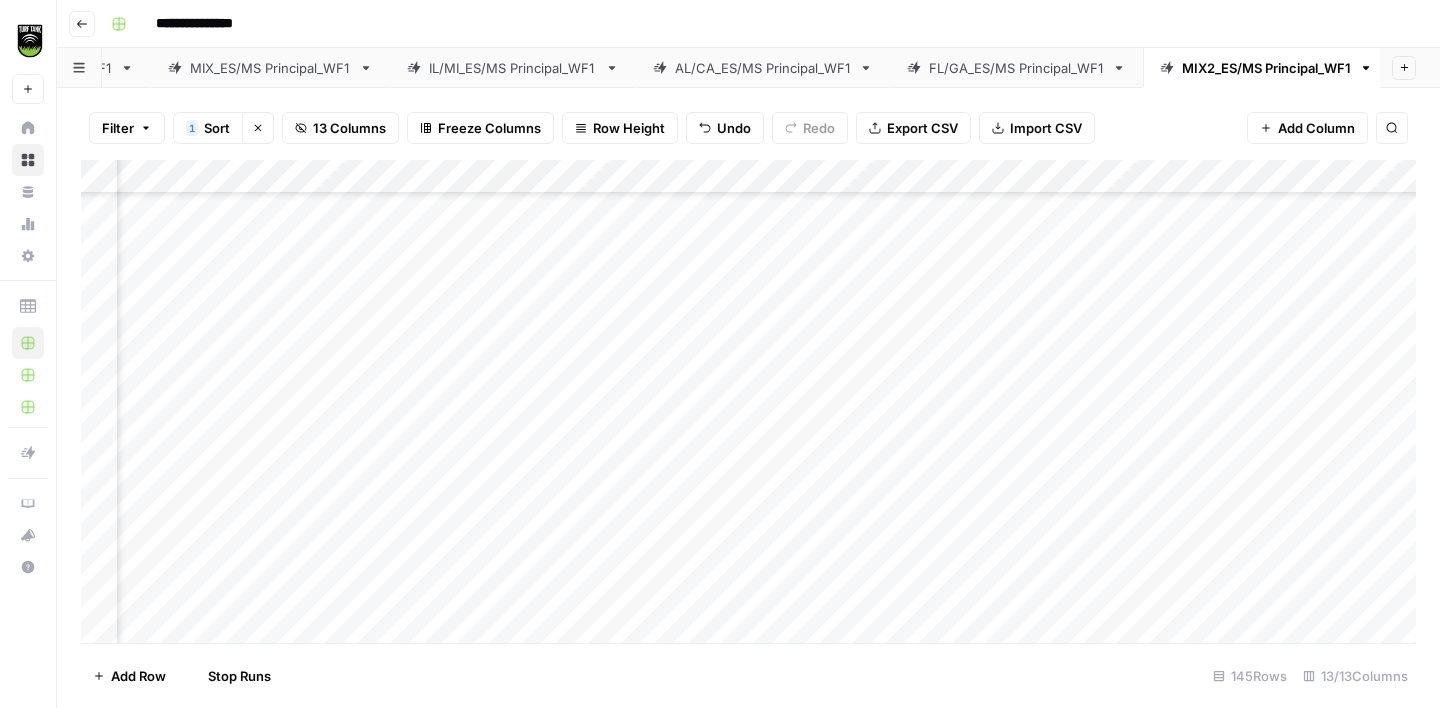 click on "Add Column" at bounding box center [748, 401] 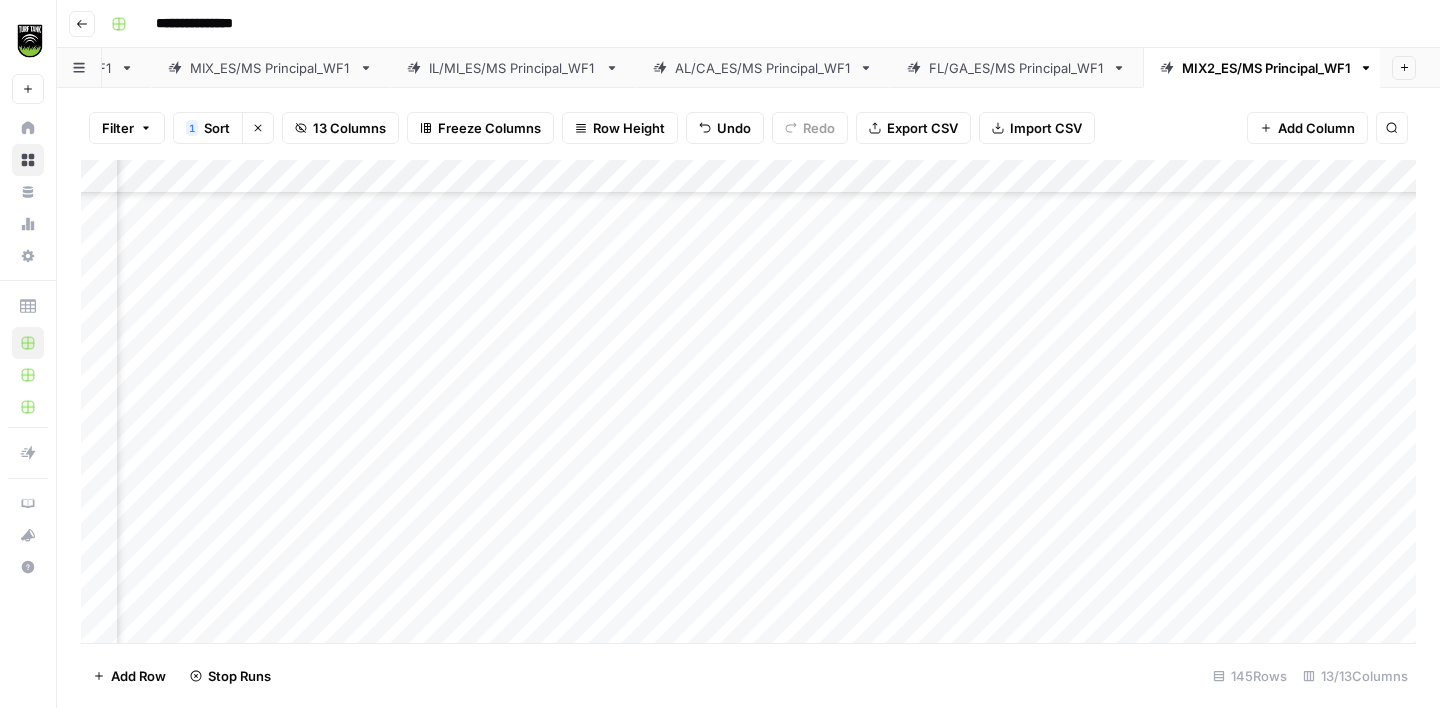 click on "Add Column" at bounding box center (748, 401) 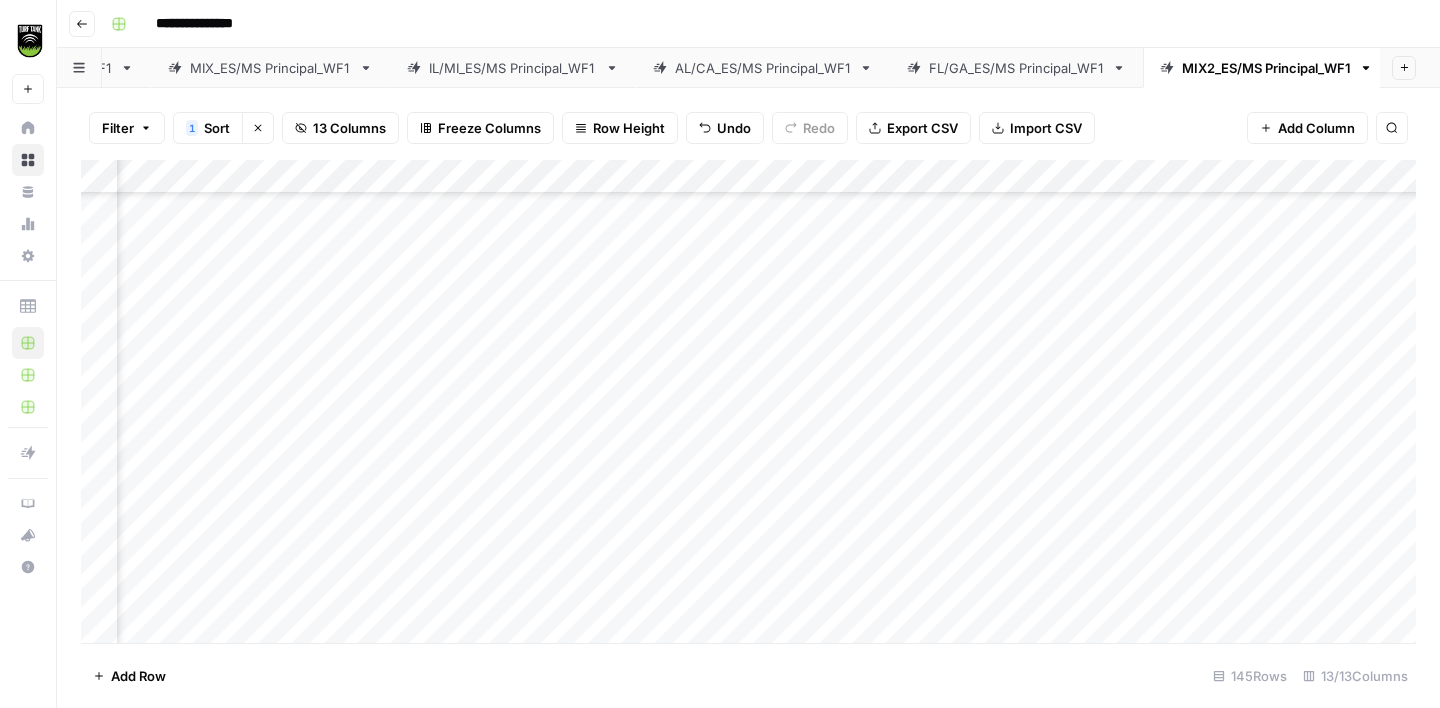click on "Add Column" at bounding box center [748, 401] 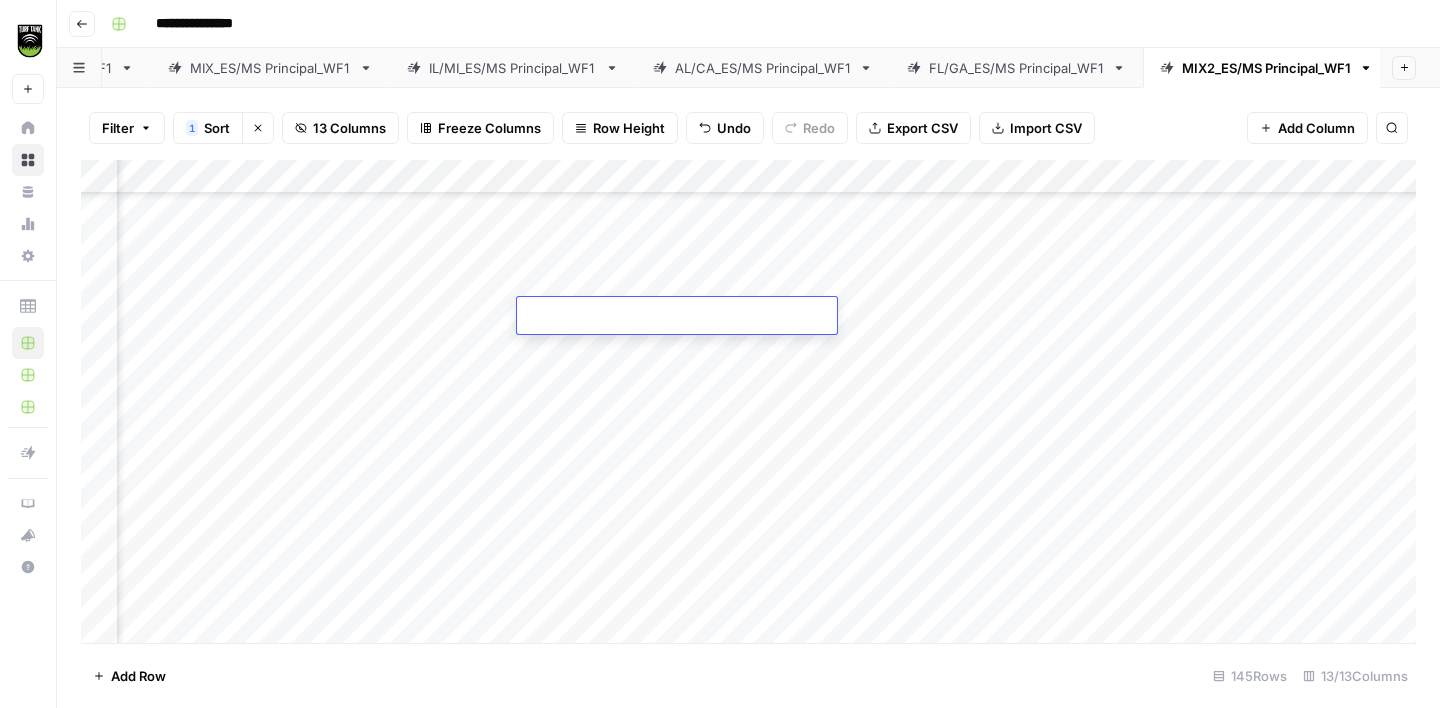 click at bounding box center (677, 317) 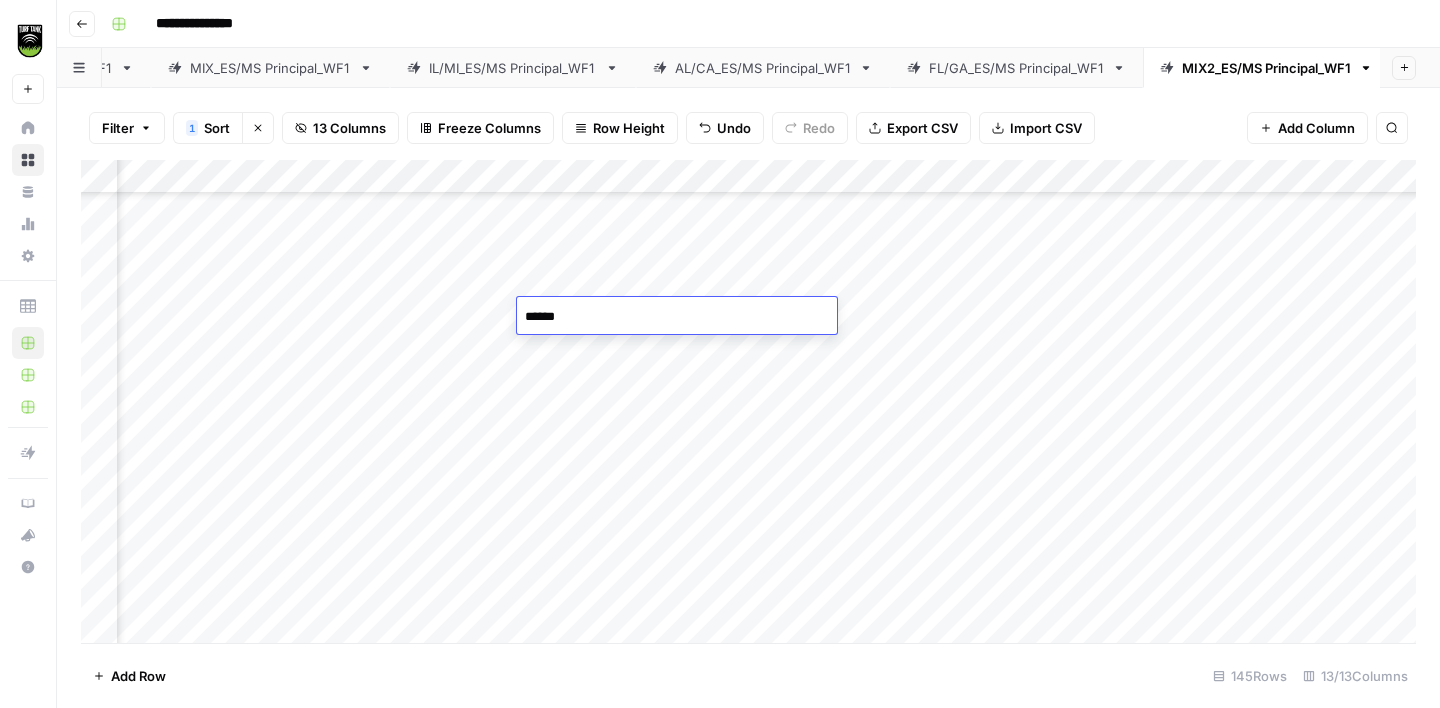 type on "*******" 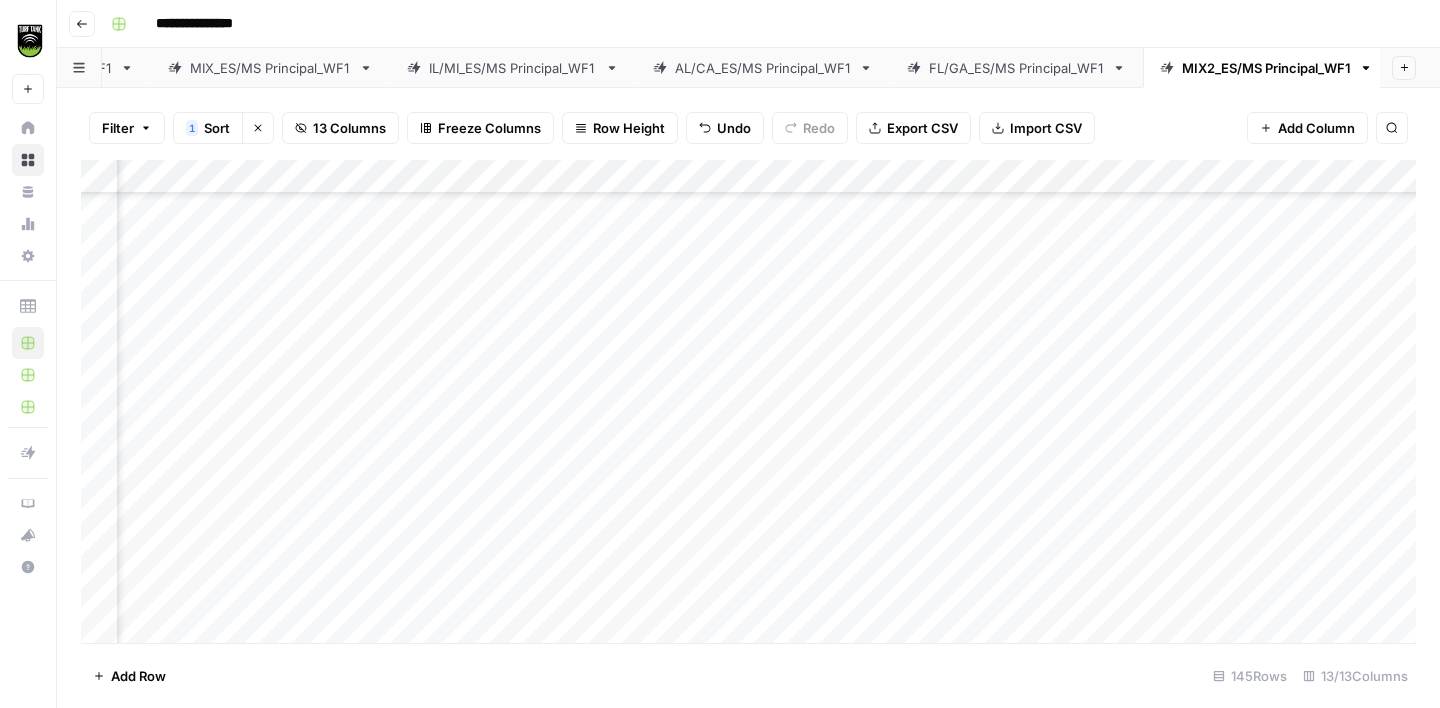 click on "Add Column" at bounding box center (748, 401) 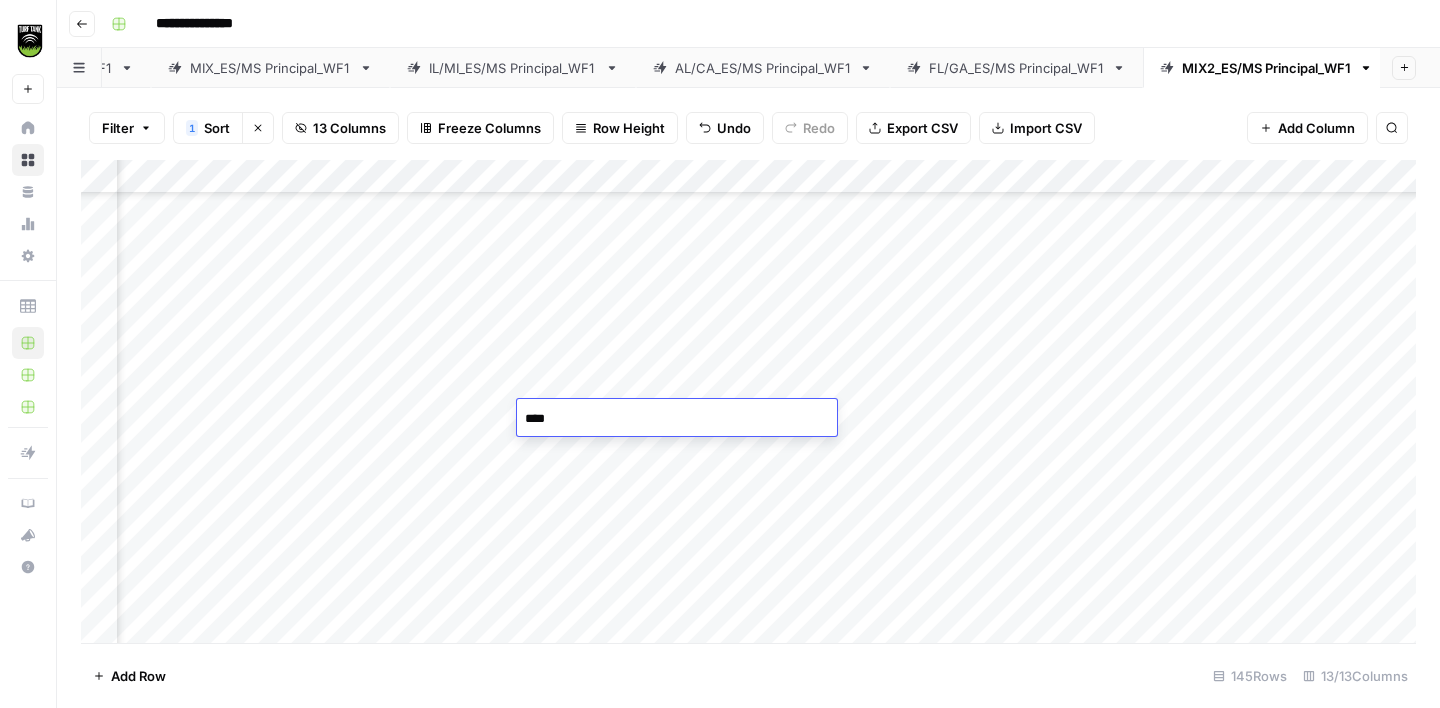 type on "*****" 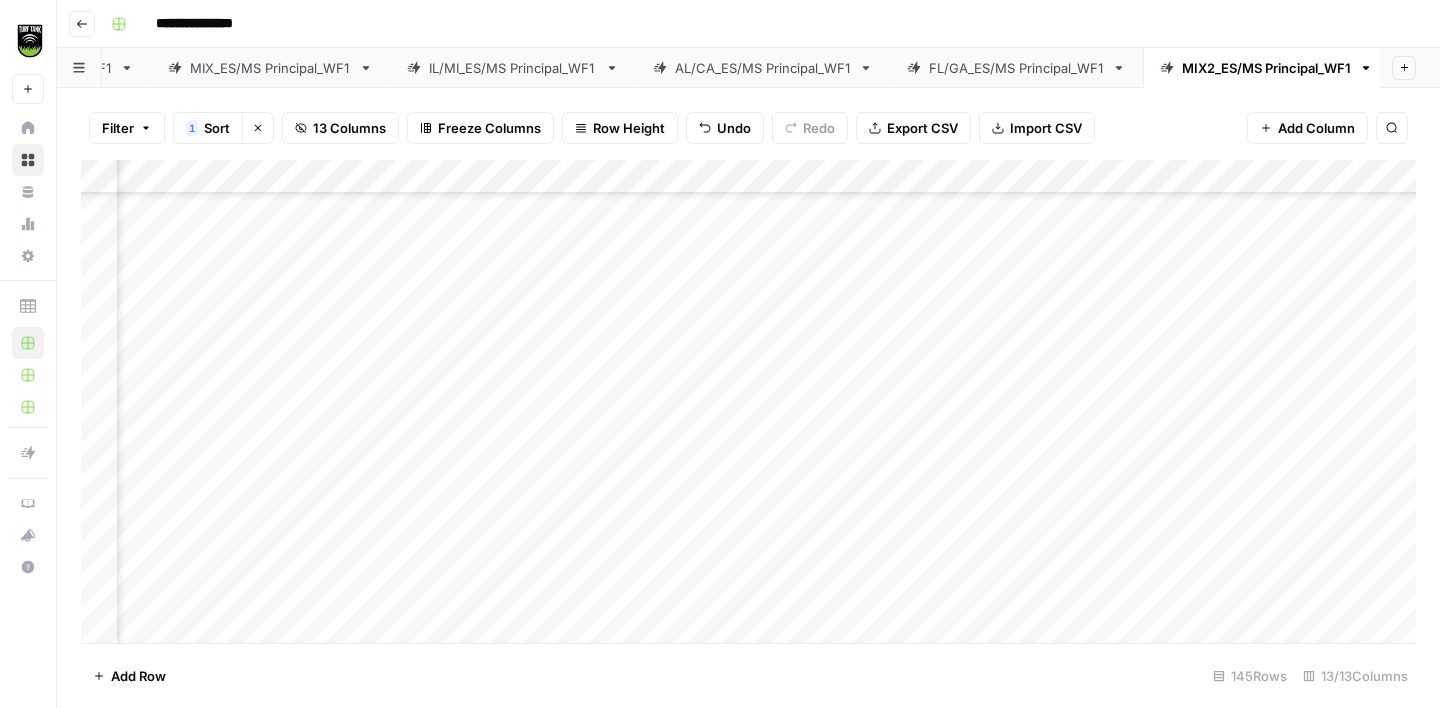 click on "Add Column" at bounding box center [748, 401] 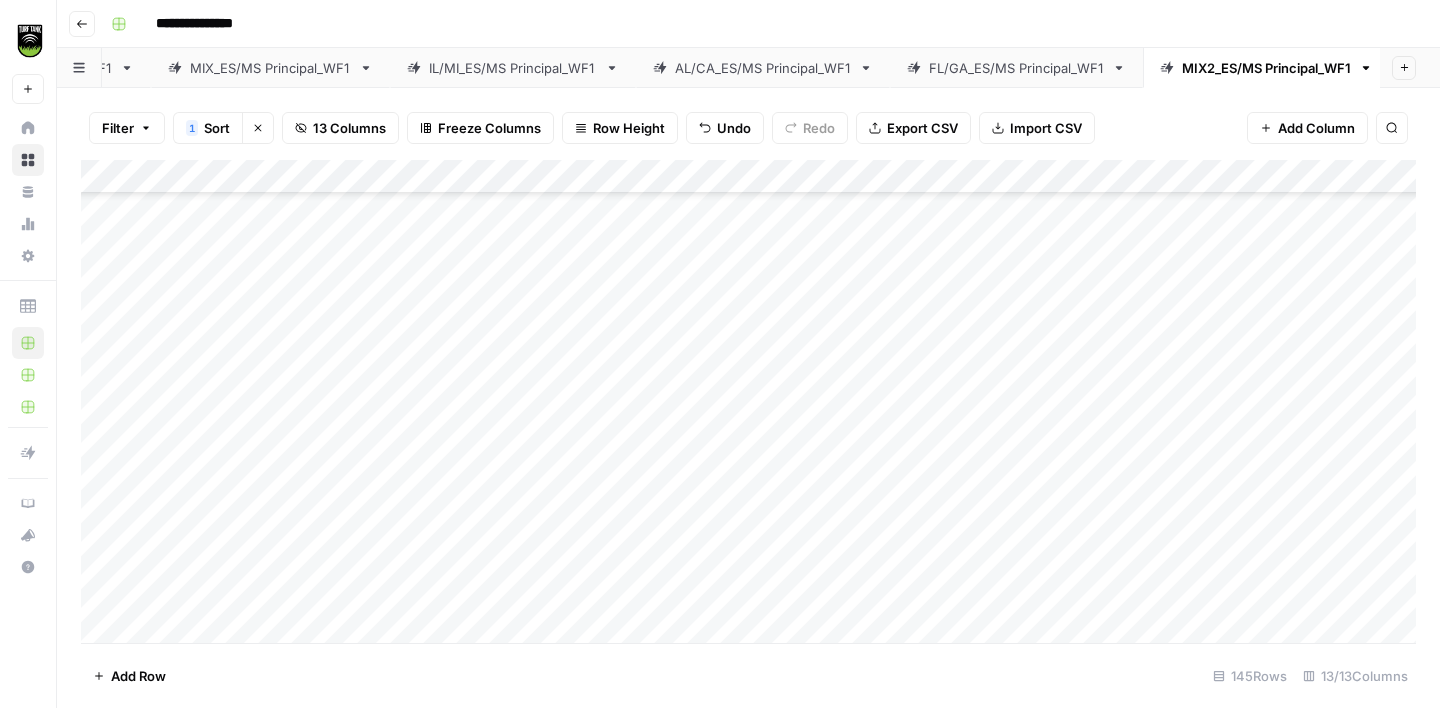 click on "Add Column" at bounding box center [748, 401] 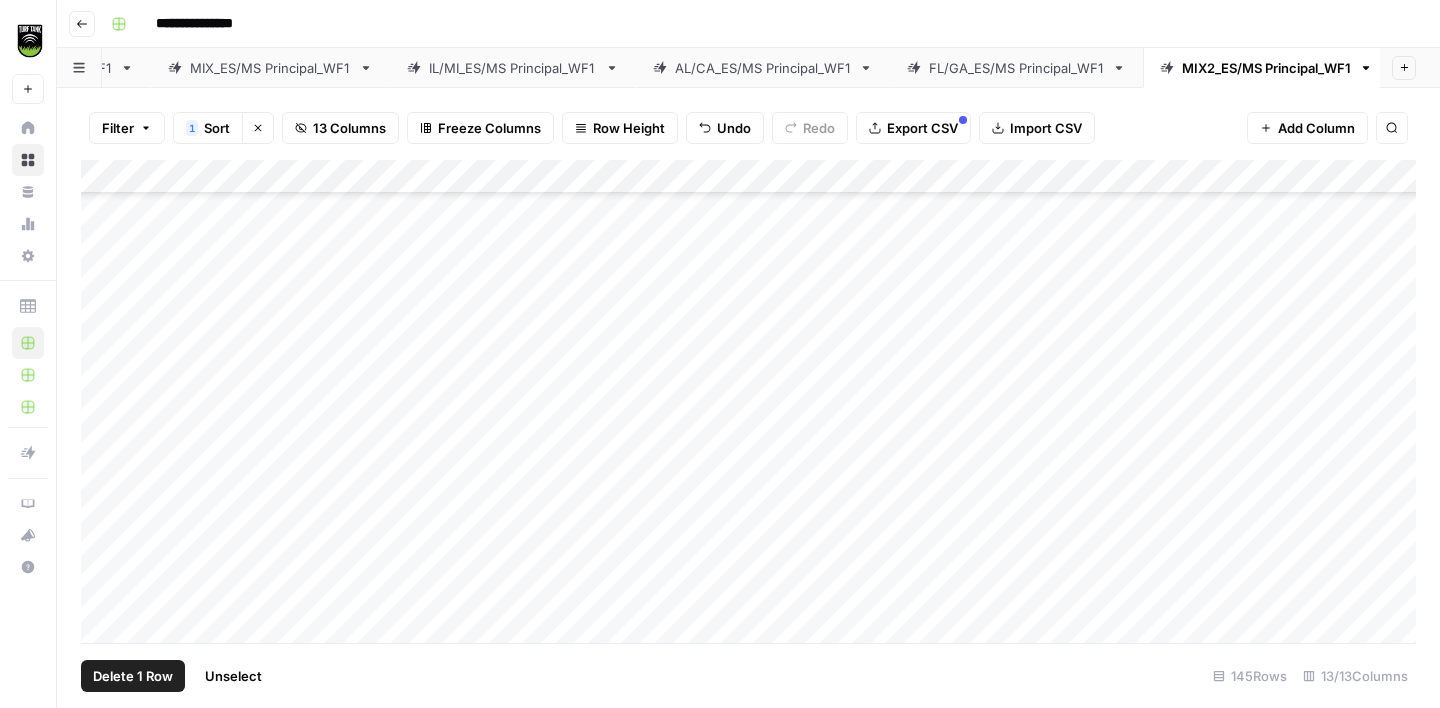 click on "Delete 1 Row" at bounding box center (133, 676) 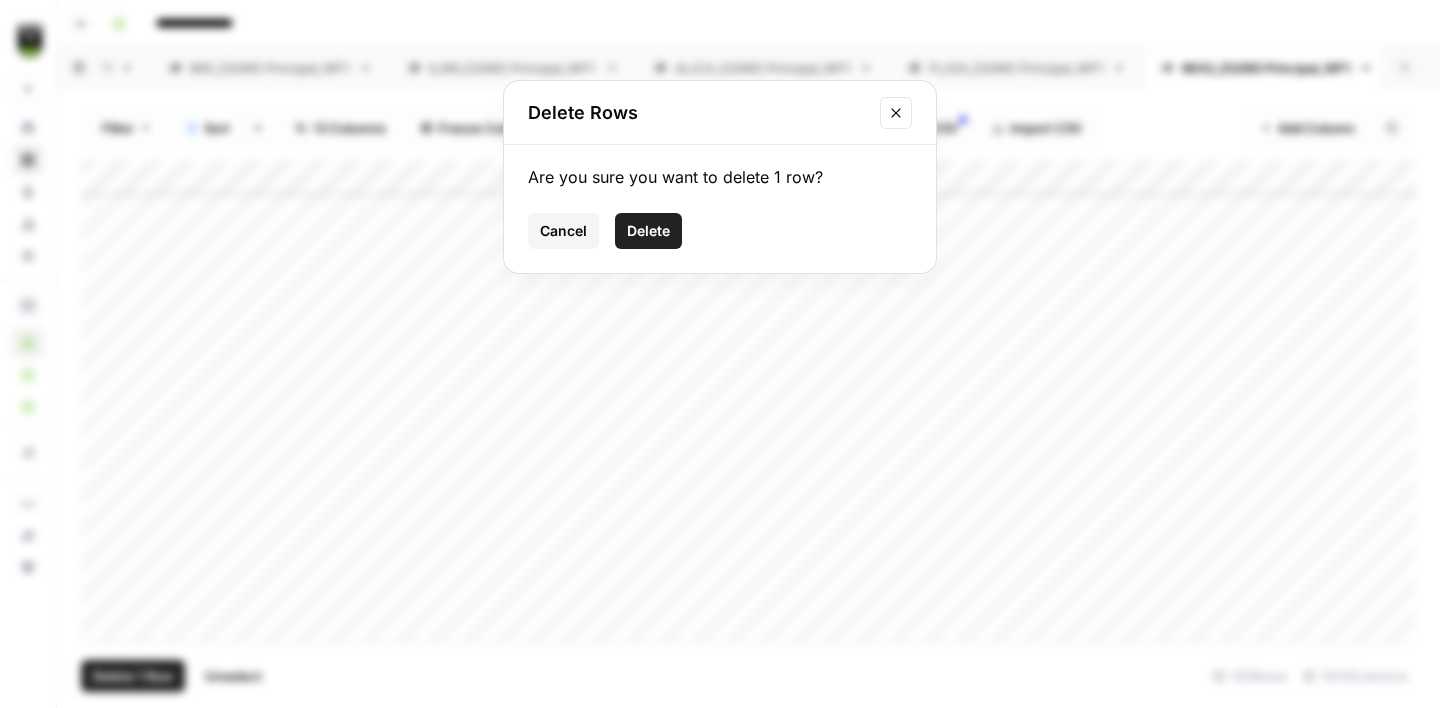 click on "Delete" at bounding box center [648, 231] 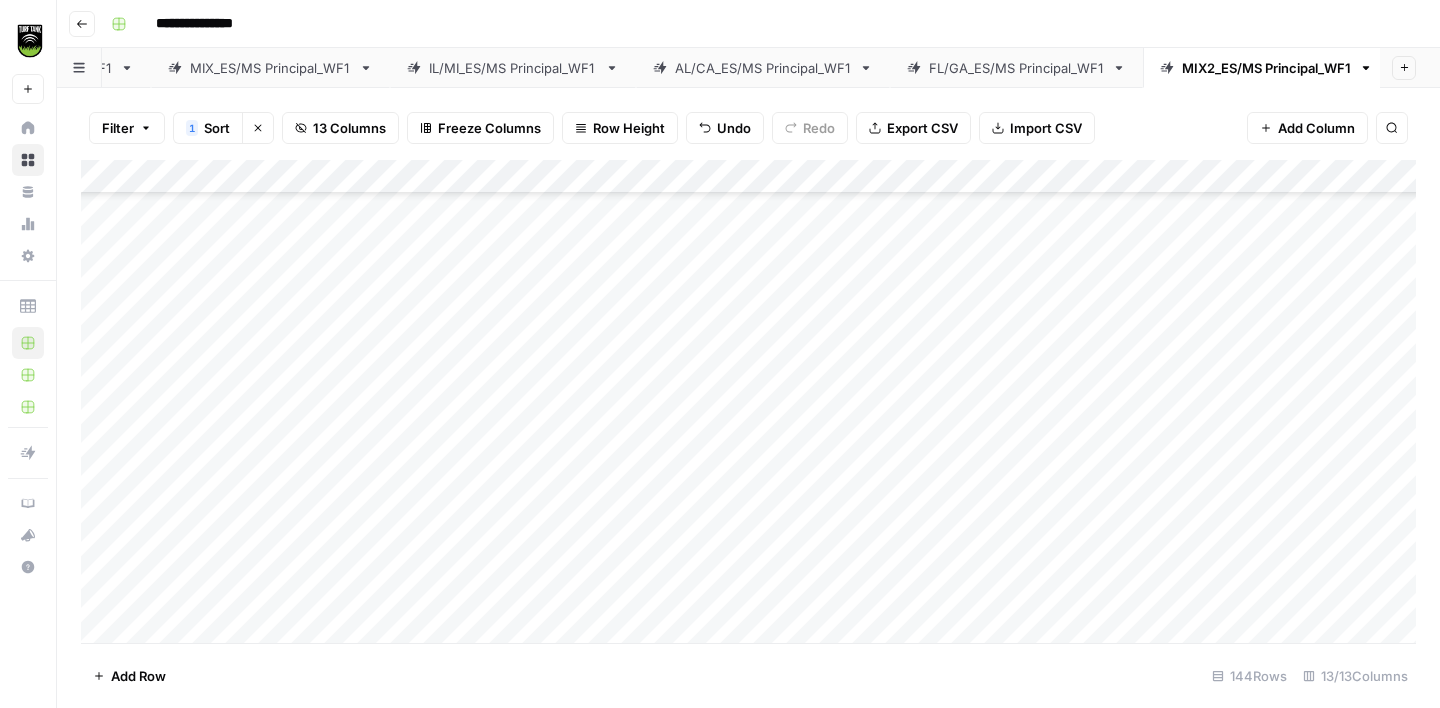 click on "Add Column" at bounding box center (748, 401) 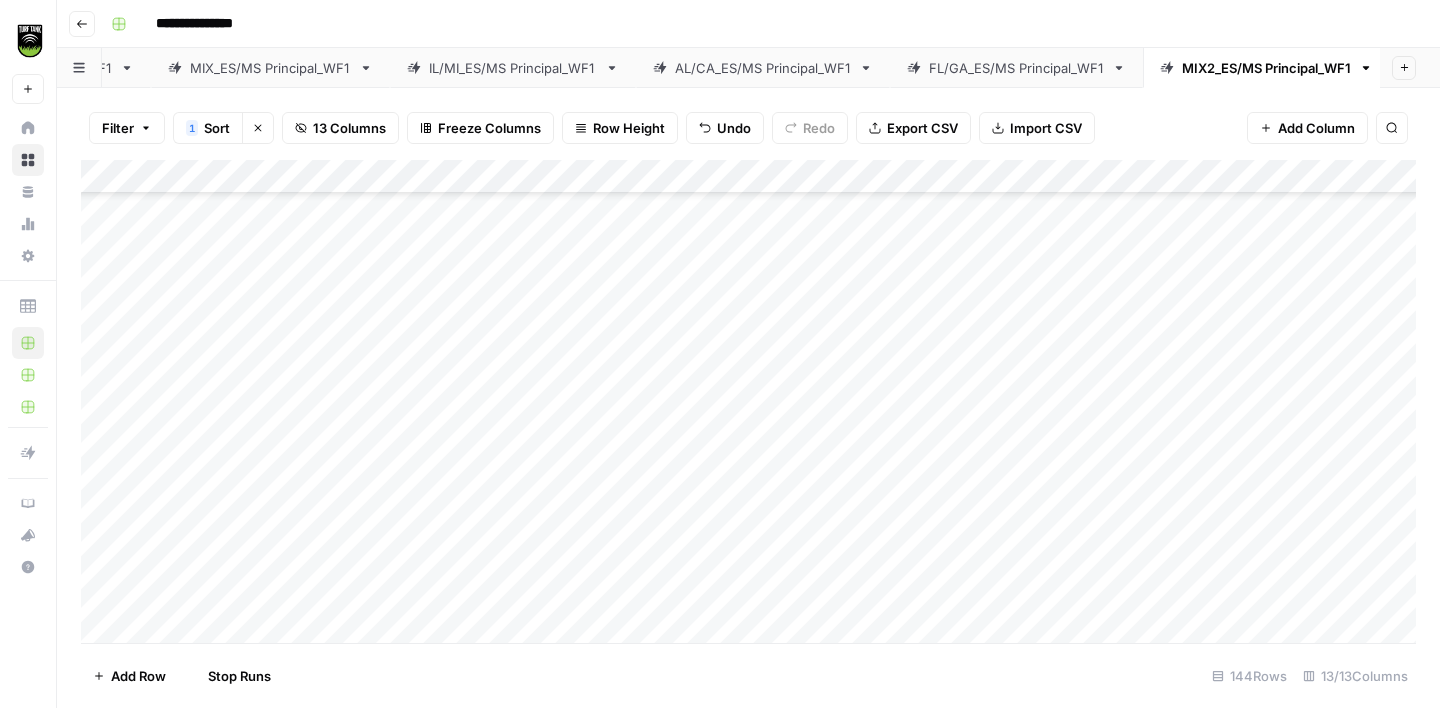 click on "Add Column" at bounding box center (748, 401) 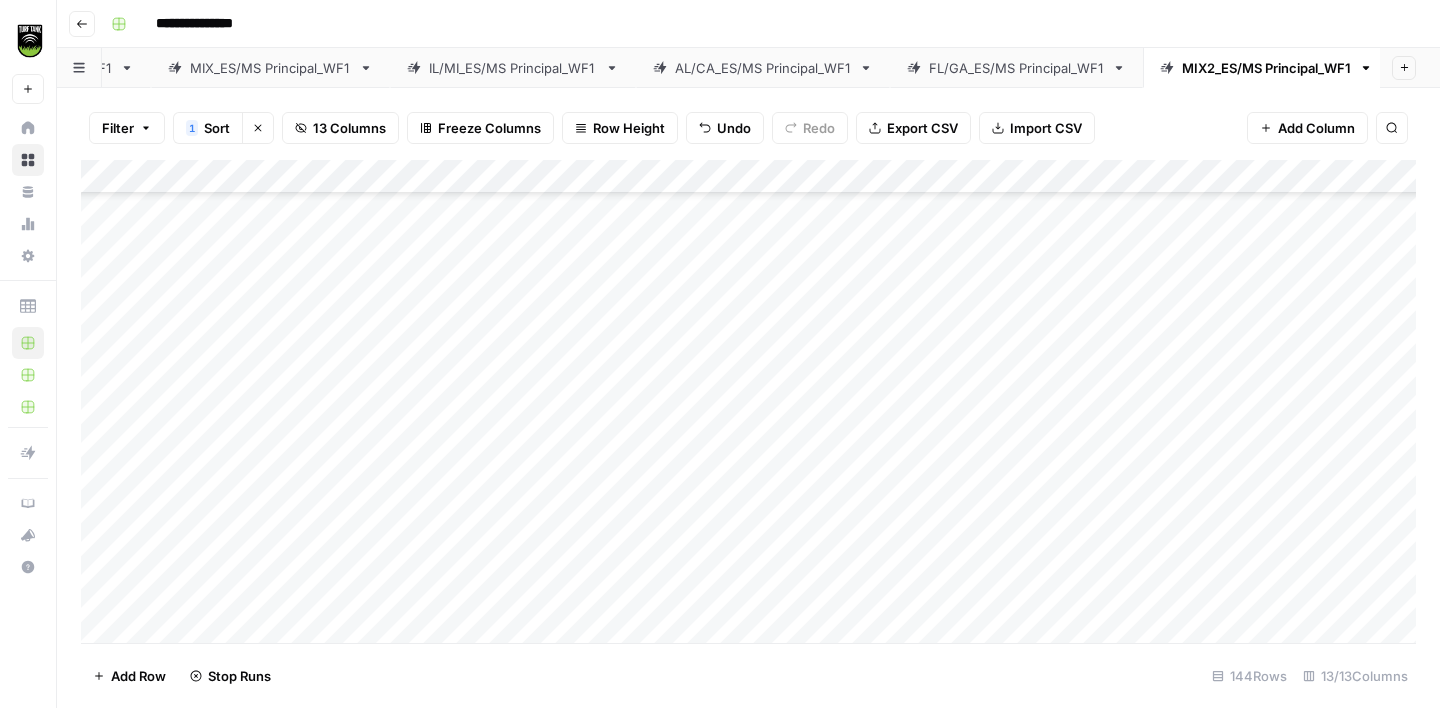 click on "Add Column" at bounding box center [748, 401] 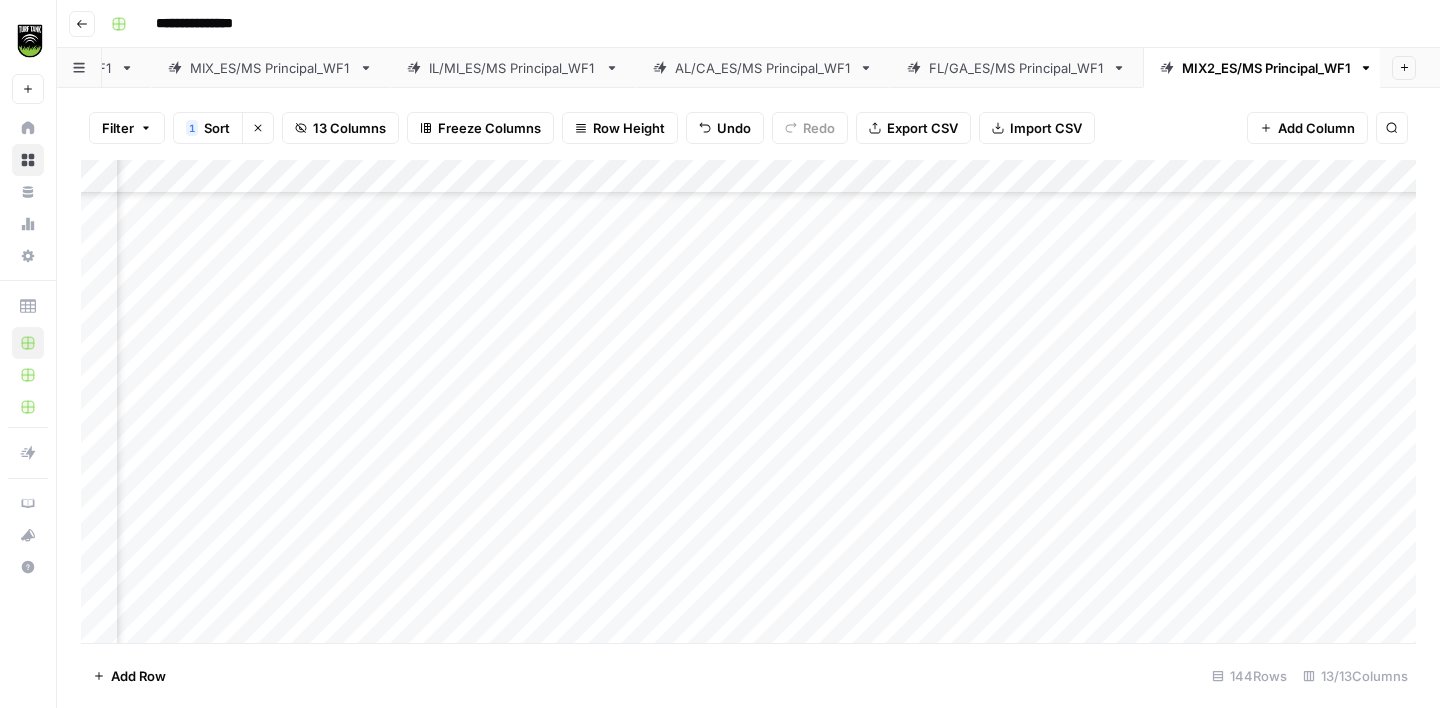 scroll, scrollTop: 370, scrollLeft: 297, axis: both 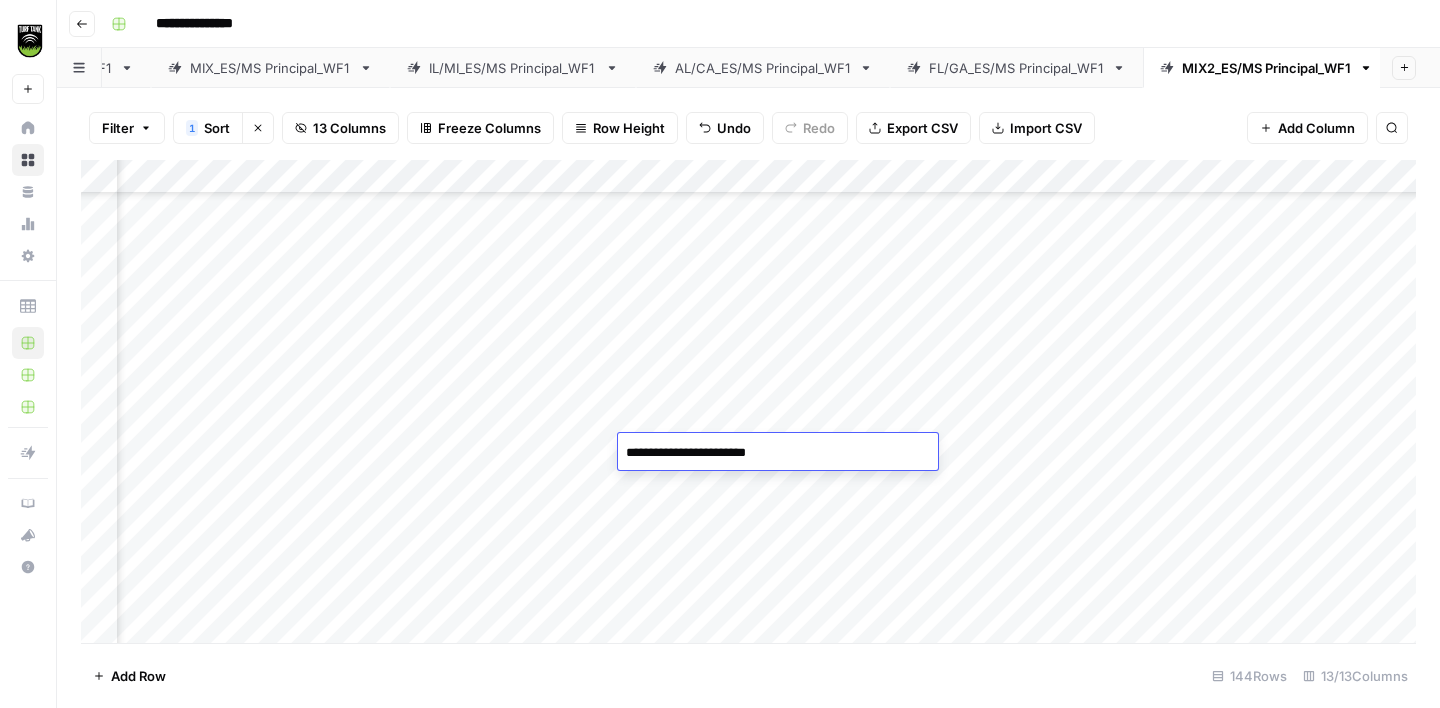 type on "**********" 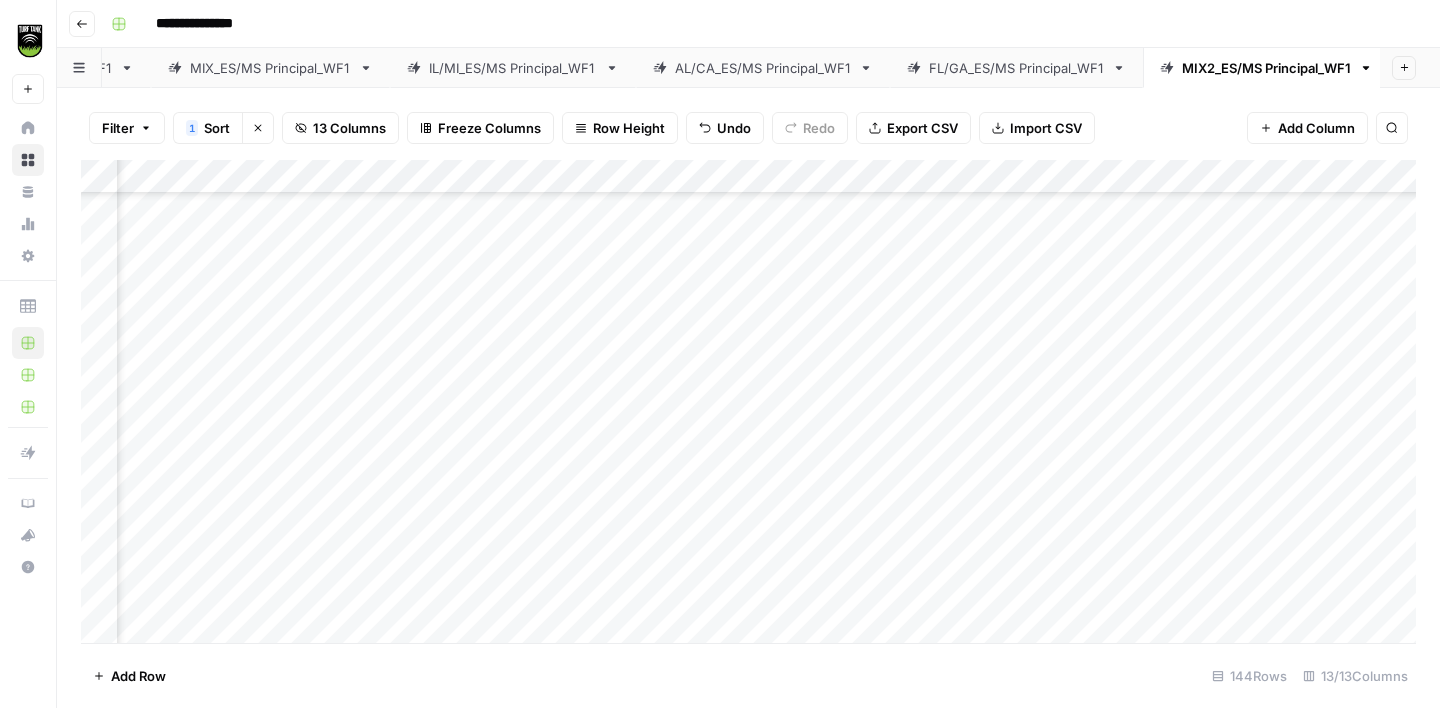 click on "Add Column" at bounding box center (748, 401) 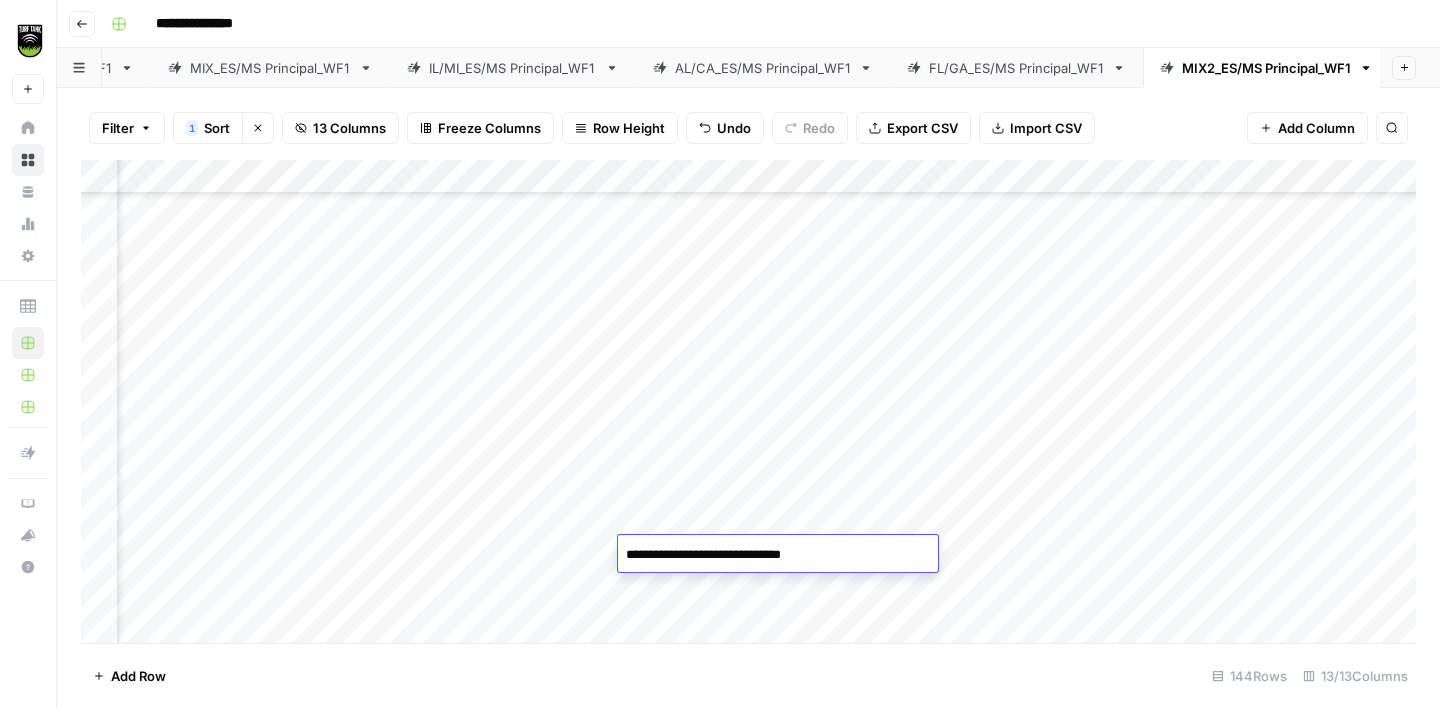 type on "**********" 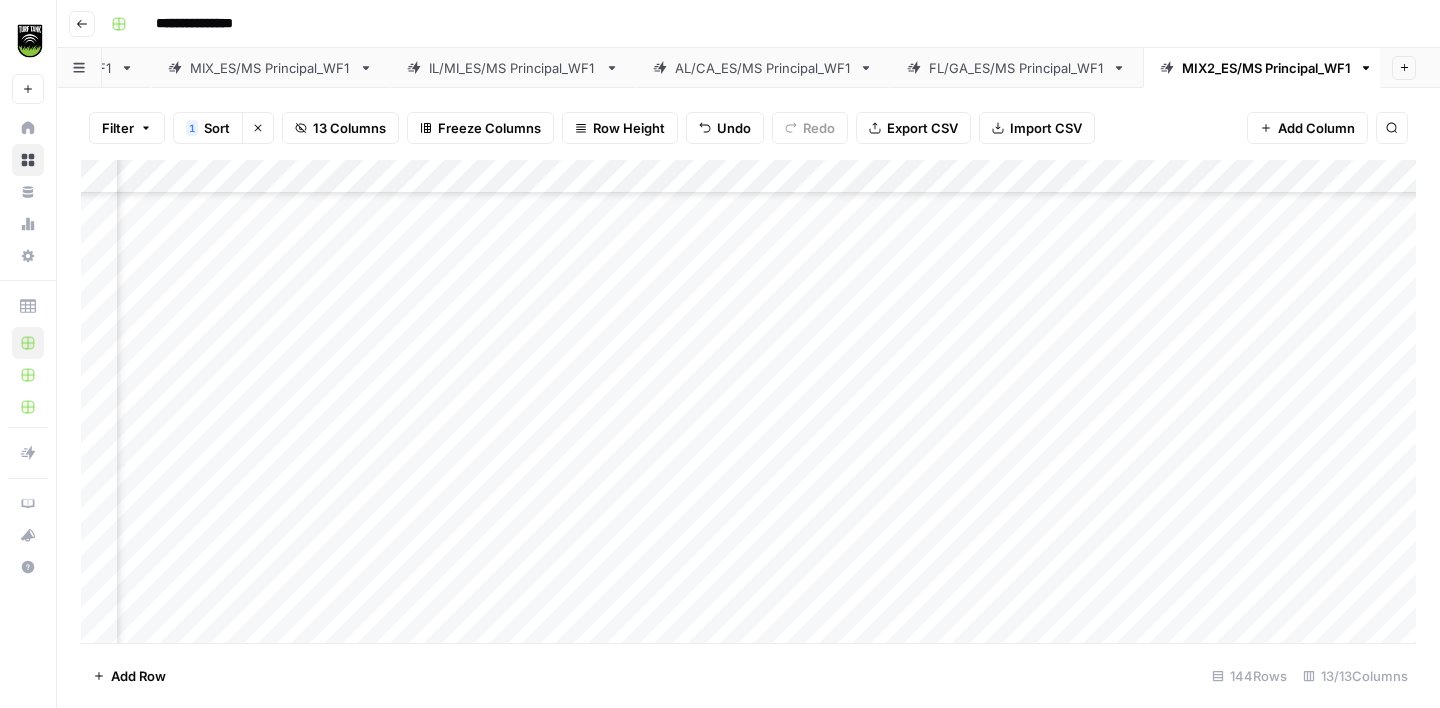 click on "Add Column" at bounding box center [748, 401] 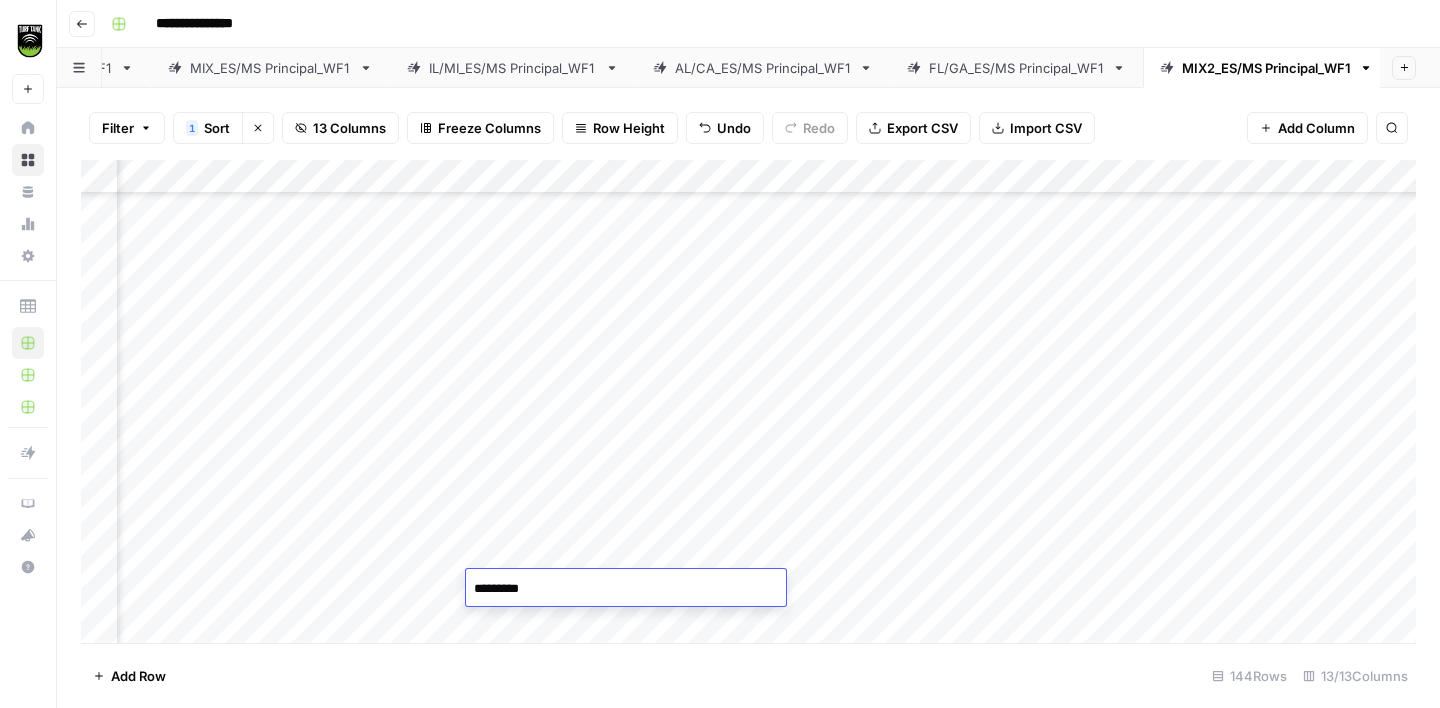 type on "**********" 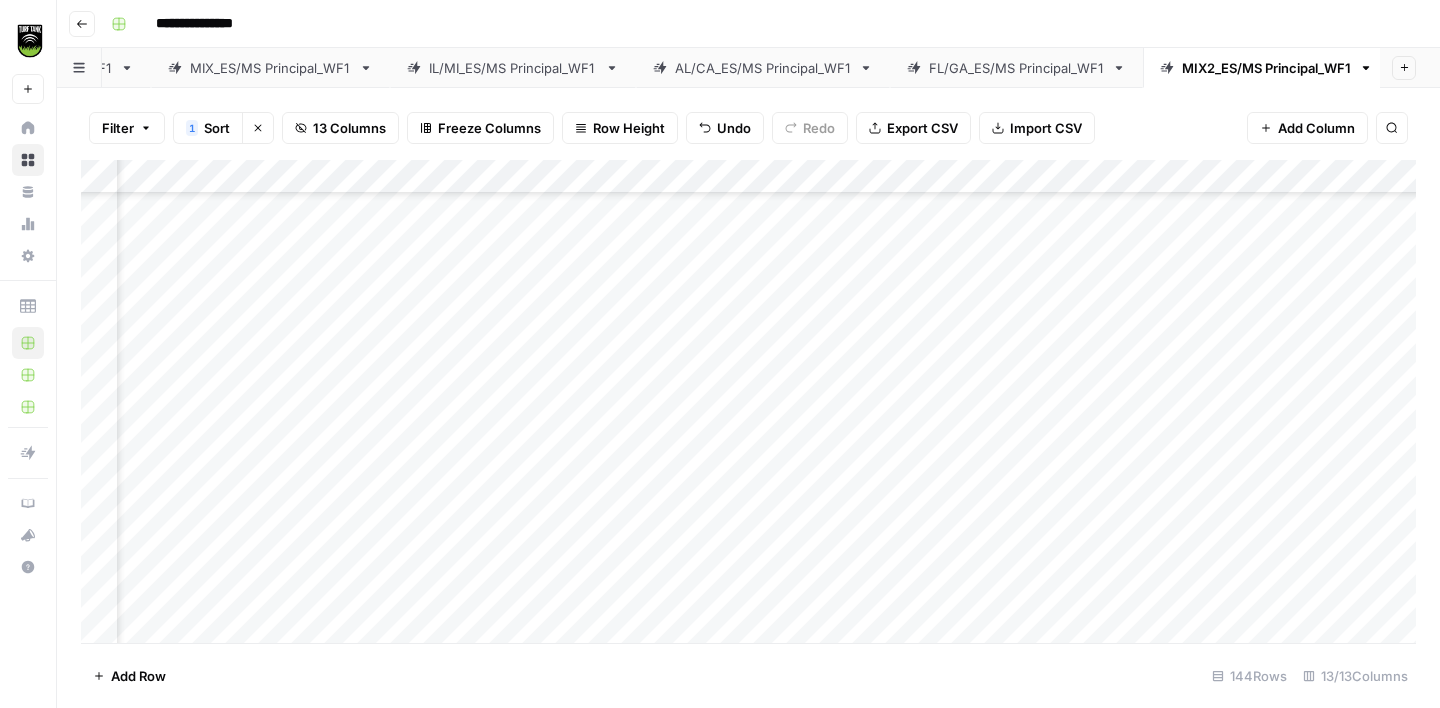 scroll, scrollTop: 467, scrollLeft: 0, axis: vertical 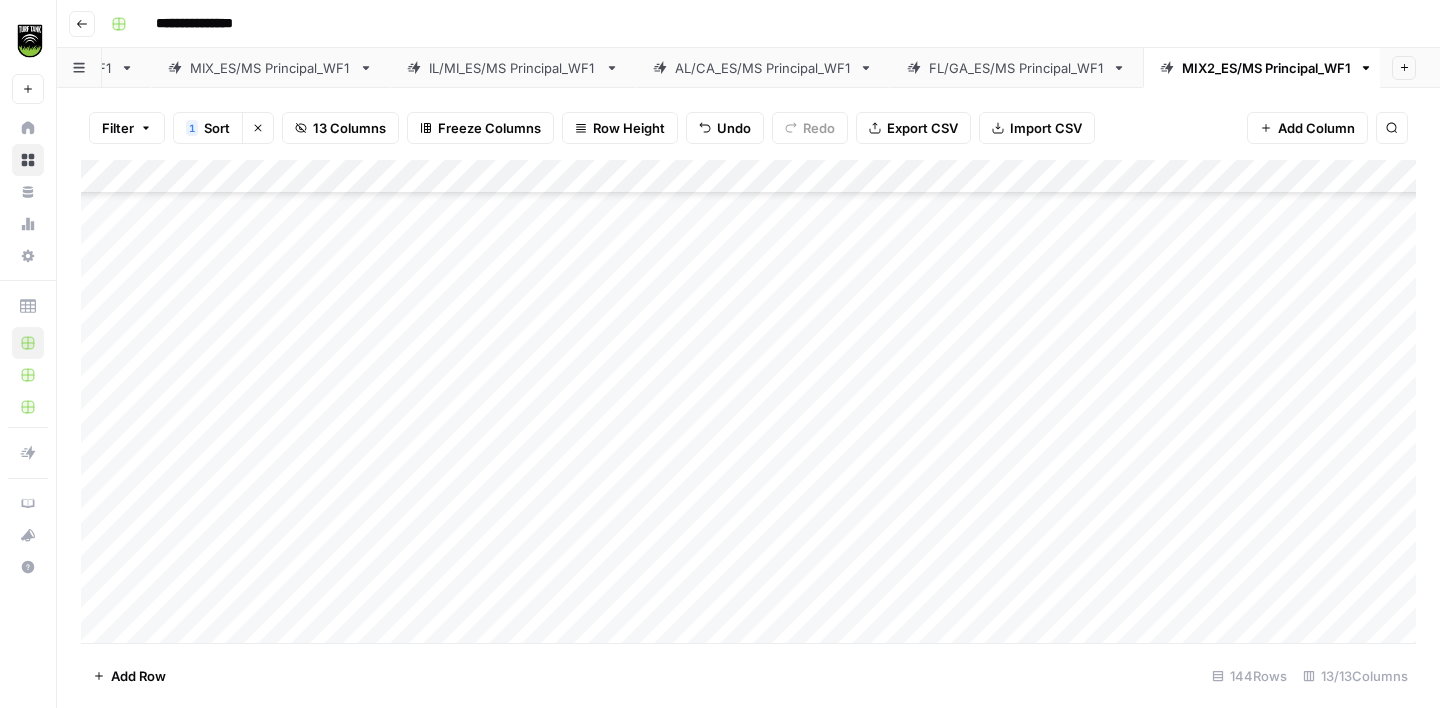 click on "Add Column" at bounding box center (748, 401) 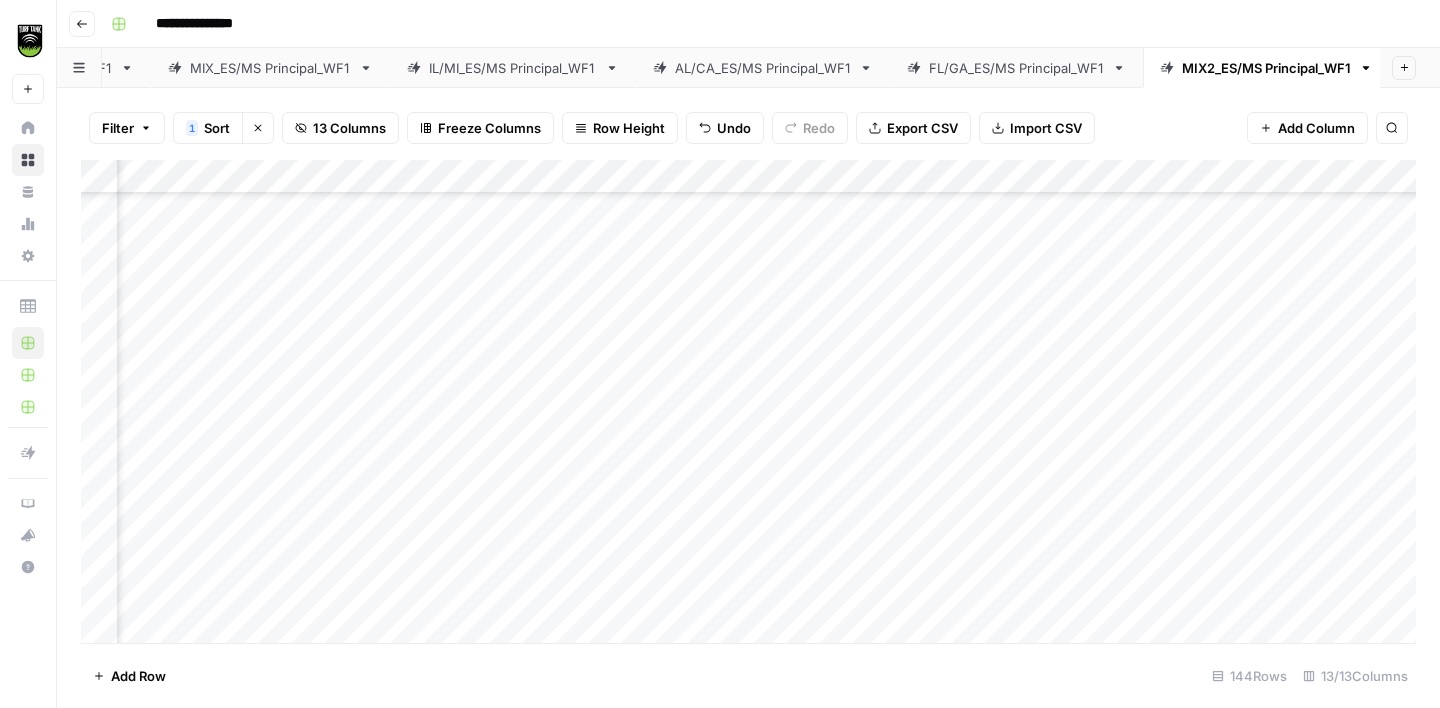 scroll, scrollTop: 656, scrollLeft: 345, axis: both 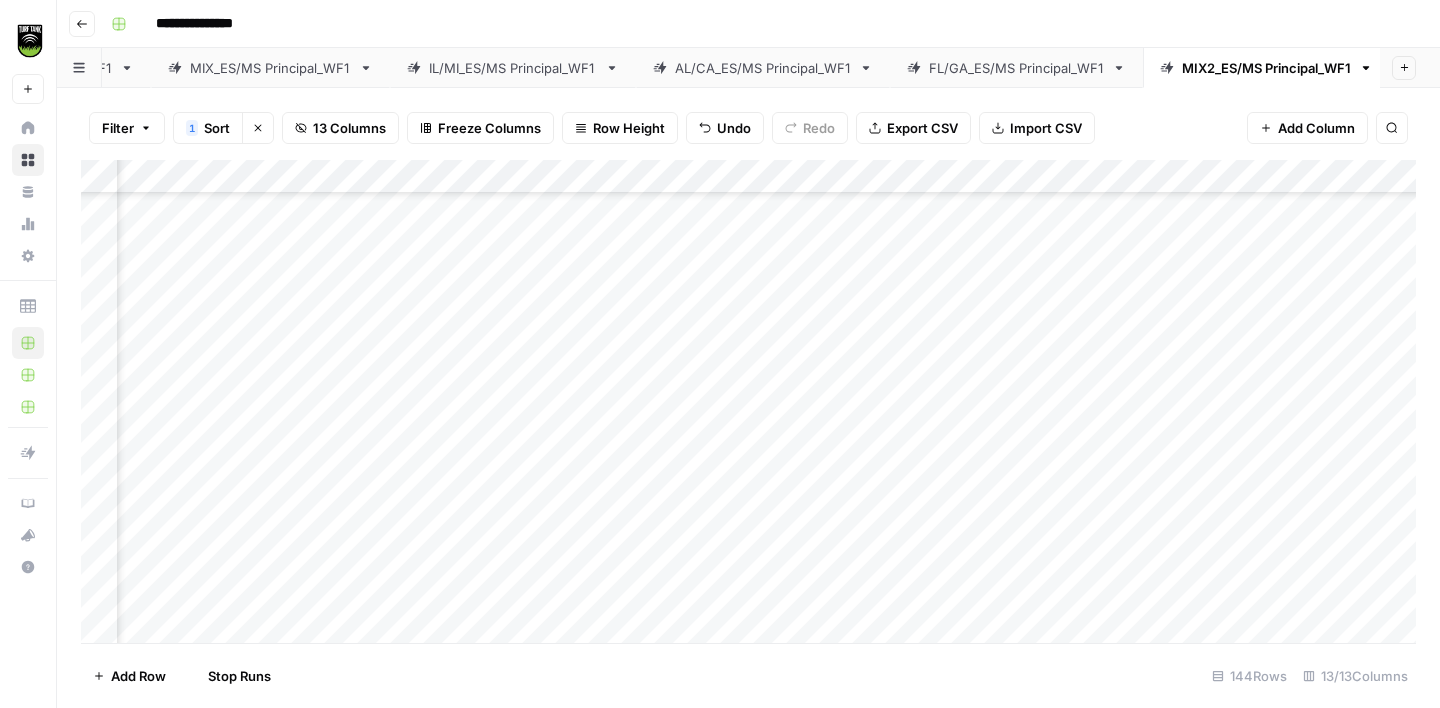 click on "Add Column" at bounding box center (748, 401) 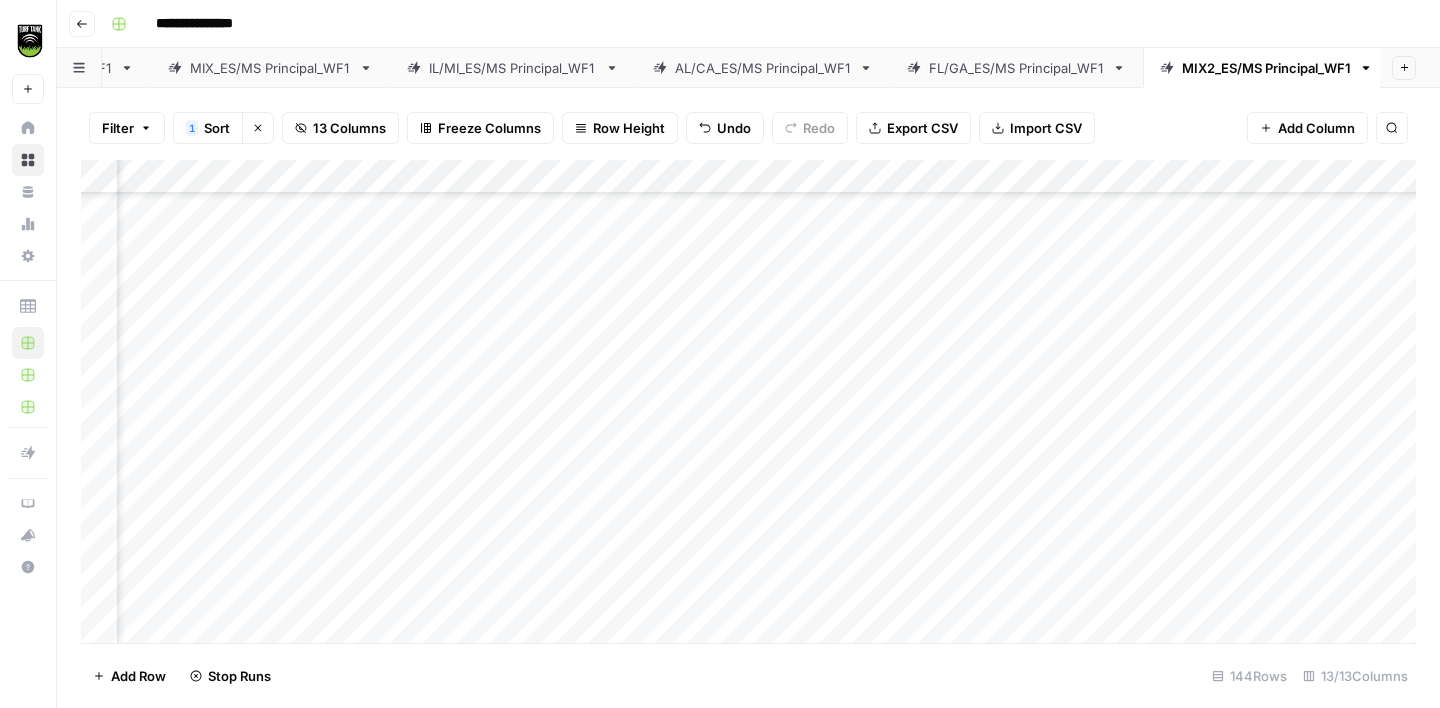 click on "Add Column" at bounding box center (748, 401) 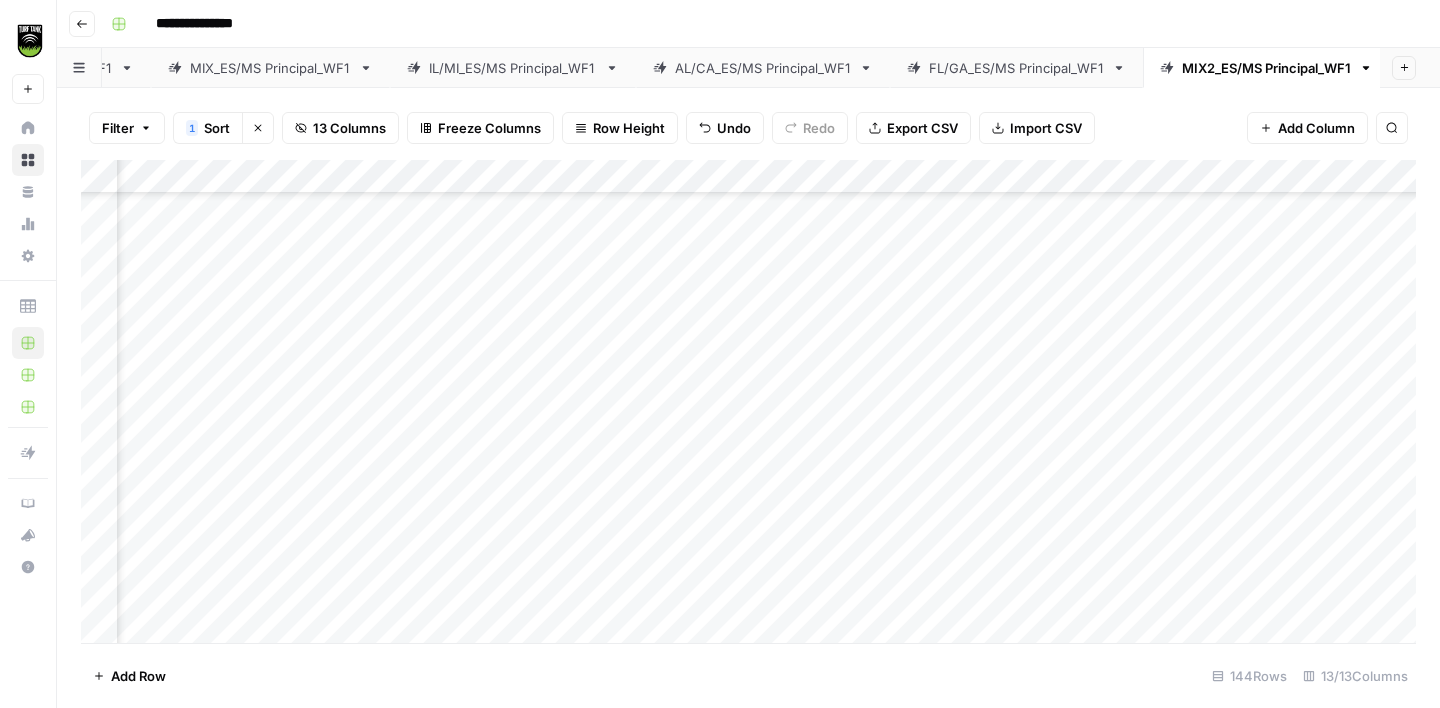 click on "Add Column" at bounding box center [748, 401] 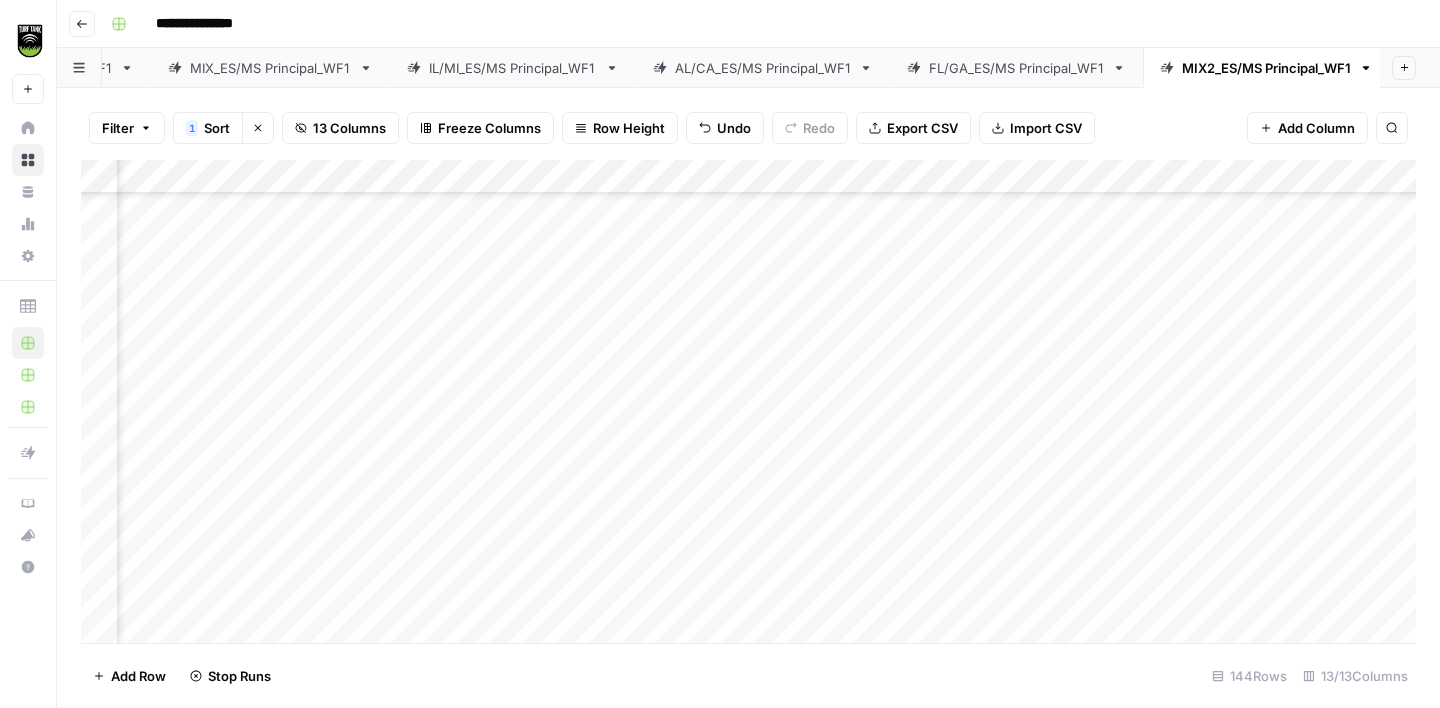 click on "Add Column" at bounding box center [748, 401] 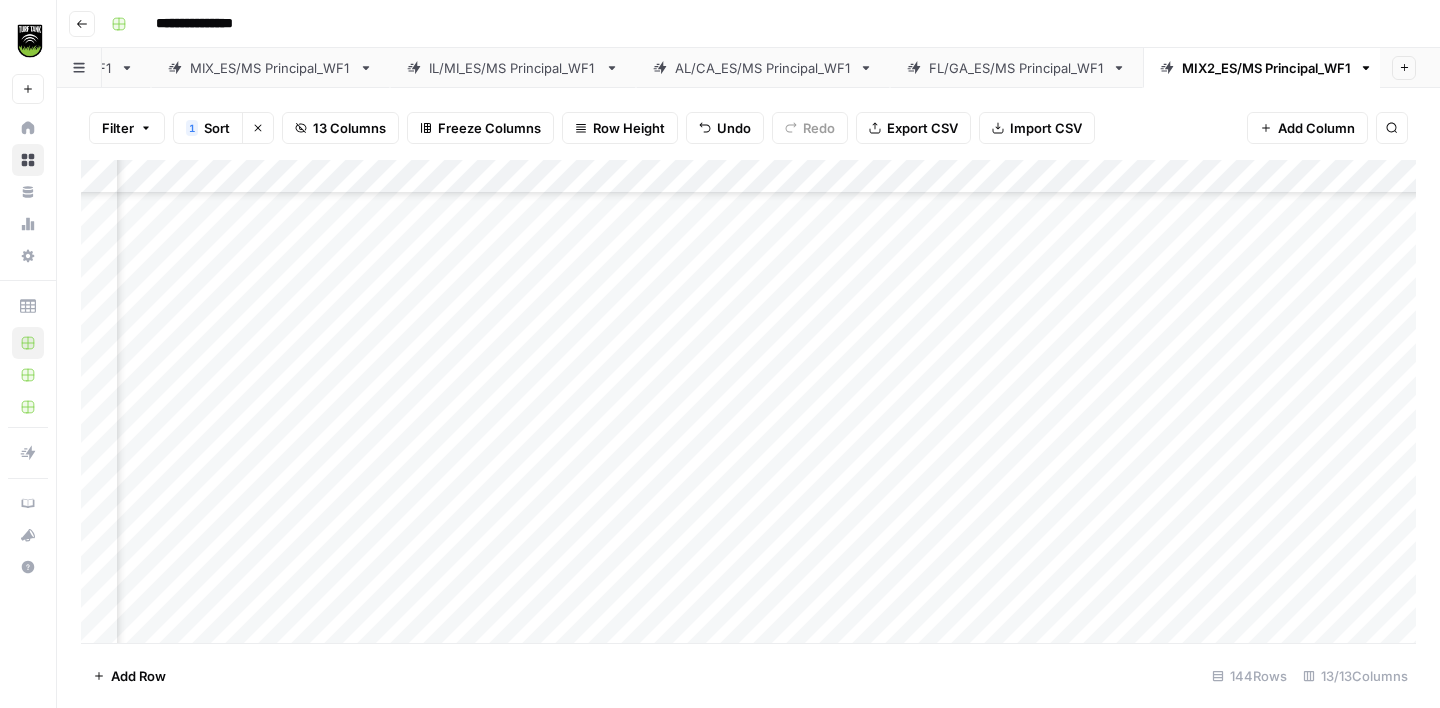 click on "Add Column" at bounding box center [748, 401] 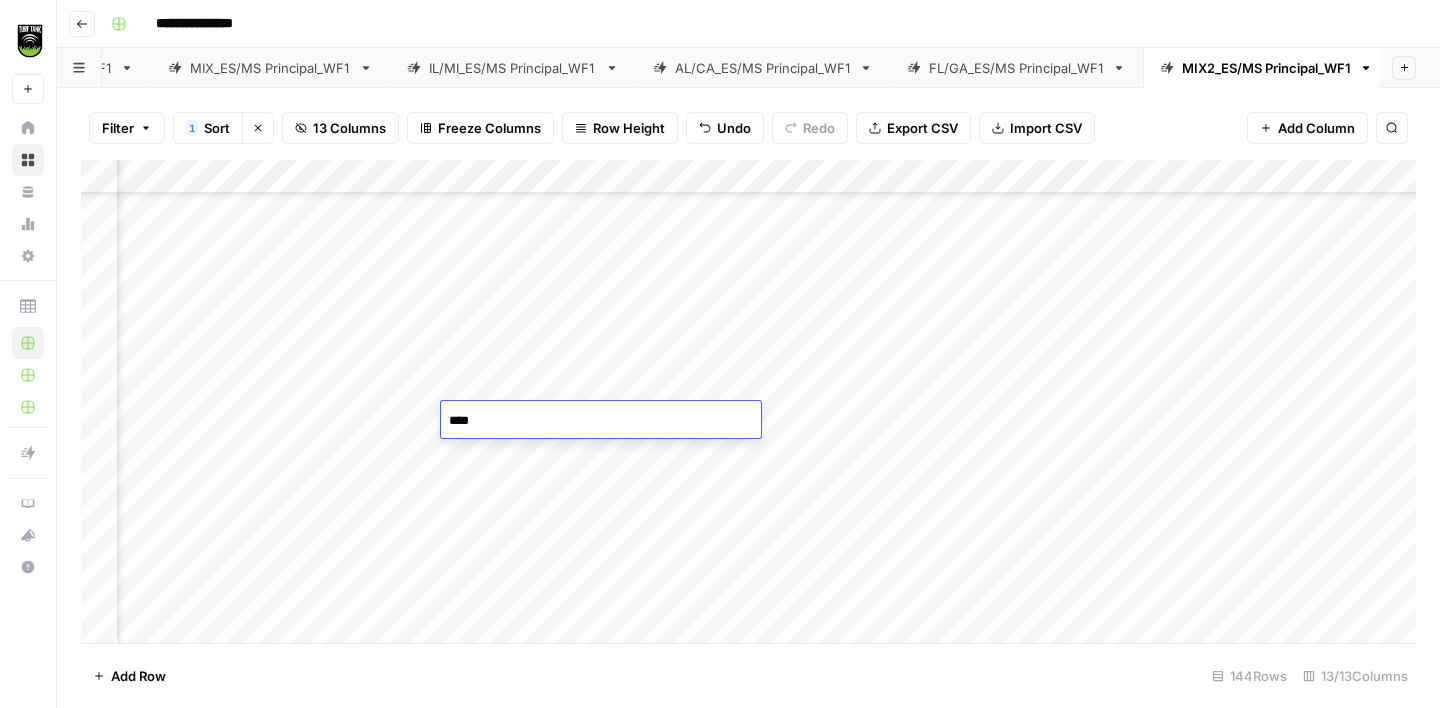 type on "*****" 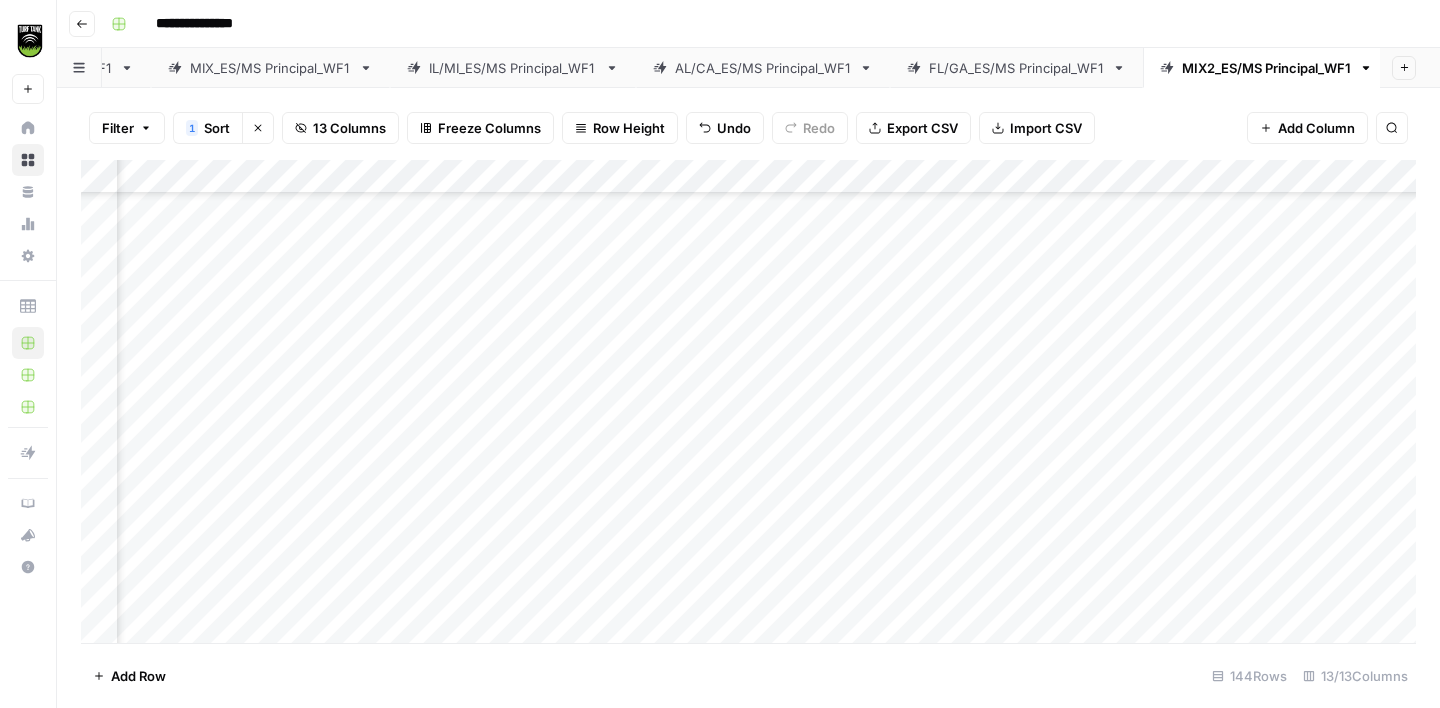 click on "Add Column" at bounding box center (748, 401) 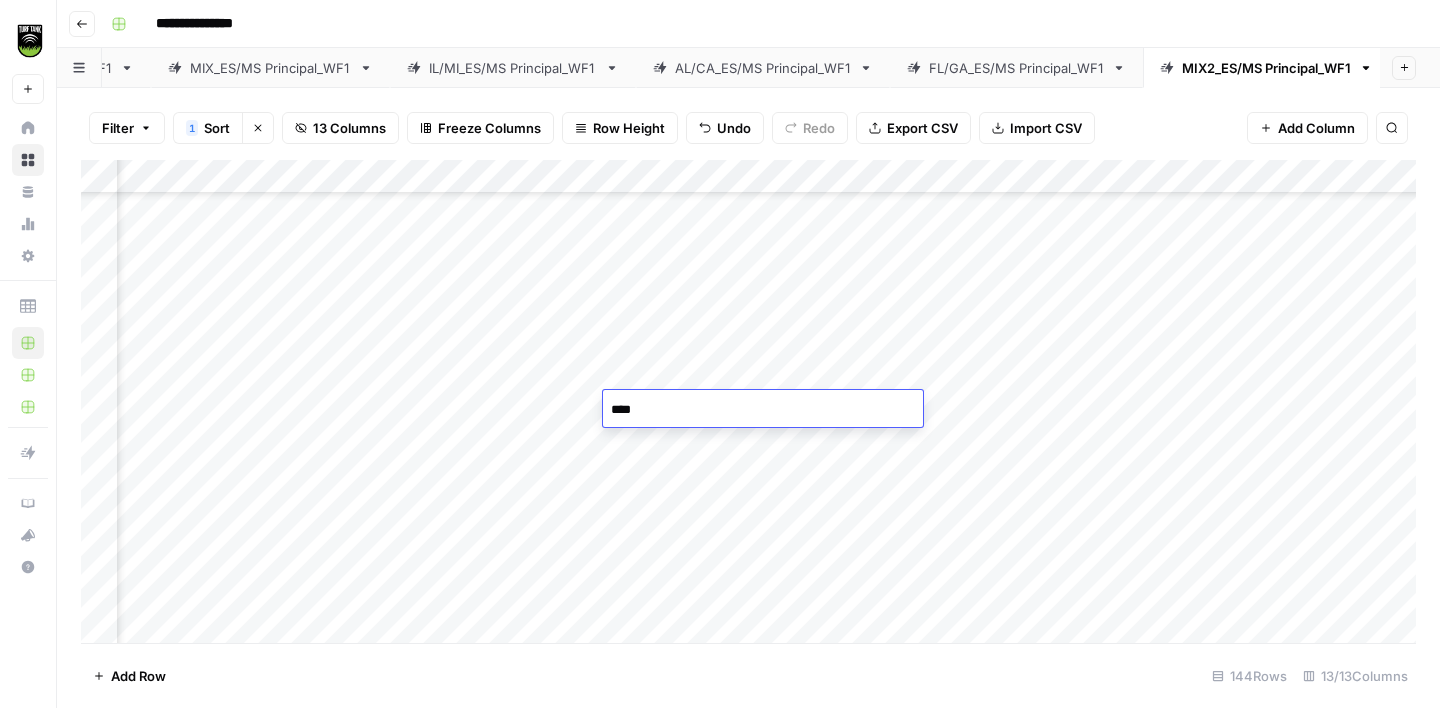 type on "*****" 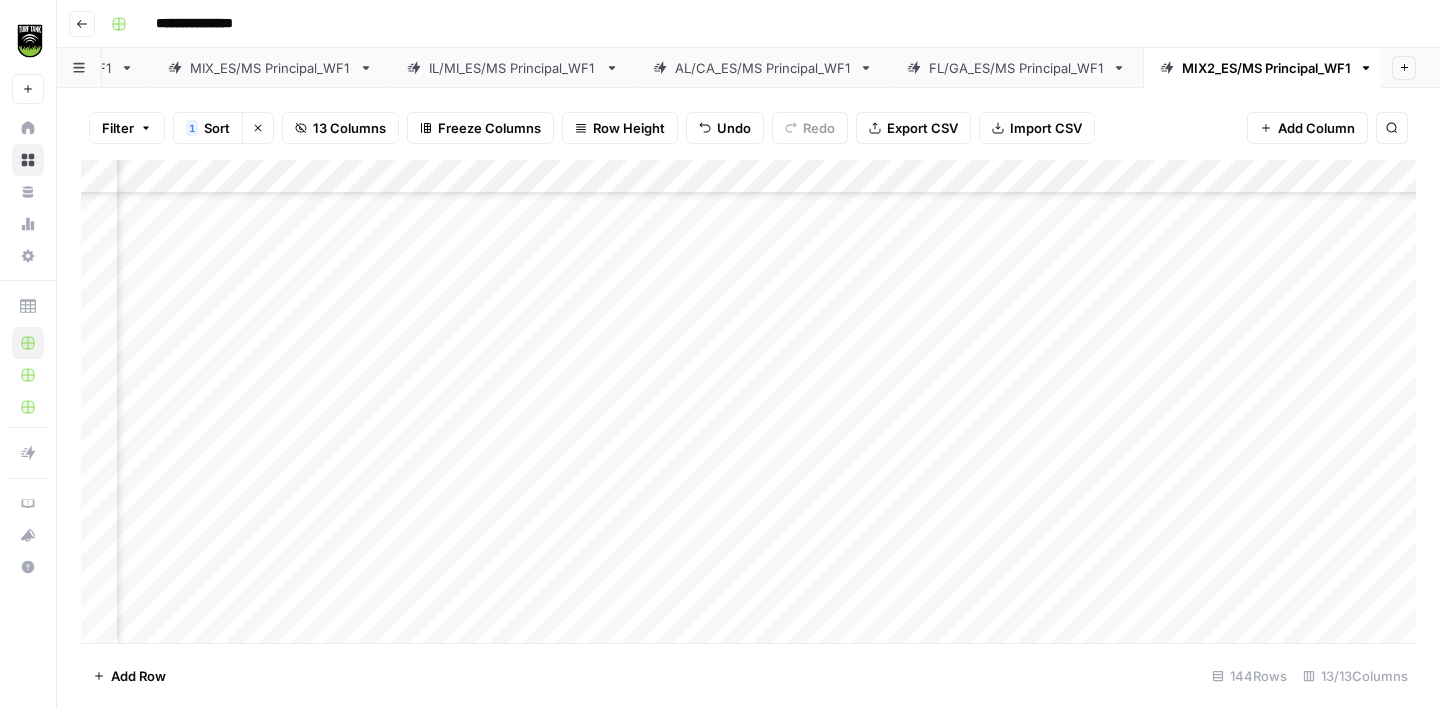 click on "Add Column" at bounding box center [748, 401] 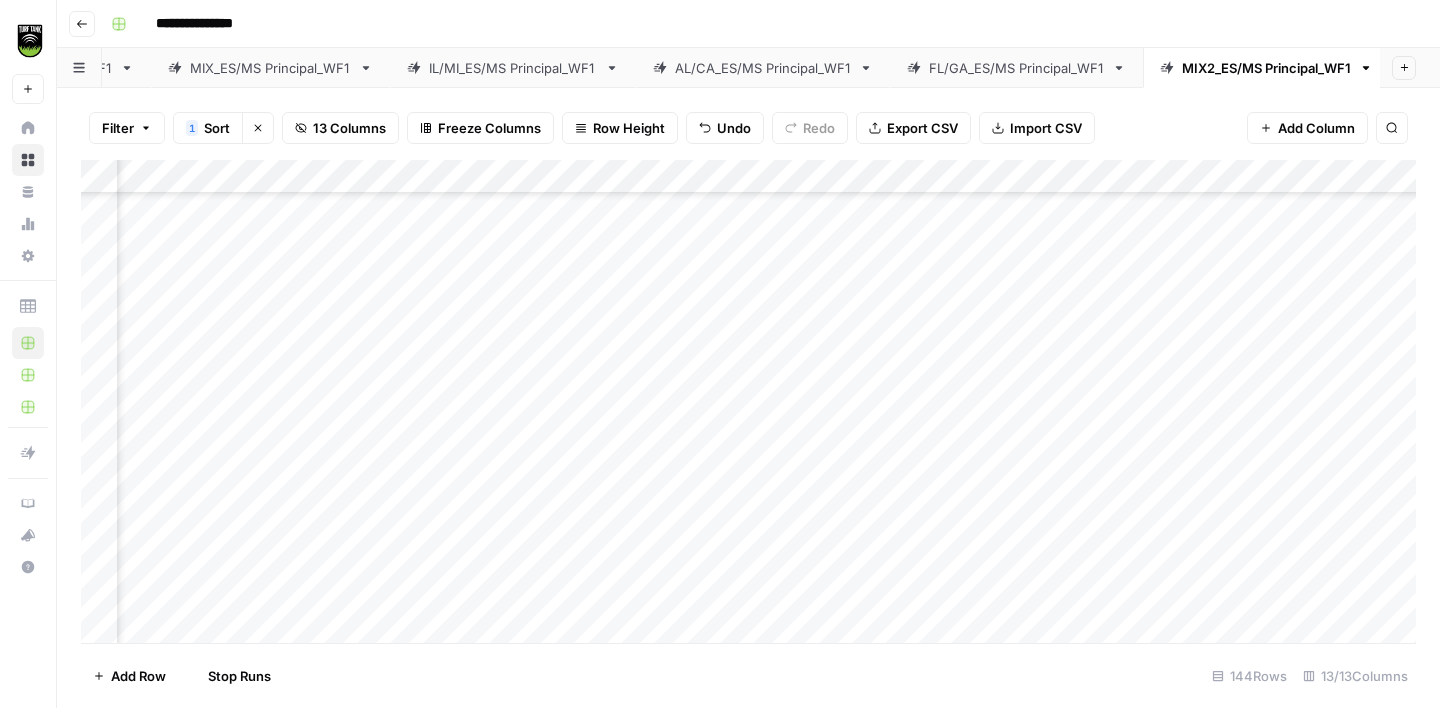 click on "Add Column" at bounding box center [748, 401] 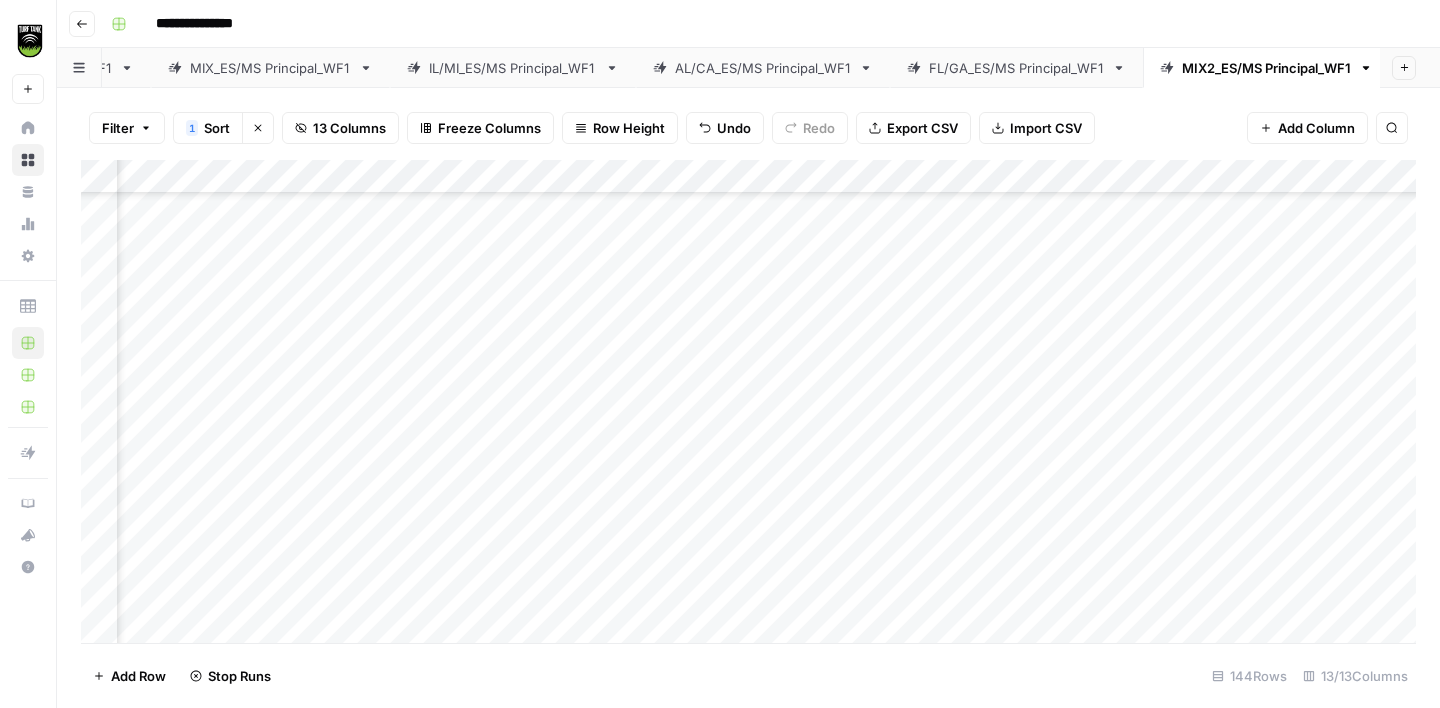 click on "Add Column" at bounding box center [748, 401] 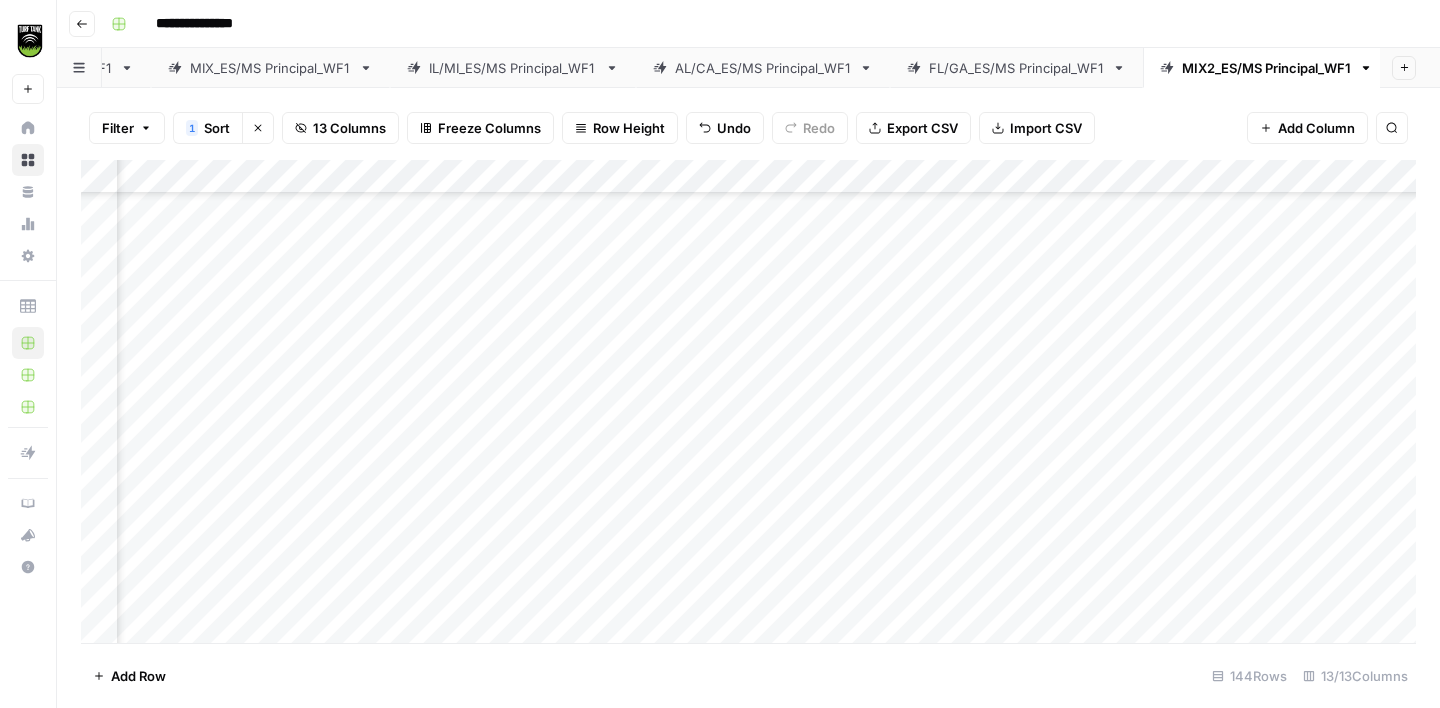 scroll, scrollTop: 1094, scrollLeft: 312, axis: both 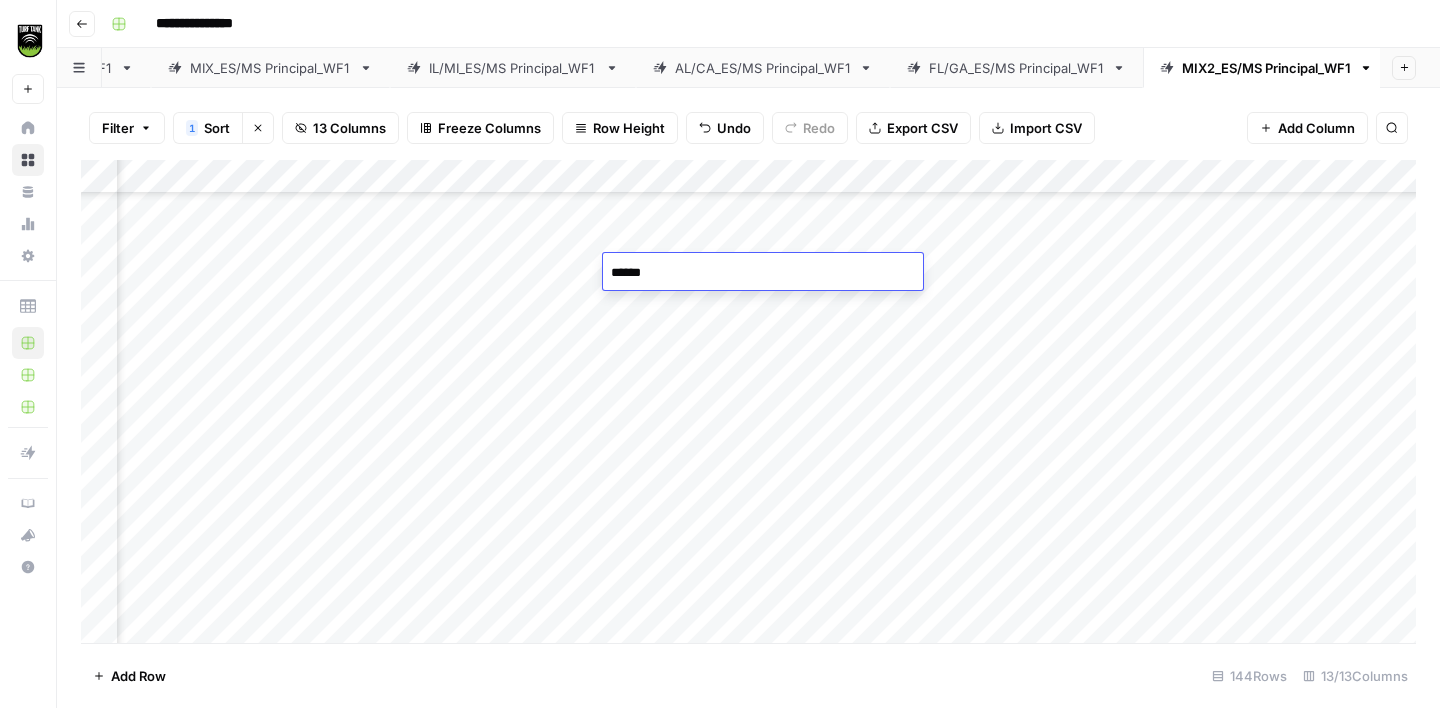 type on "*******" 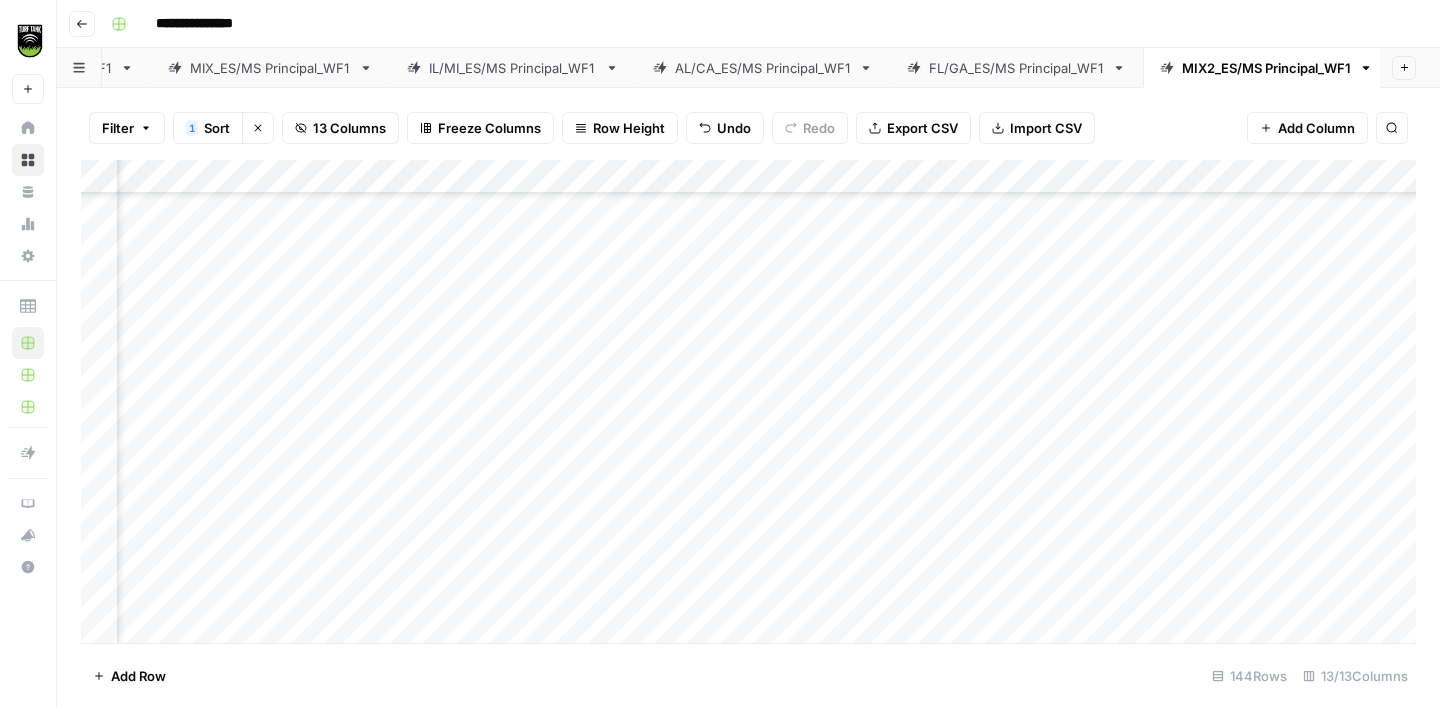 click on "Add Column" at bounding box center [748, 401] 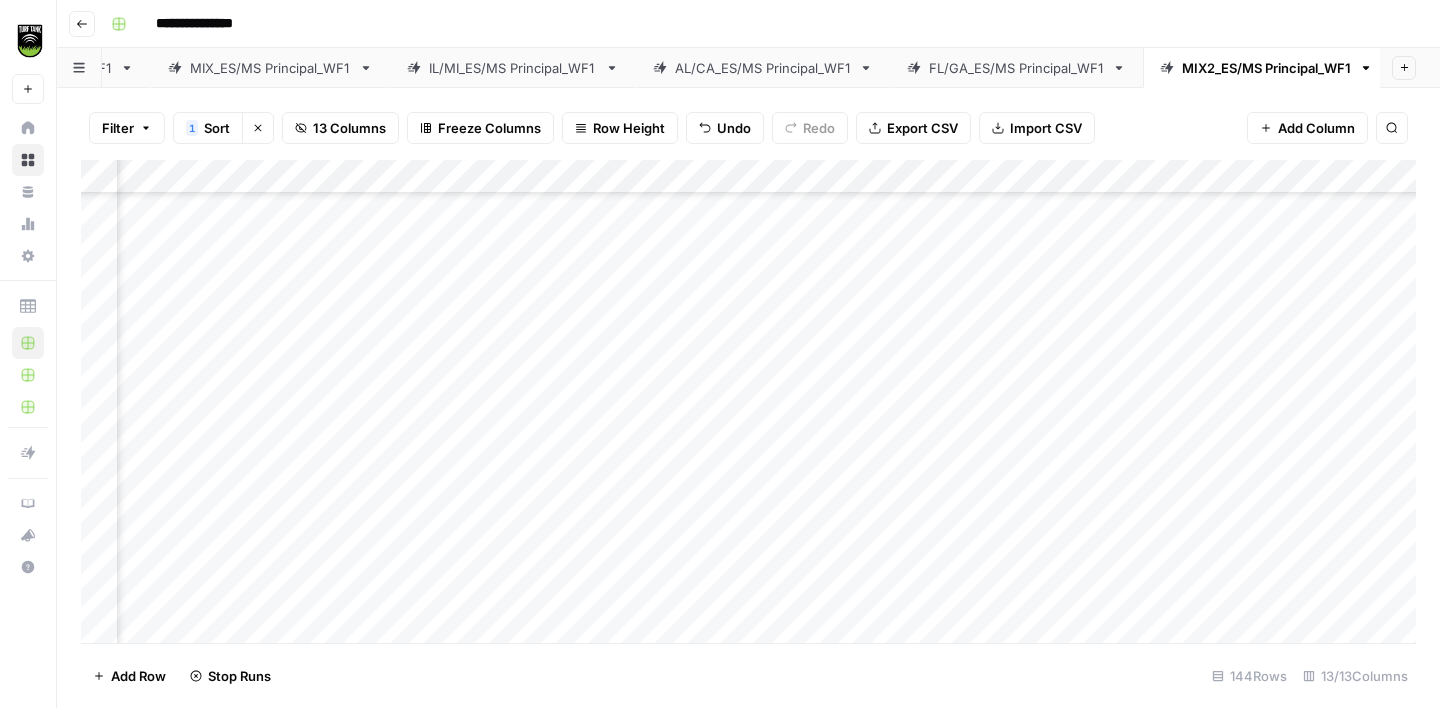 click on "Add Column" at bounding box center [748, 401] 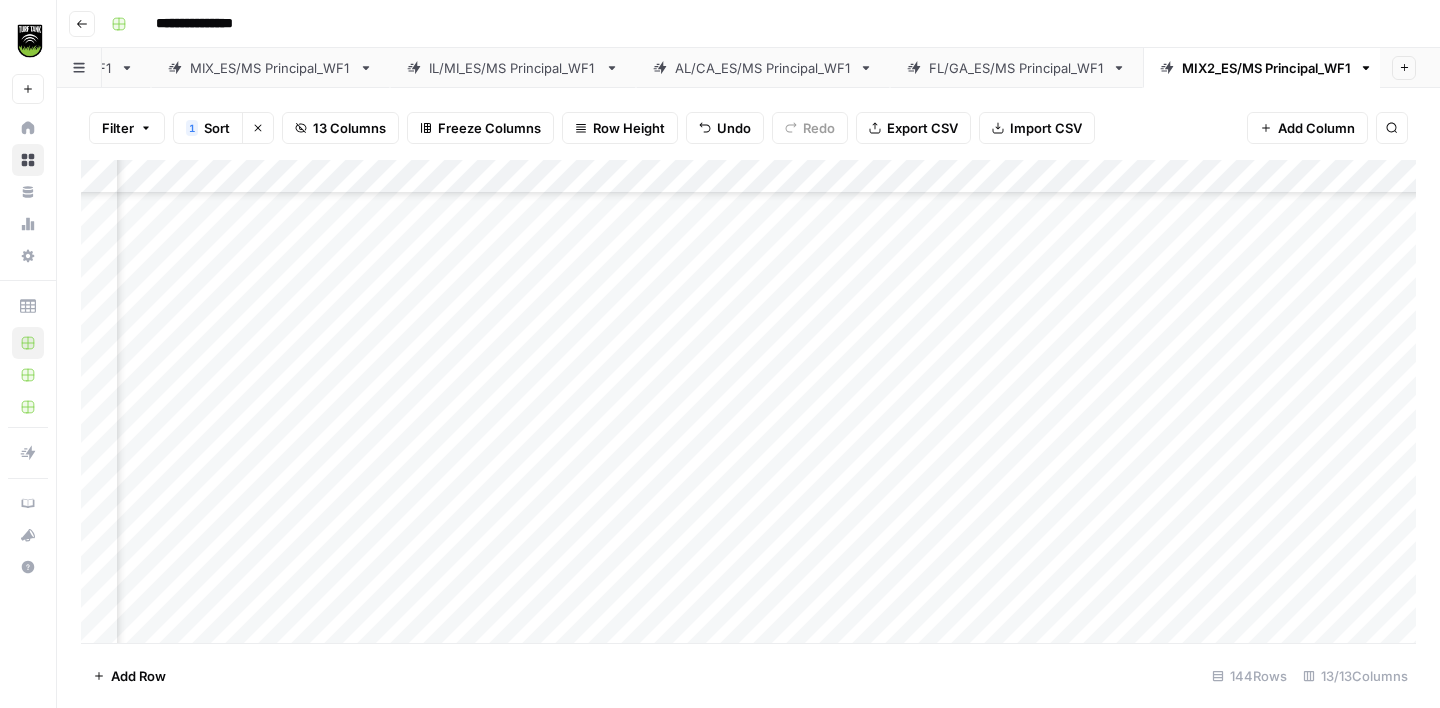 click on "Add Column" at bounding box center [748, 401] 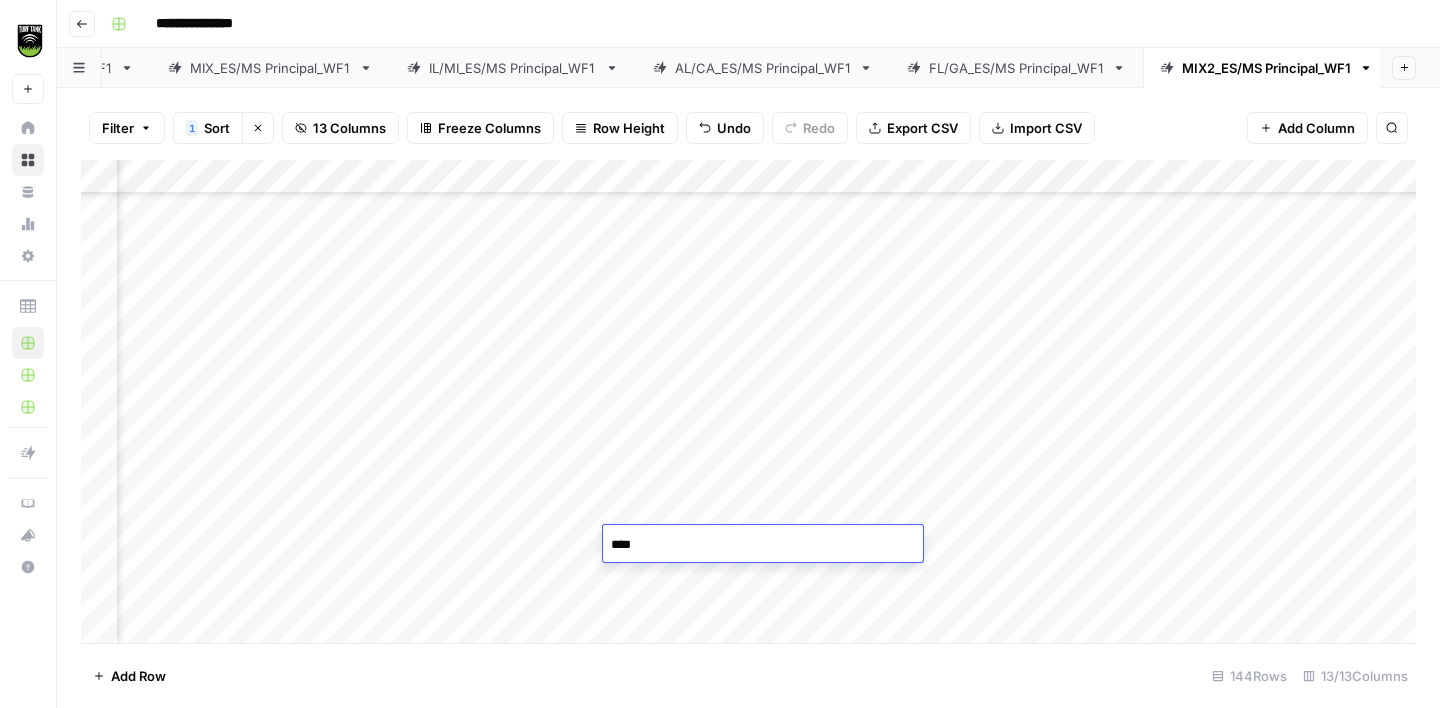 type on "*****" 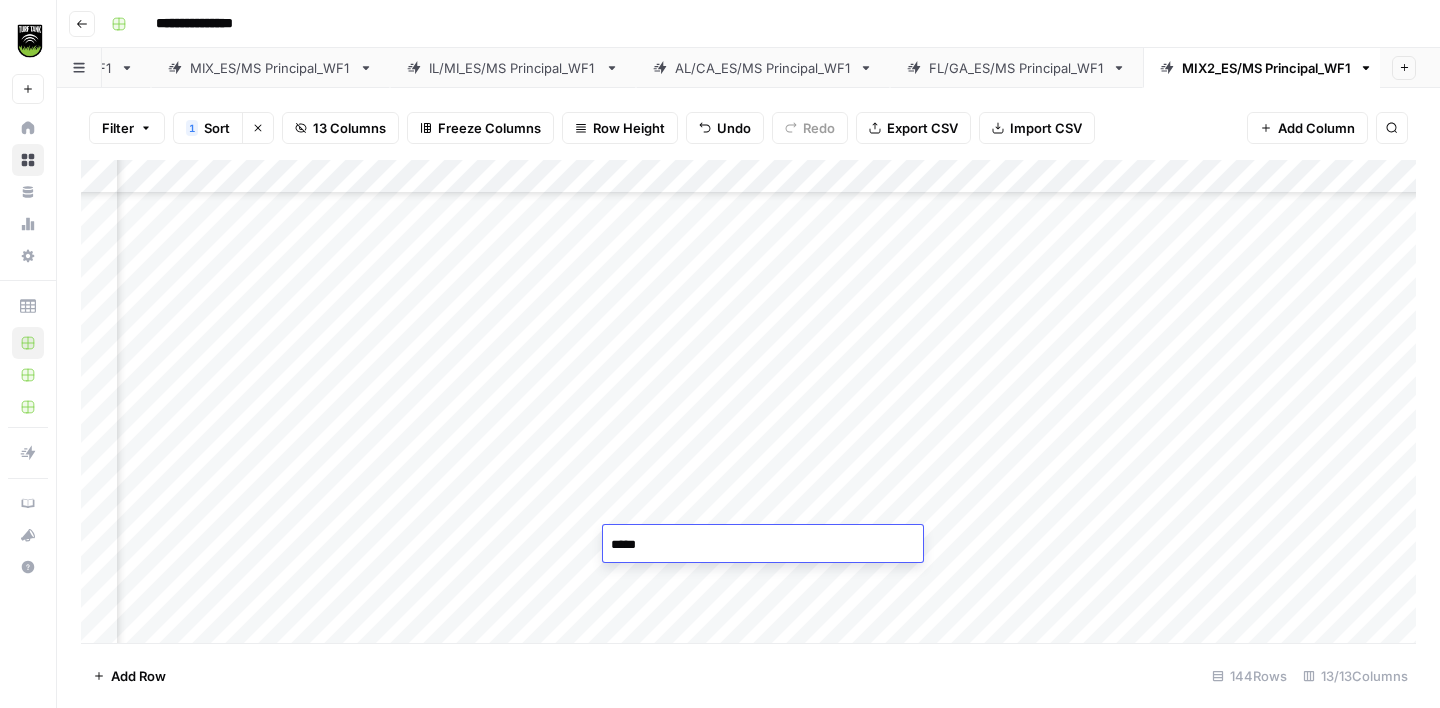 click on "Add Column" at bounding box center (748, 401) 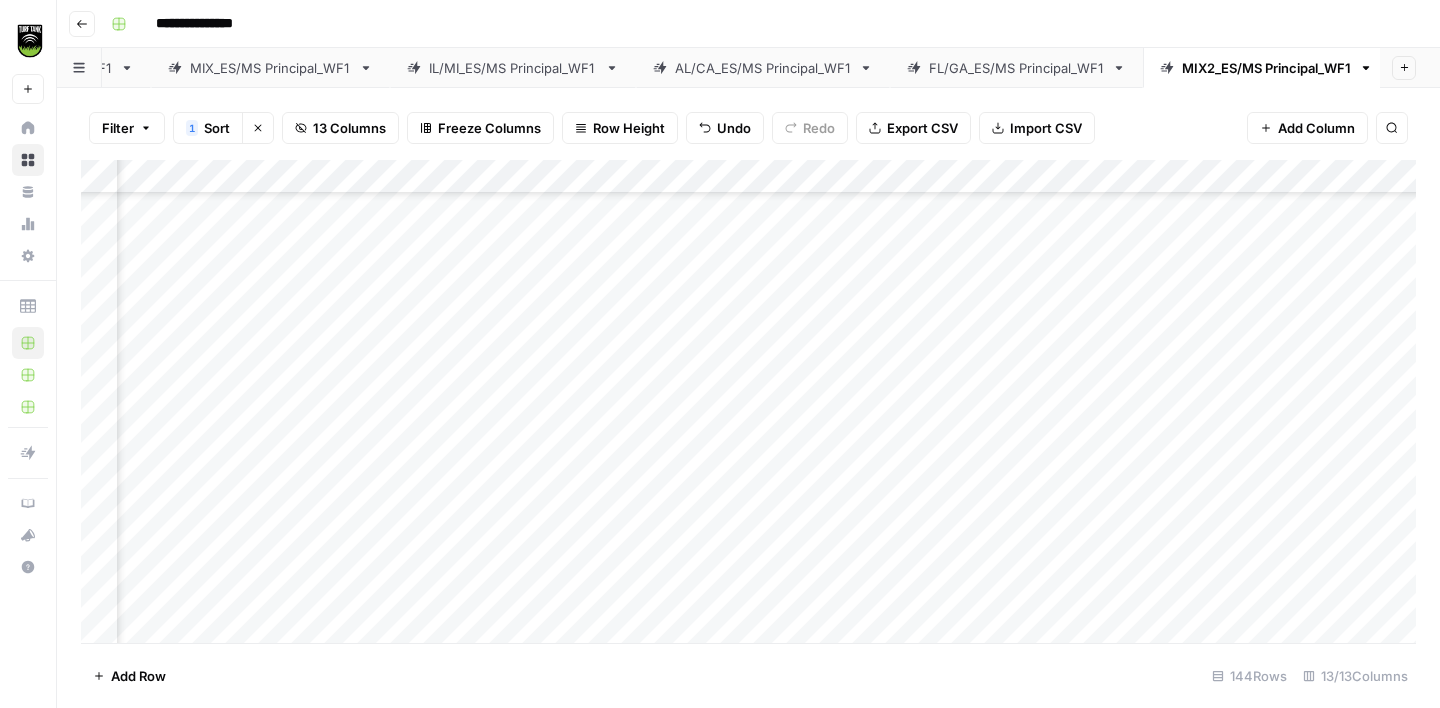 click on "Add Column" at bounding box center (748, 401) 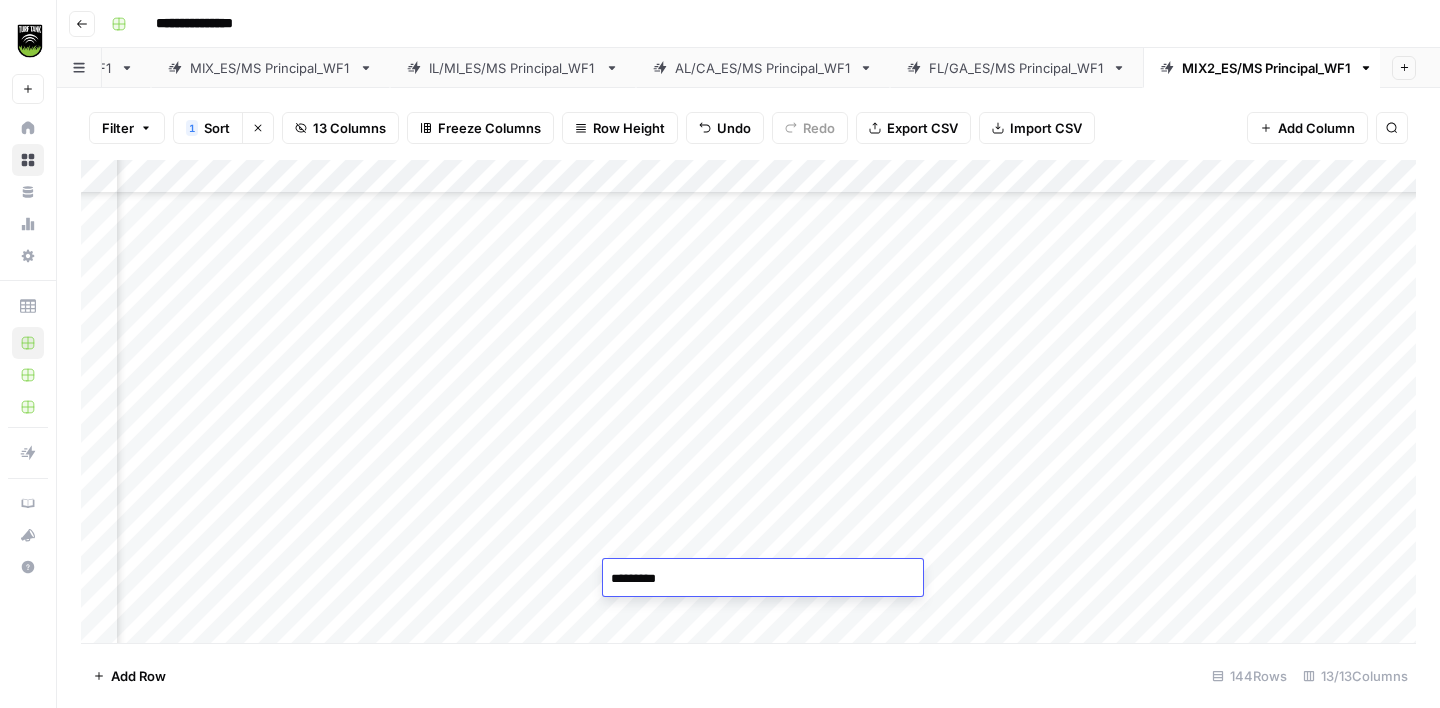 type on "**********" 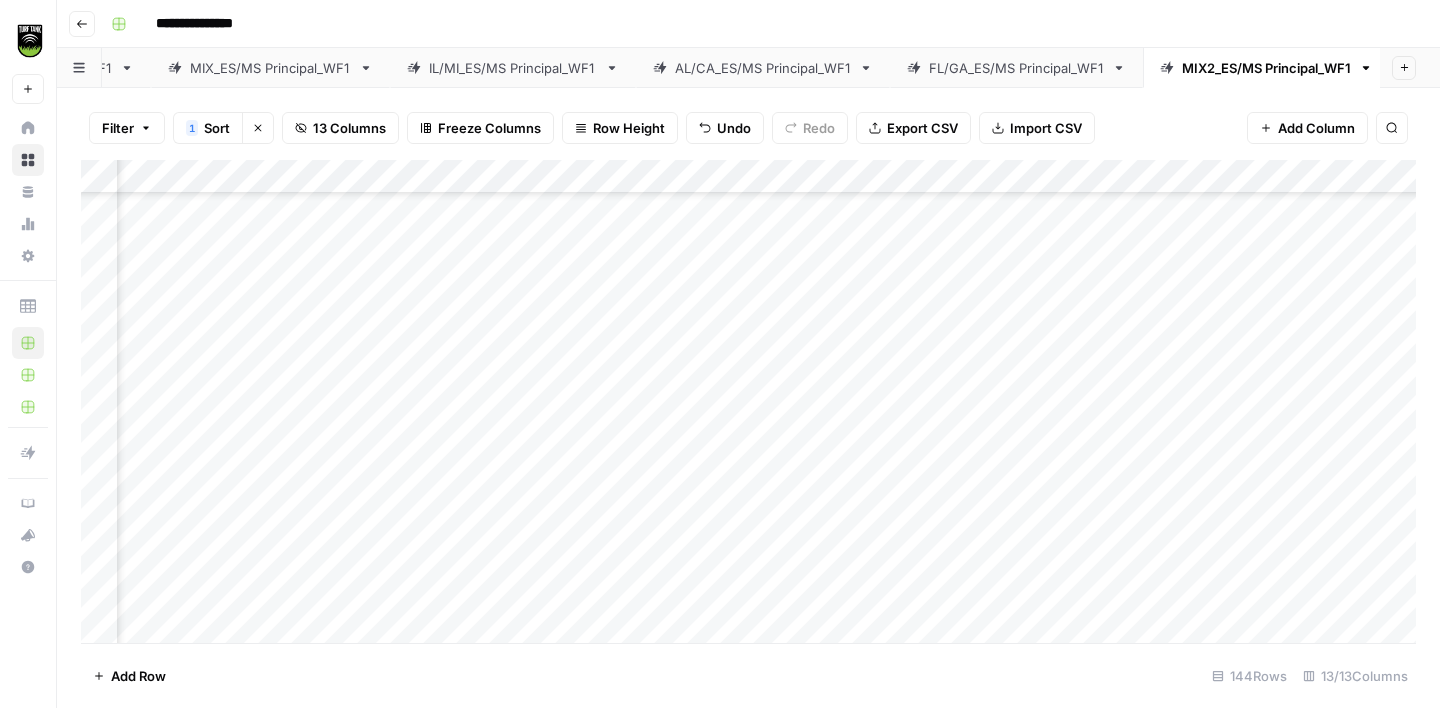 scroll, scrollTop: 1390, scrollLeft: 312, axis: both 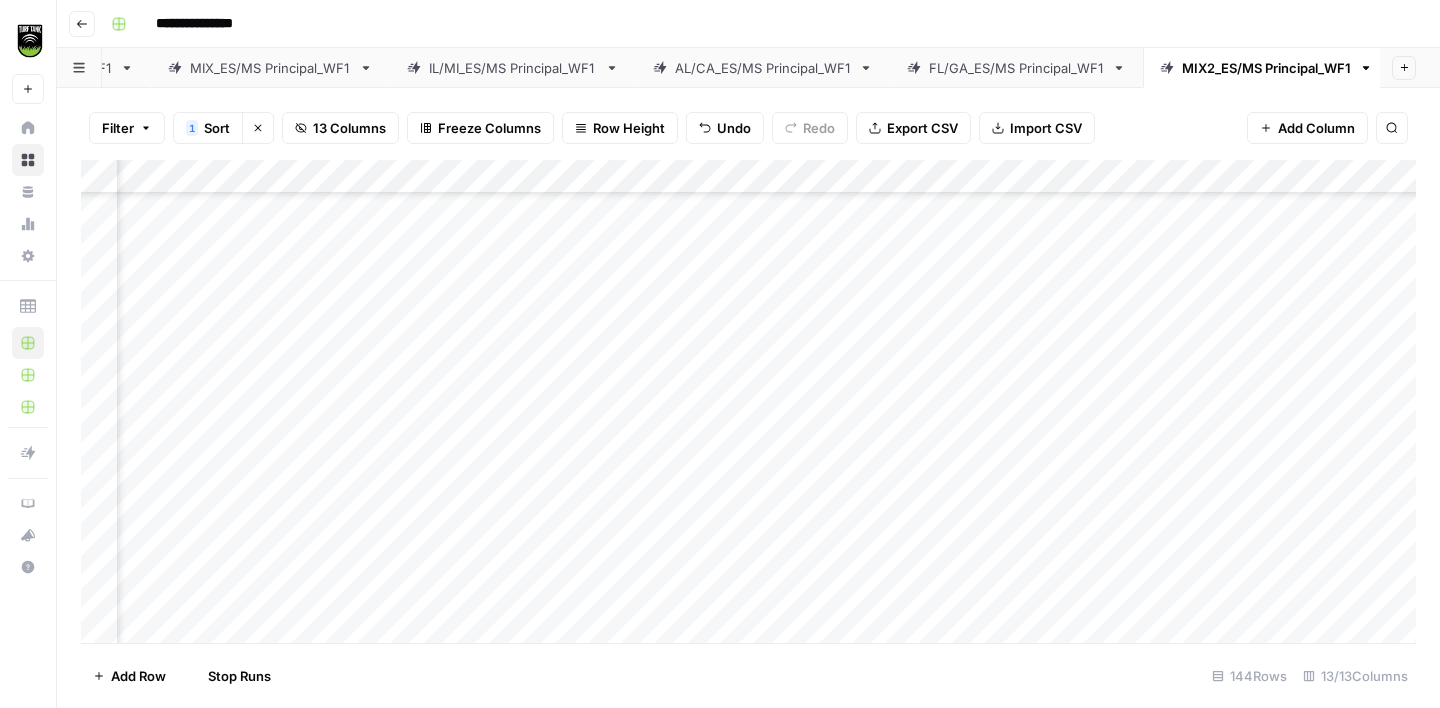 click on "Add Column" at bounding box center [748, 401] 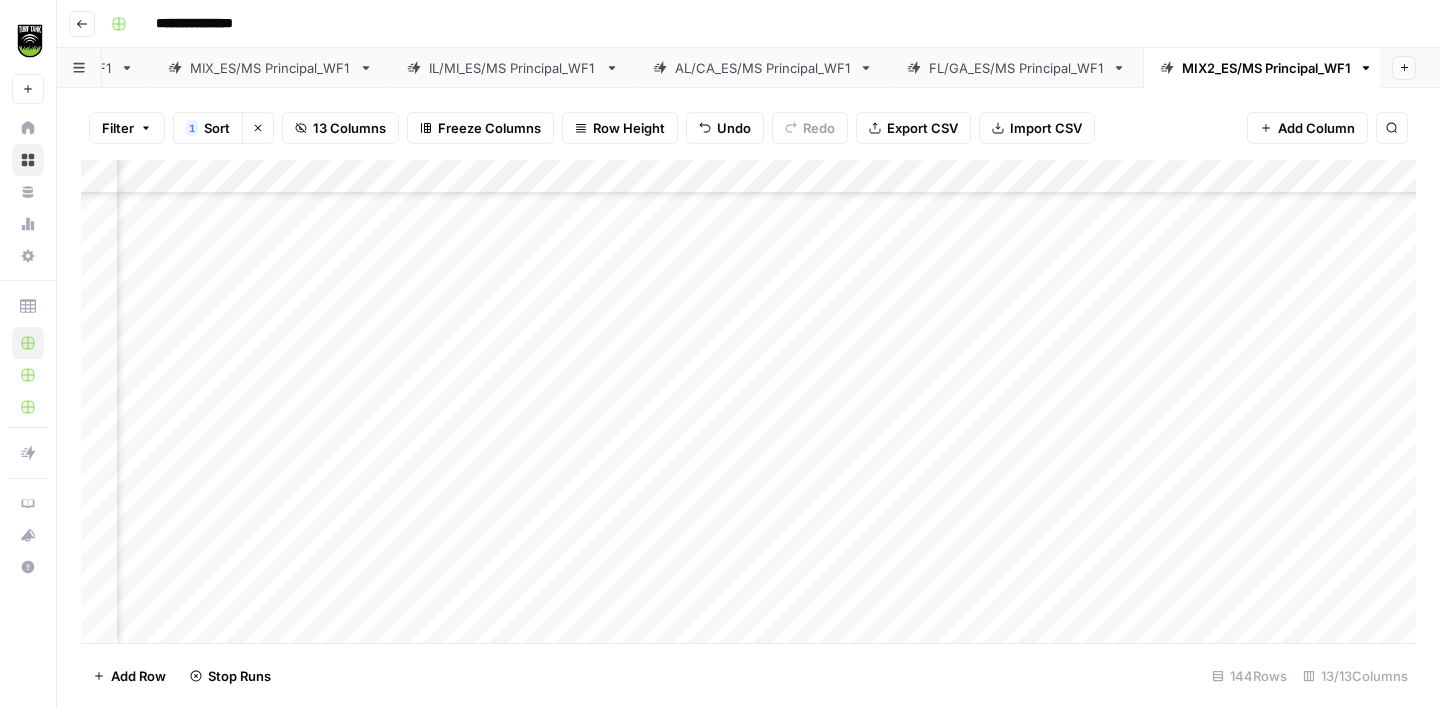 click on "Add Column" at bounding box center [748, 401] 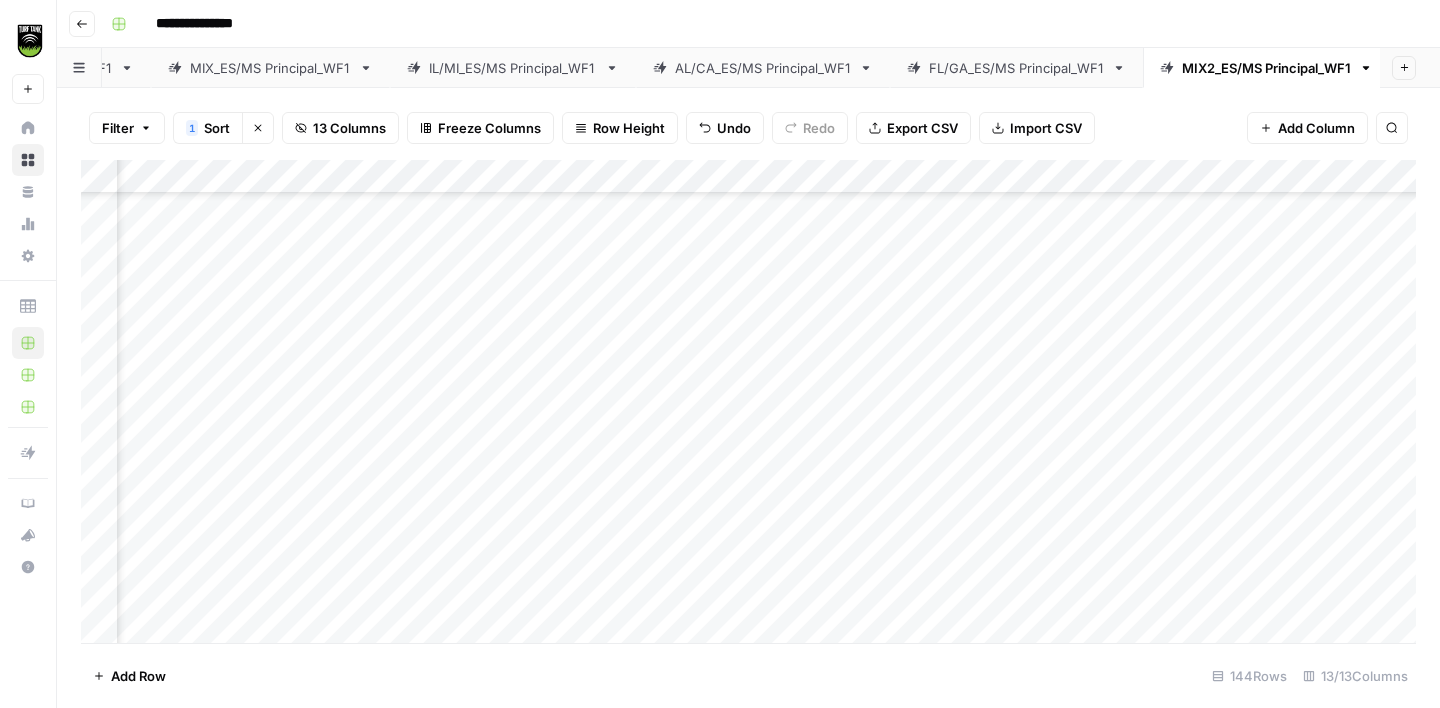 scroll, scrollTop: 4479, scrollLeft: 312, axis: both 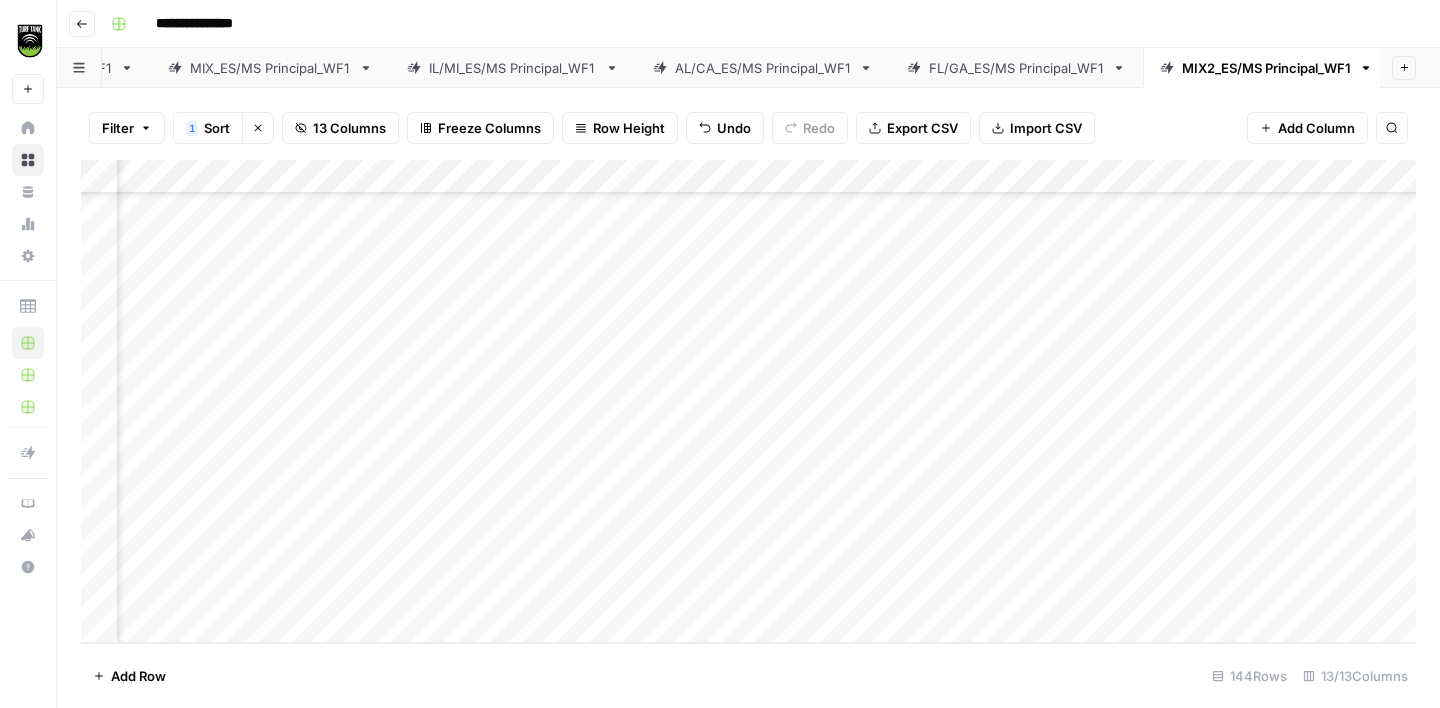 click on "Add Column" at bounding box center (748, 401) 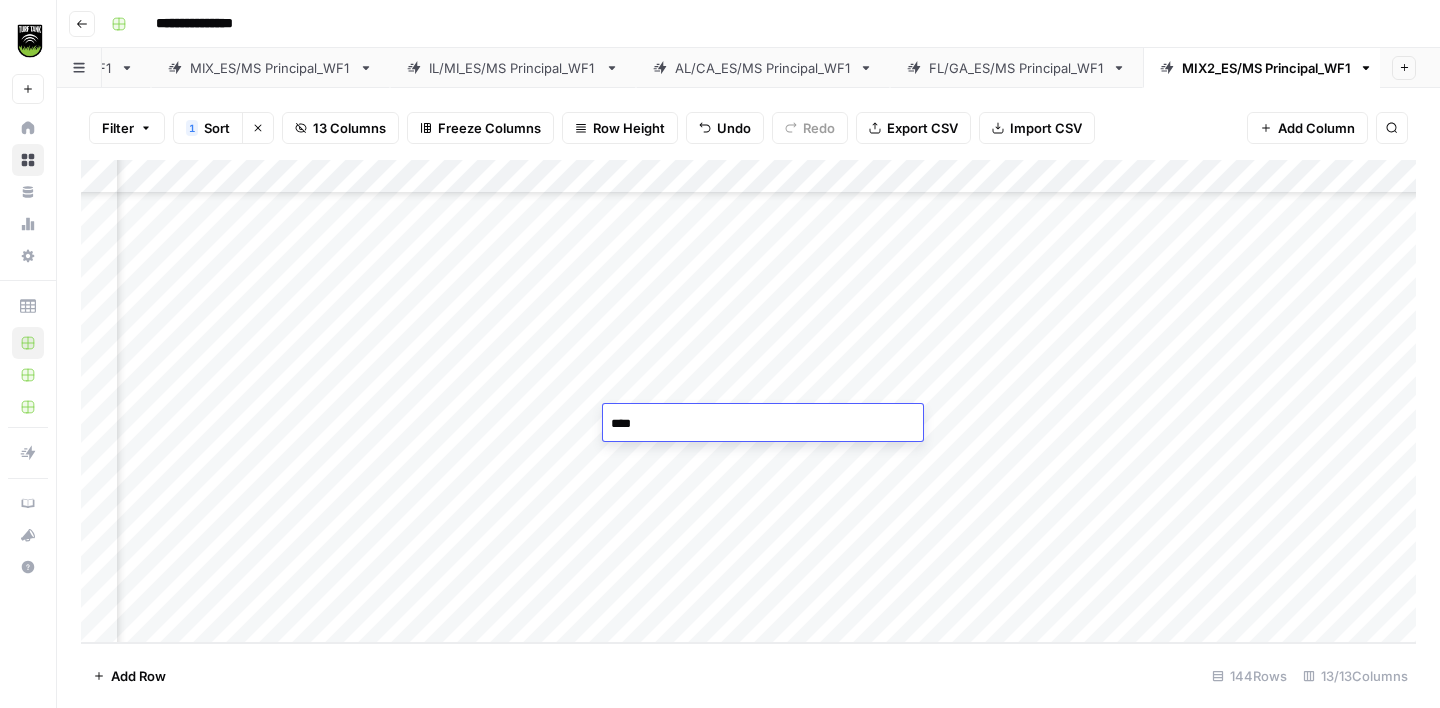 type on "*****" 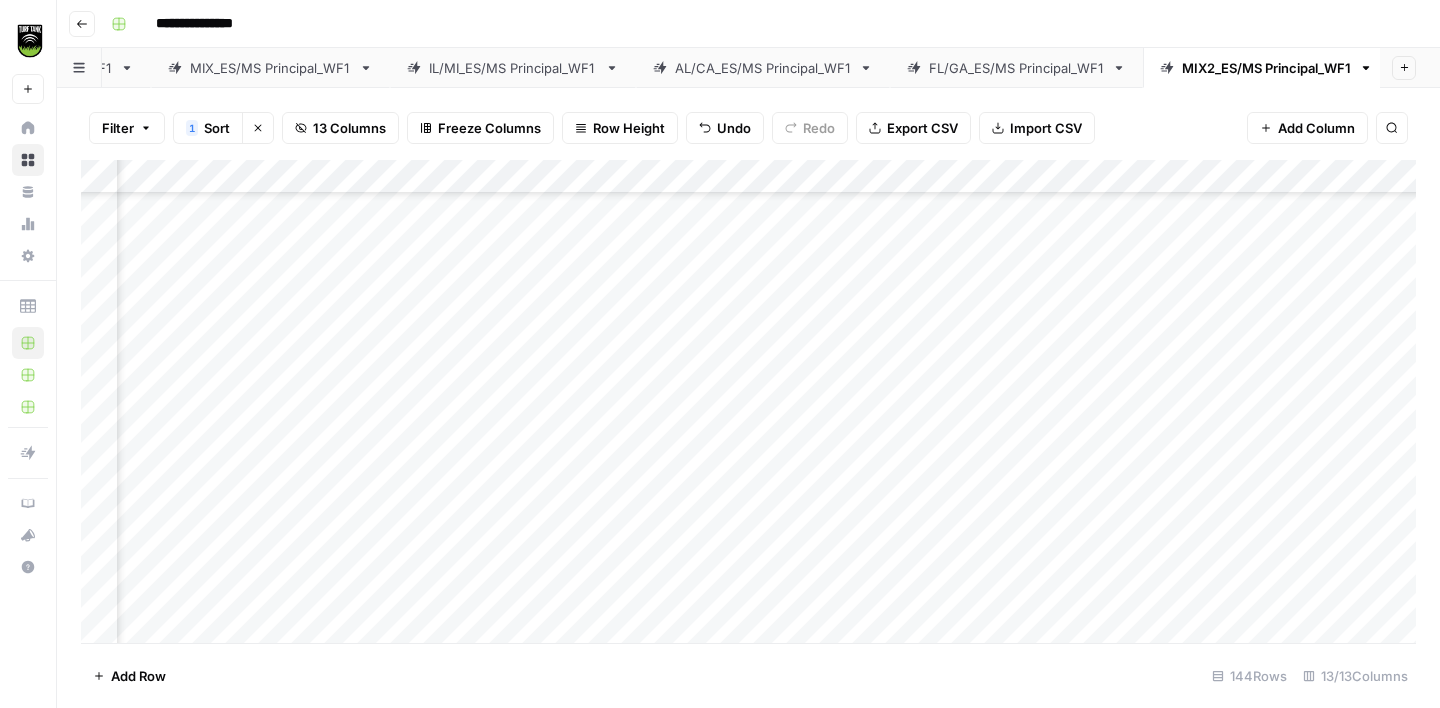 scroll, scrollTop: 4419, scrollLeft: 312, axis: both 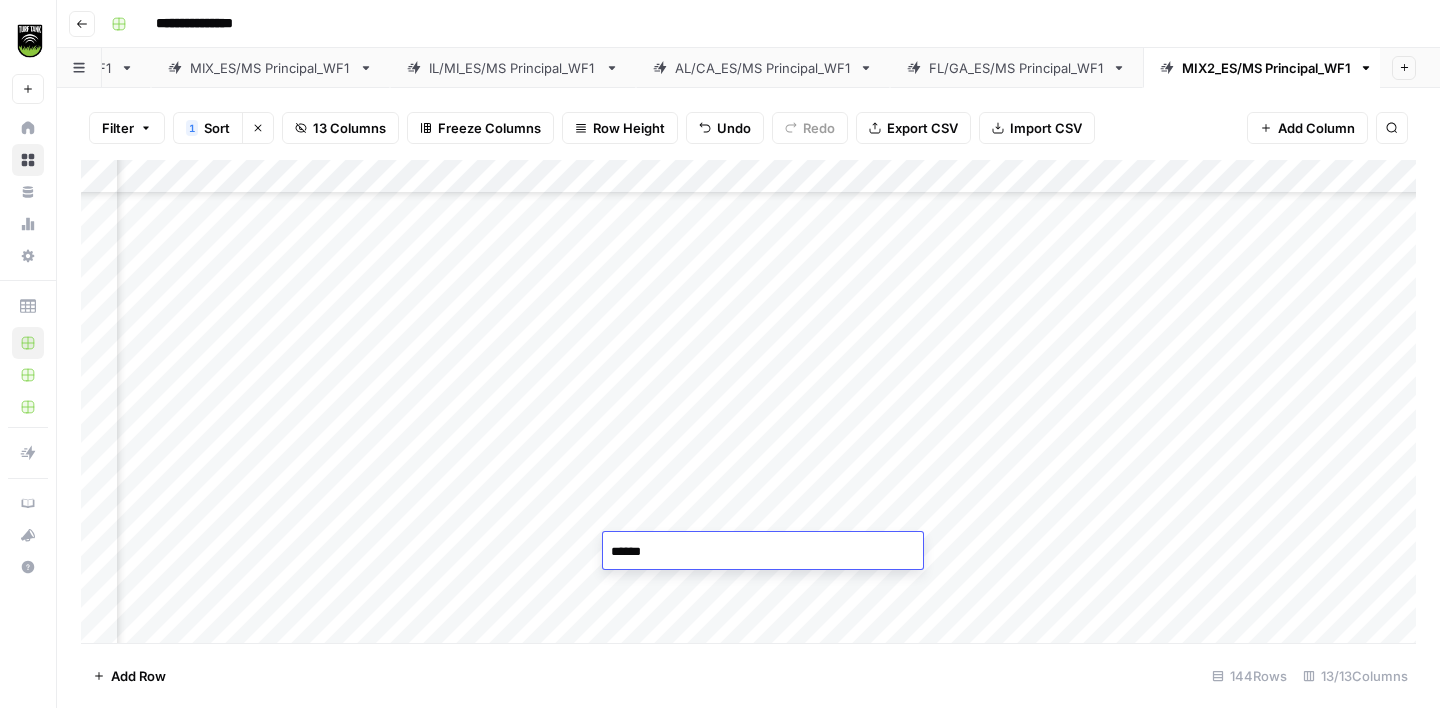 type on "*******" 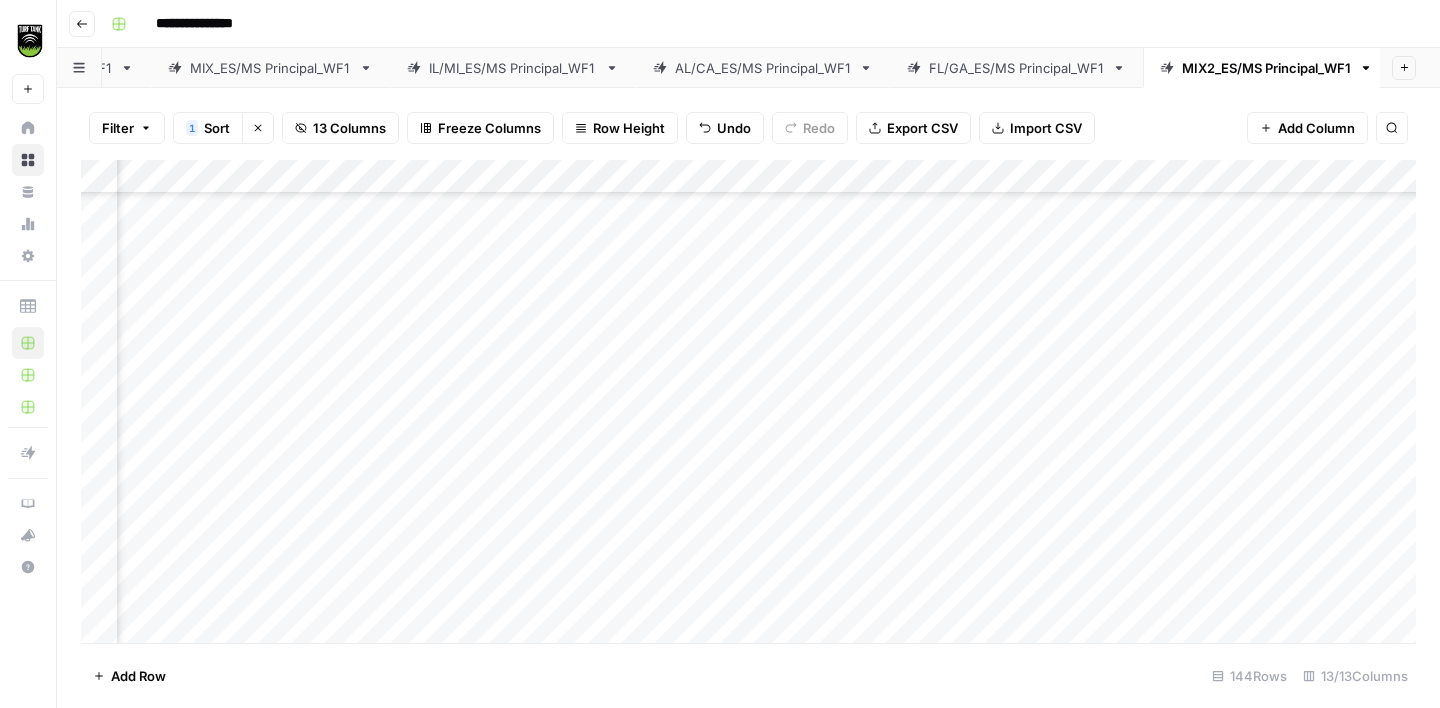scroll, scrollTop: 1407, scrollLeft: 308, axis: both 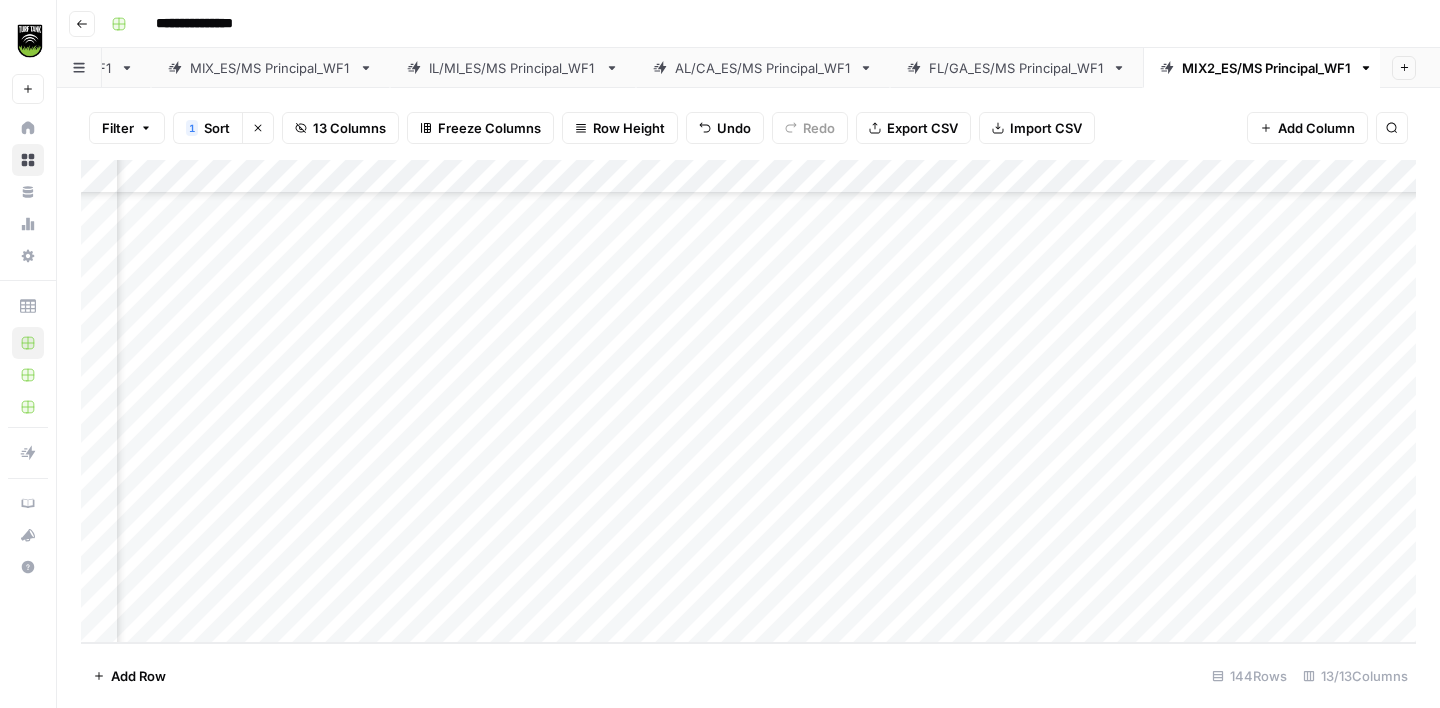 click on "Add Column" at bounding box center (748, 401) 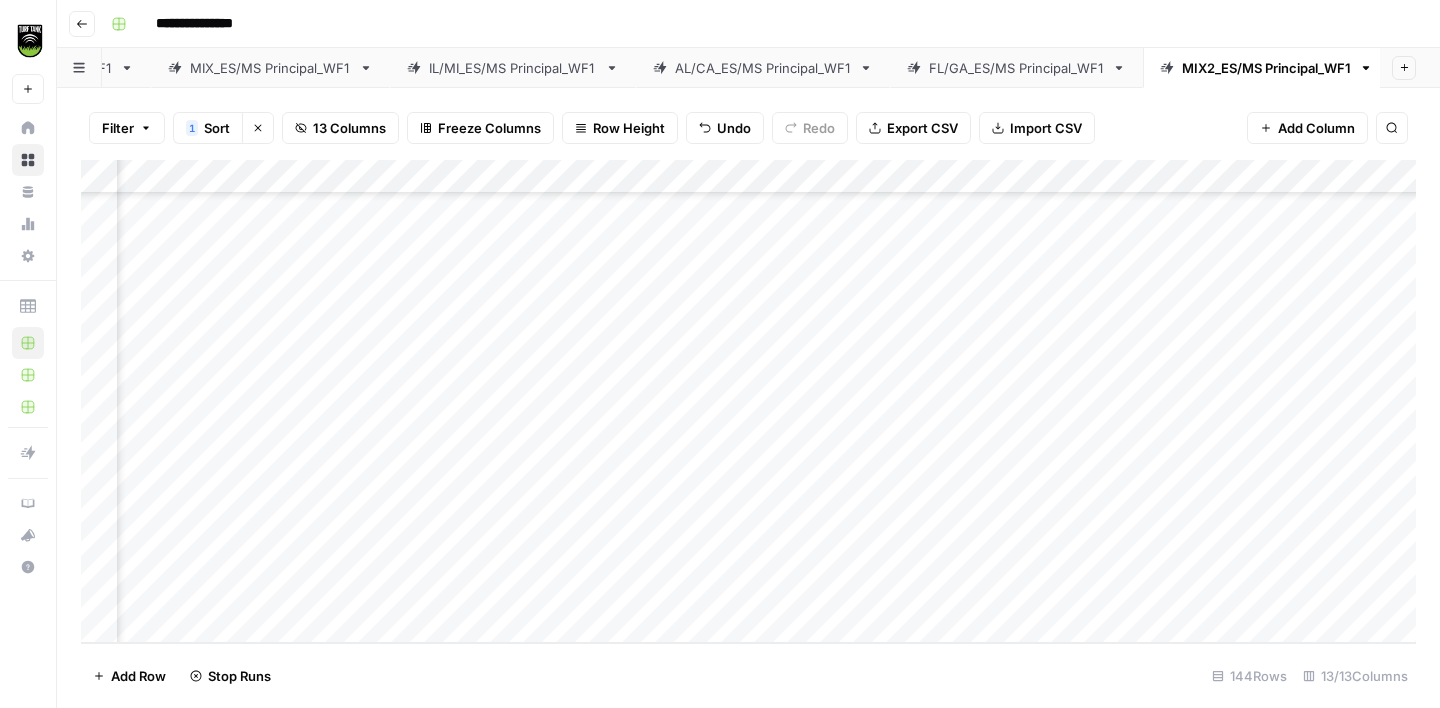 click on "Add Column" at bounding box center [748, 401] 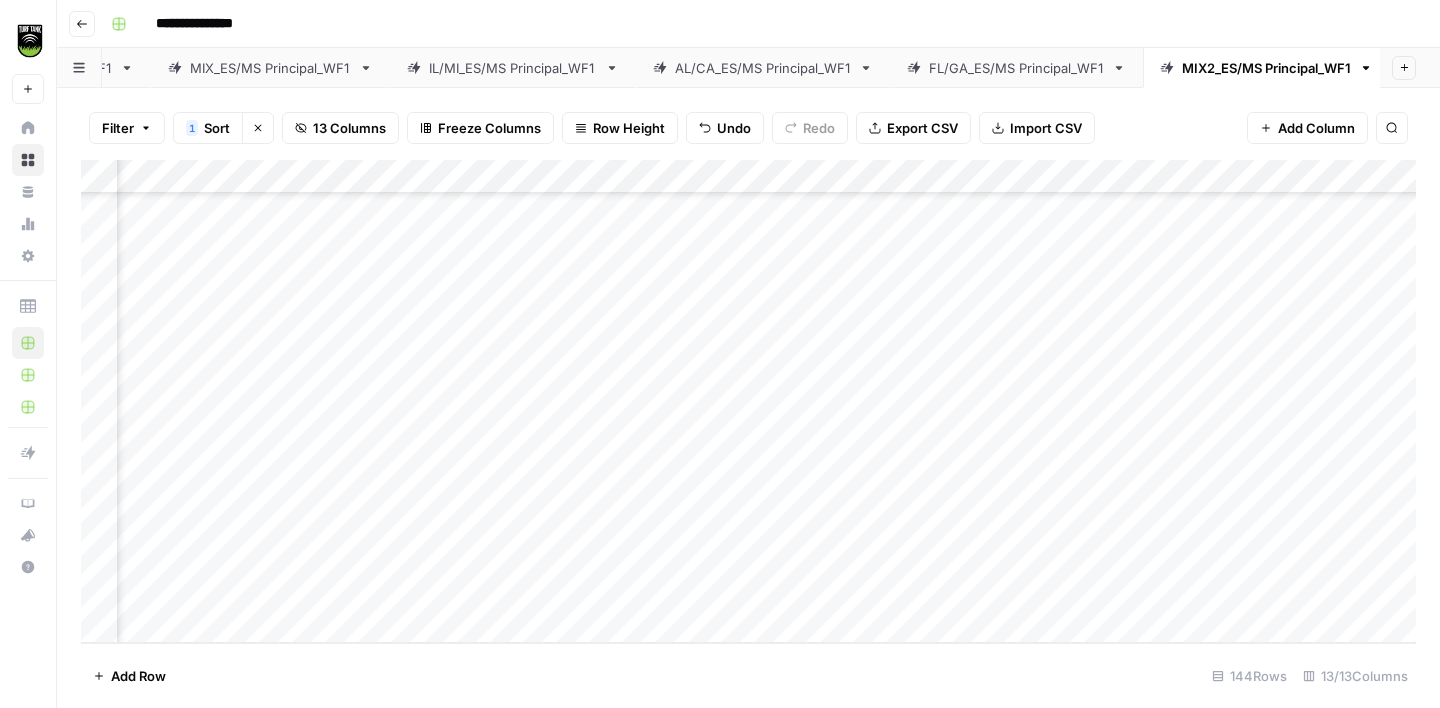 click on "Add Column" at bounding box center (748, 401) 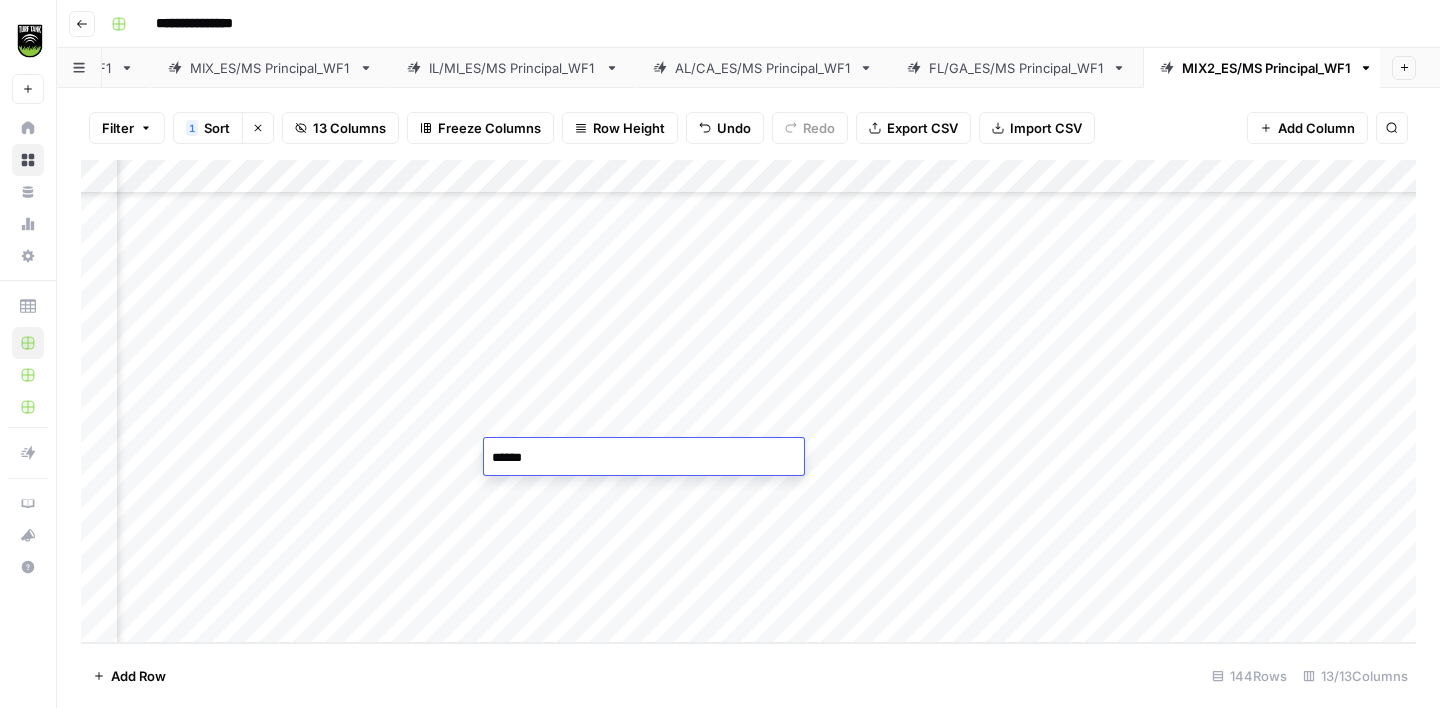 type on "*******" 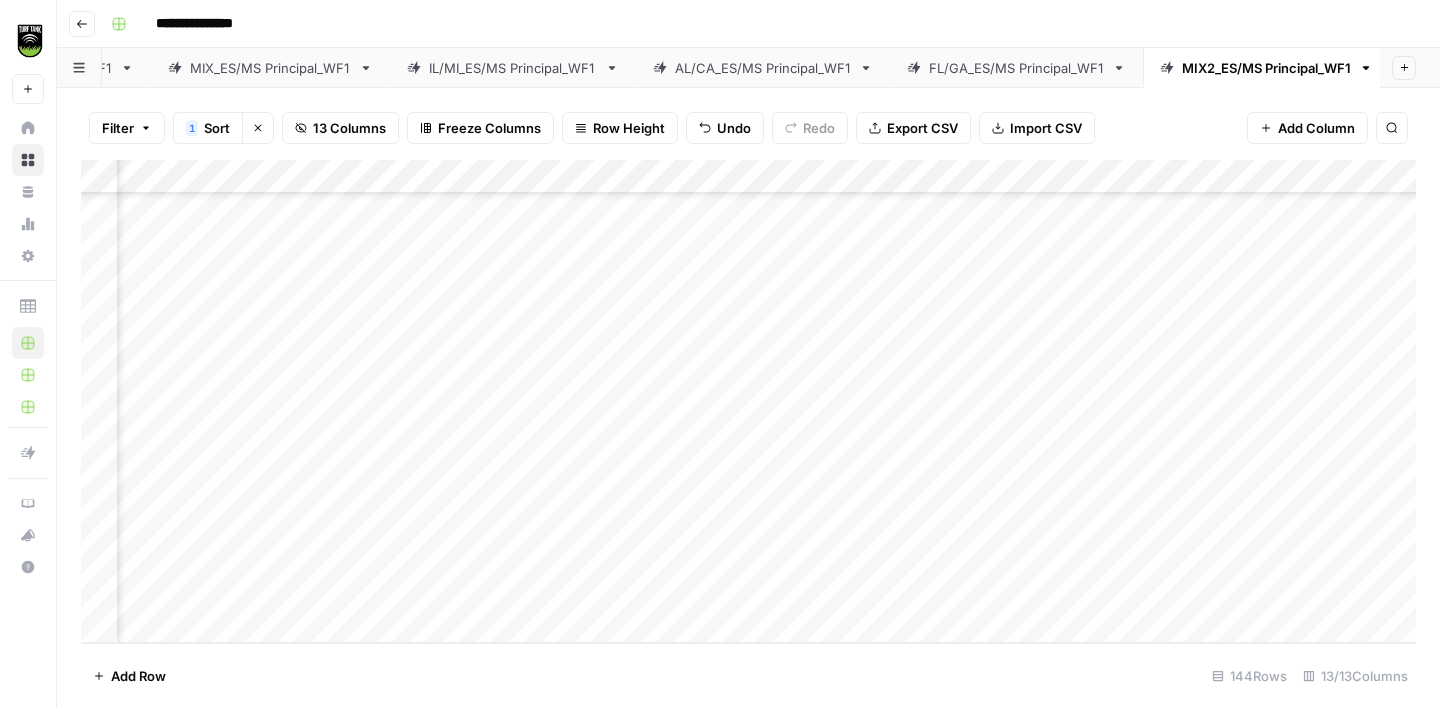 click on "Add Column" at bounding box center [748, 401] 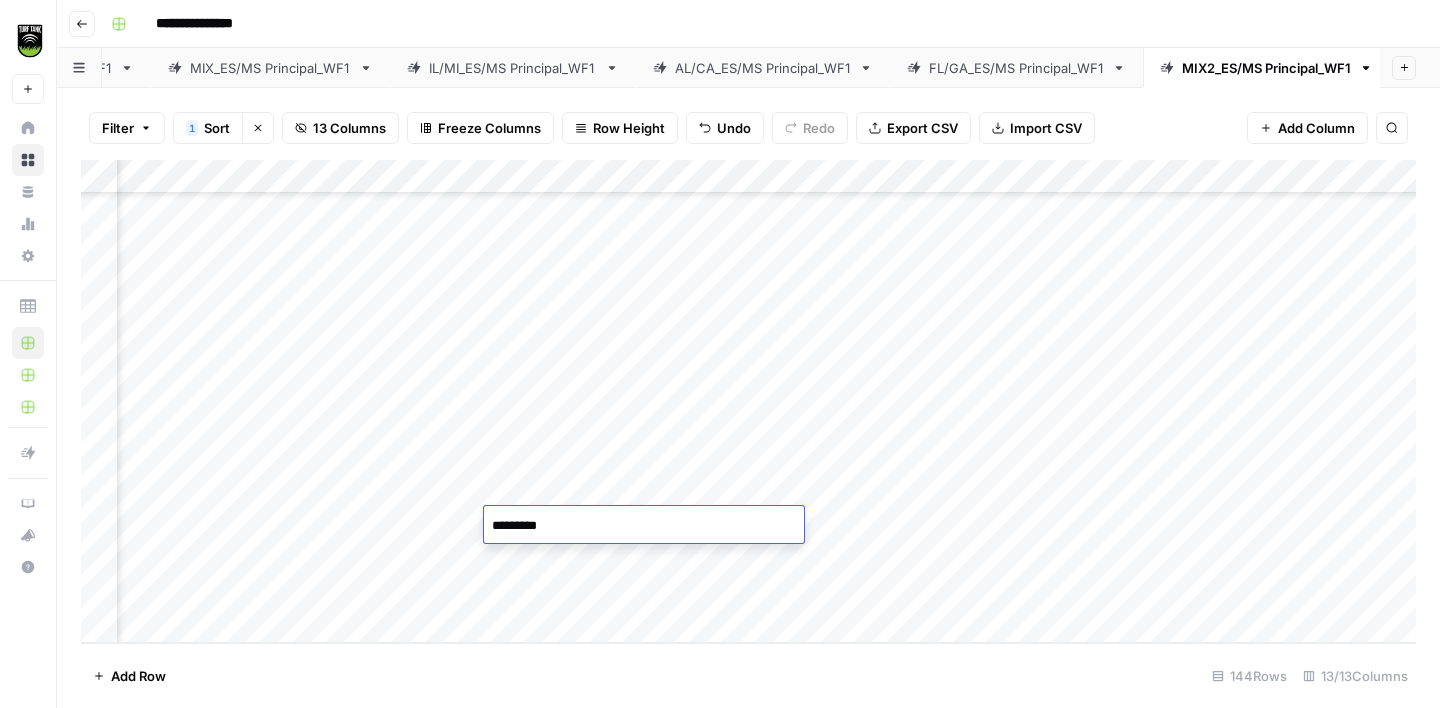 type on "**********" 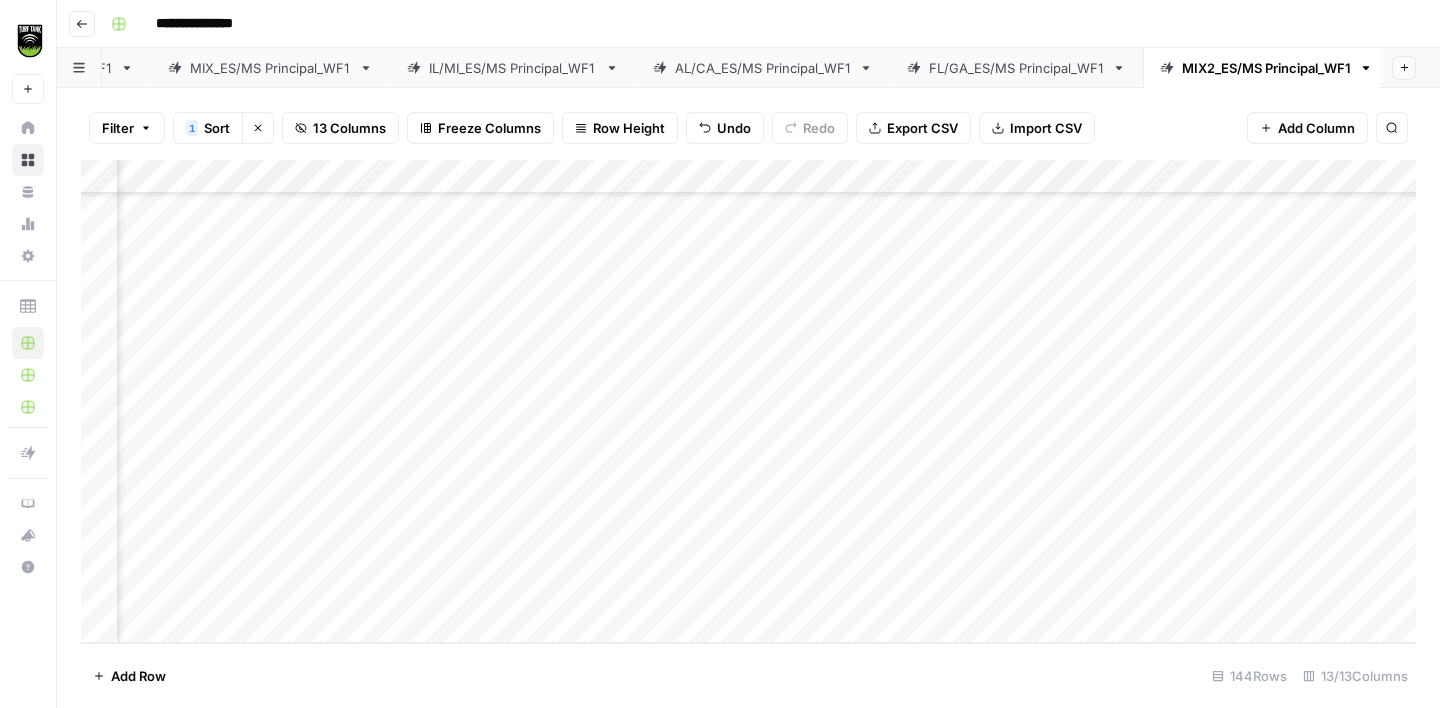 click on "Add Column" at bounding box center (748, 401) 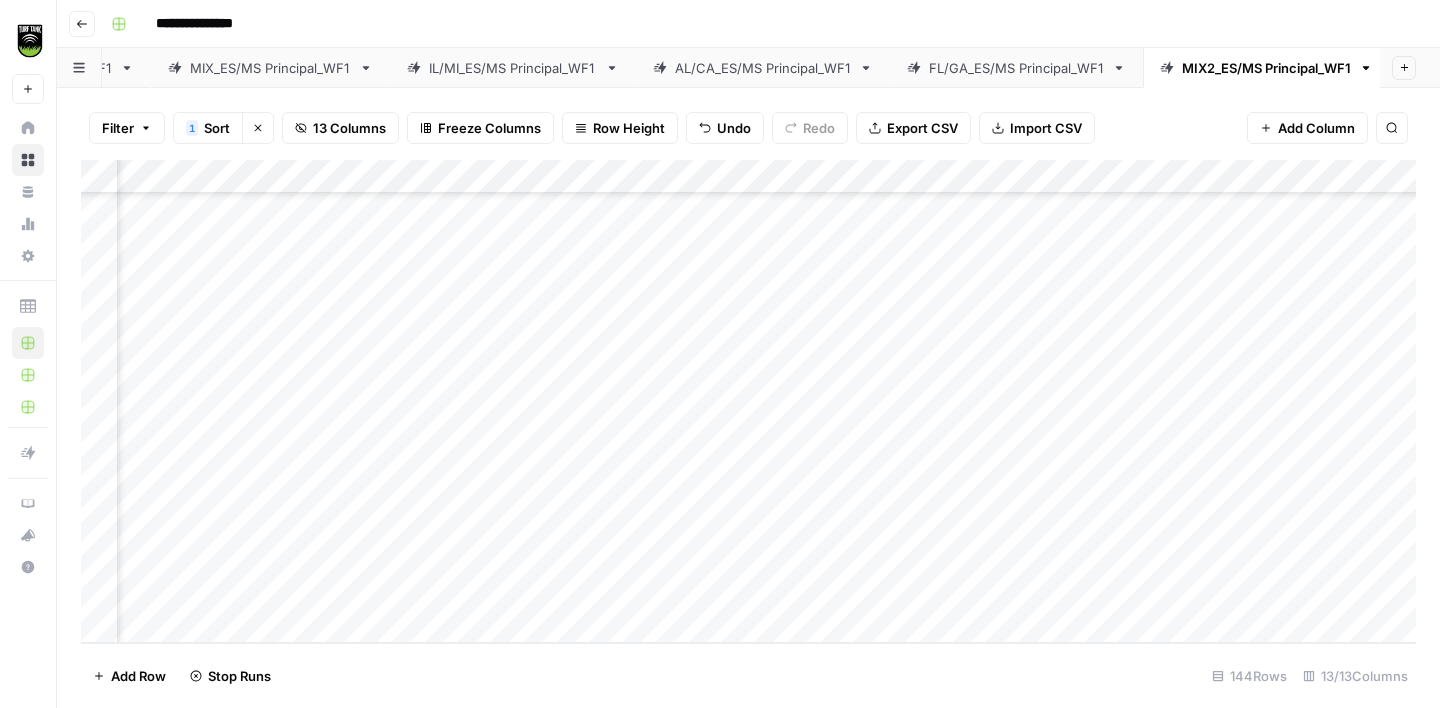 click on "Add Column" at bounding box center (748, 401) 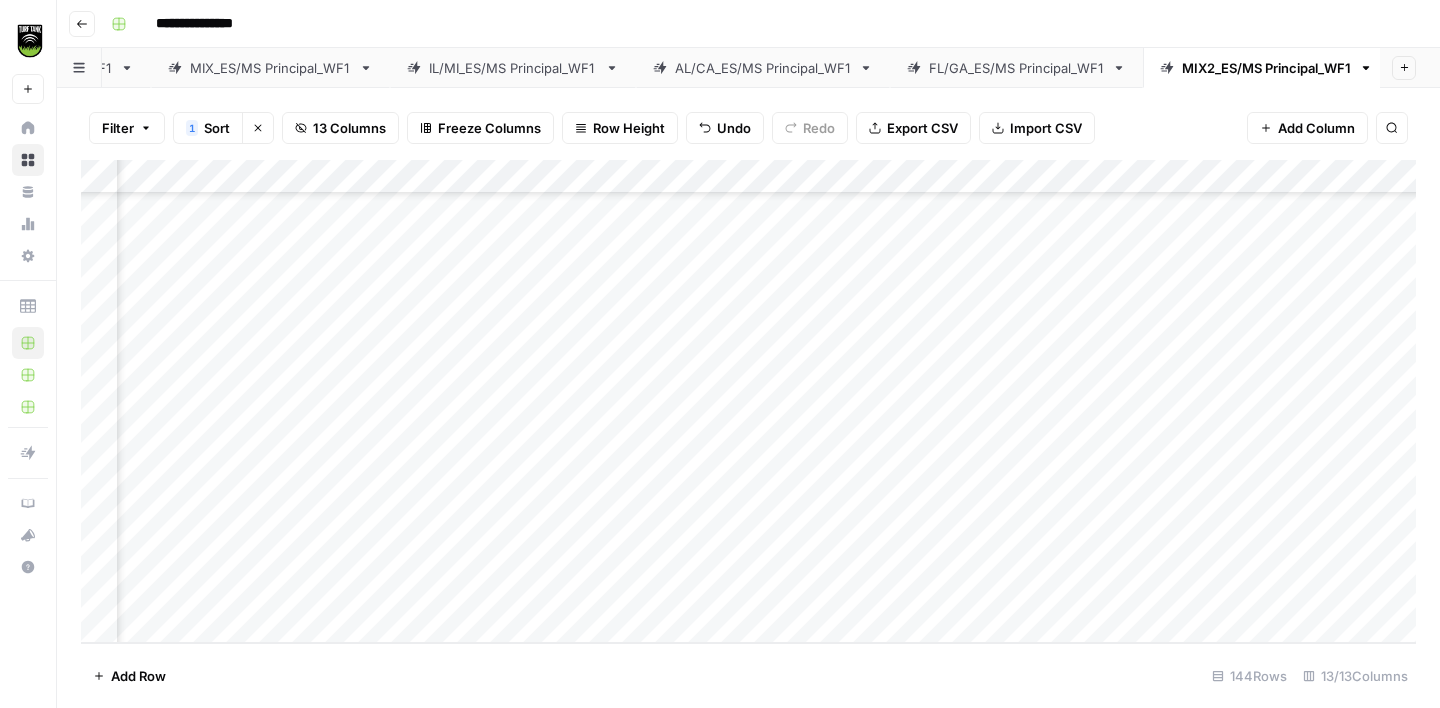 click on "Add Column" at bounding box center (748, 401) 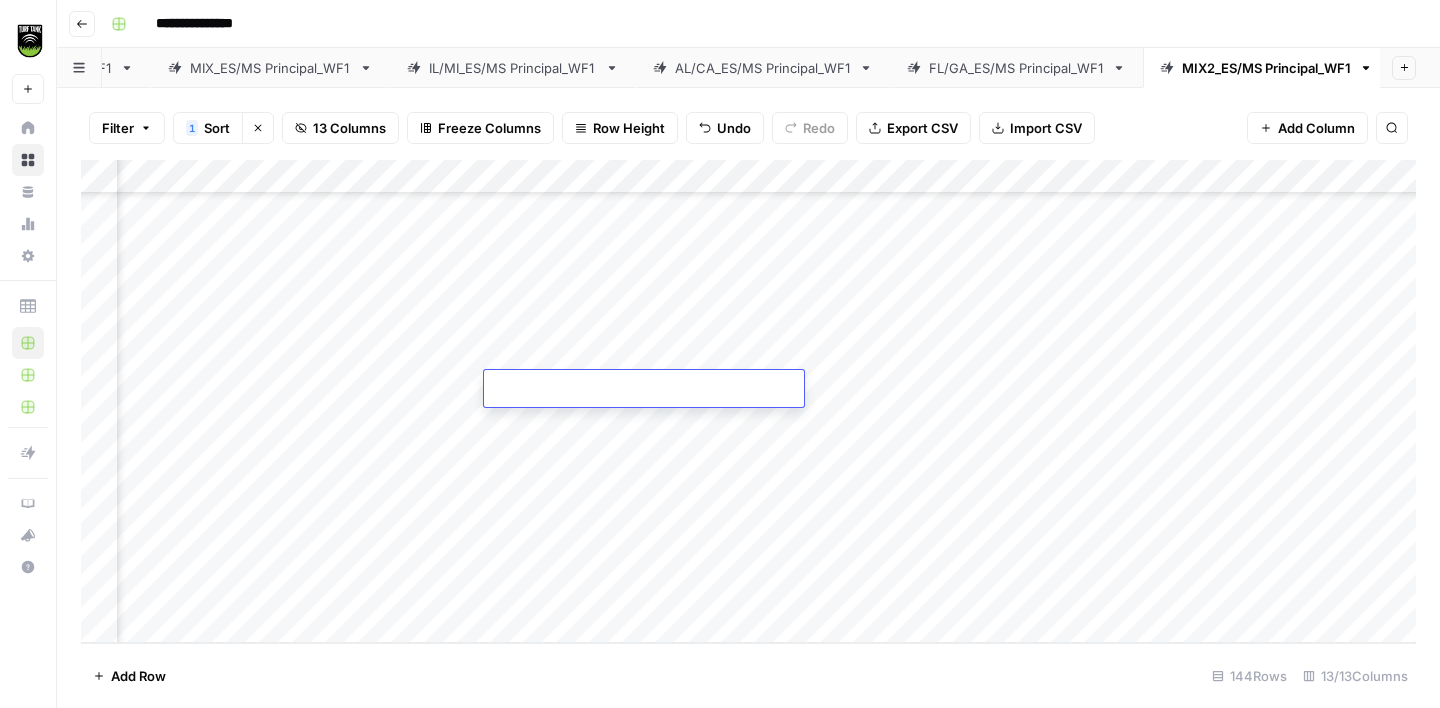 click at bounding box center (644, 390) 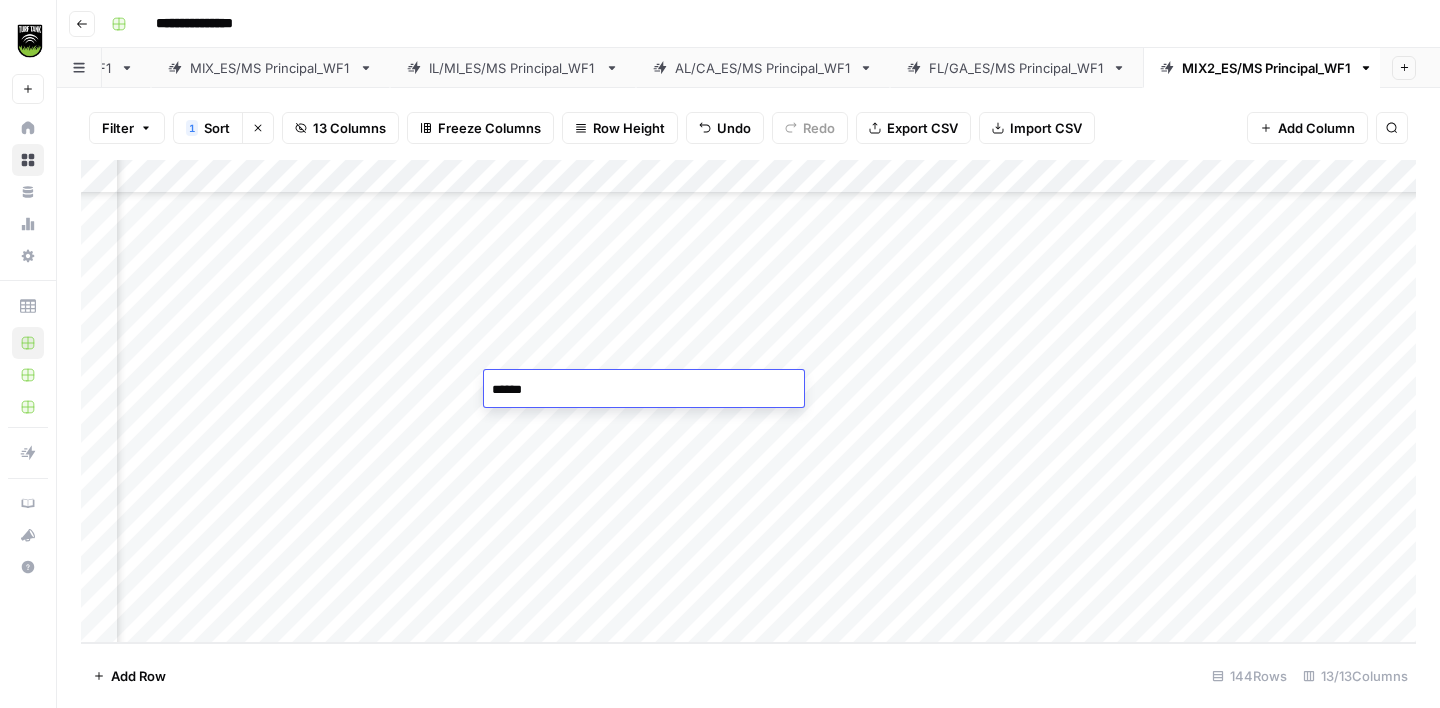 type on "*******" 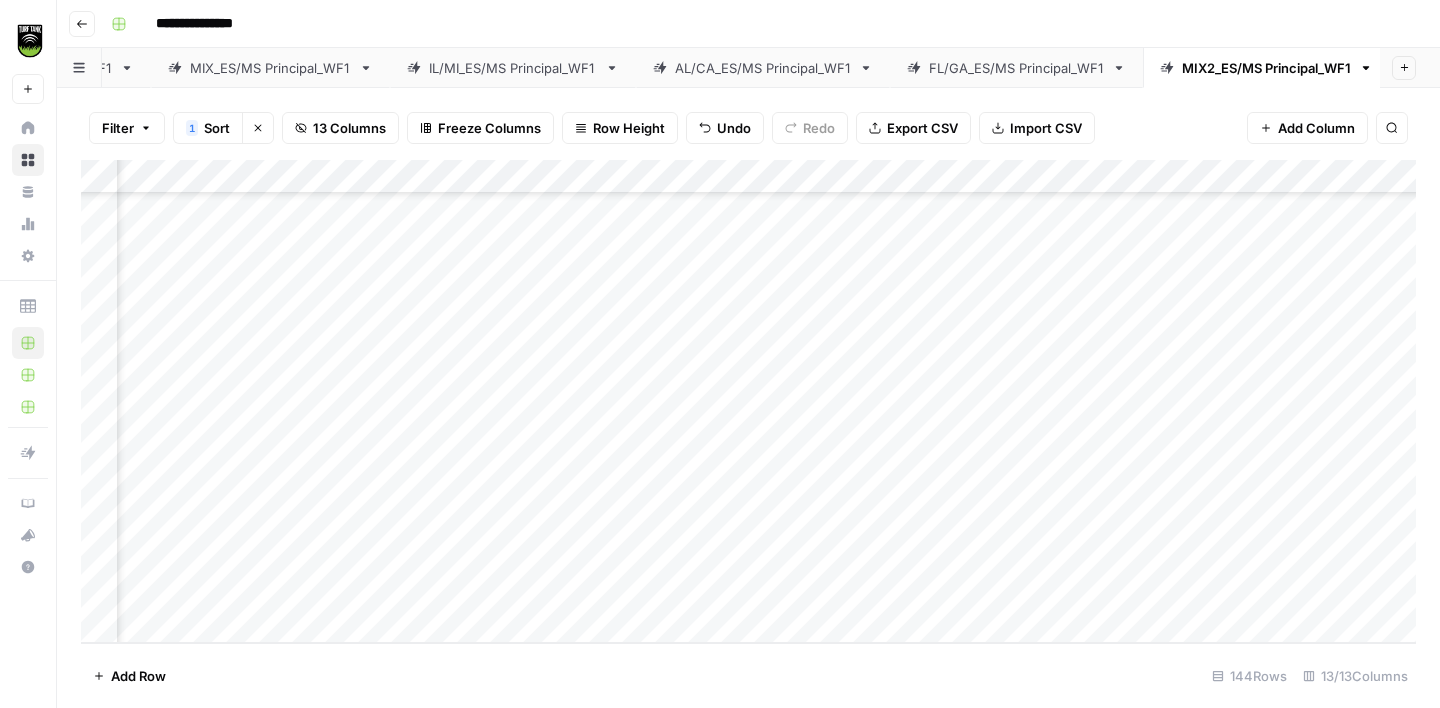 click on "Add Column" at bounding box center [748, 401] 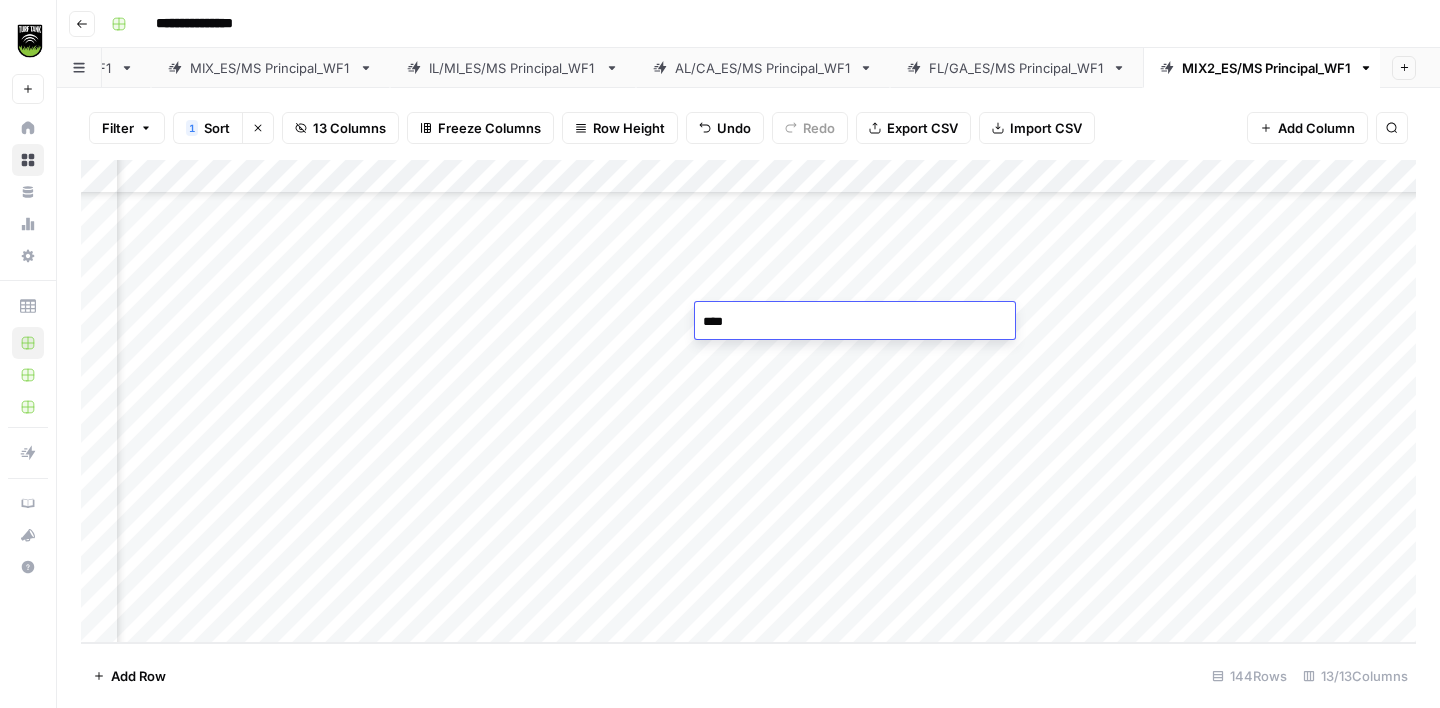 type on "*****" 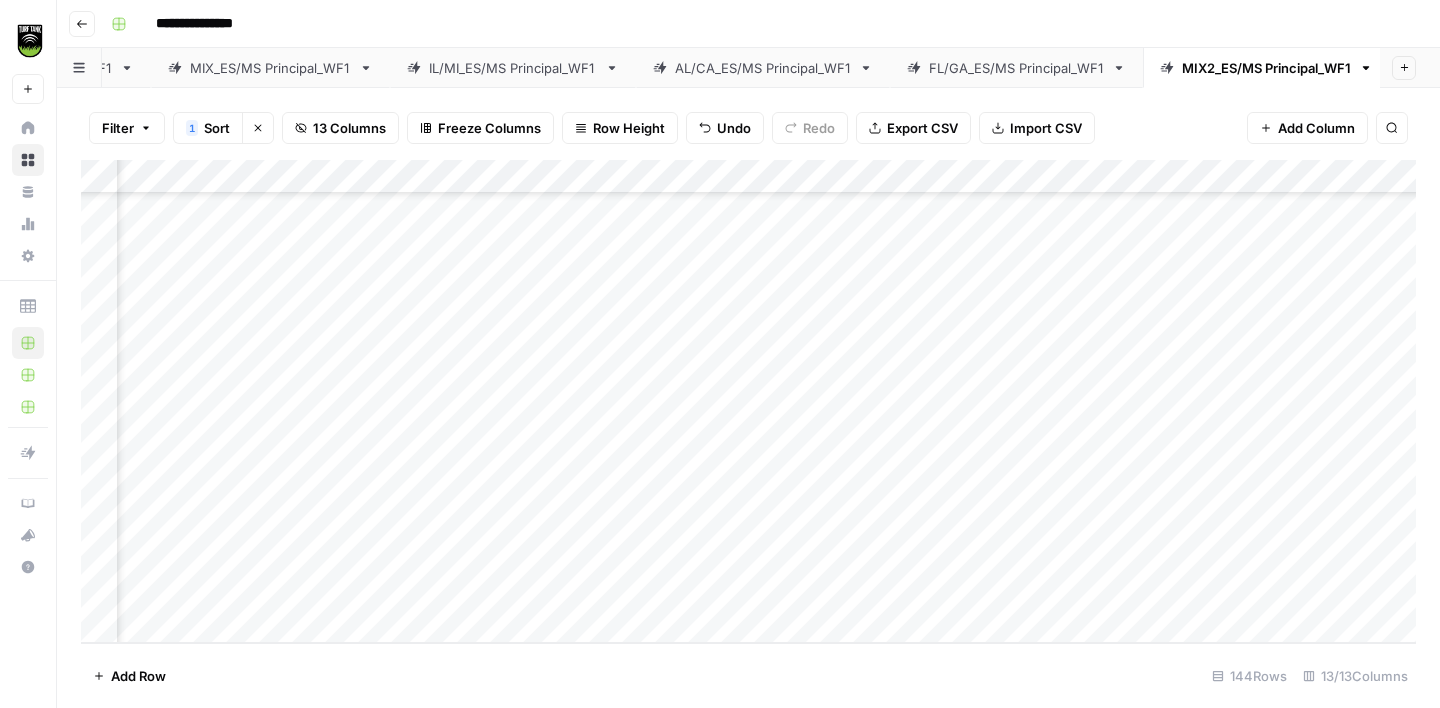 scroll, scrollTop: 4479, scrollLeft: 371, axis: both 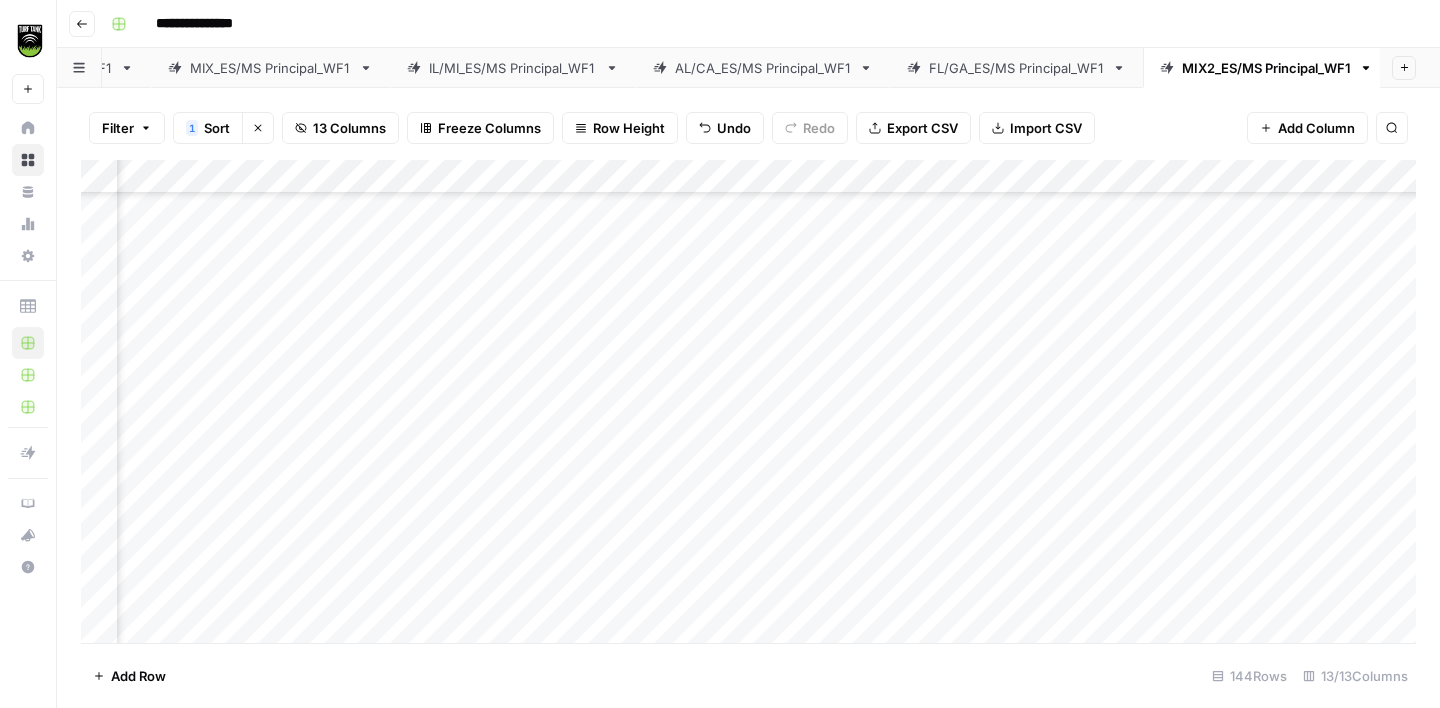 click on "Add Column" at bounding box center [748, 401] 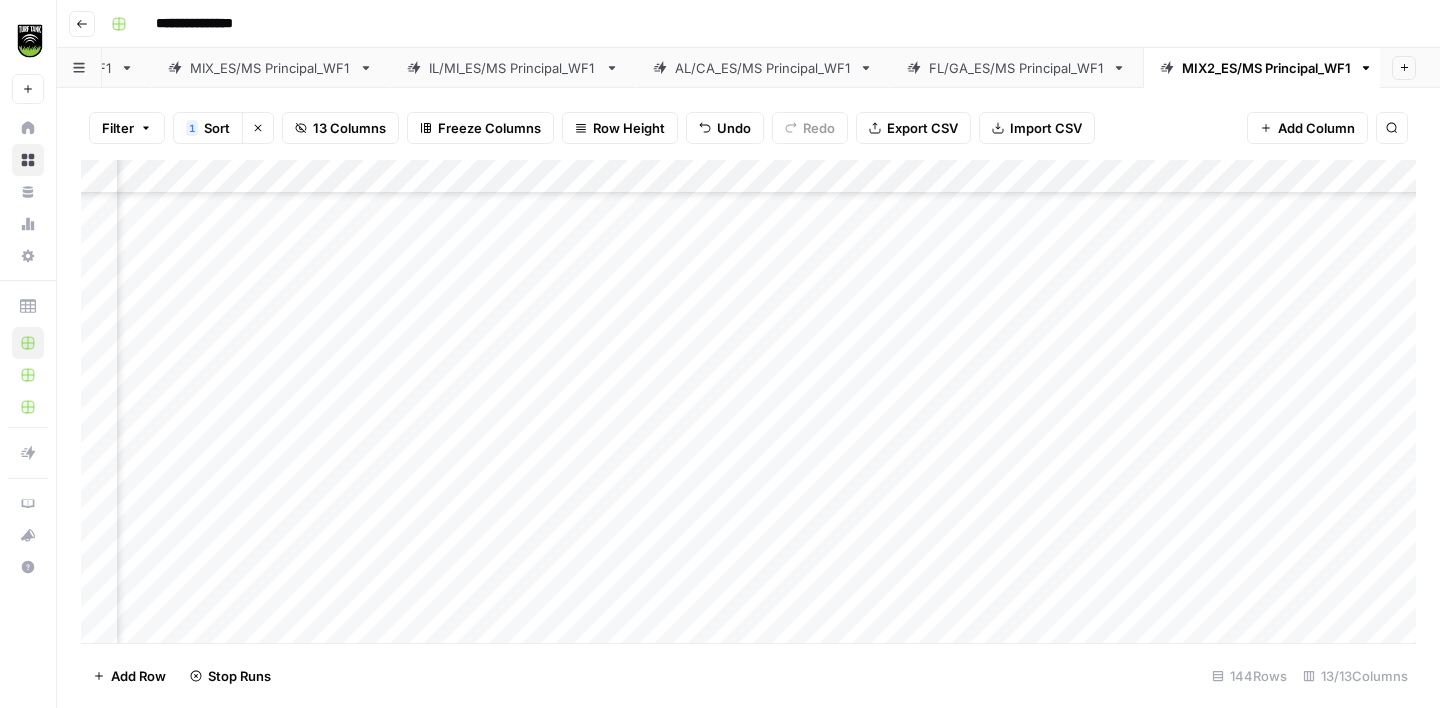 click on "Add Column" at bounding box center [748, 401] 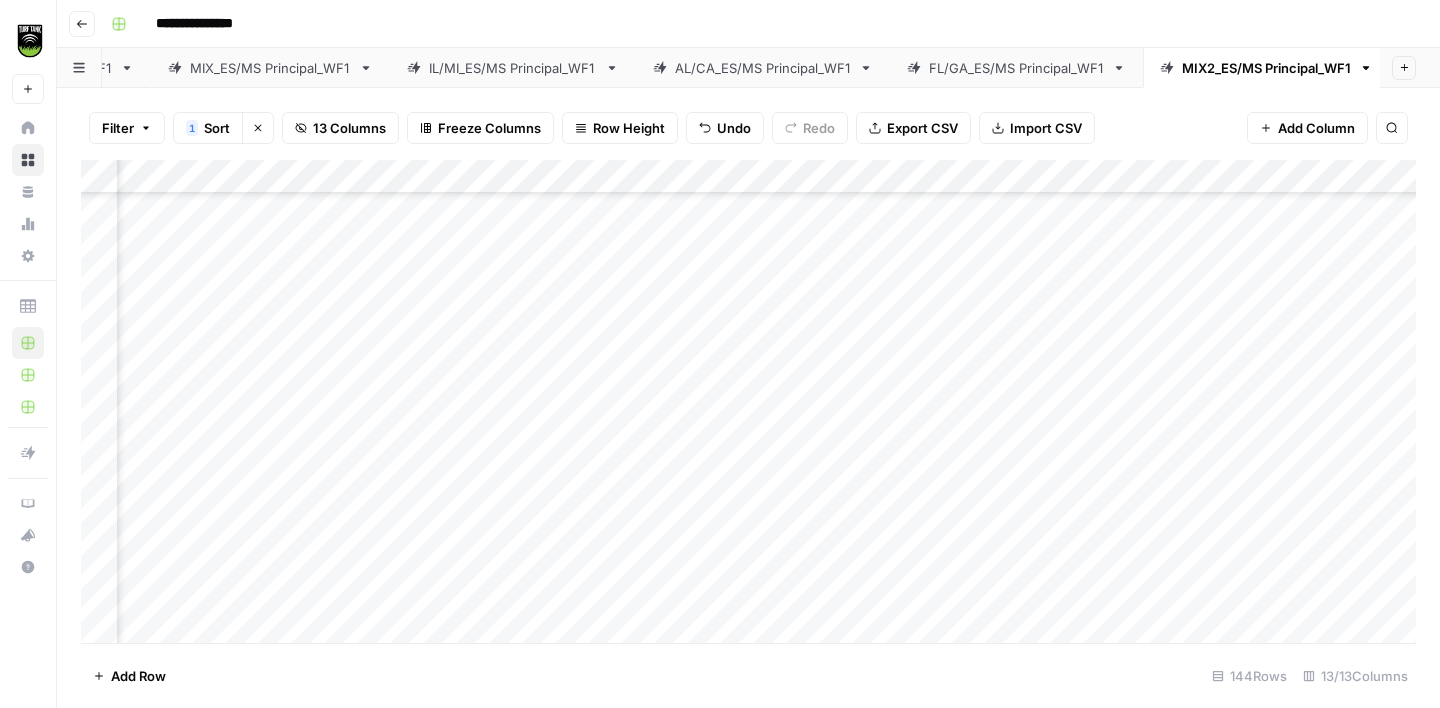 click on "Add Column" at bounding box center (748, 401) 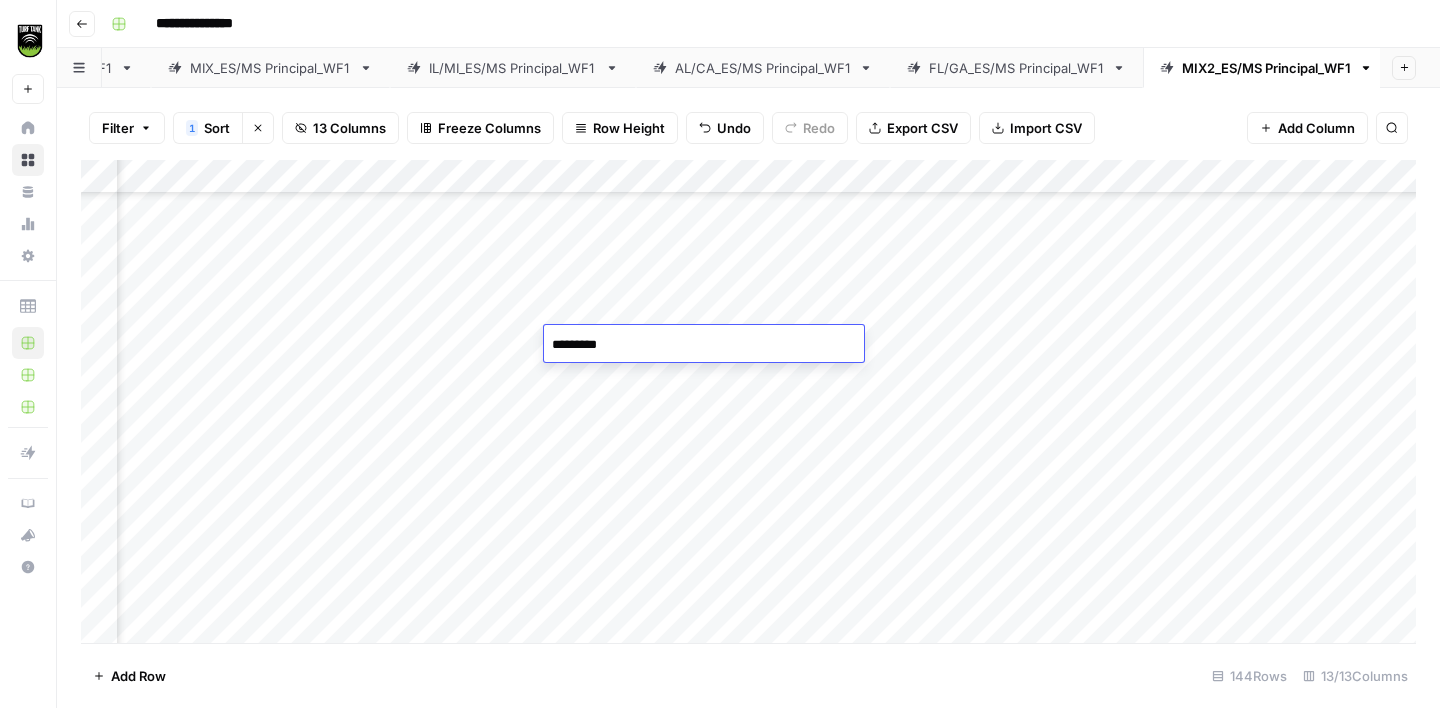 type on "**********" 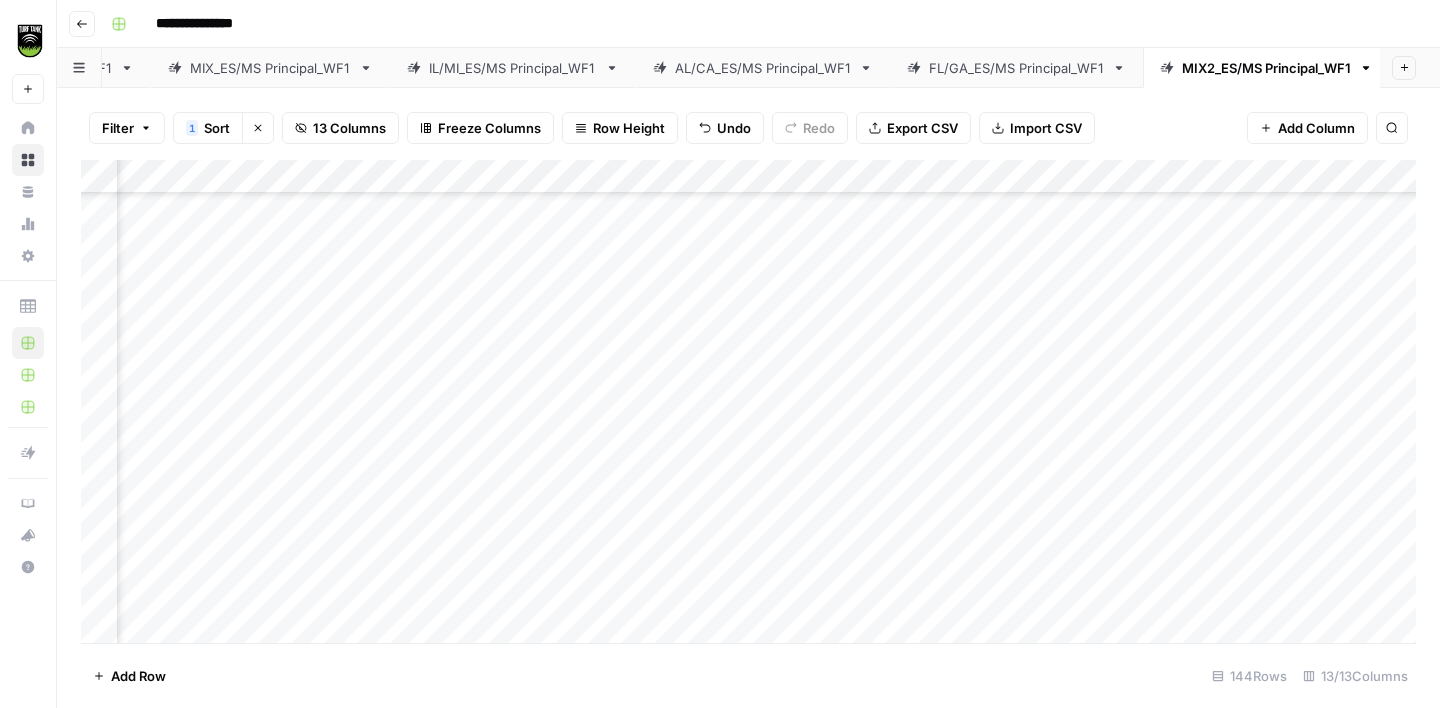 click on "Add Column" at bounding box center [748, 401] 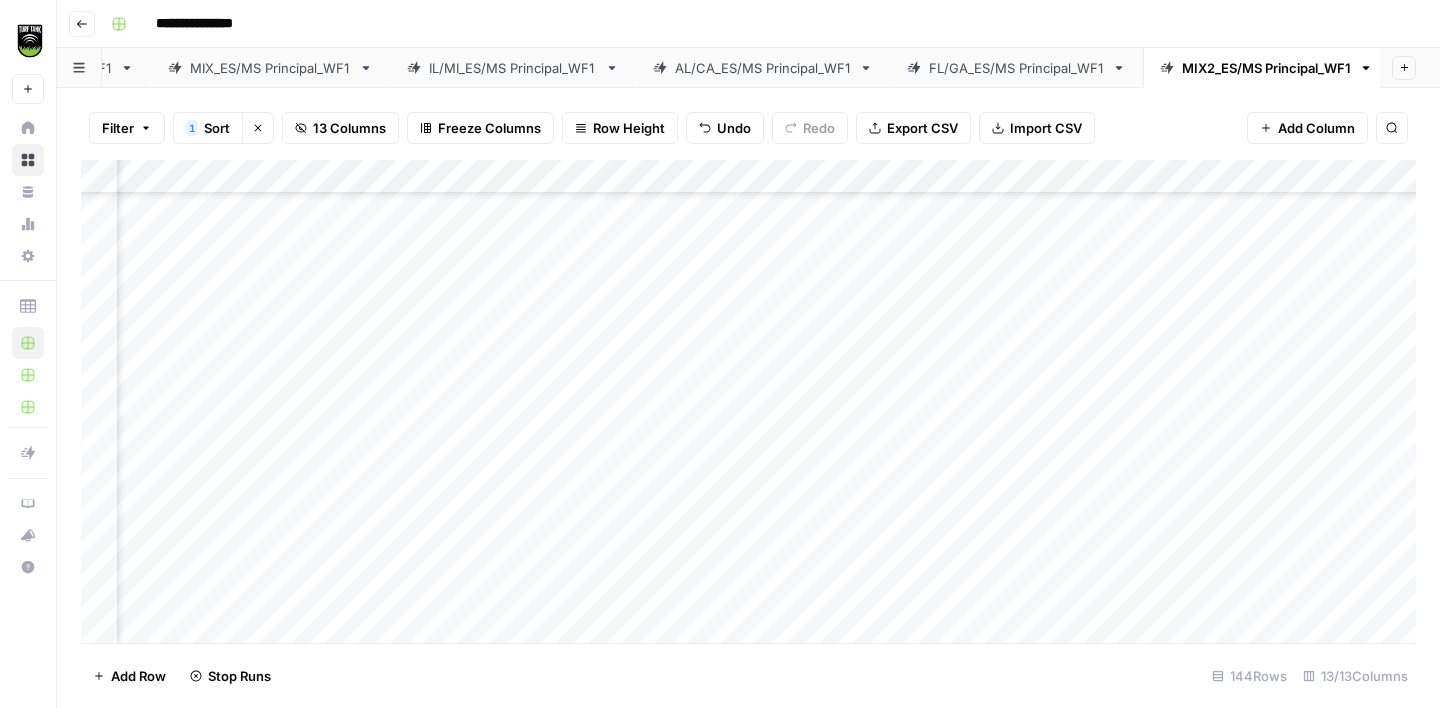 click on "Add Column" at bounding box center [748, 401] 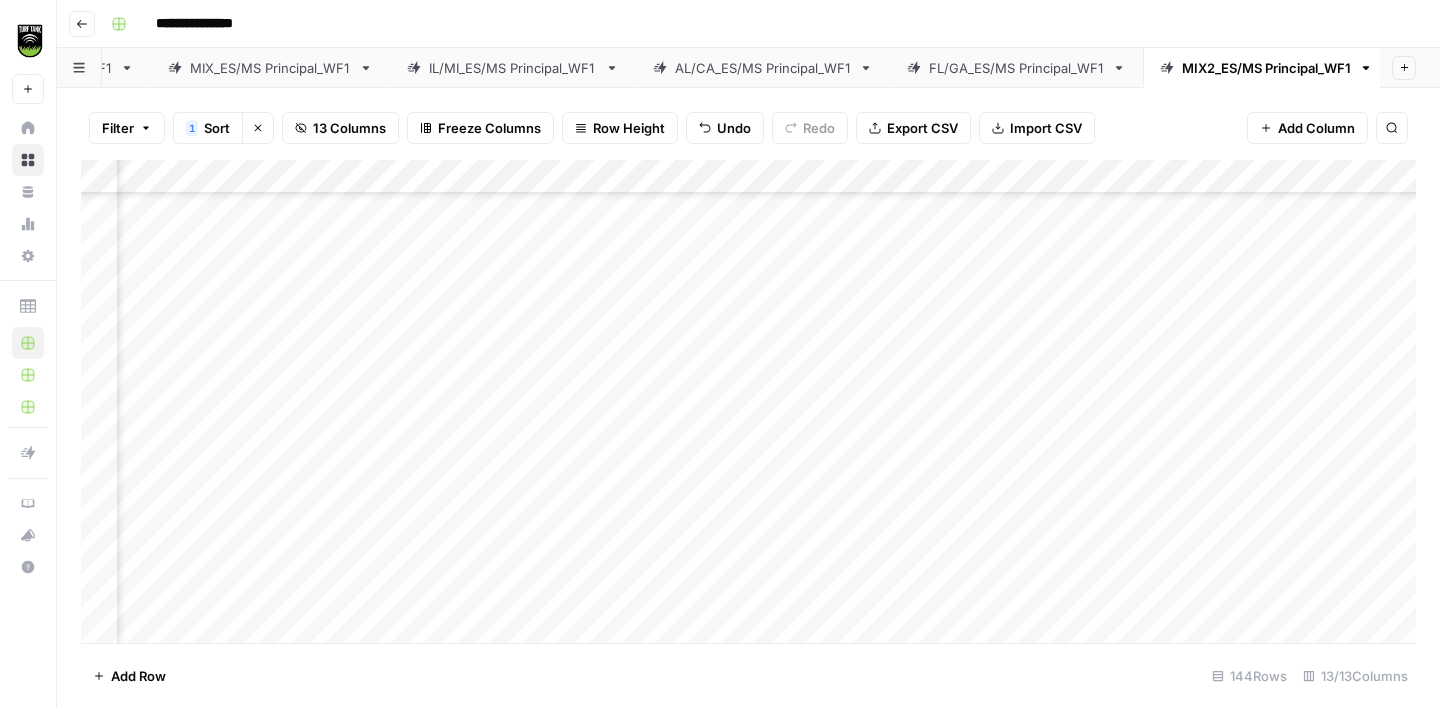 click on "Add Column" at bounding box center (748, 401) 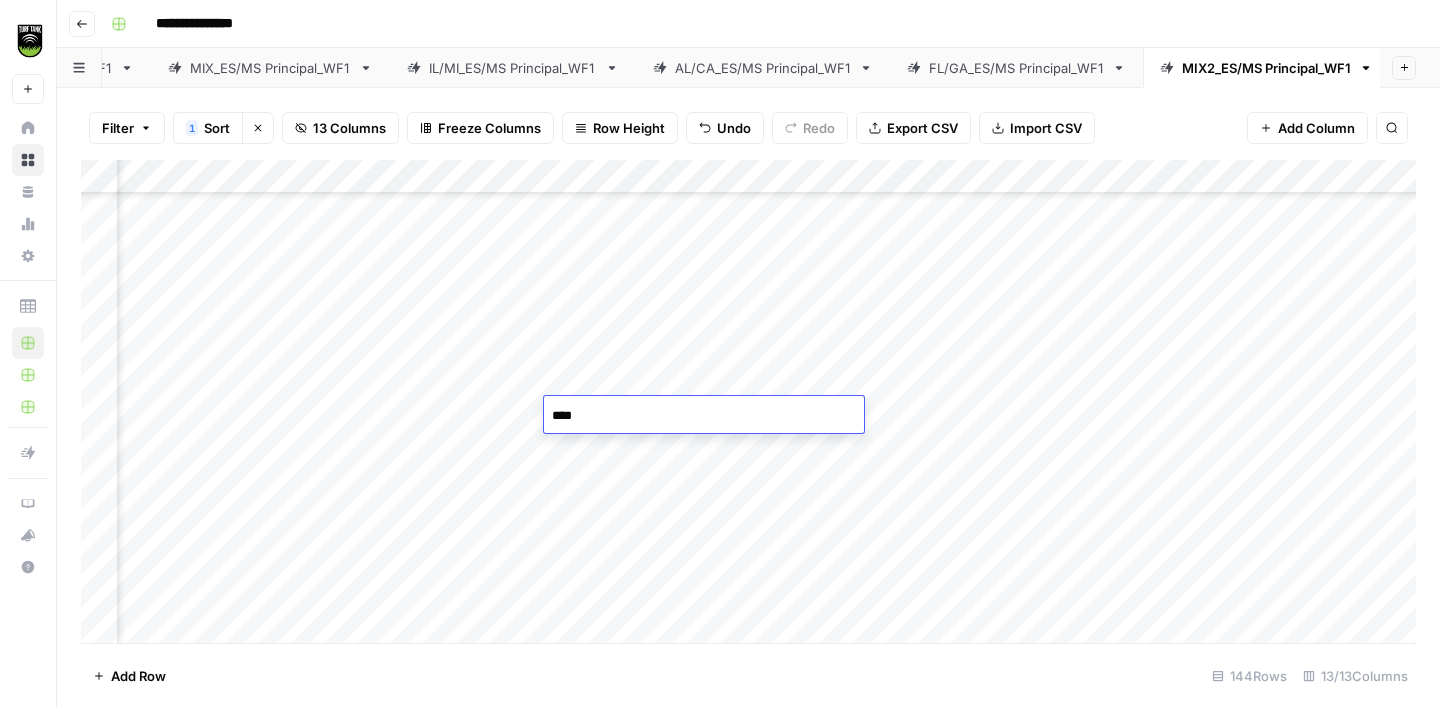 type on "*****" 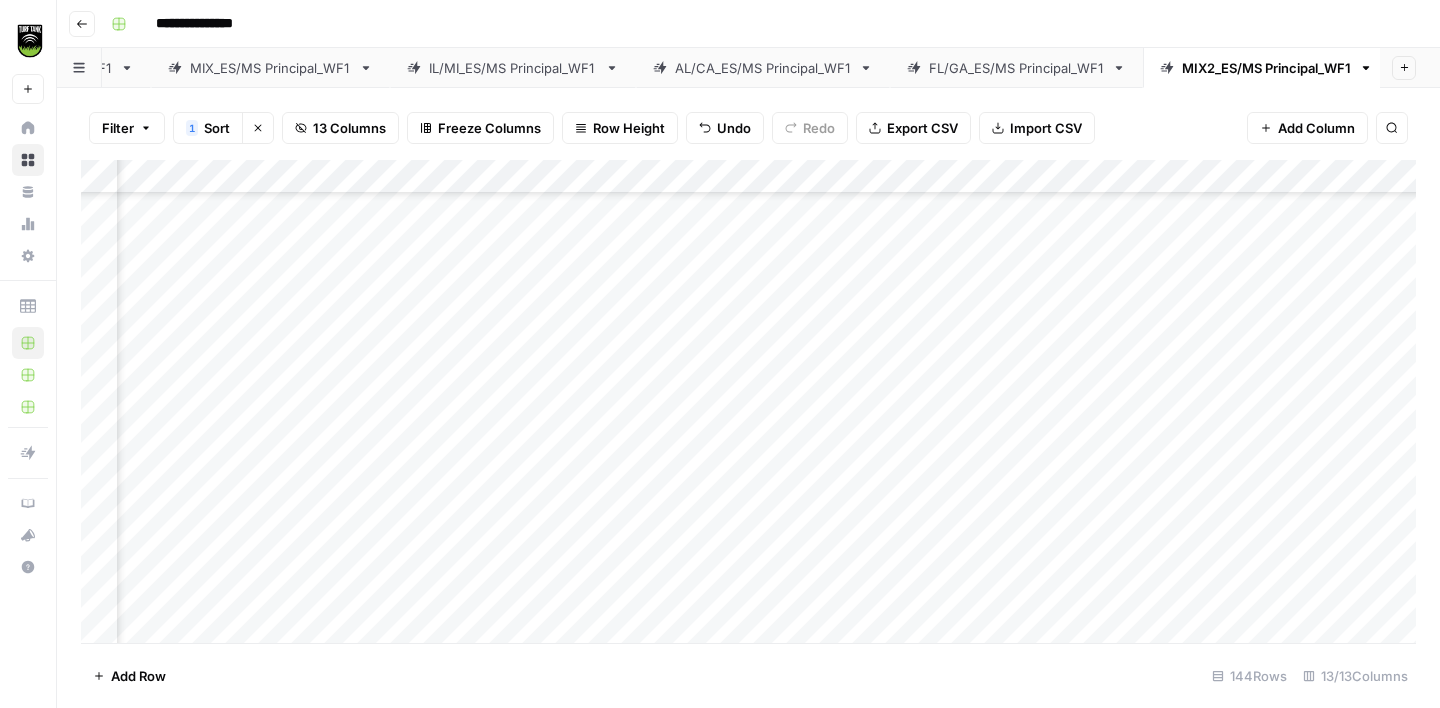 click on "Add Column" at bounding box center [748, 401] 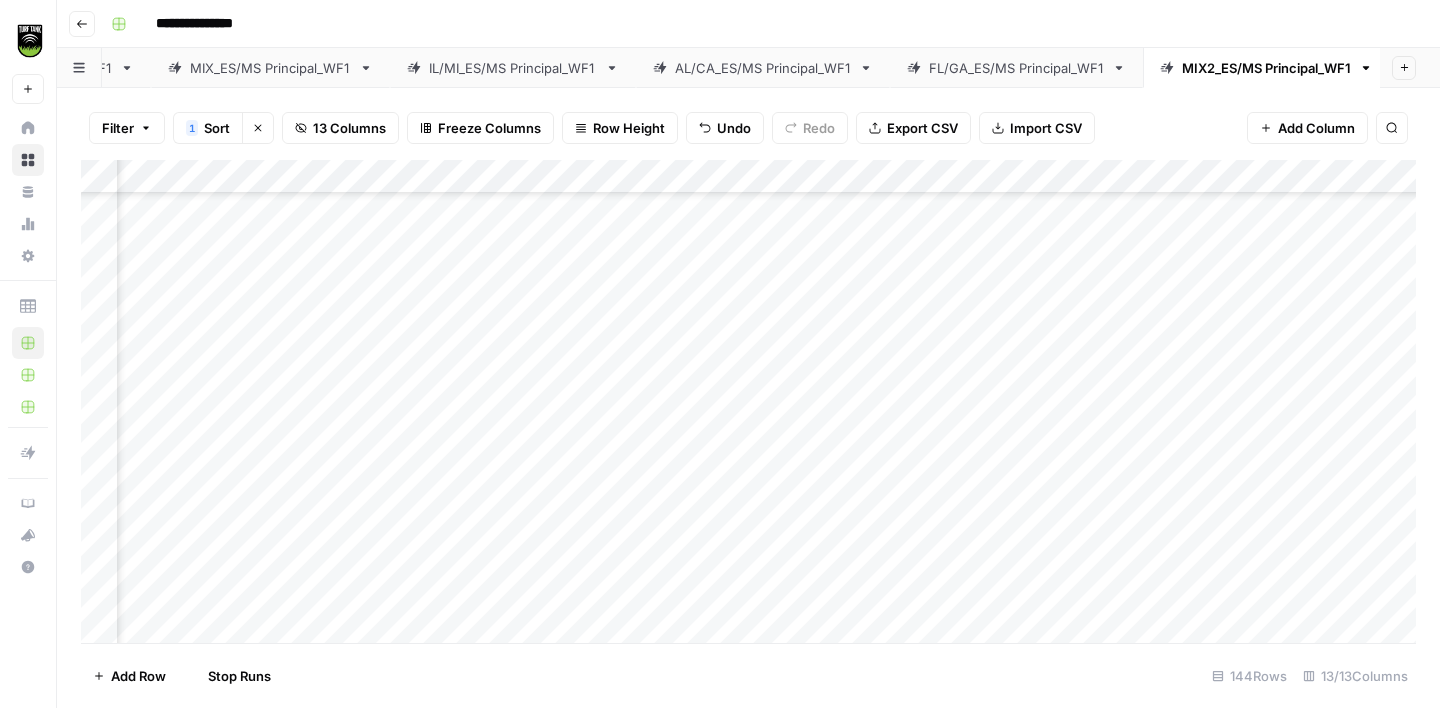 click on "Add Column" at bounding box center (748, 401) 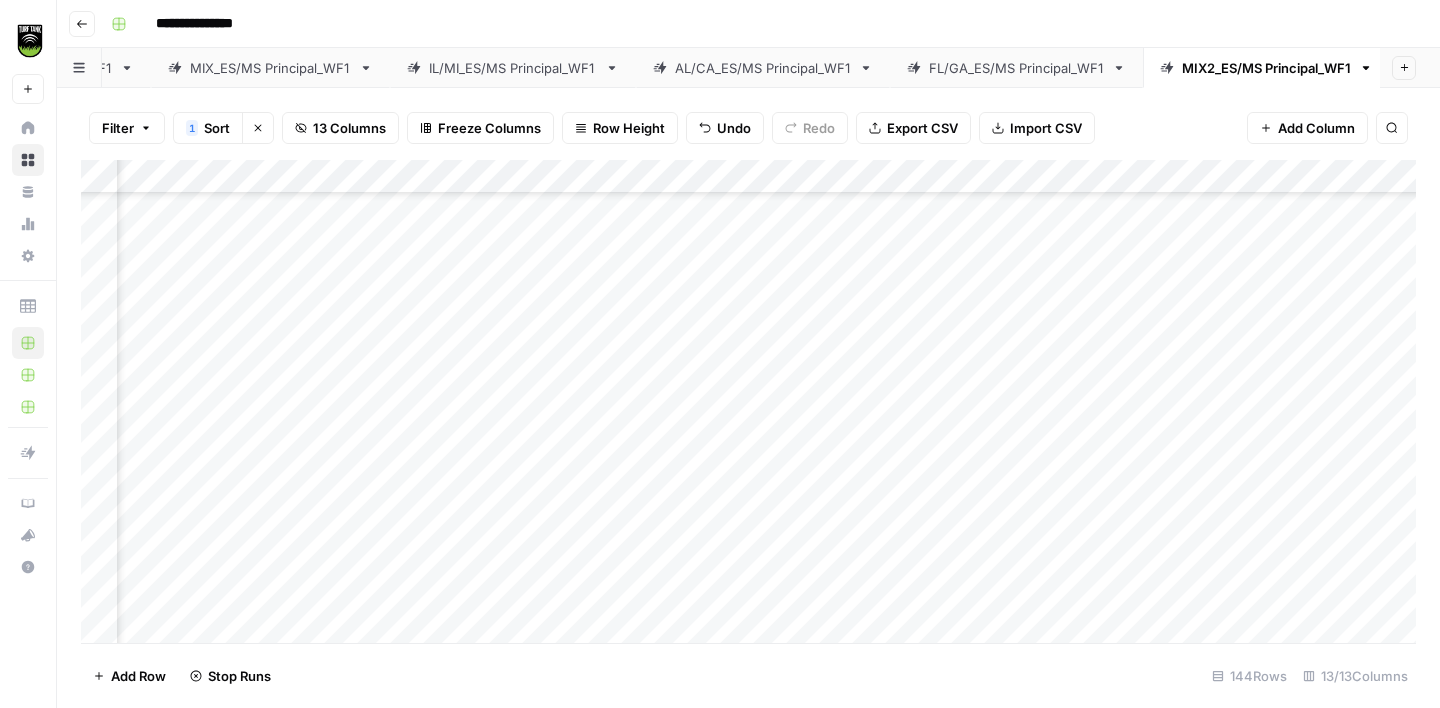 click on "Add Column" at bounding box center [748, 401] 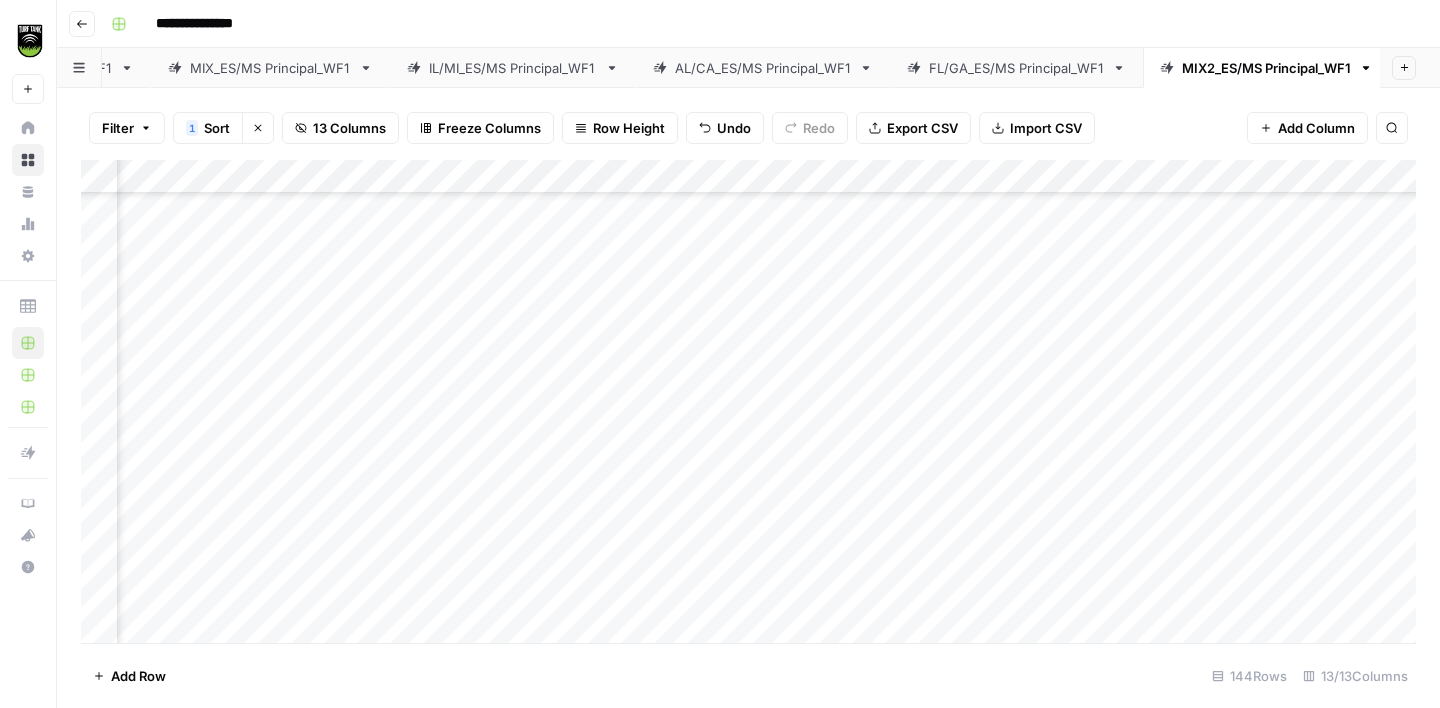 scroll, scrollTop: 1775, scrollLeft: 370, axis: both 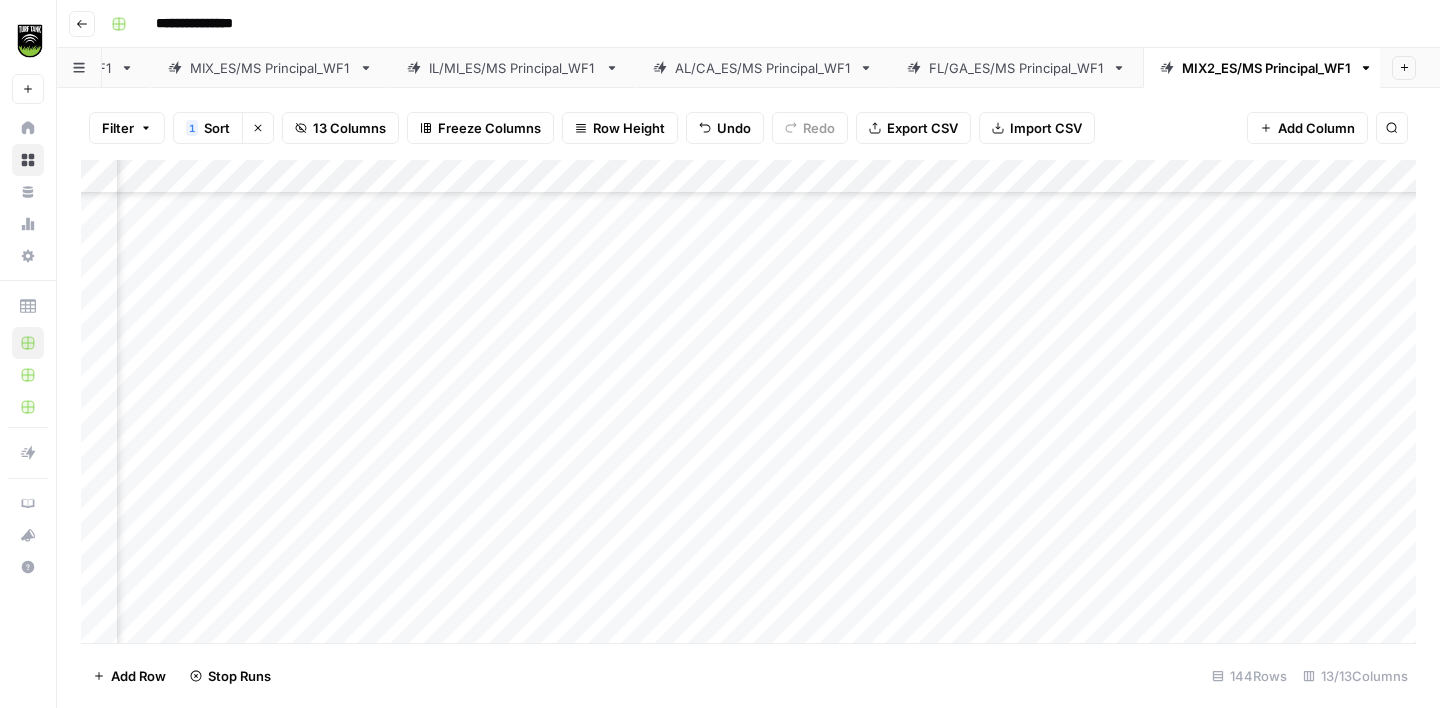 click on "Add Column" at bounding box center [748, 401] 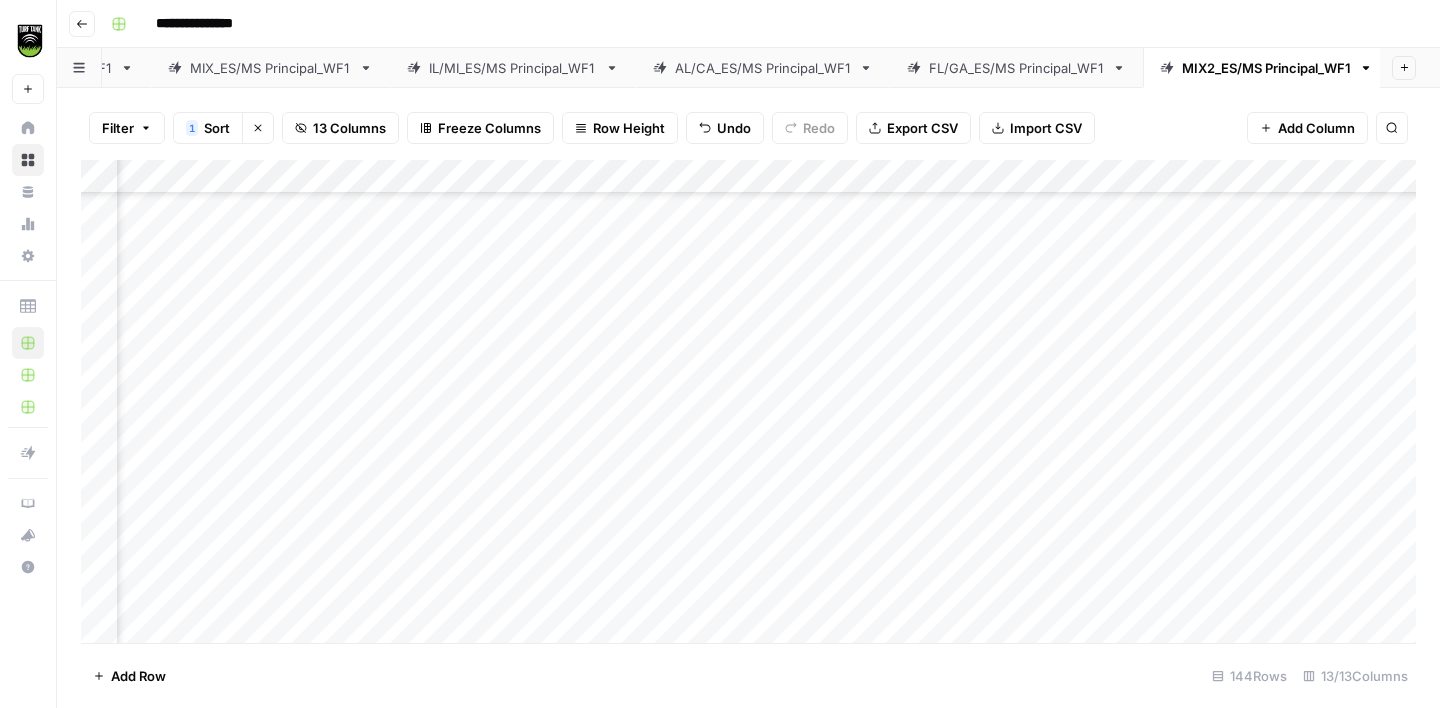 click on "Add Column" at bounding box center [748, 401] 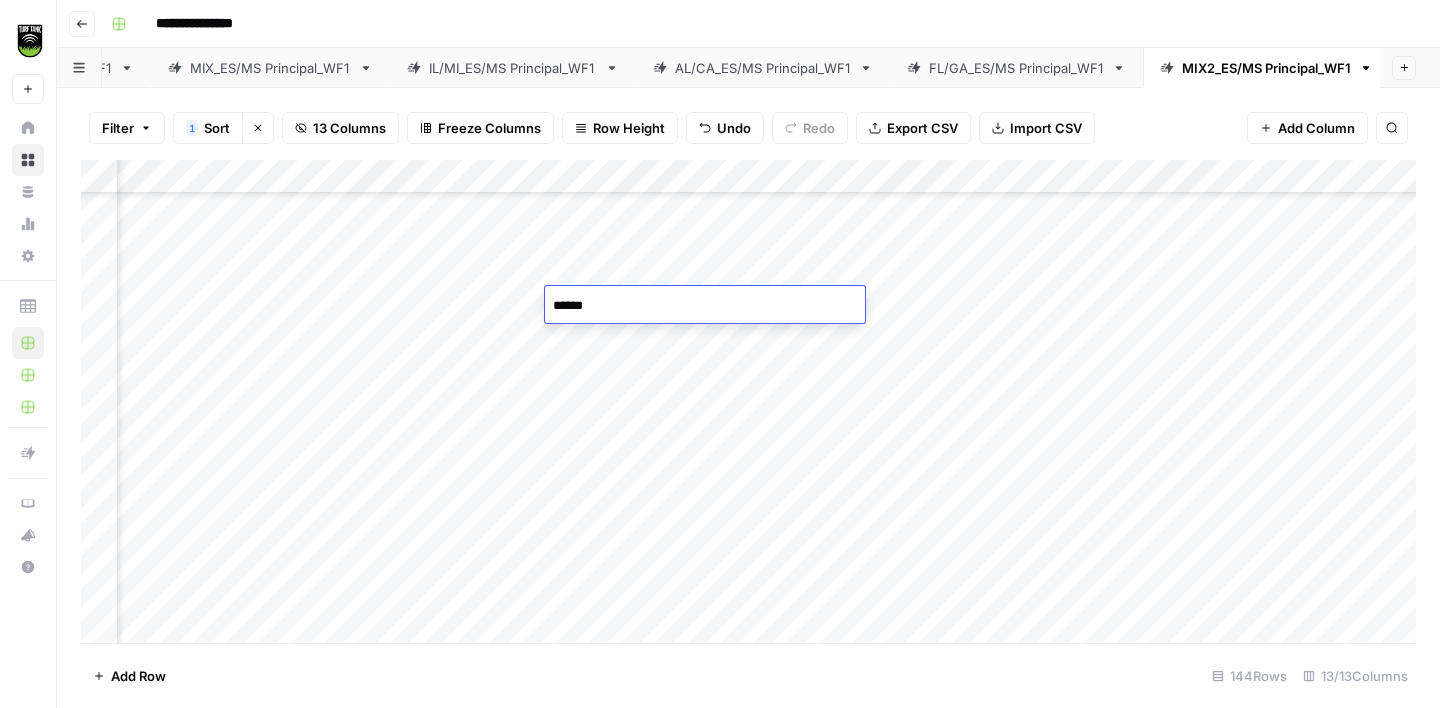 type on "*******" 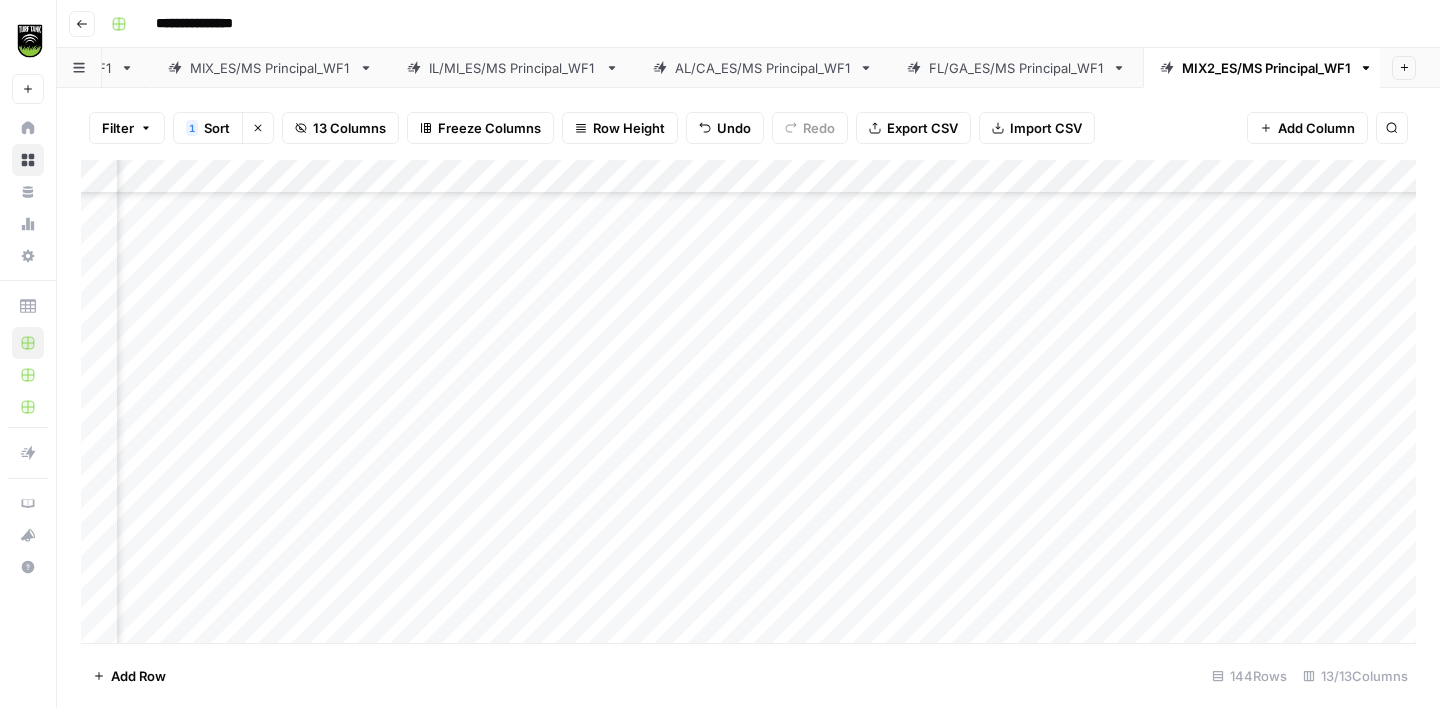 click on "Add Column" at bounding box center [748, 401] 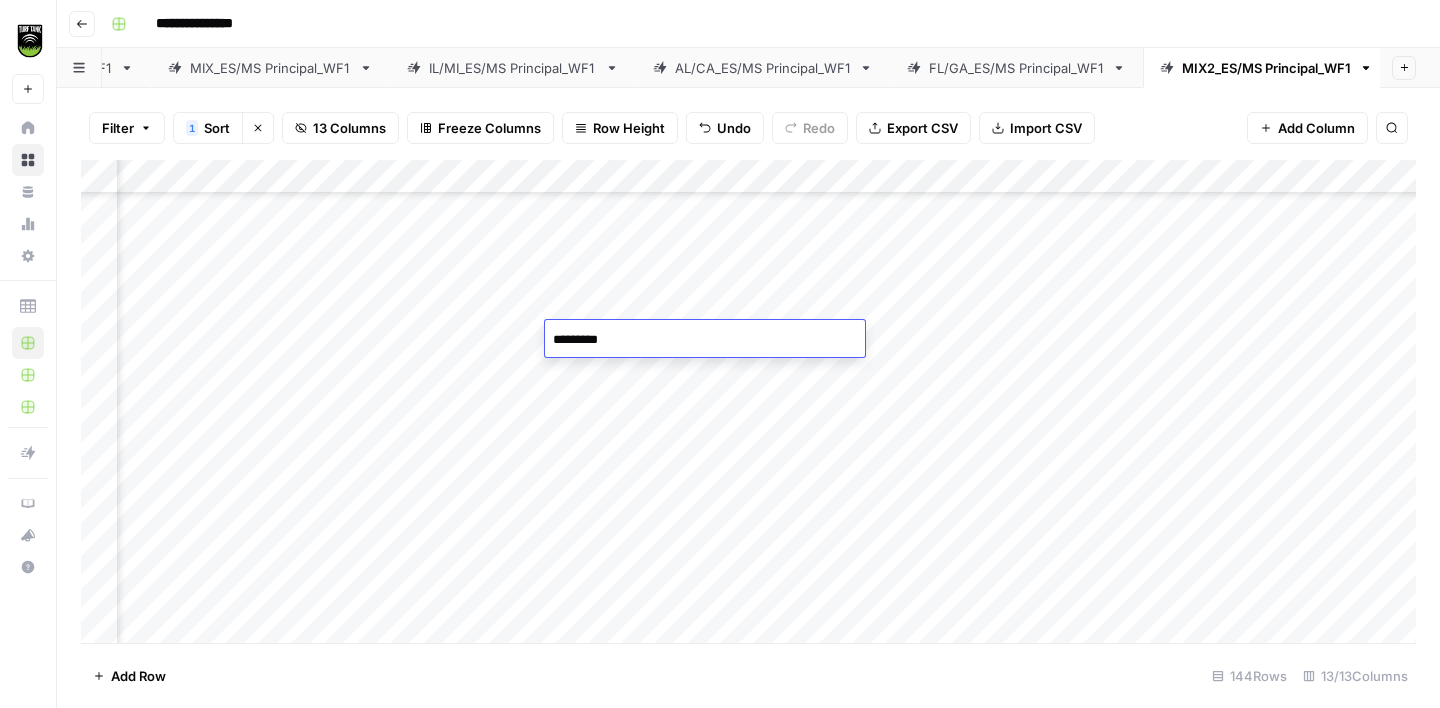 type on "**********" 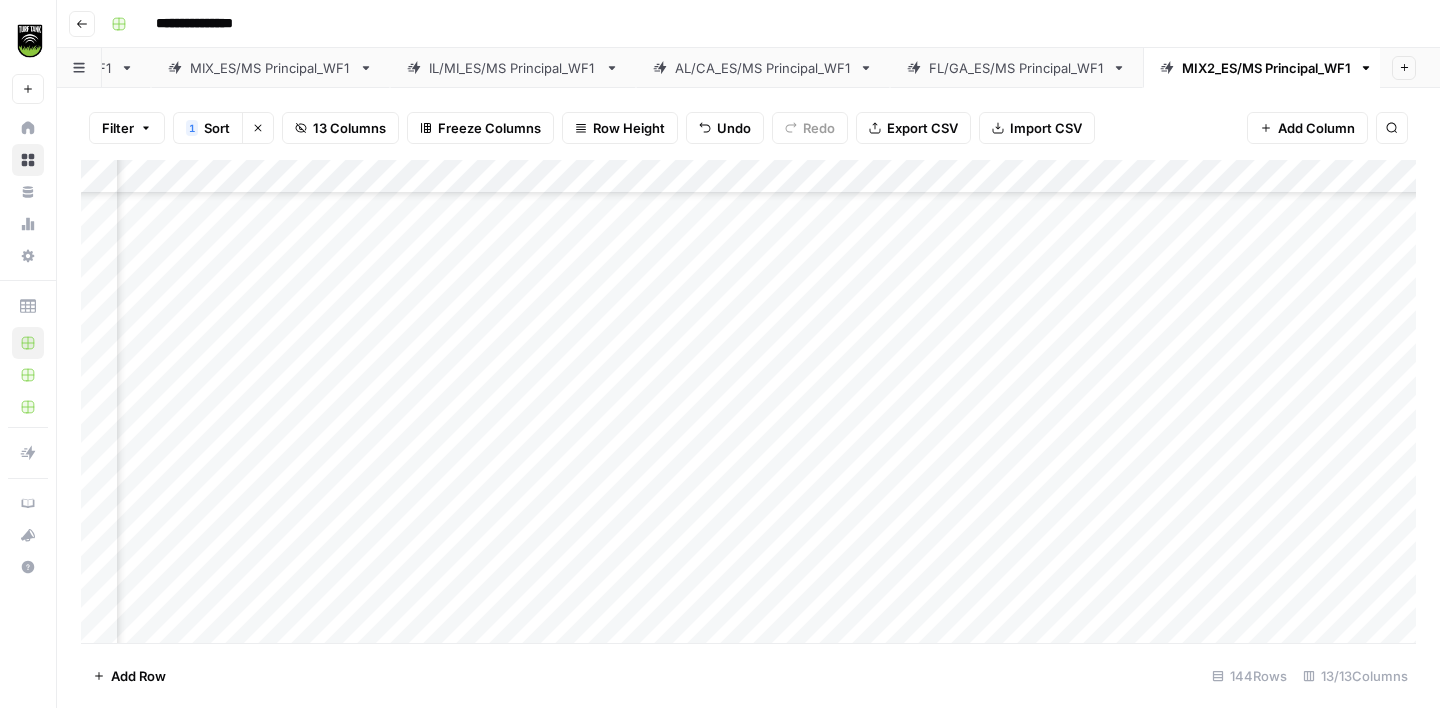 click on "Add Column" at bounding box center (748, 401) 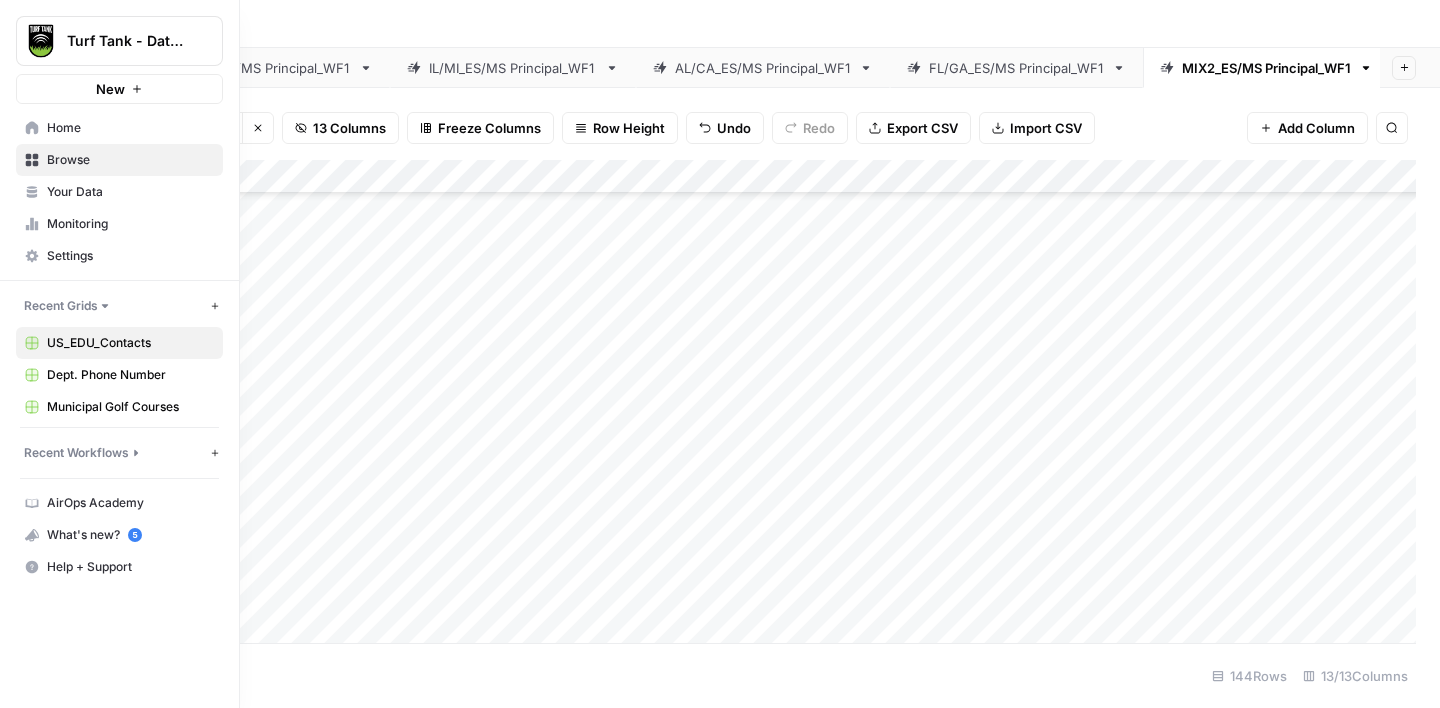 click on "Monitoring" at bounding box center [130, 224] 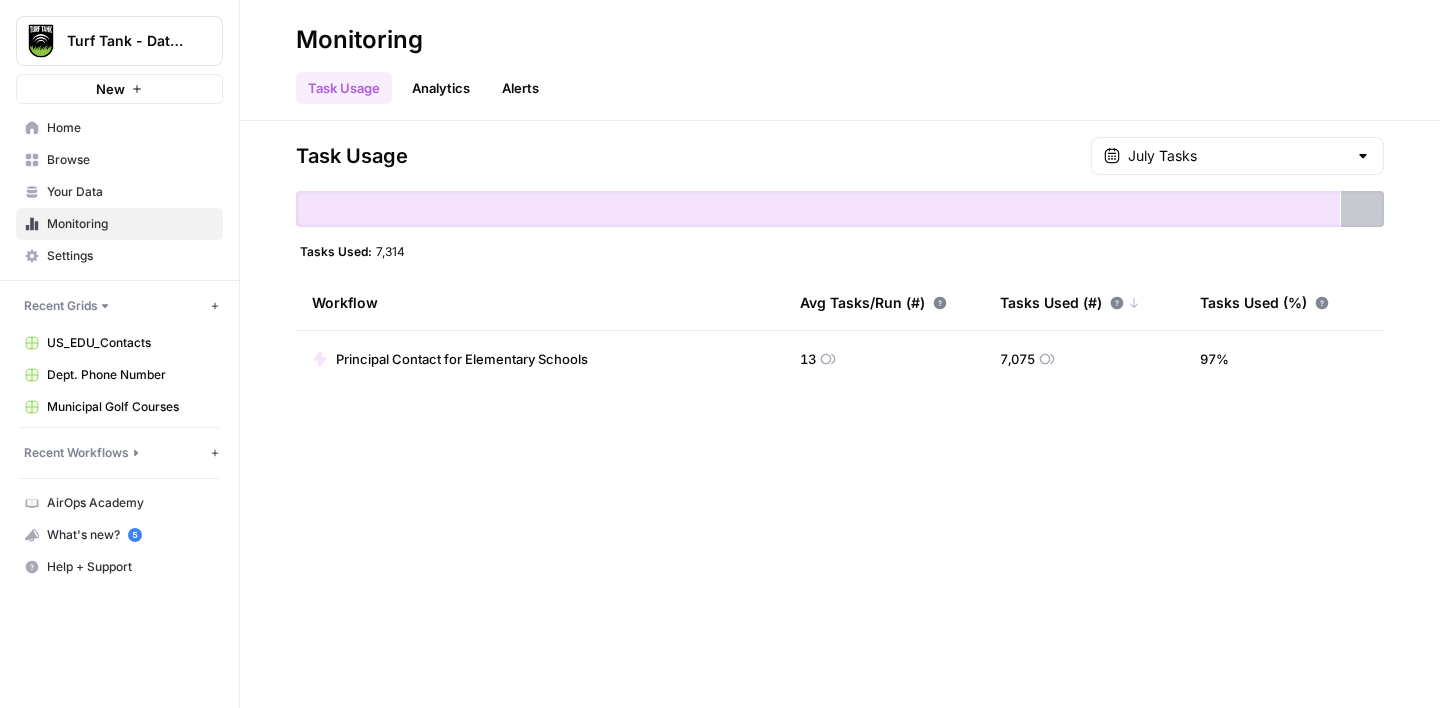 click on "Your Data" at bounding box center (130, 192) 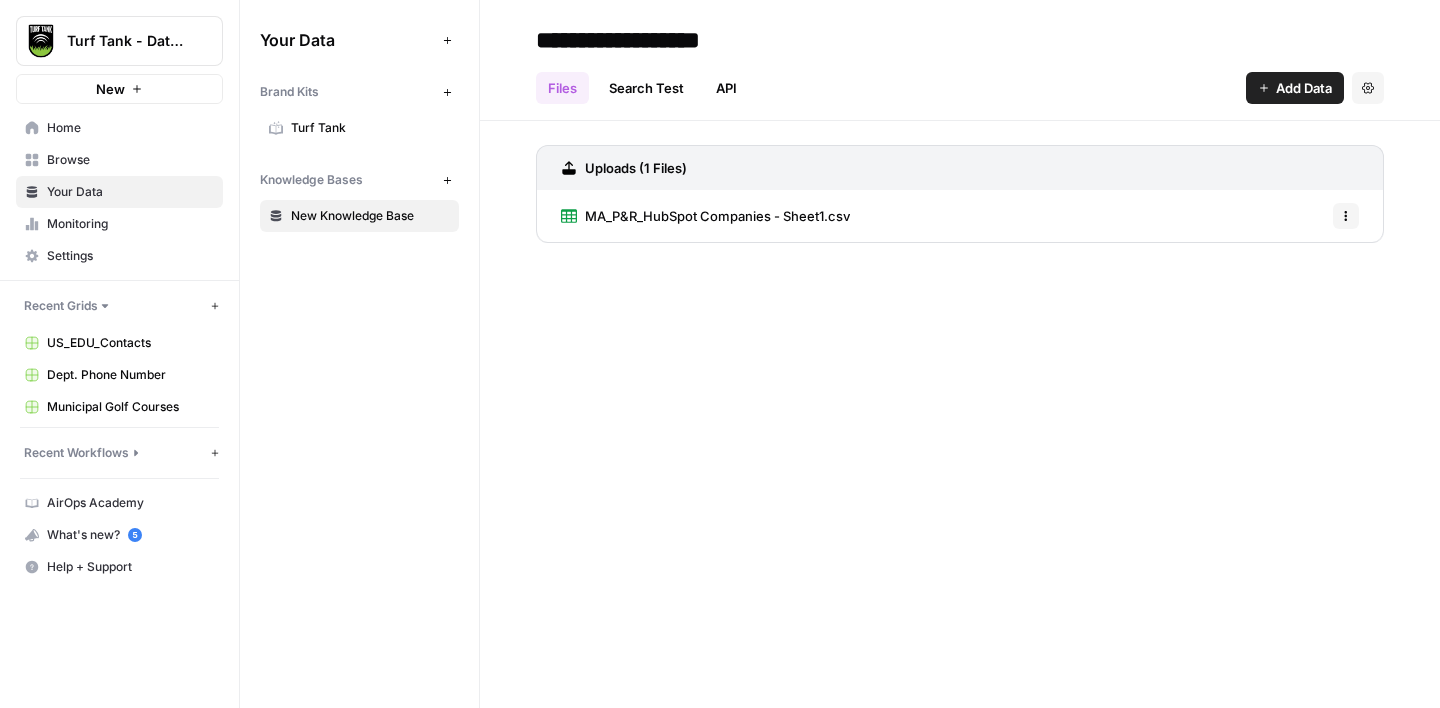 click on "Browse" at bounding box center (130, 160) 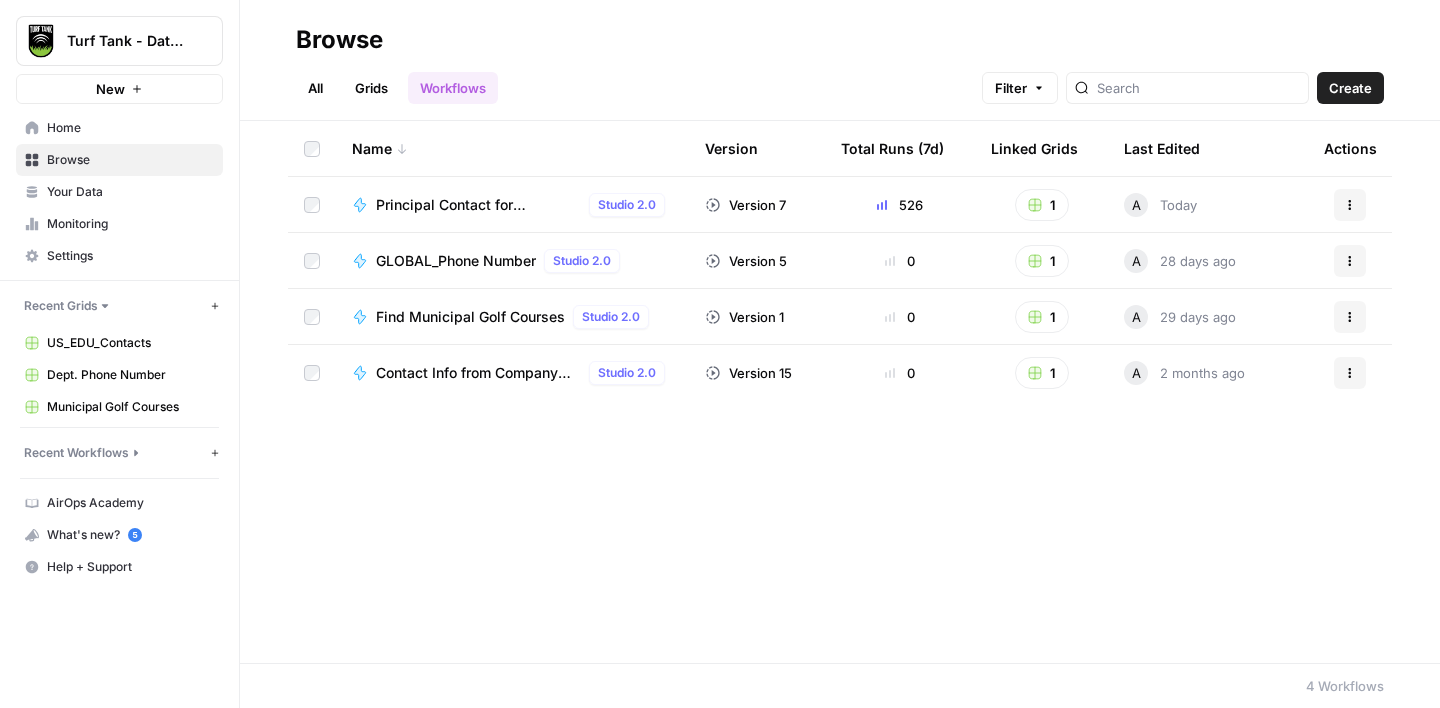 click on "Principal Contact for Elementary Schools" at bounding box center [478, 205] 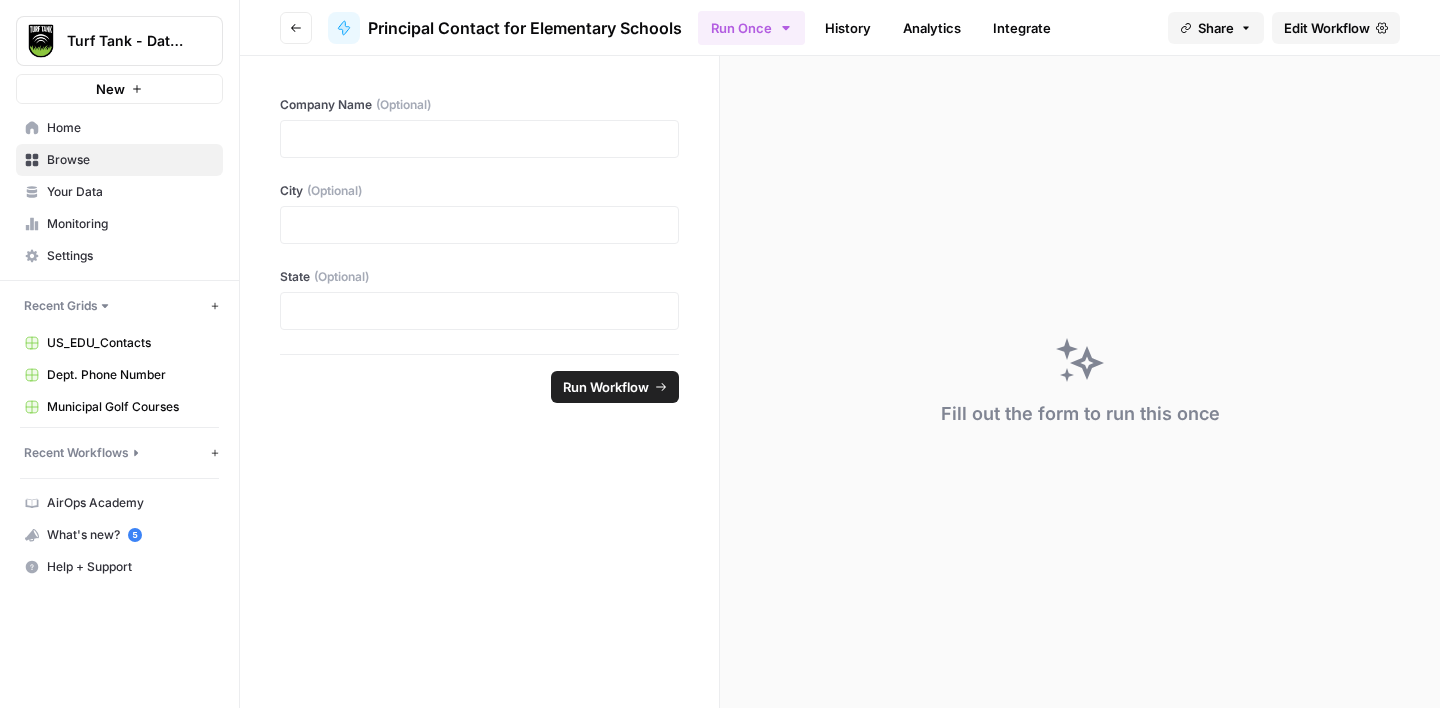 click on "Browse" at bounding box center [130, 160] 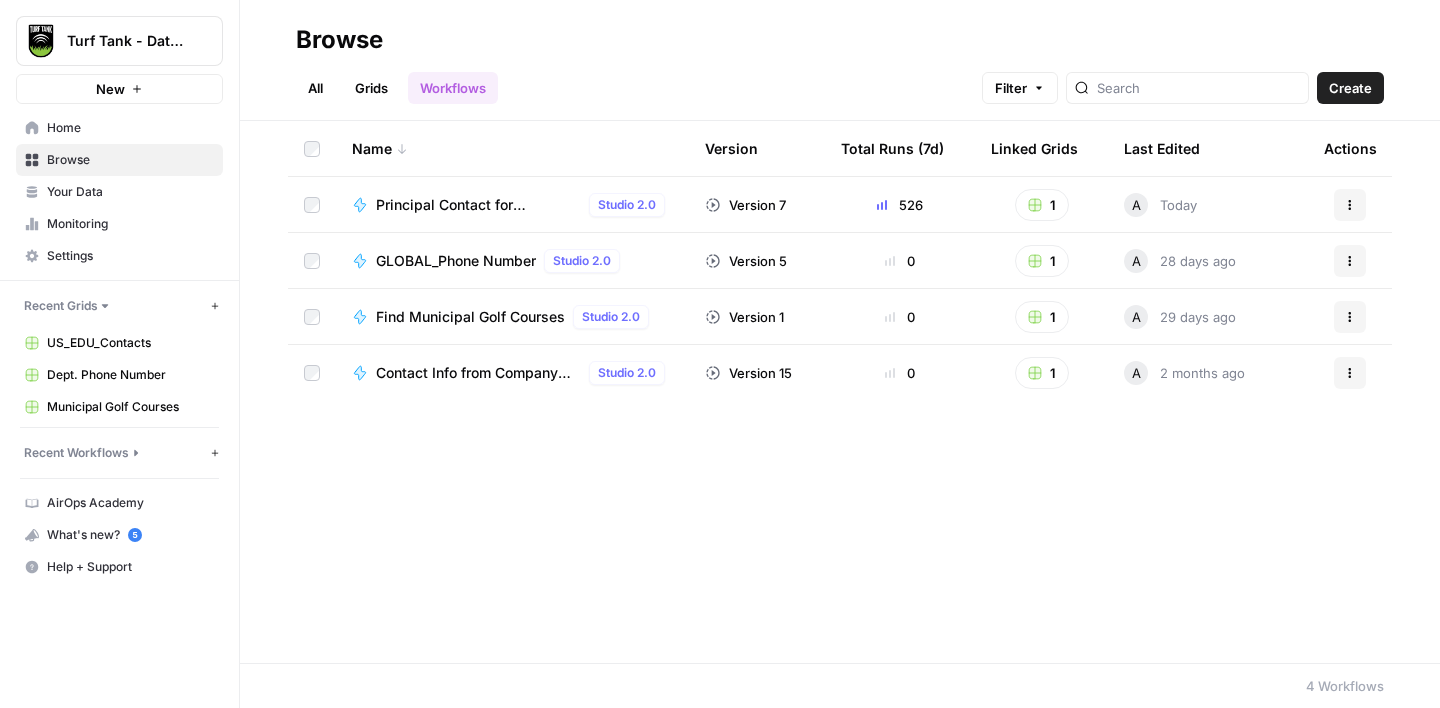 click on "Grids" at bounding box center (371, 88) 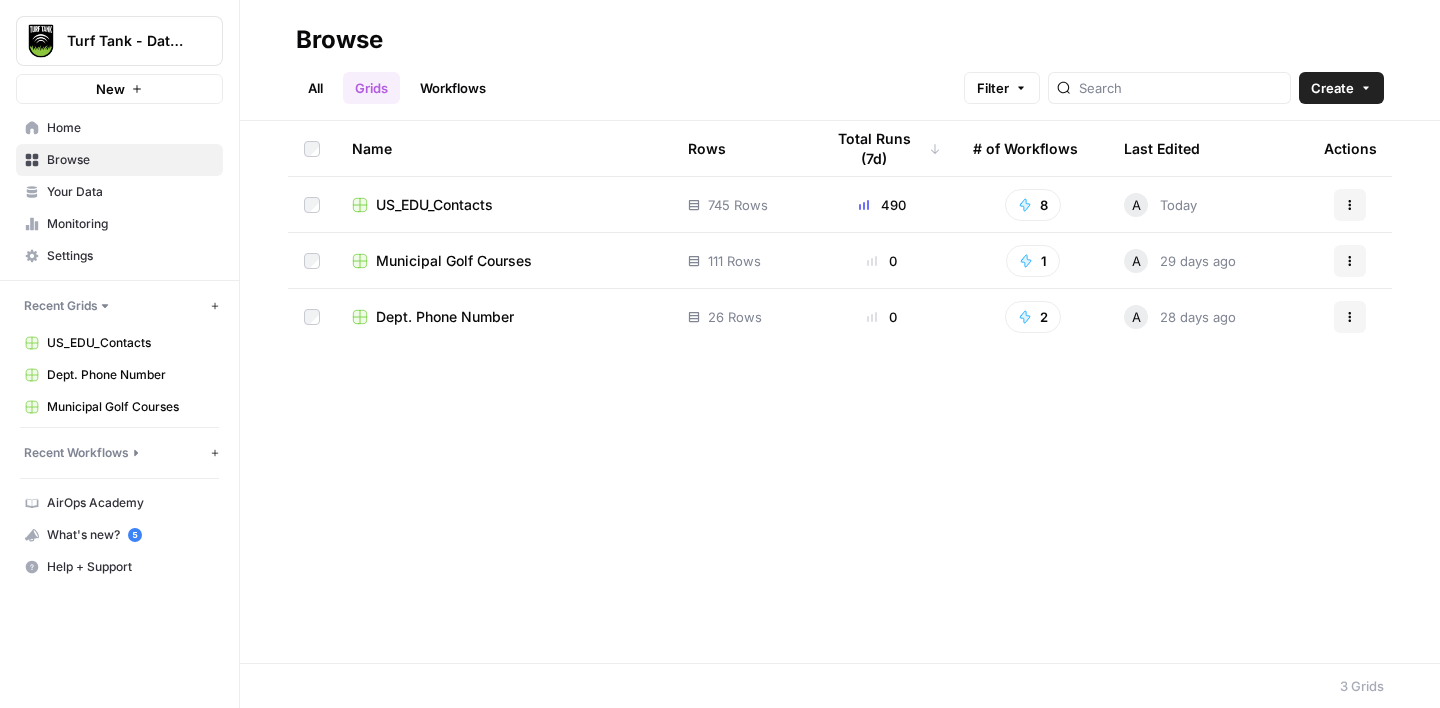 click on "US_EDU_Contacts" at bounding box center [434, 205] 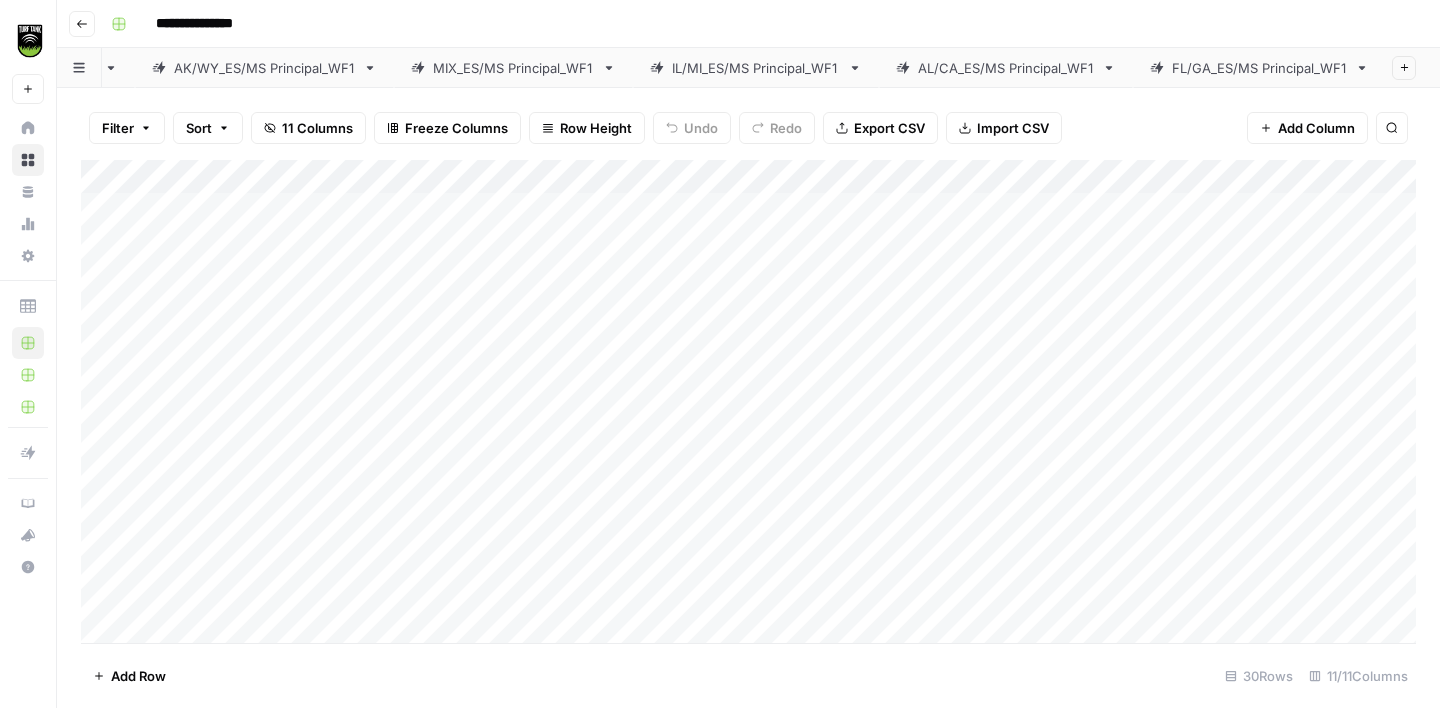 scroll, scrollTop: 0, scrollLeft: 595, axis: horizontal 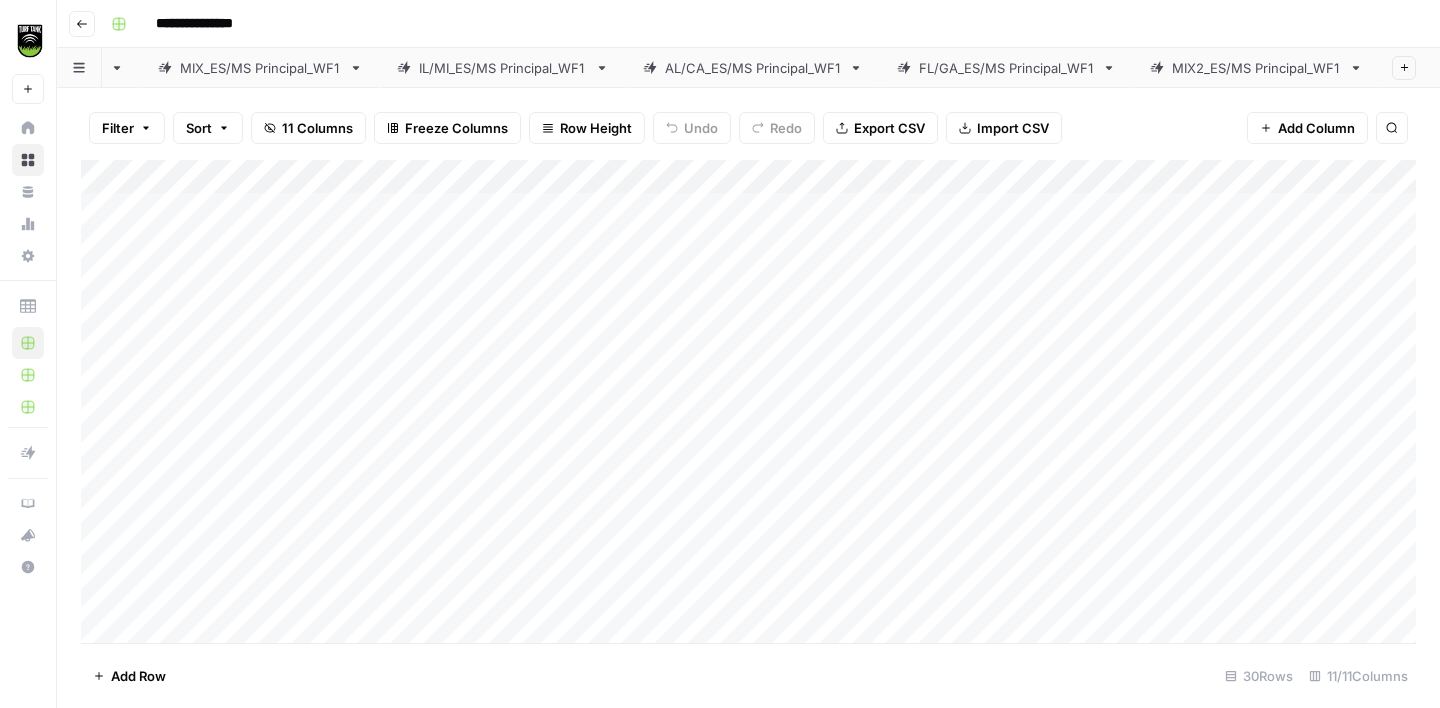 click on "MIX2_ES/MS Principal_WF1" at bounding box center (1256, 68) 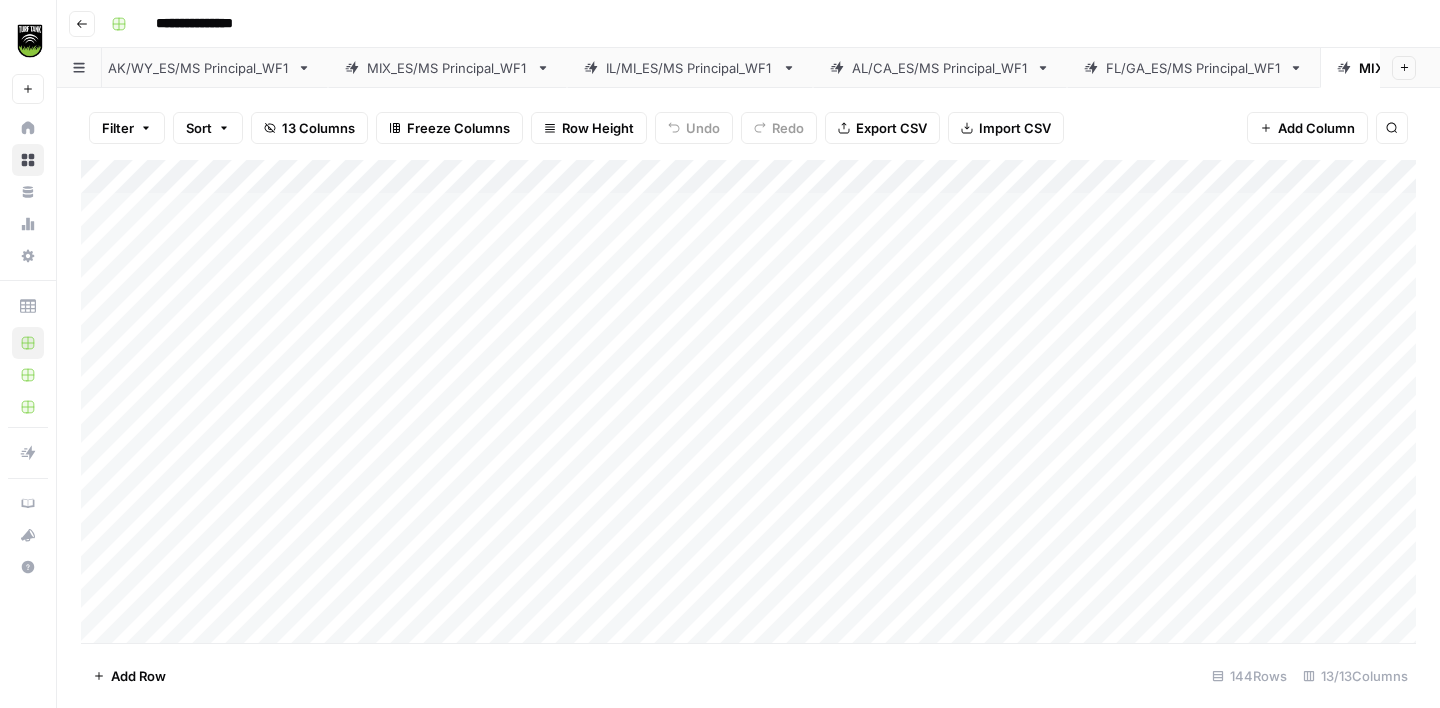 scroll, scrollTop: 0, scrollLeft: 595, axis: horizontal 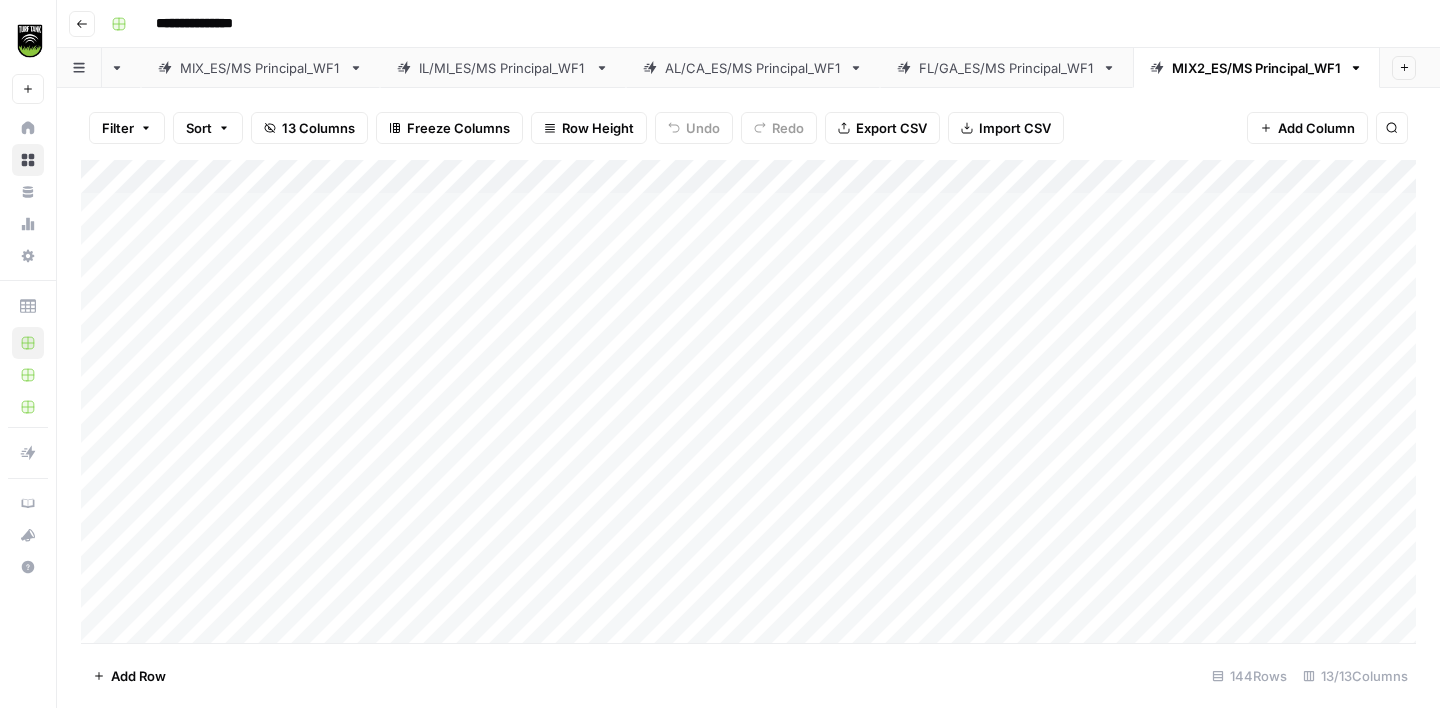 click on "Add Column" at bounding box center [748, 401] 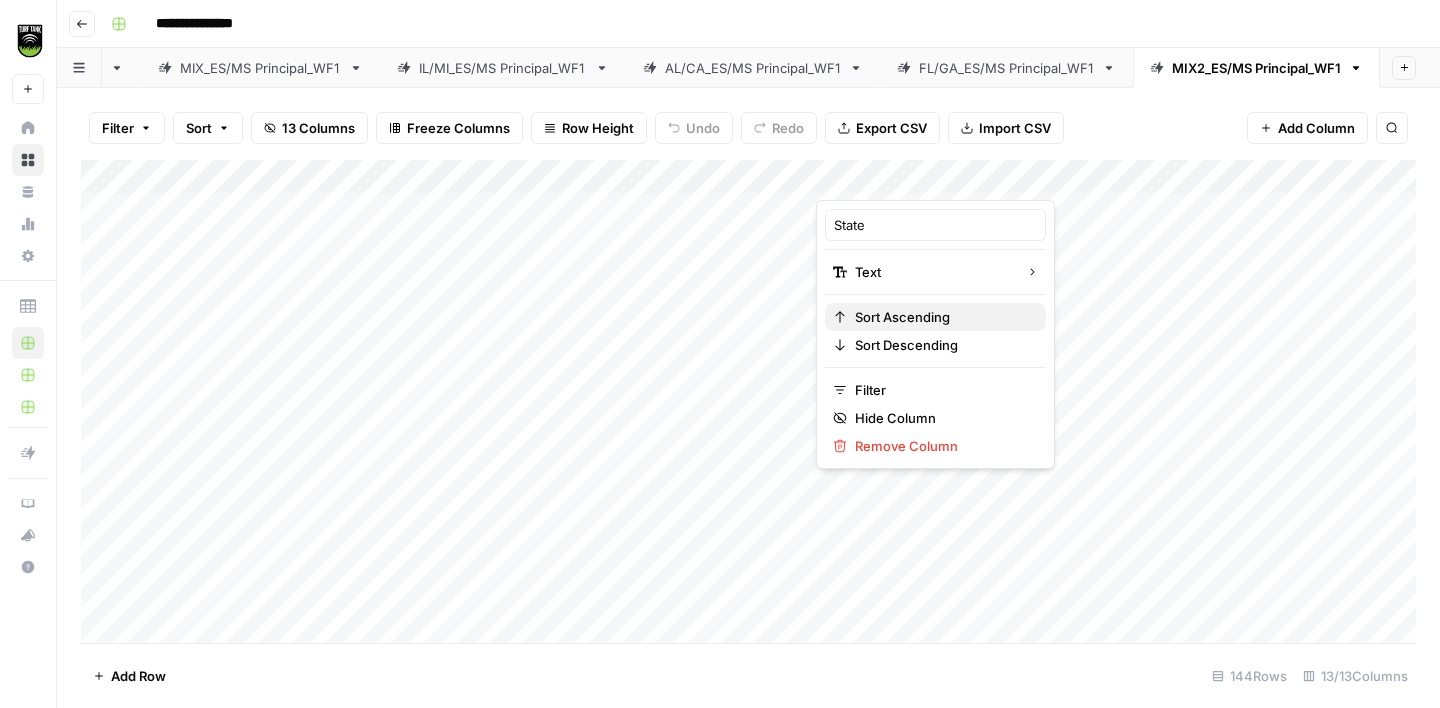 click on "Sort Ascending" at bounding box center [942, 317] 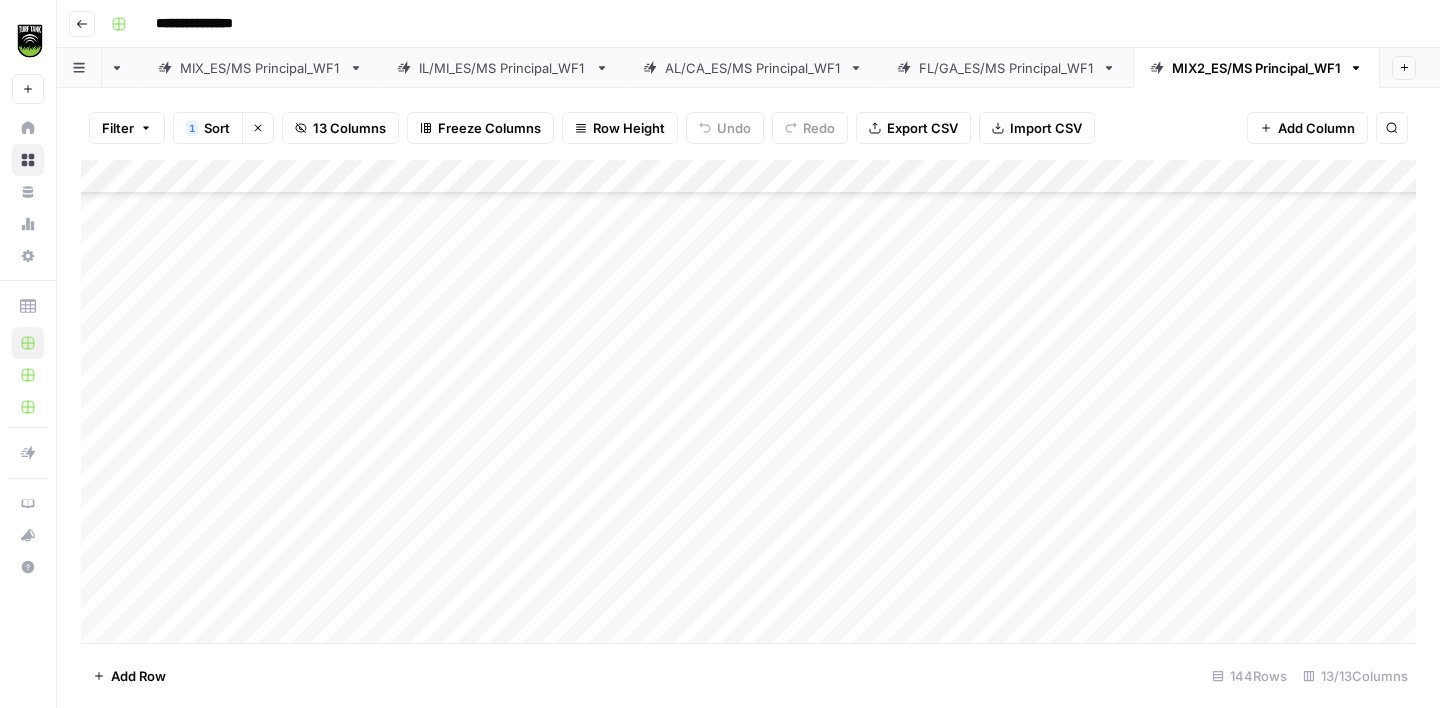 scroll, scrollTop: 1891, scrollLeft: 0, axis: vertical 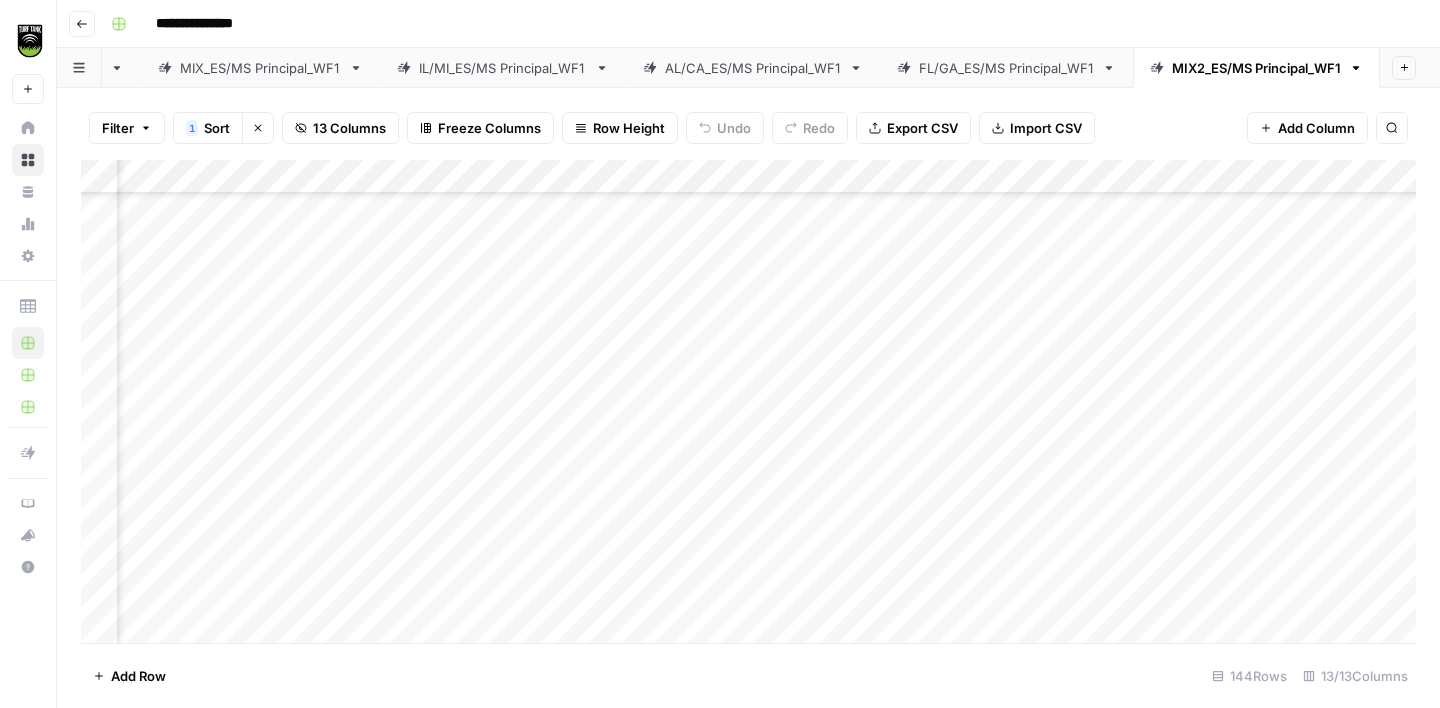 click on "Add Column" at bounding box center [748, 401] 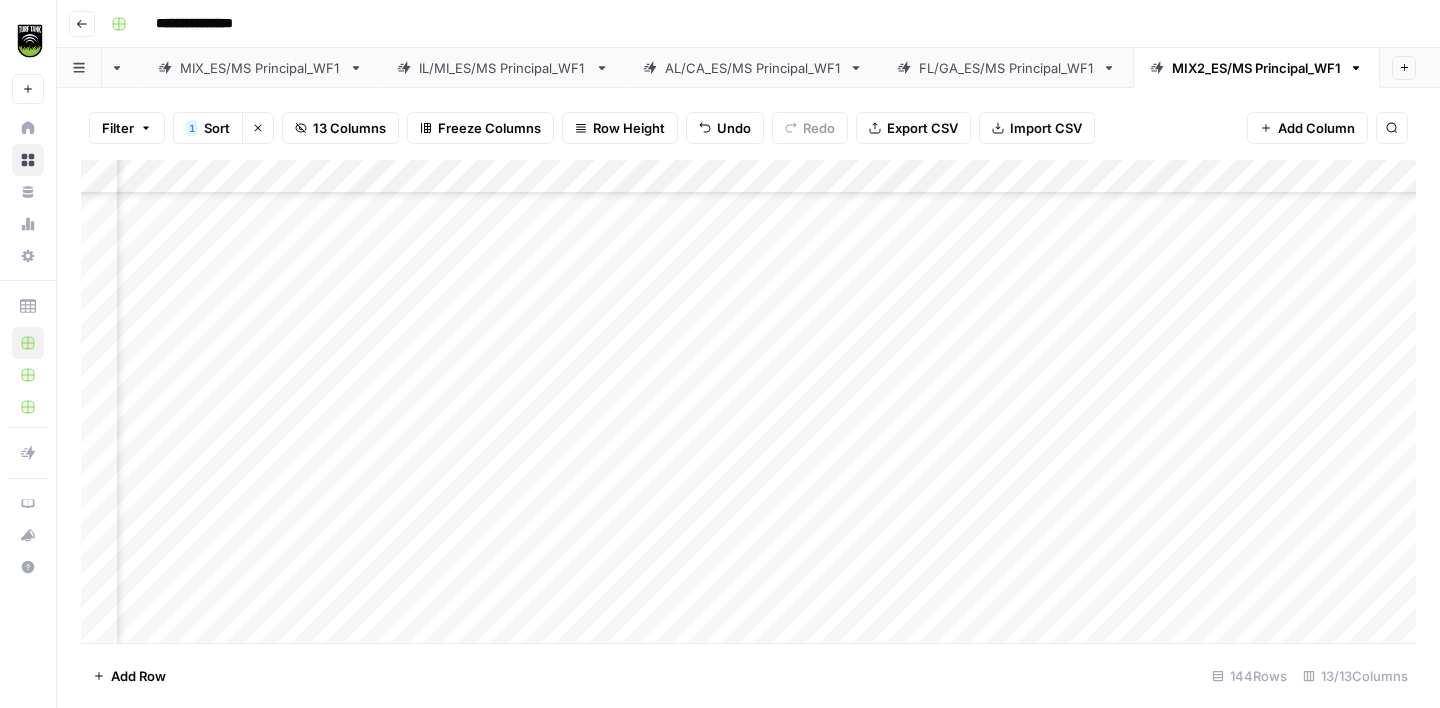 scroll, scrollTop: 1922, scrollLeft: 386, axis: both 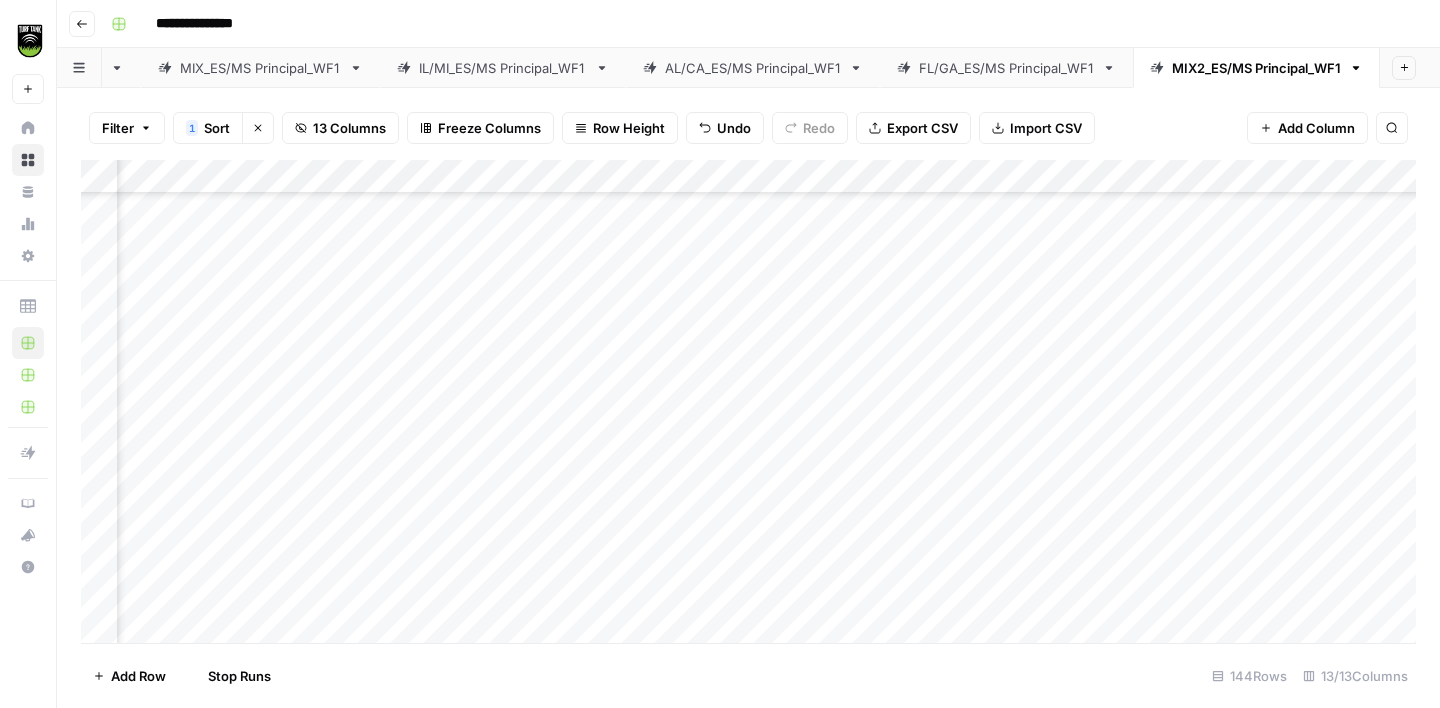 click on "Add Column" at bounding box center (748, 401) 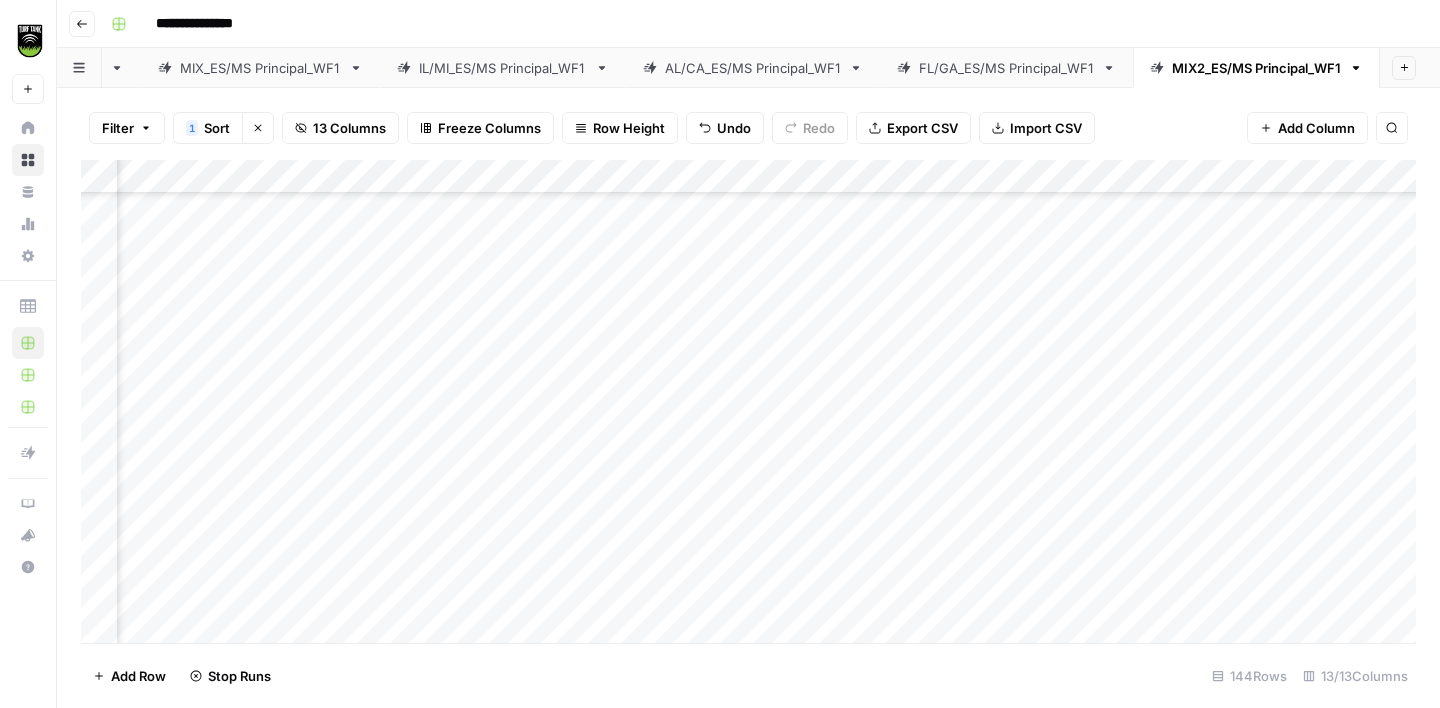 click on "Add Column" at bounding box center (748, 401) 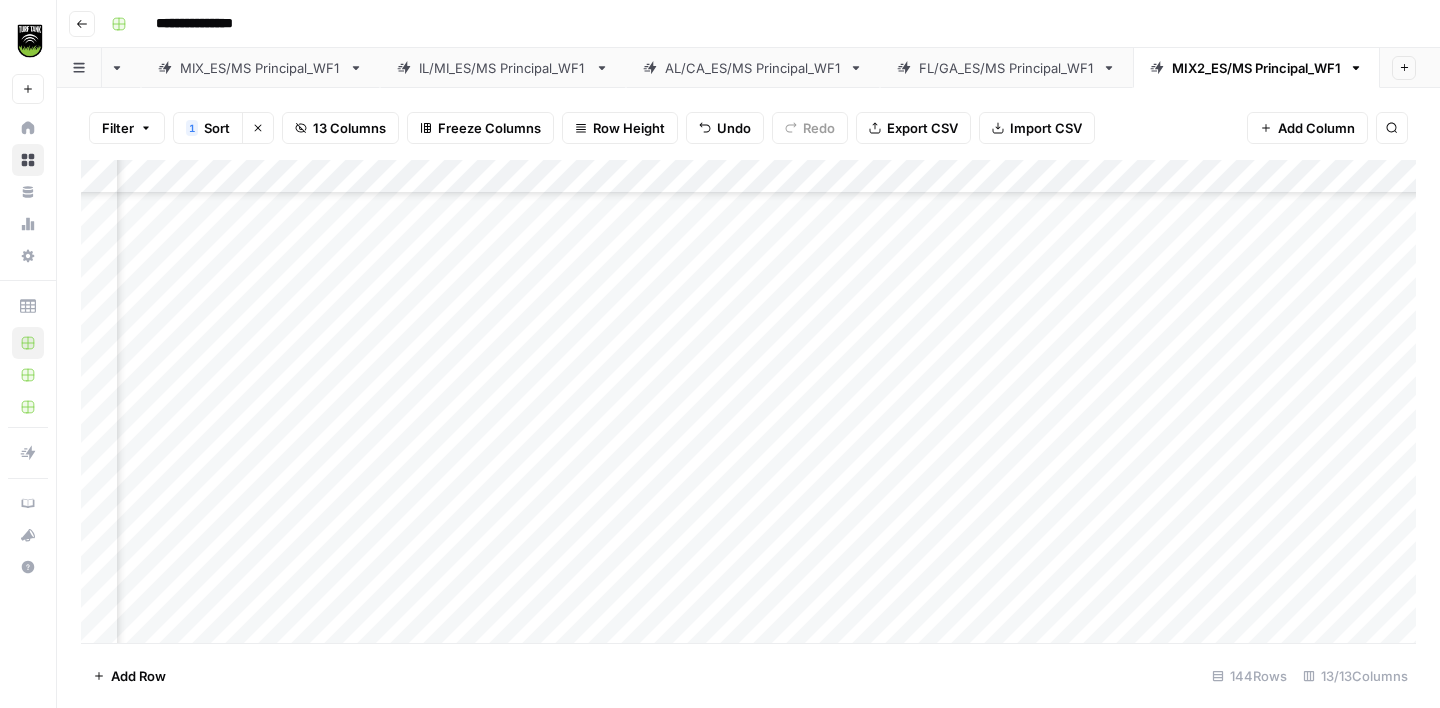 click on "Add Column" at bounding box center [748, 401] 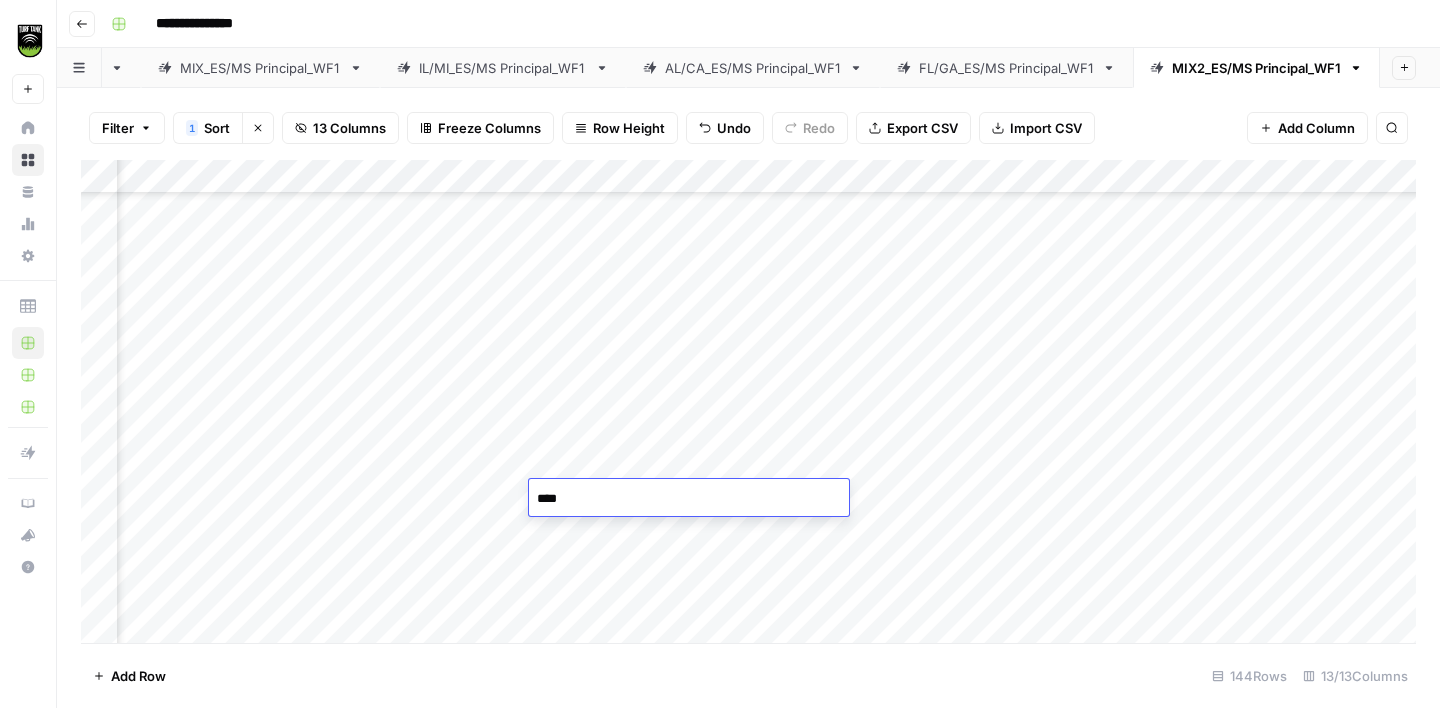 type on "*****" 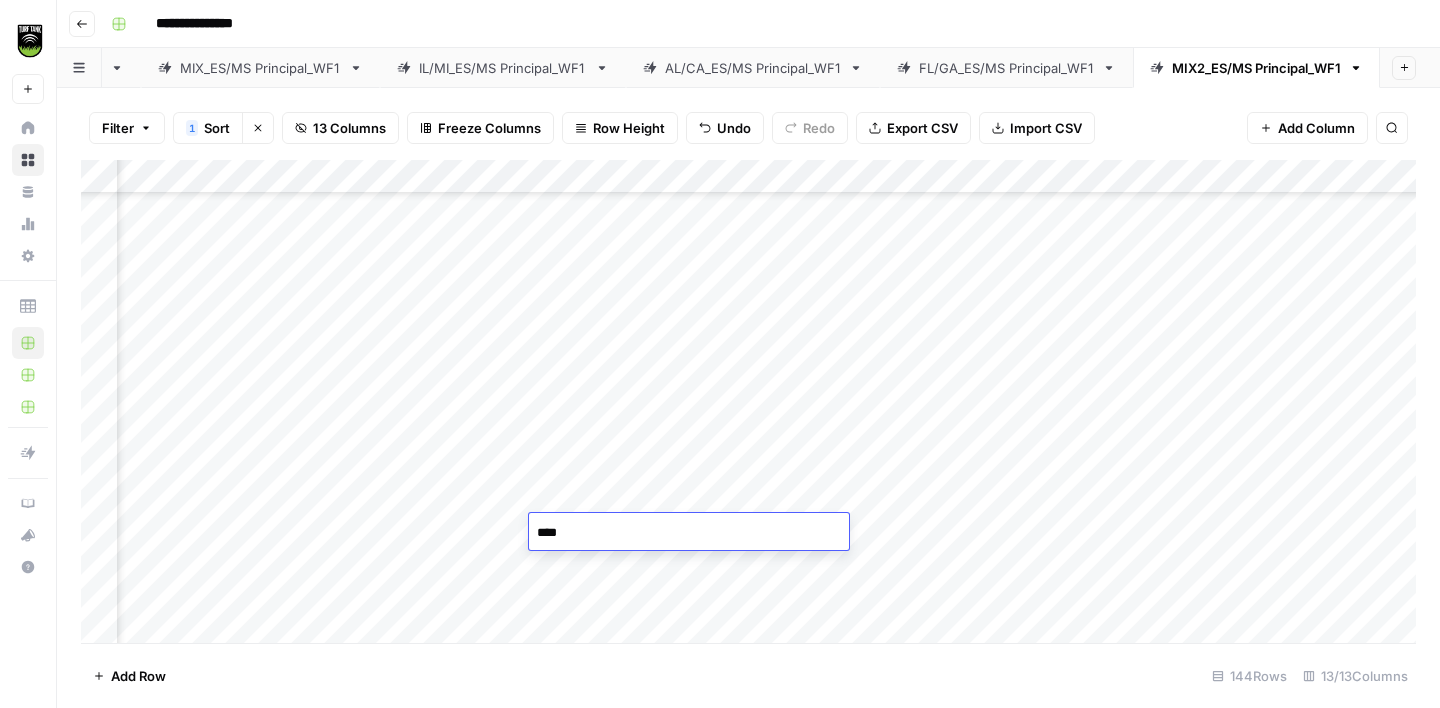 type on "*****" 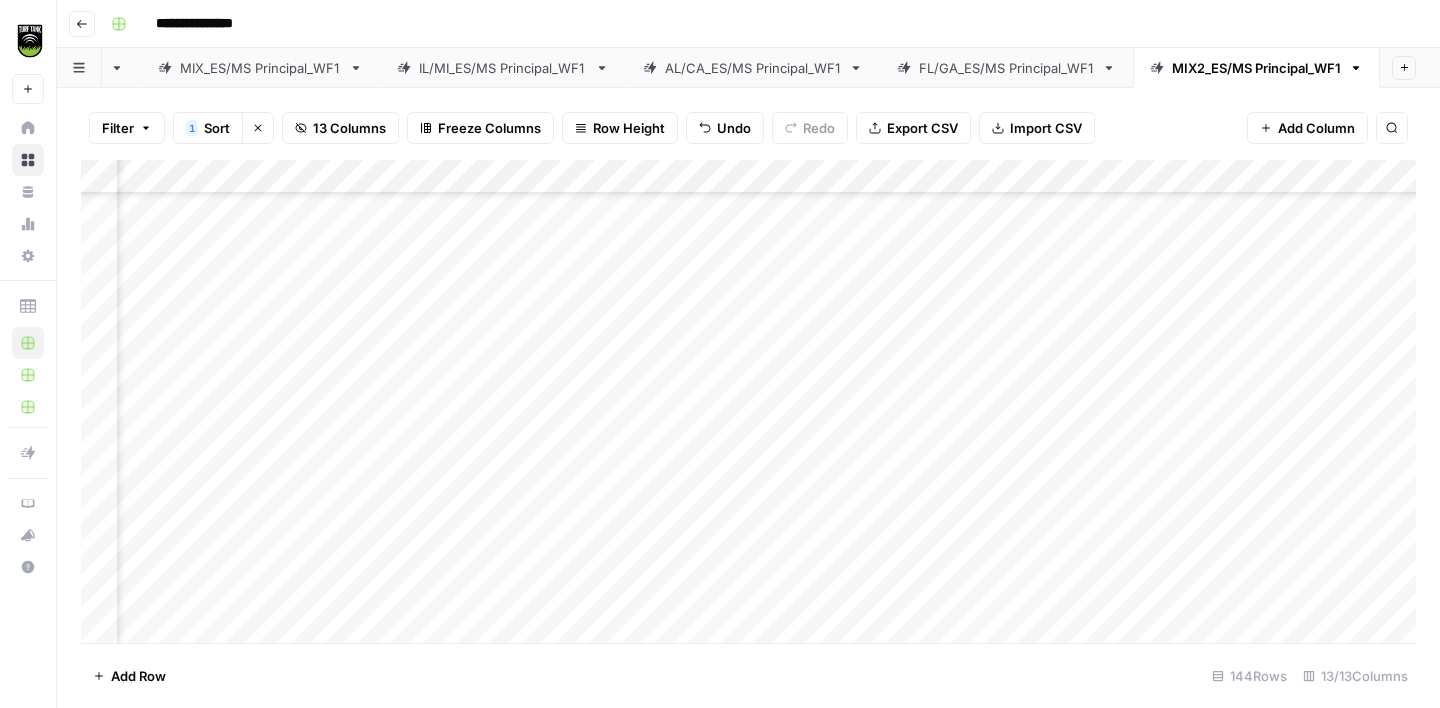 click on "Add Column" at bounding box center [748, 401] 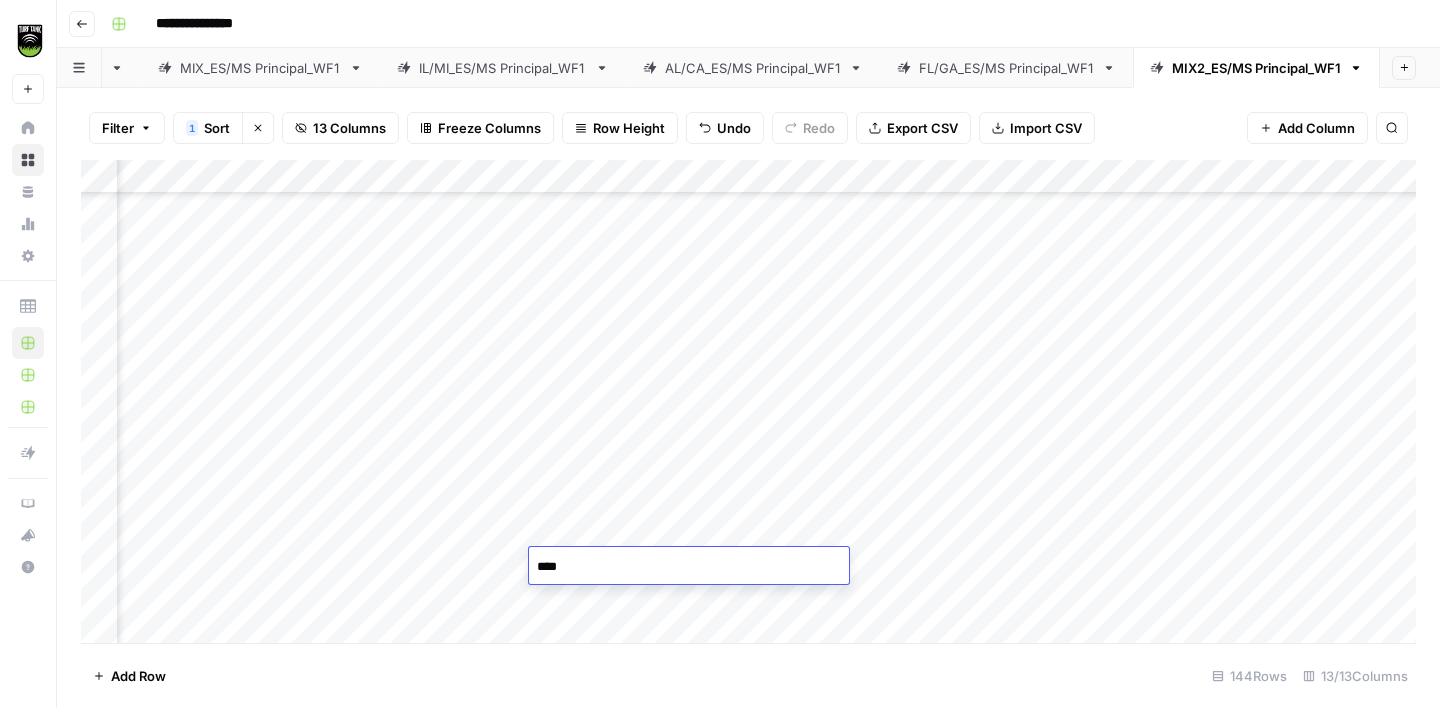 type on "*****" 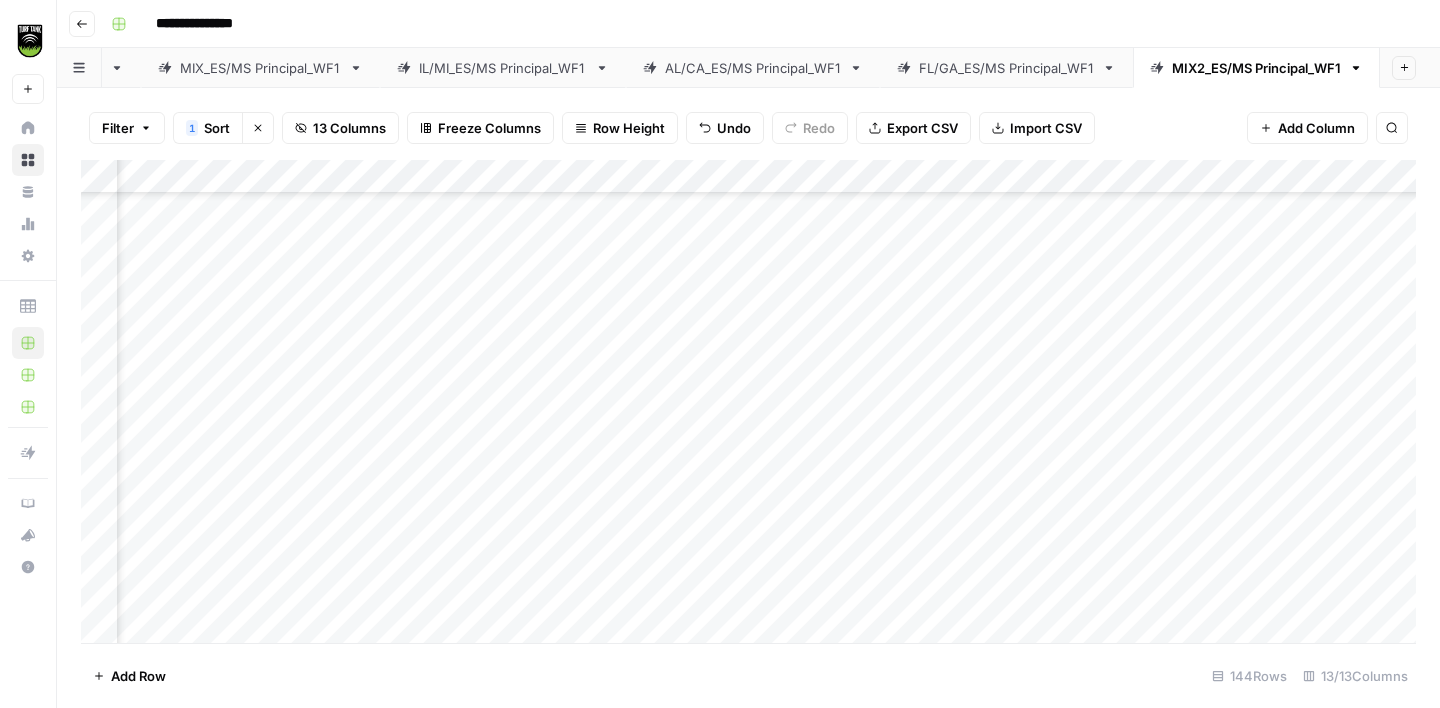 scroll, scrollTop: 2259, scrollLeft: 386, axis: both 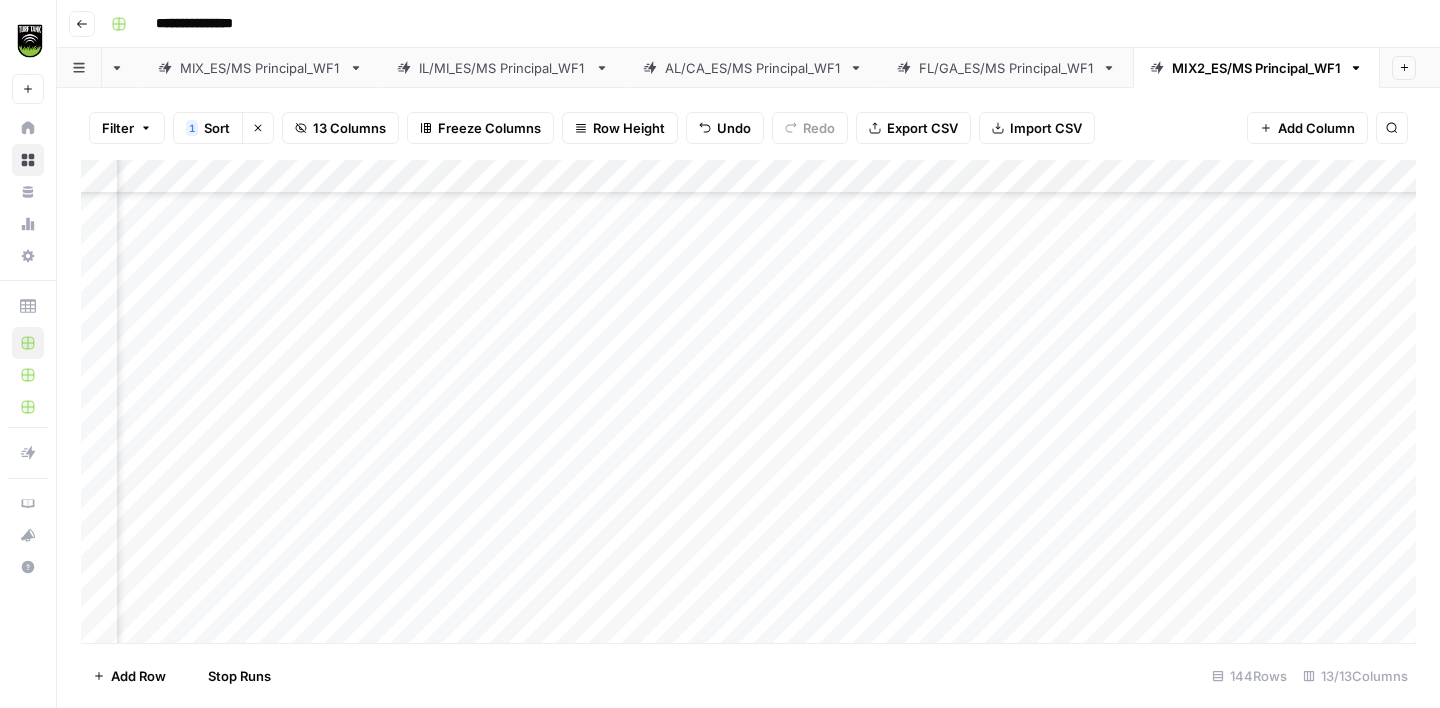 click on "Add Column" at bounding box center (748, 401) 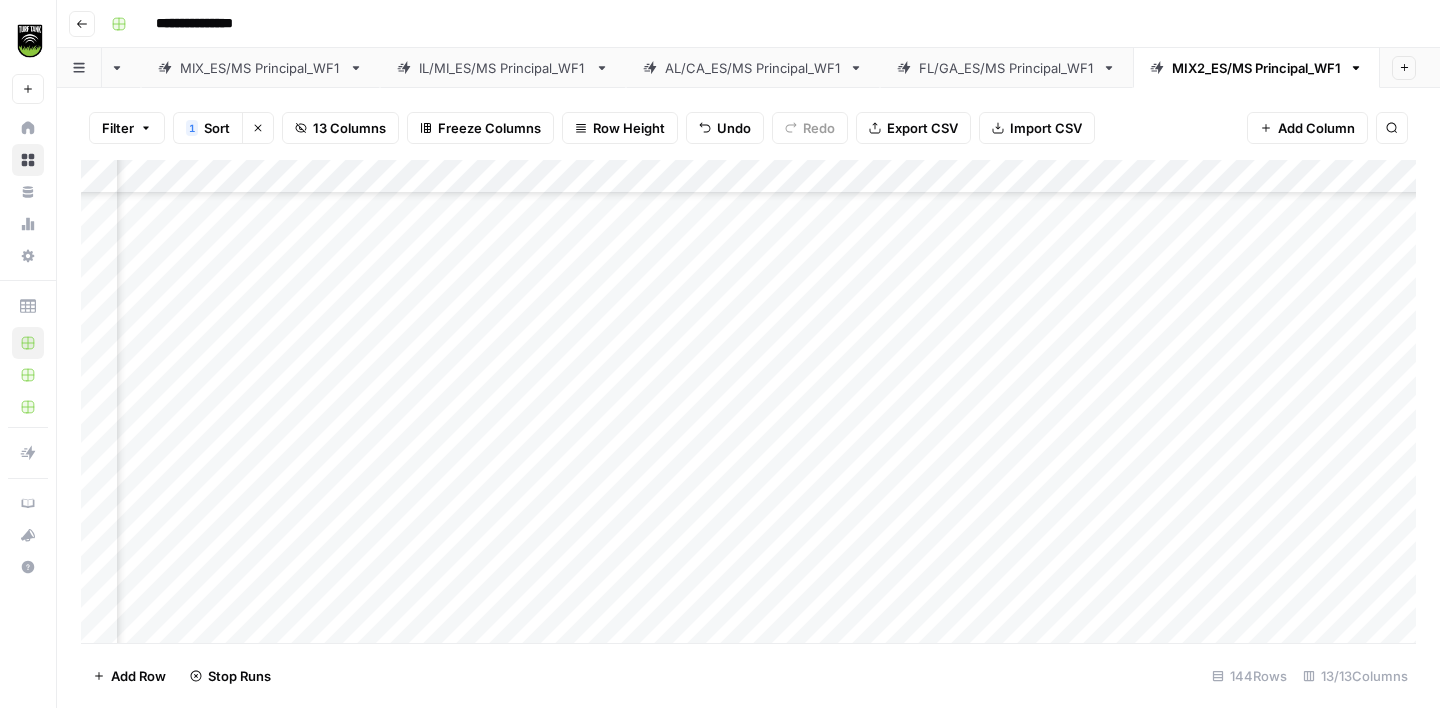 click on "Add Column" at bounding box center [748, 401] 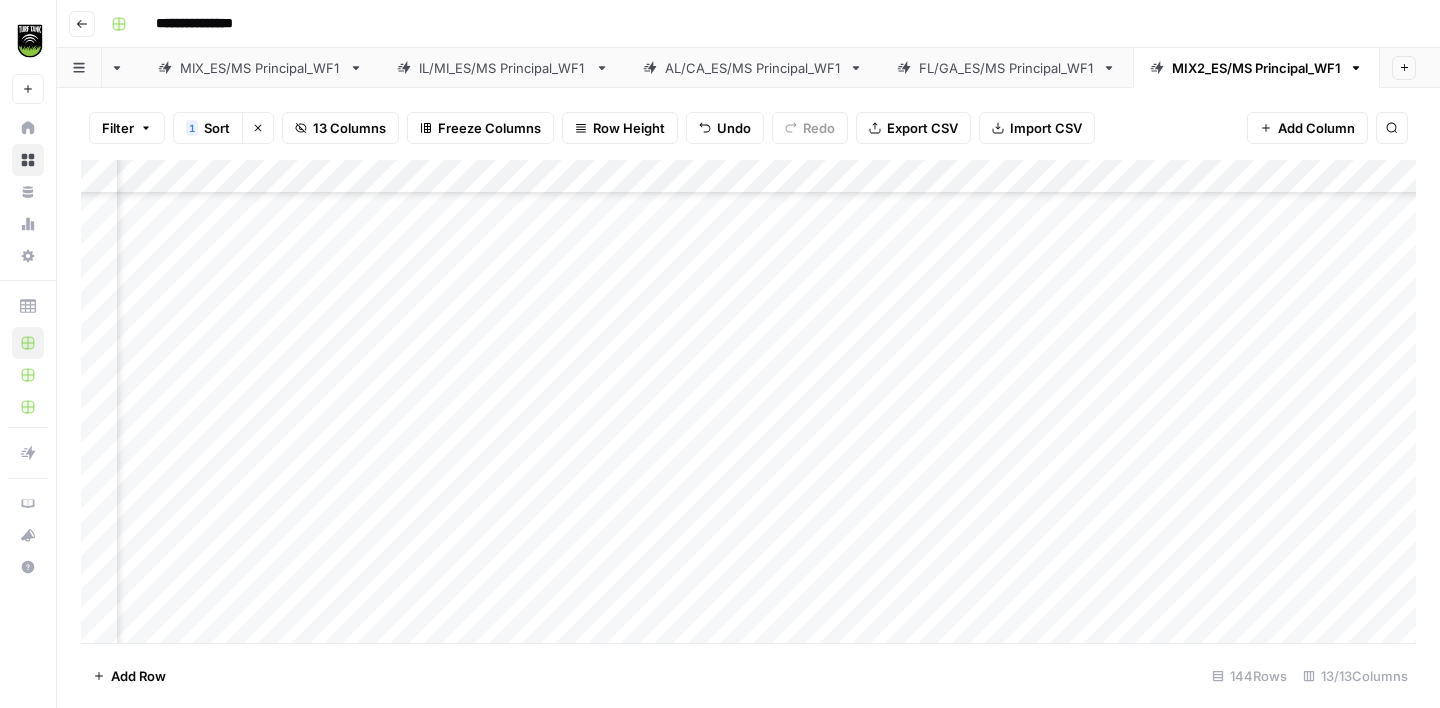 scroll, scrollTop: 2469, scrollLeft: 386, axis: both 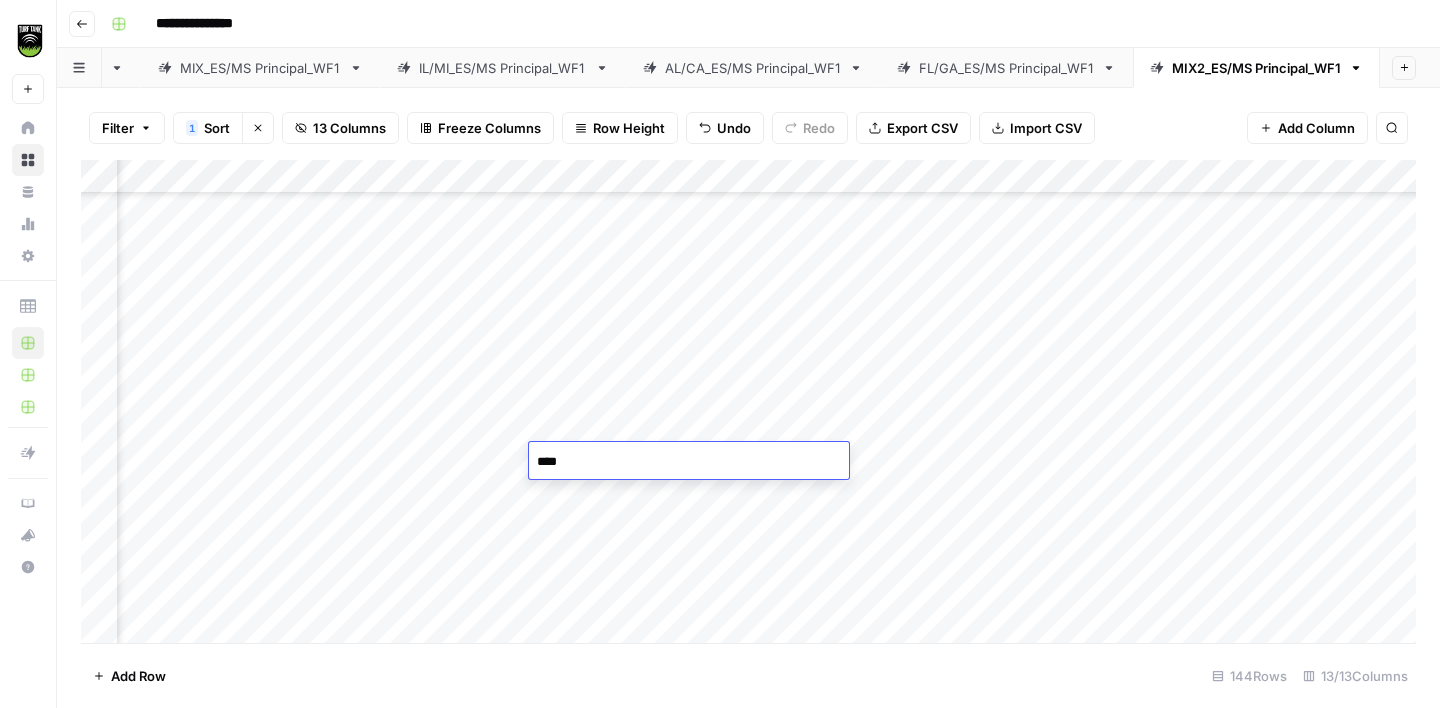 type on "*****" 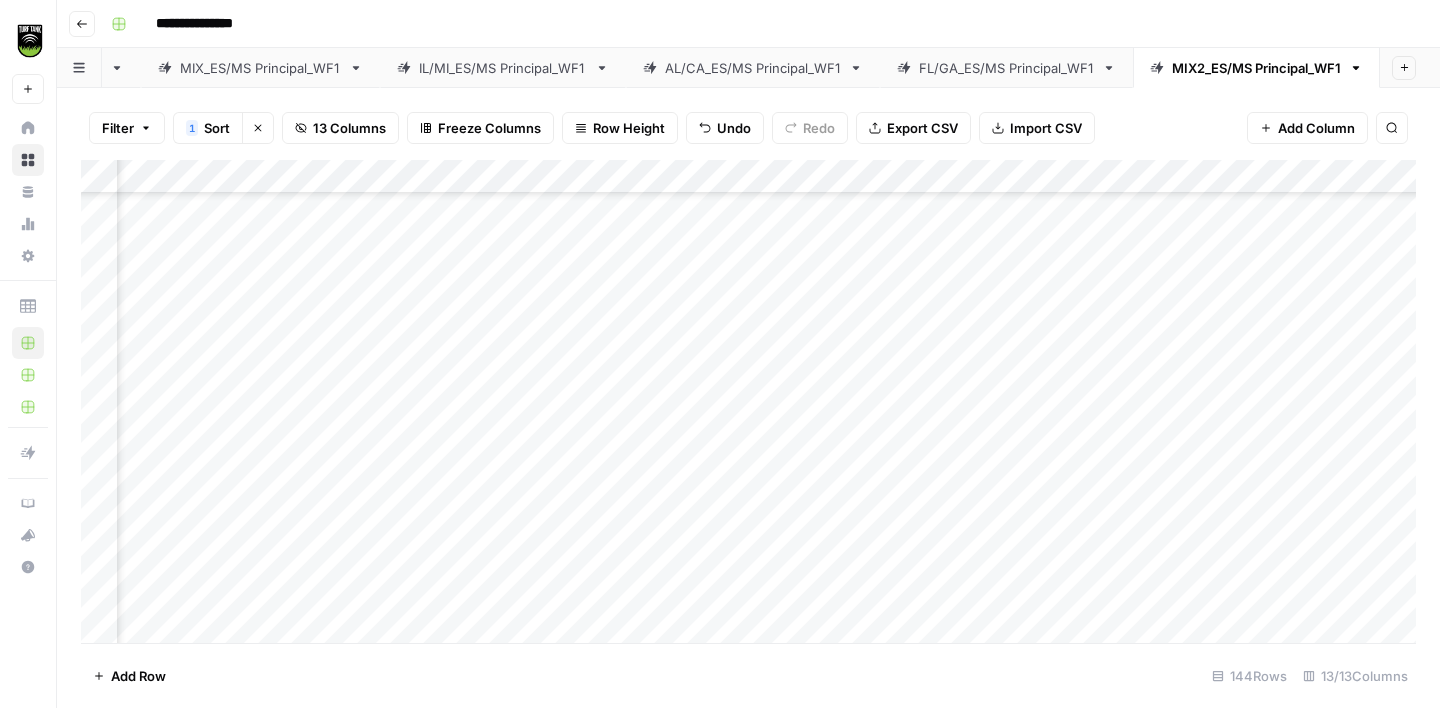 scroll, scrollTop: 2143, scrollLeft: 386, axis: both 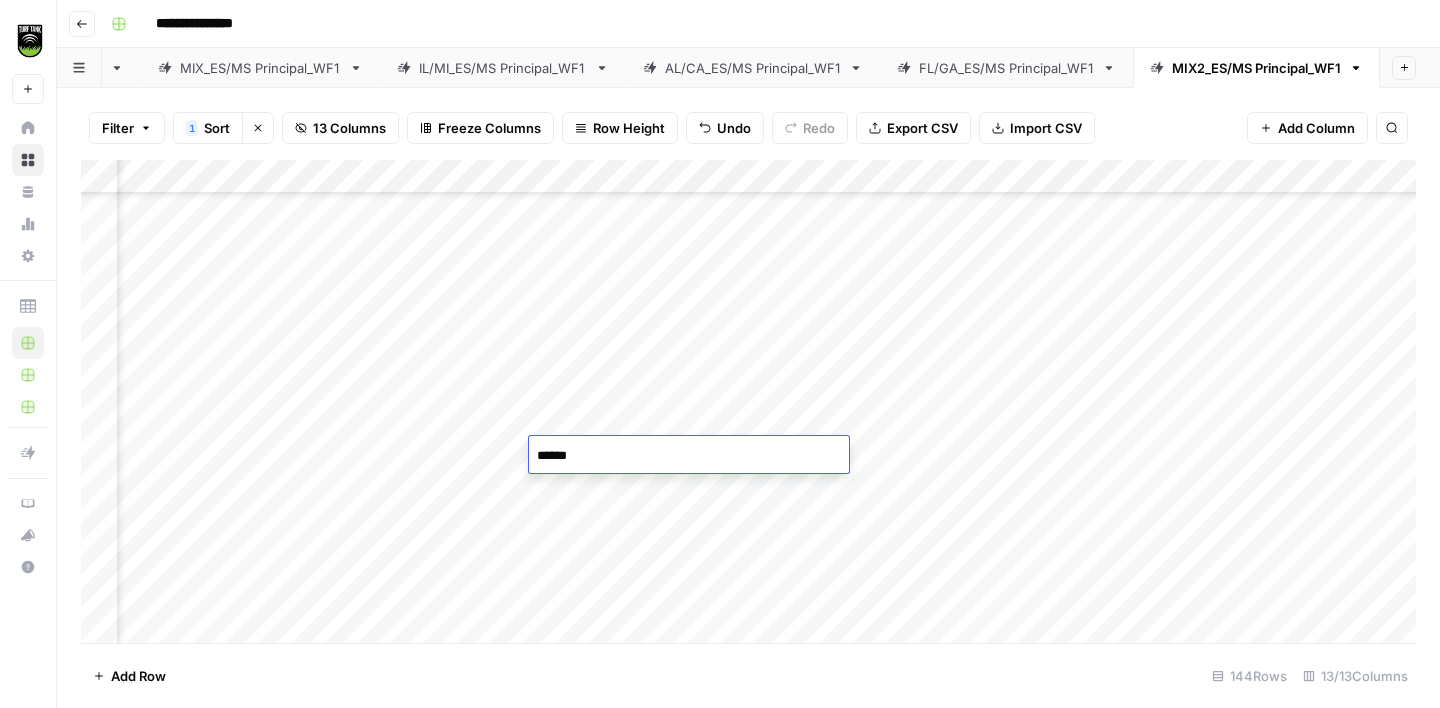 type on "*******" 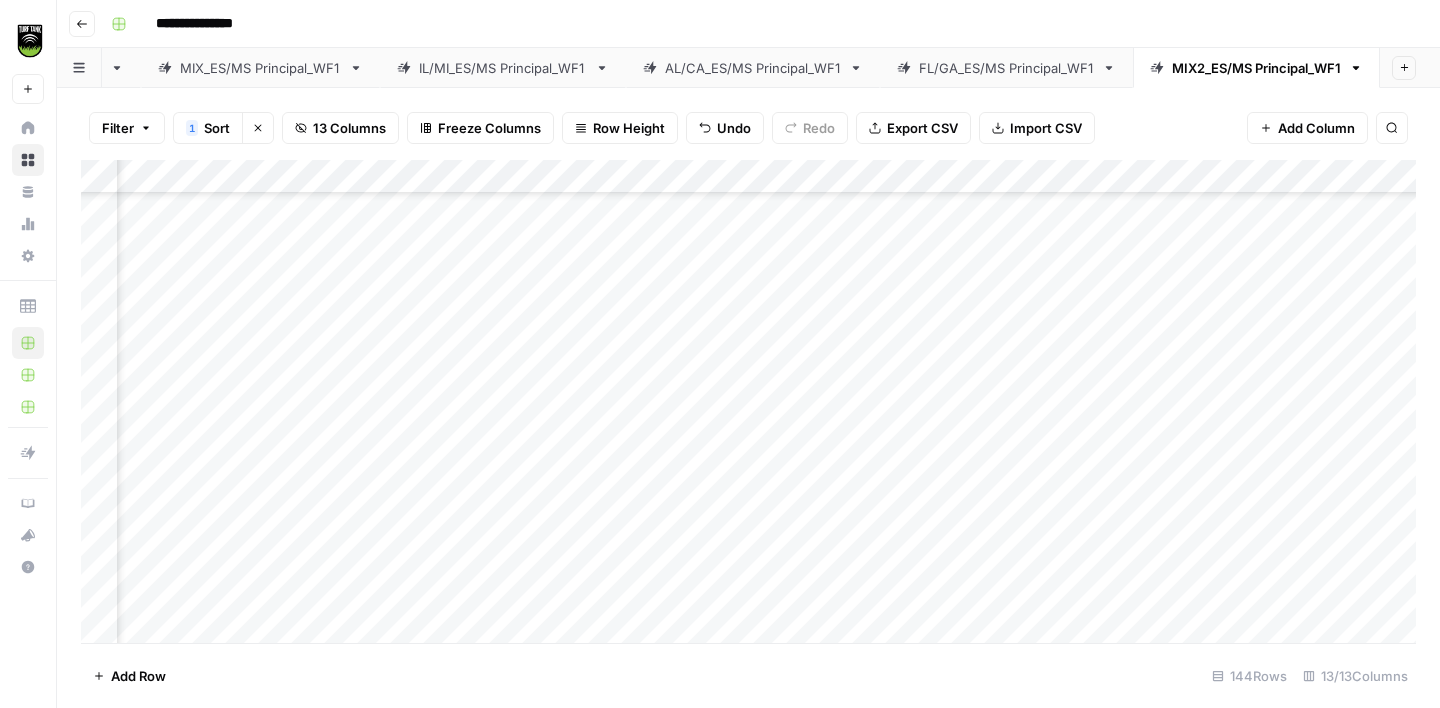 click on "Add Column" at bounding box center (748, 401) 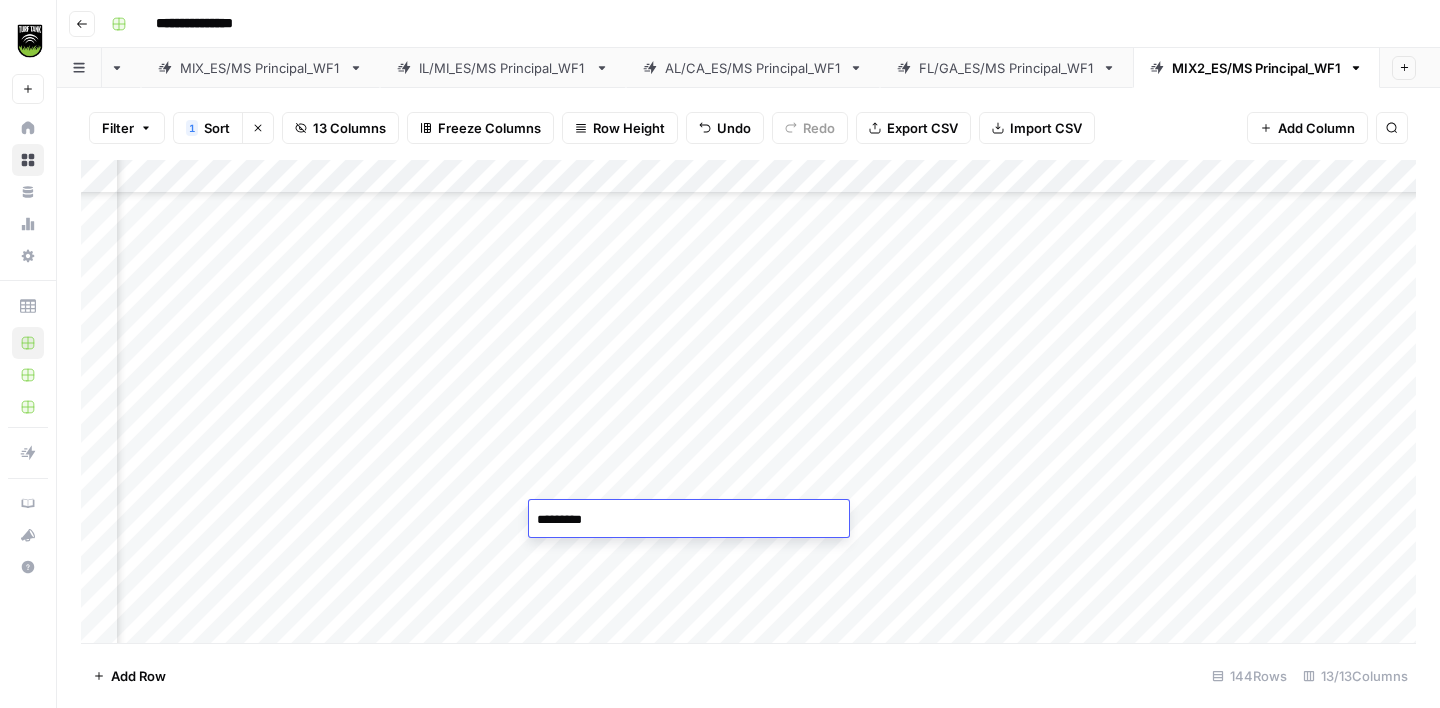 type on "**********" 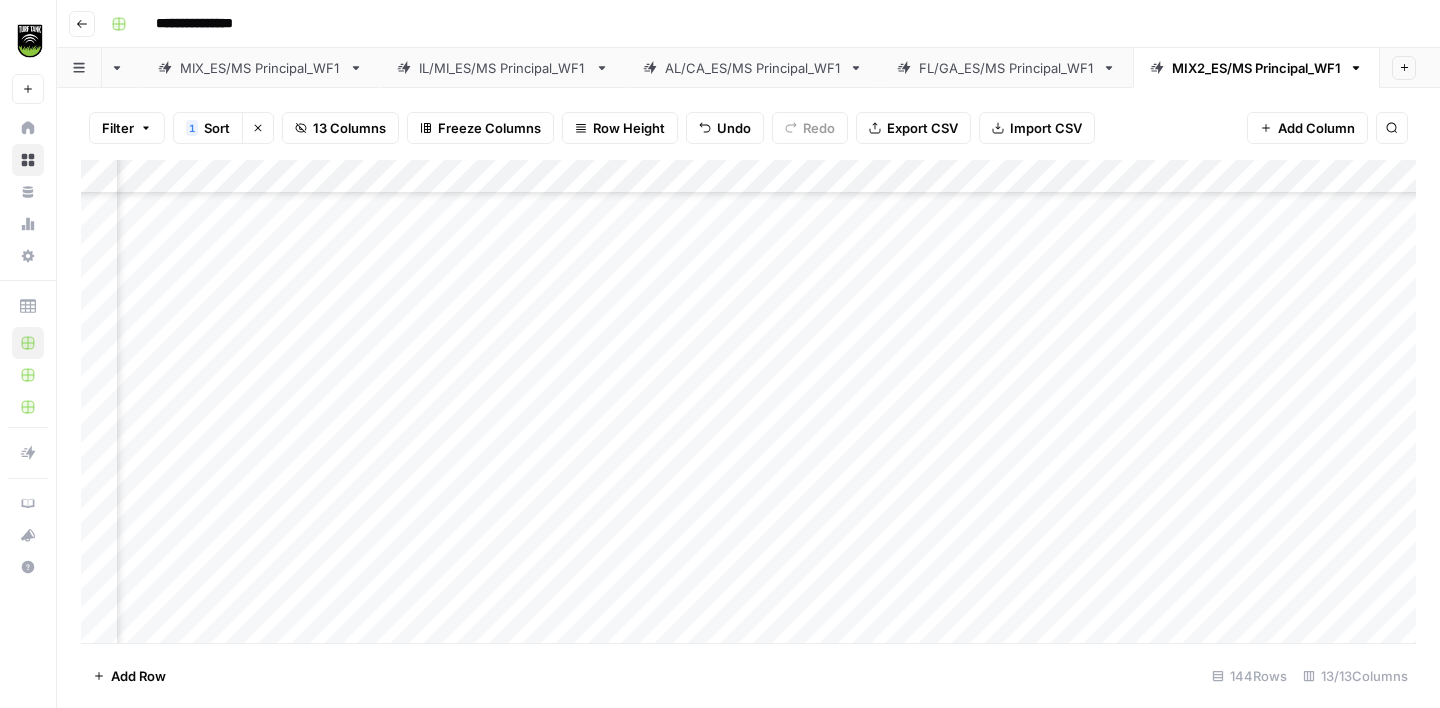 click on "Add Column" at bounding box center (748, 401) 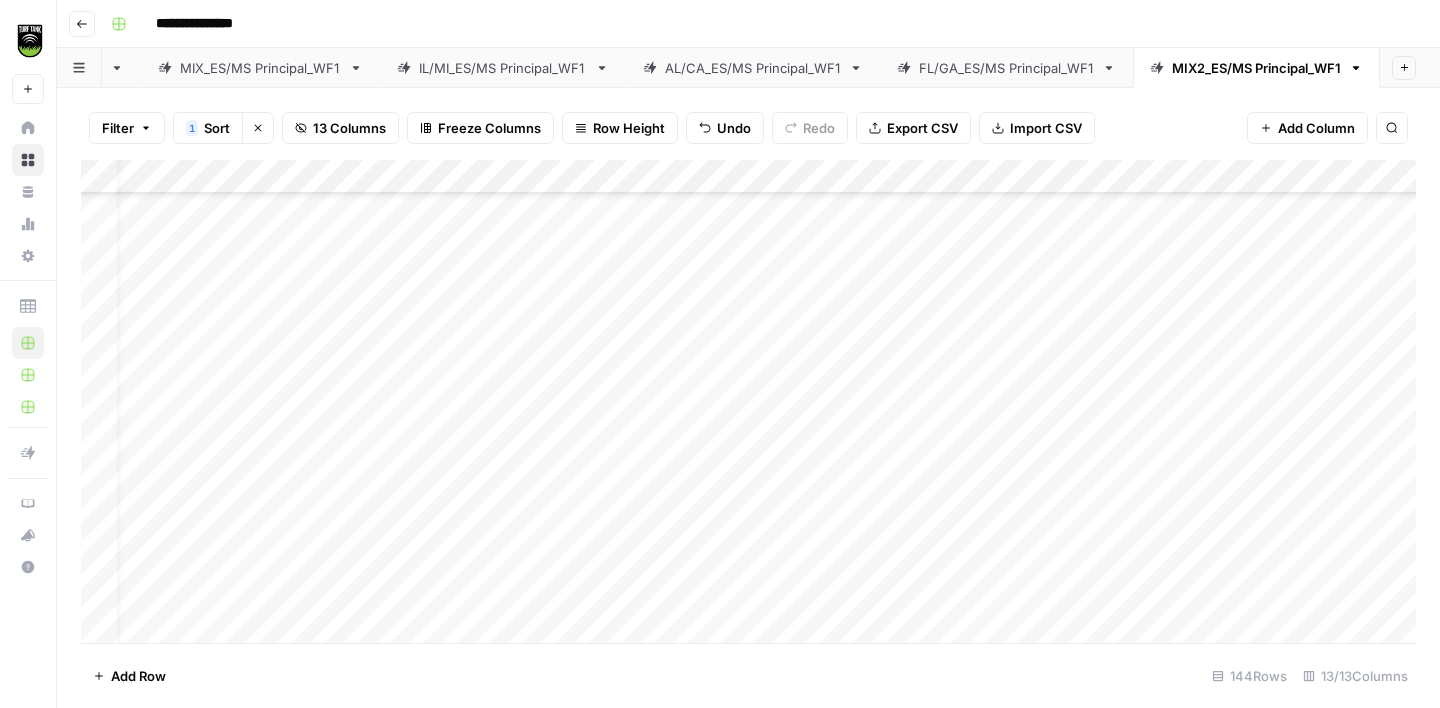click on "Add Column" at bounding box center [748, 401] 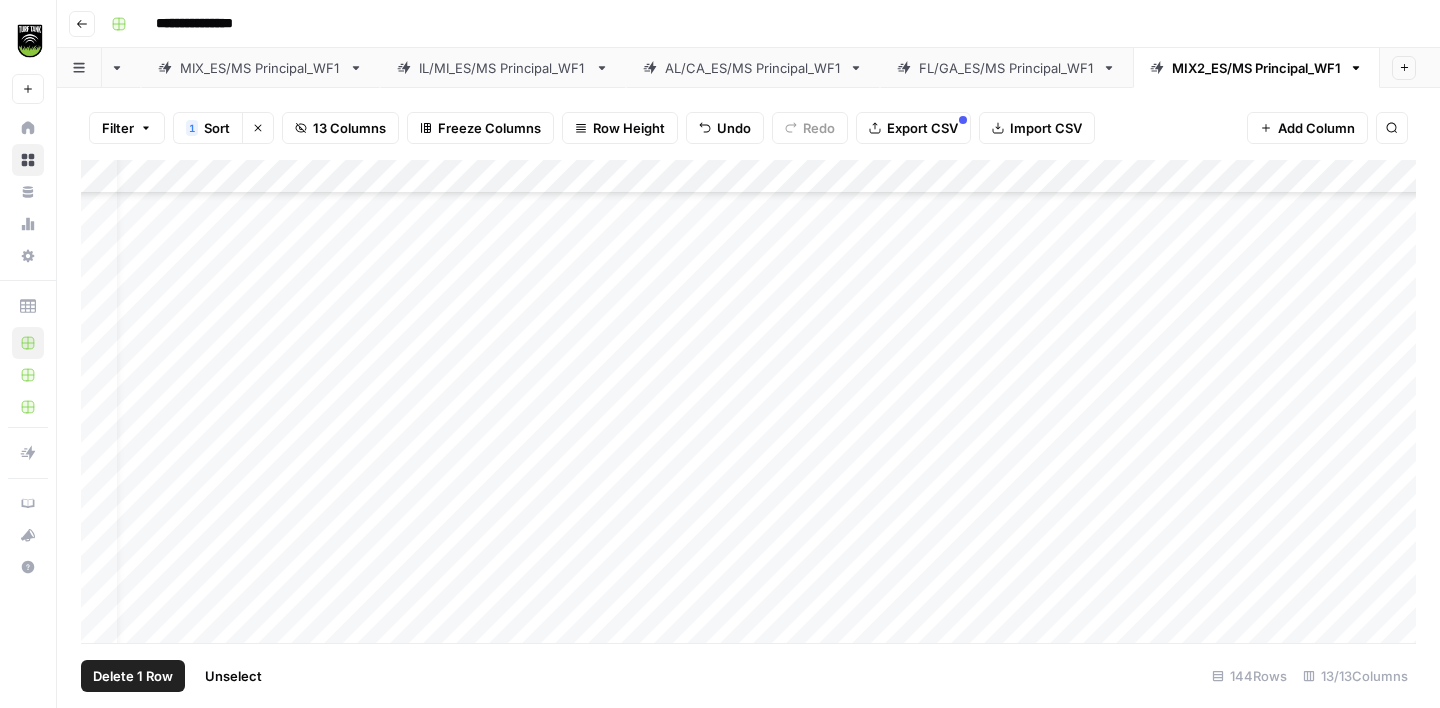 click on "Delete 1 Row" at bounding box center (133, 676) 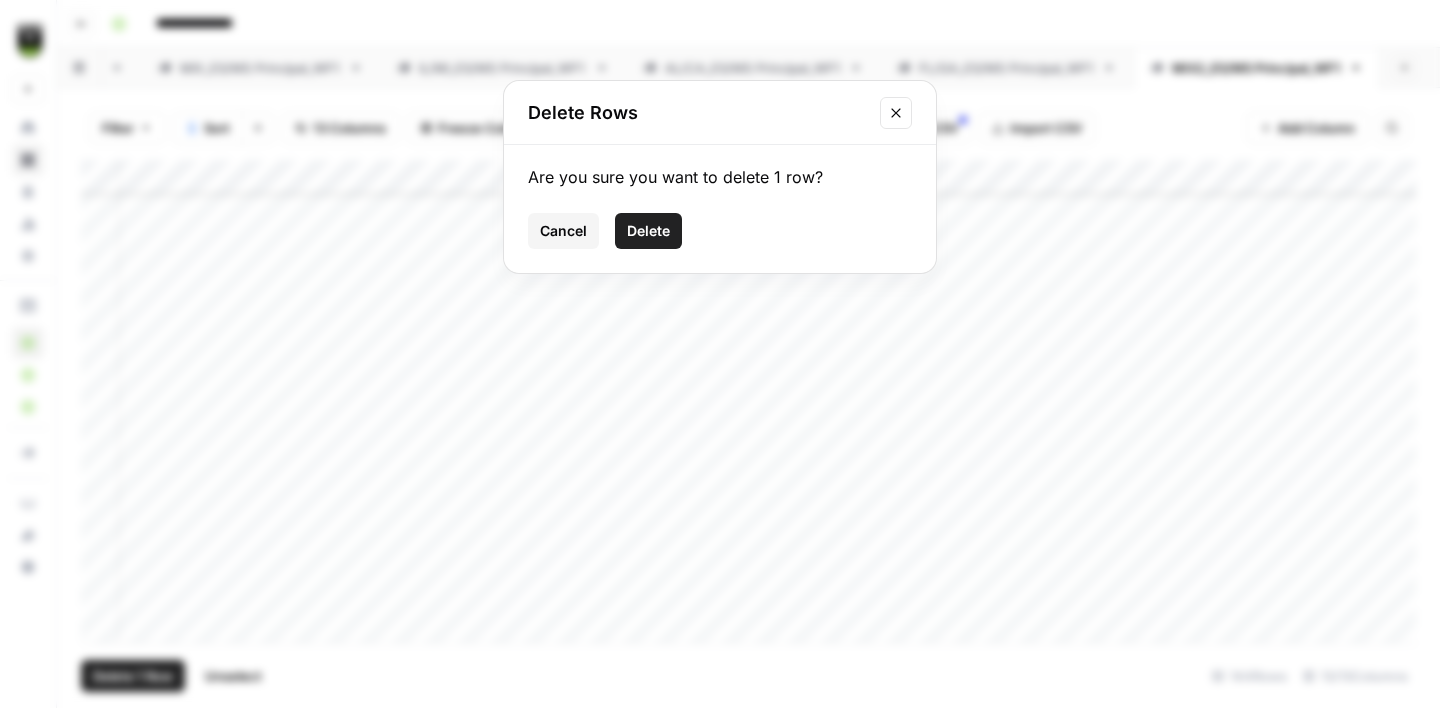 click on "Delete" at bounding box center [648, 231] 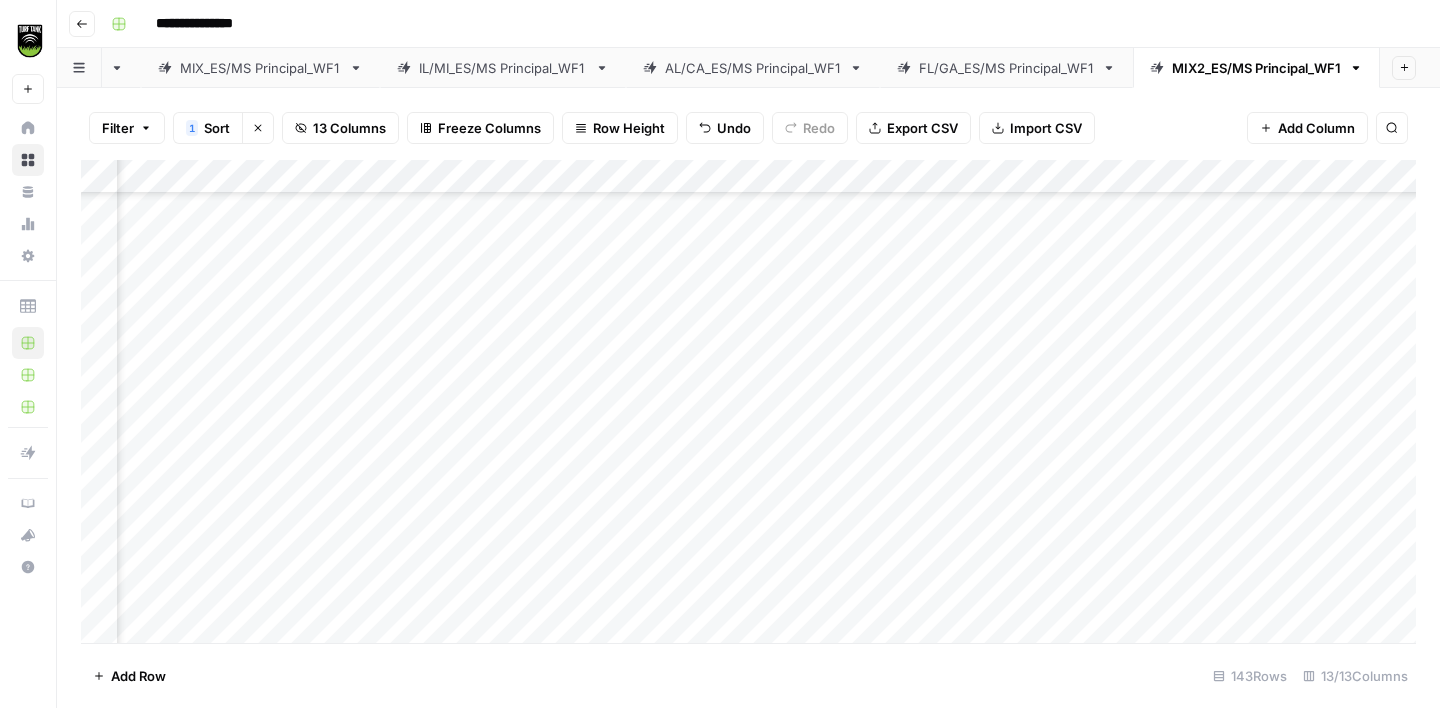 scroll, scrollTop: 2508, scrollLeft: 398, axis: both 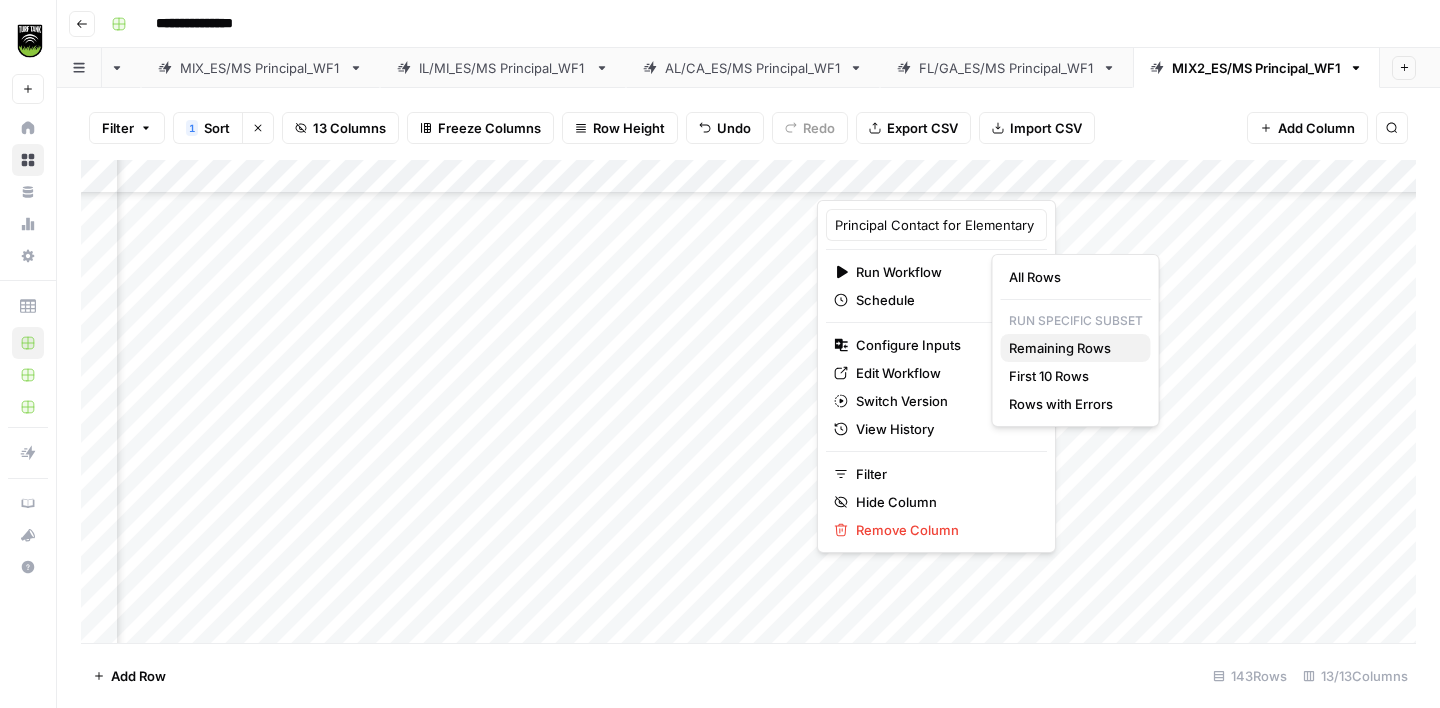 click on "Remaining Rows" at bounding box center [1072, 348] 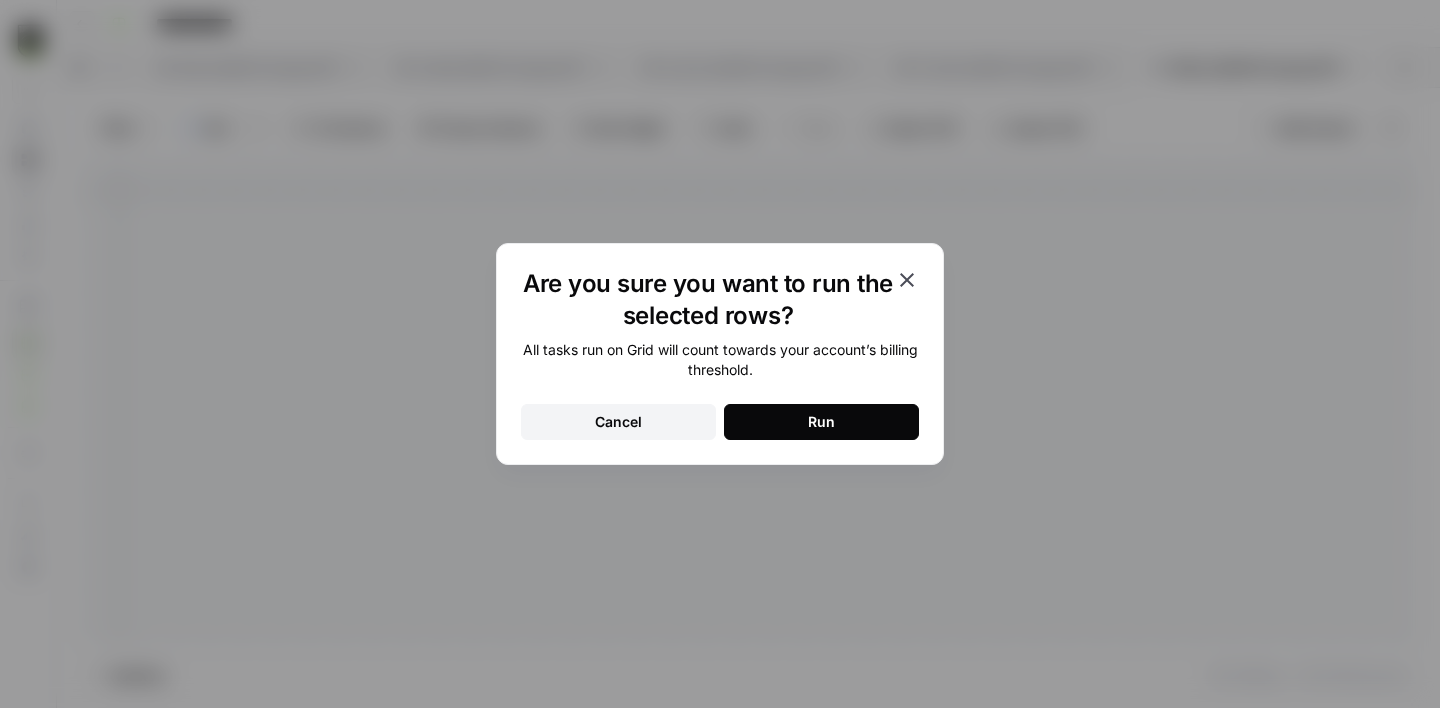 click on "Run" at bounding box center [821, 422] 